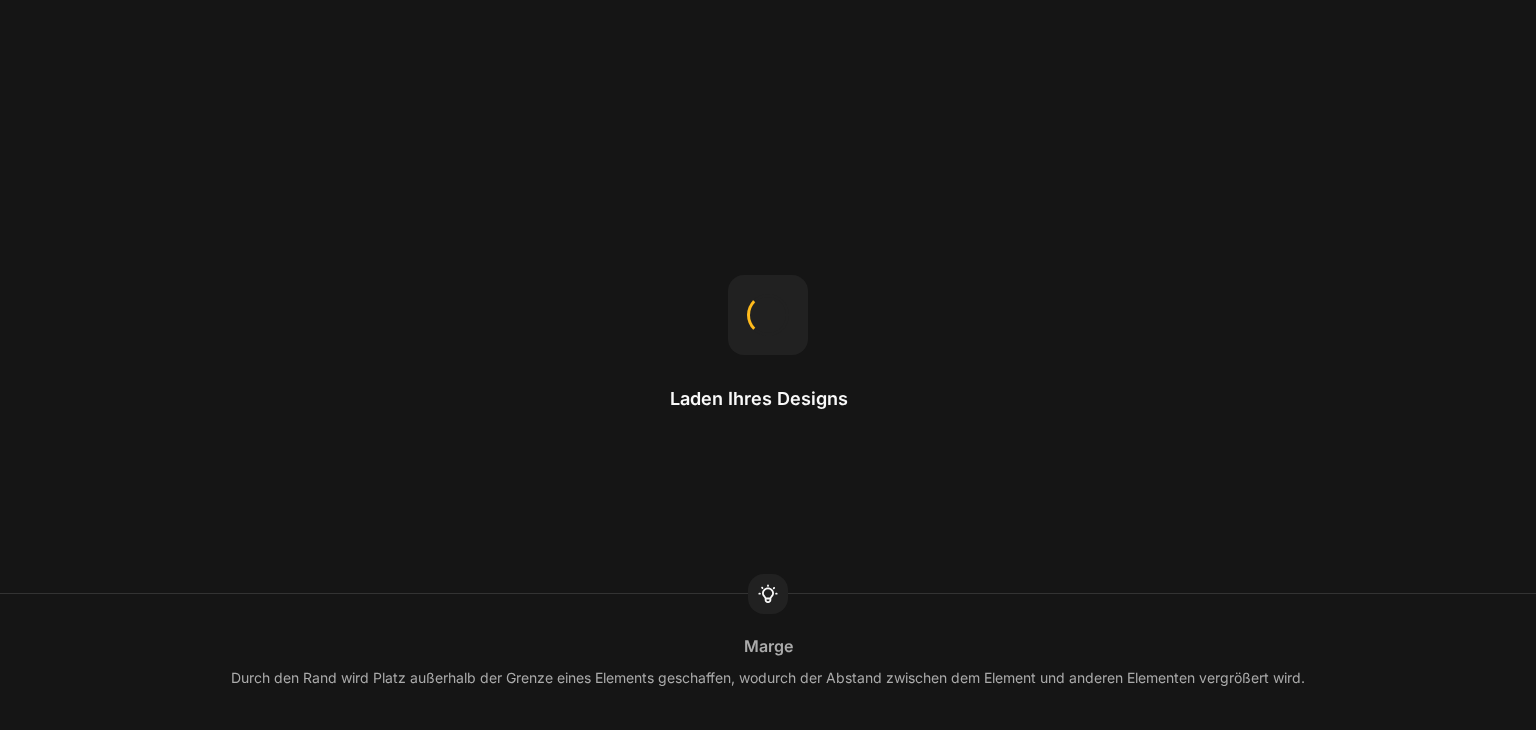 scroll, scrollTop: 0, scrollLeft: 0, axis: both 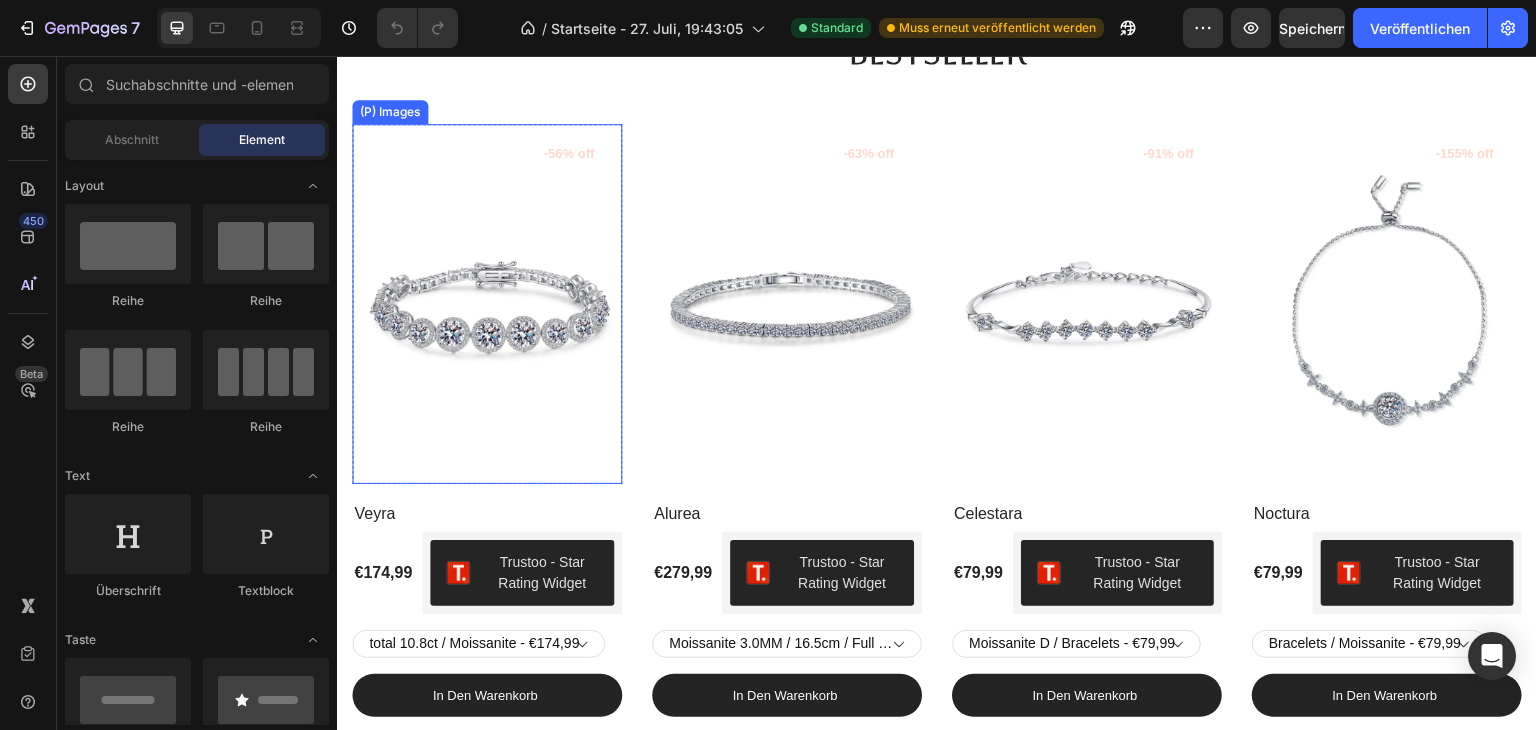 click at bounding box center [487, 304] 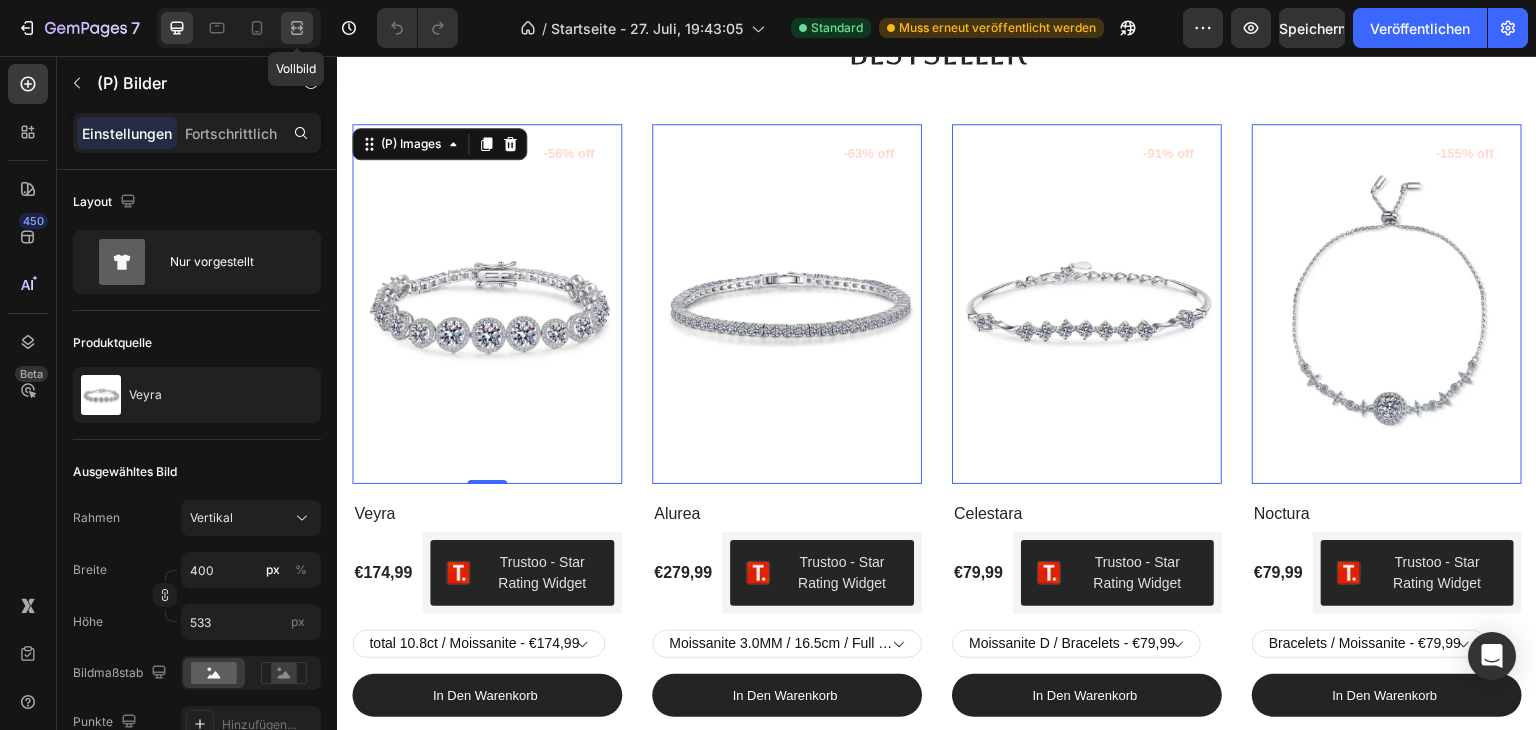 click 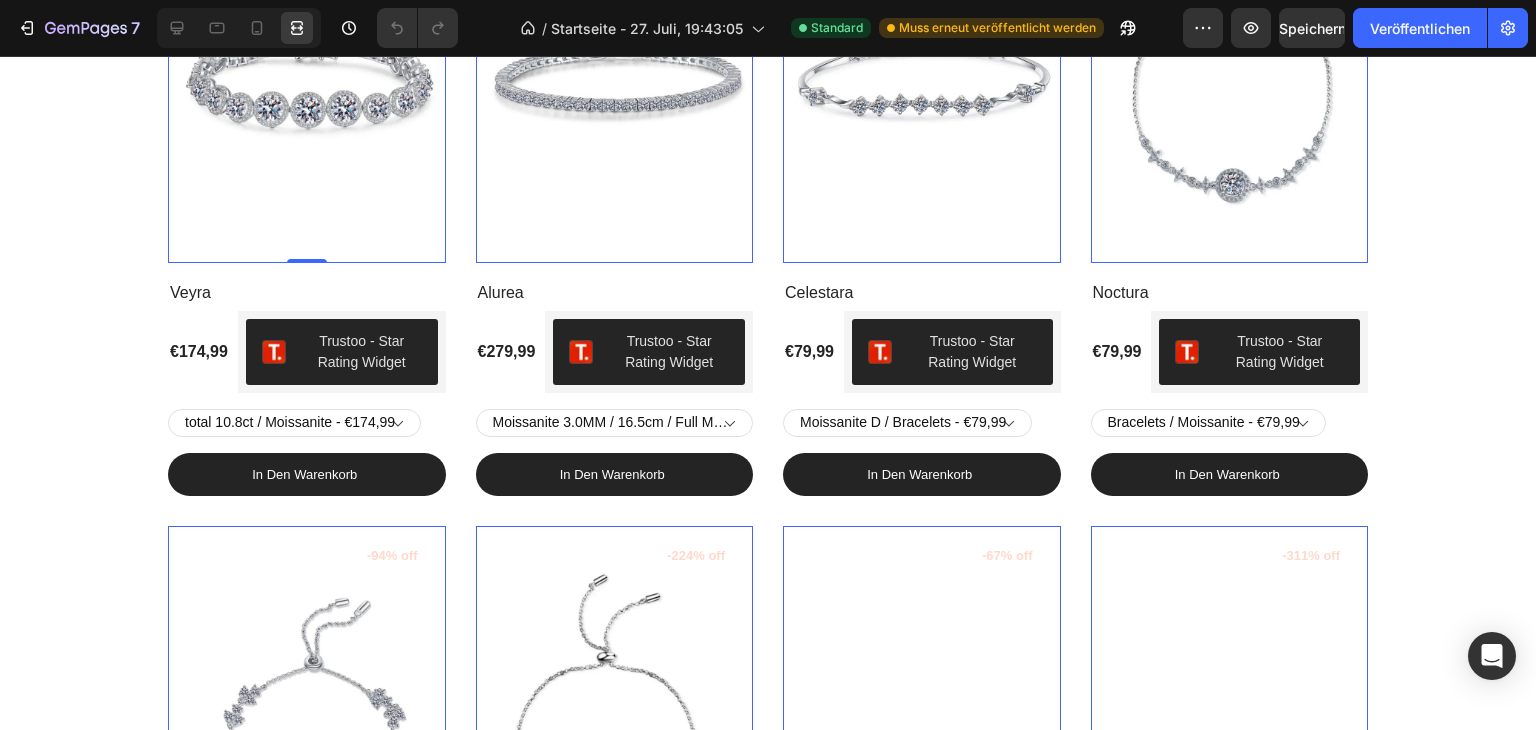 scroll, scrollTop: 906, scrollLeft: 0, axis: vertical 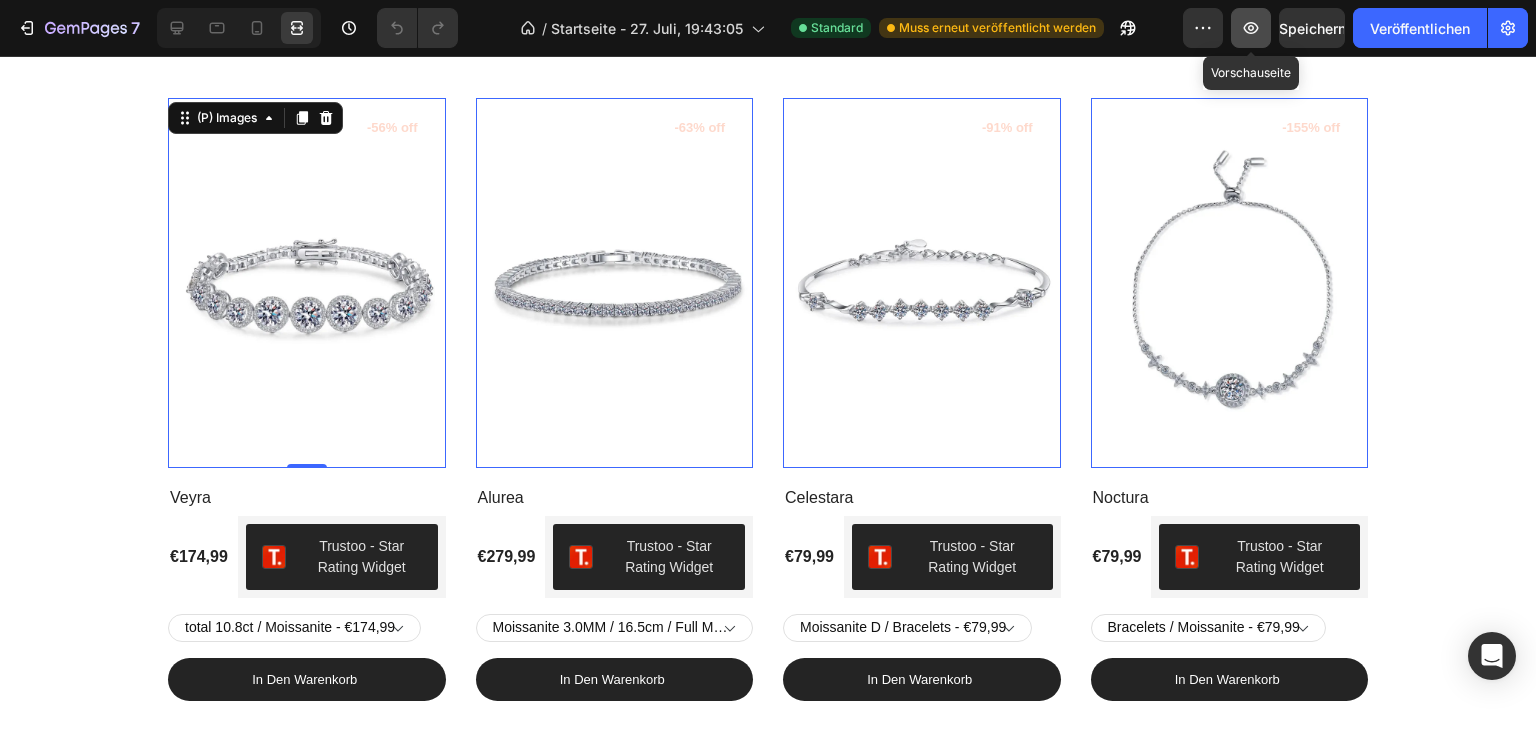 click 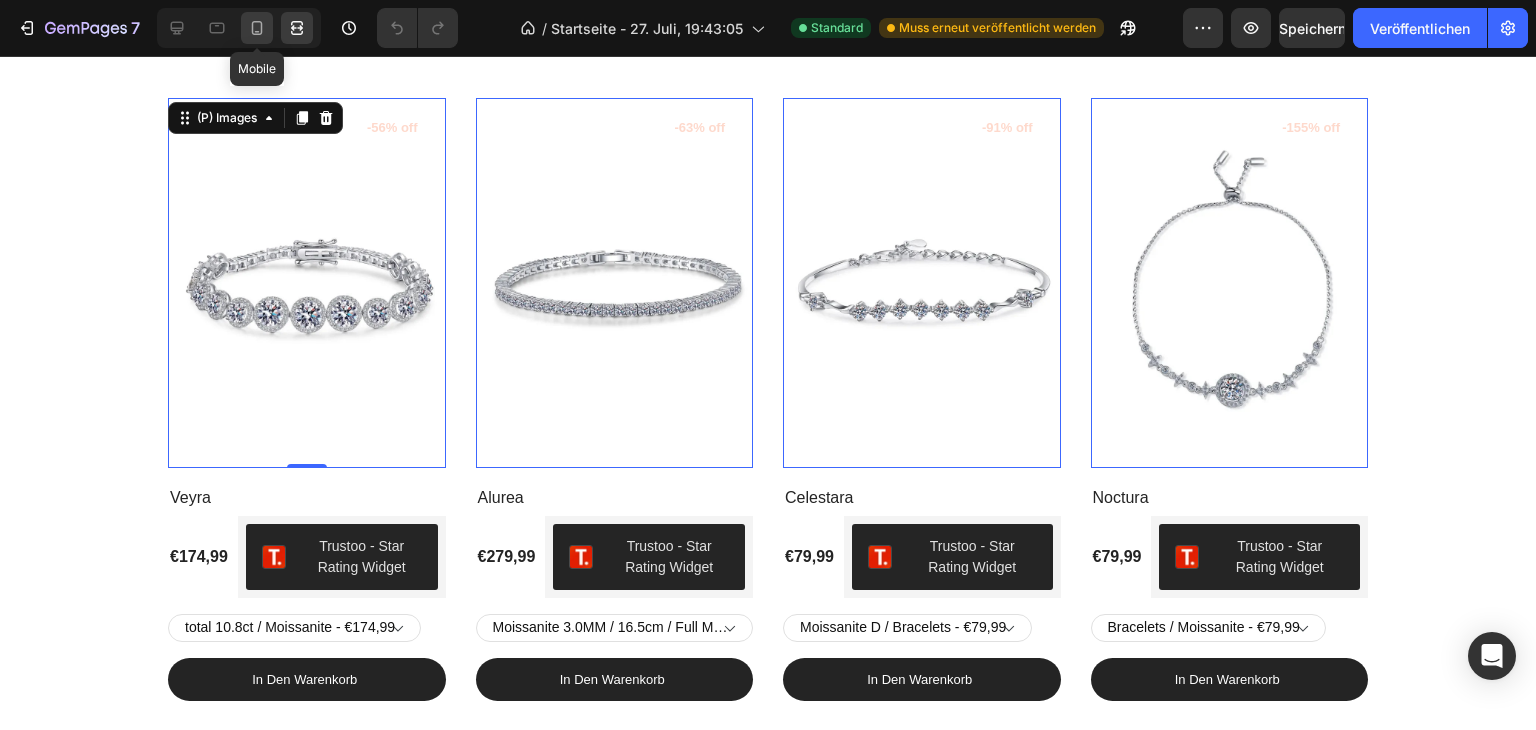 click 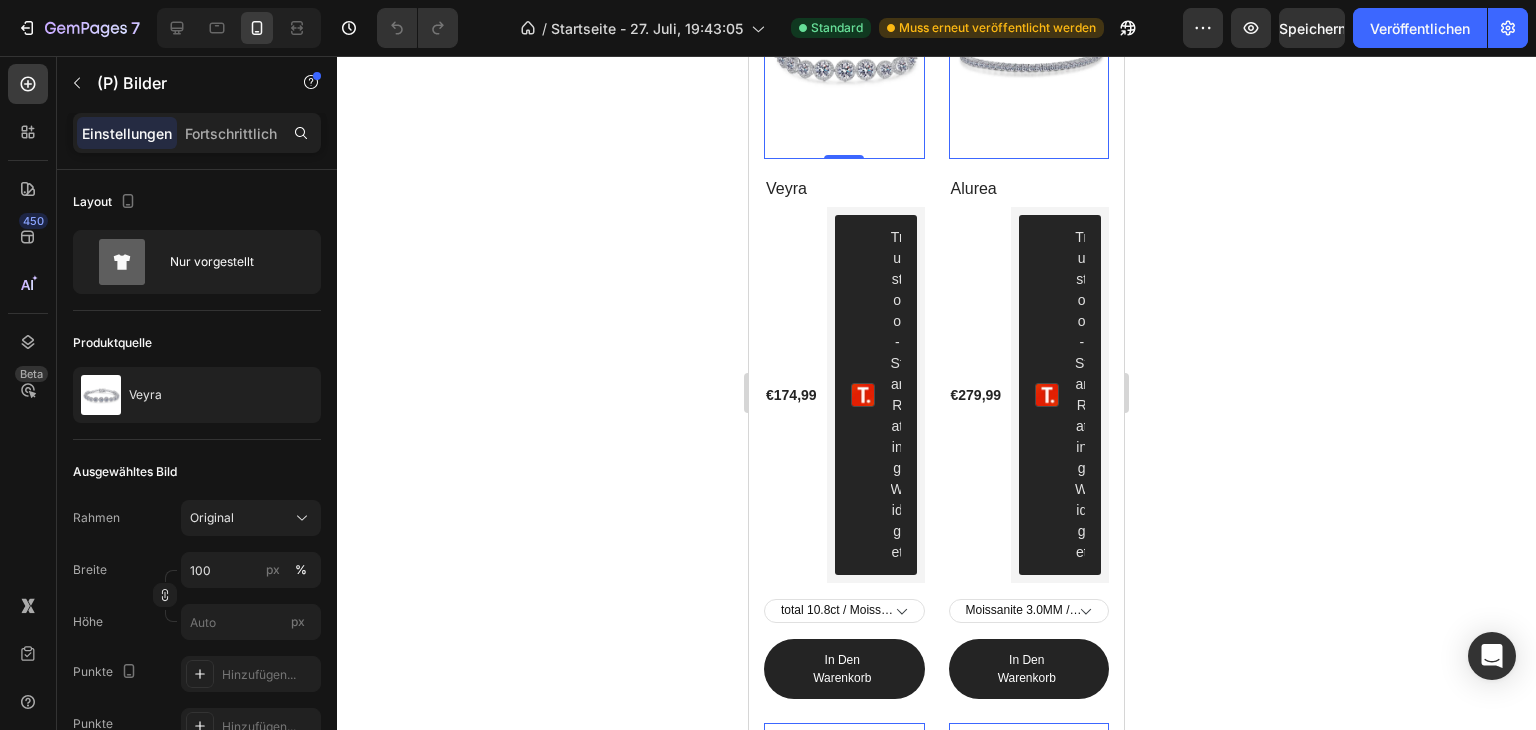 scroll, scrollTop: 1128, scrollLeft: 0, axis: vertical 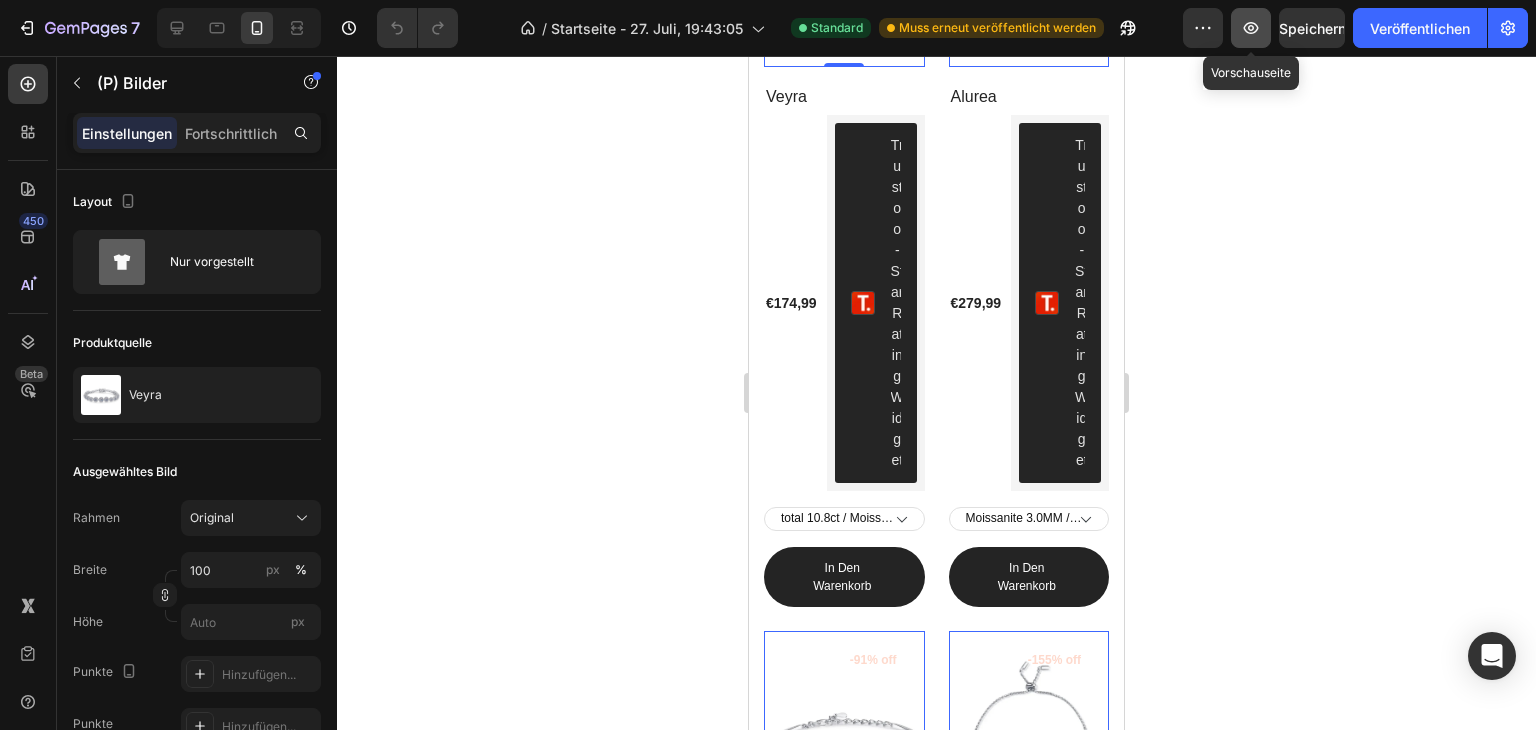 click 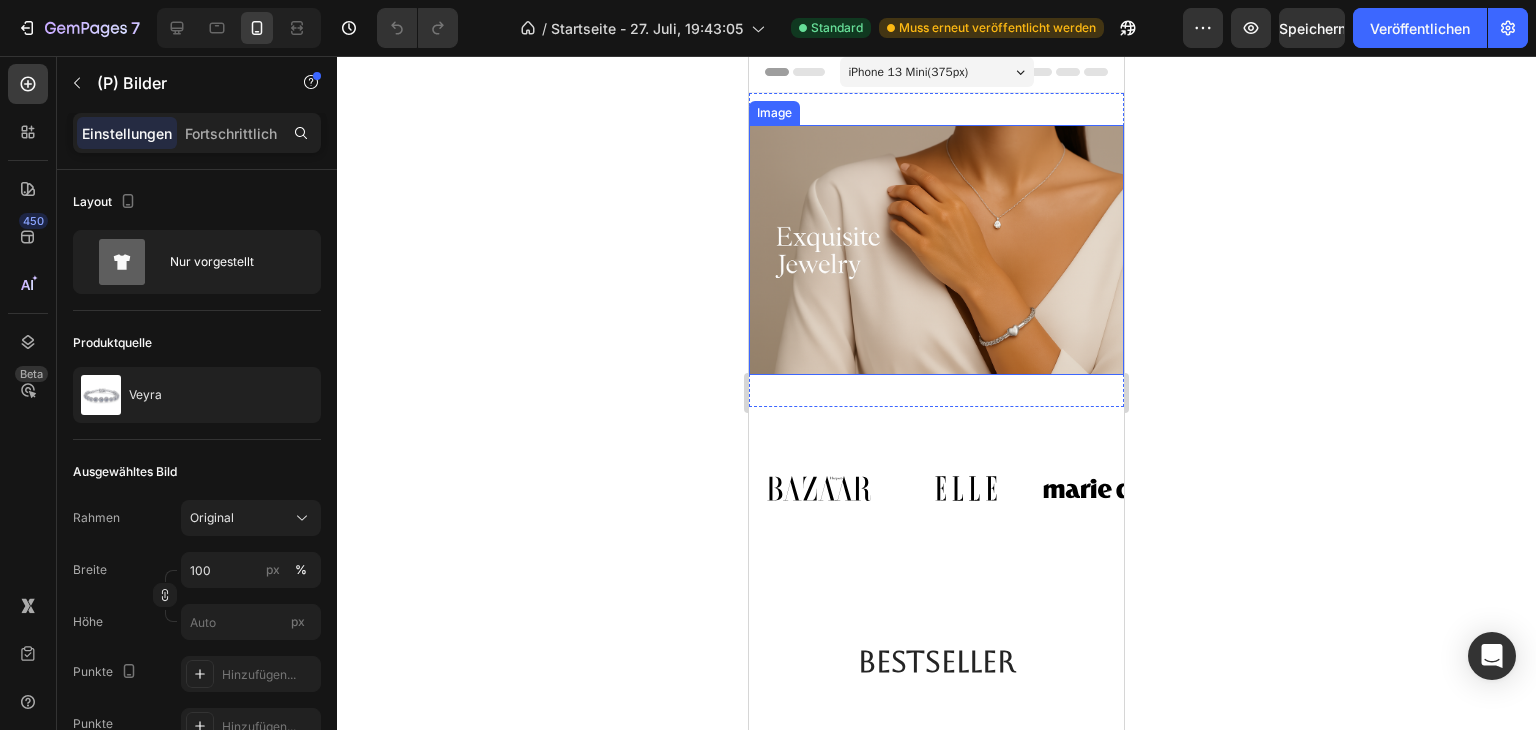 scroll, scrollTop: 0, scrollLeft: 0, axis: both 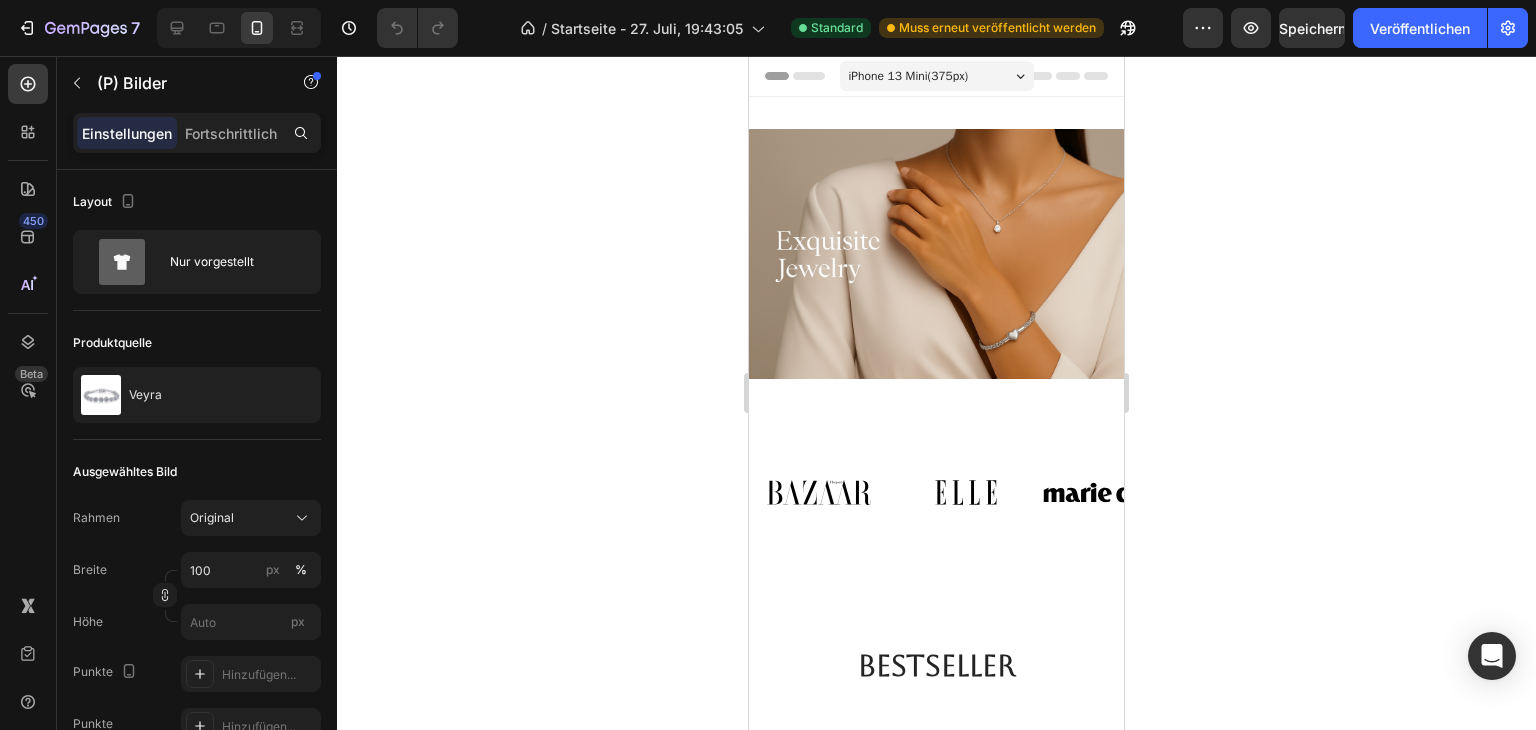 click on "iPhone 13 Mini  ( 375 px)" at bounding box center (937, 76) 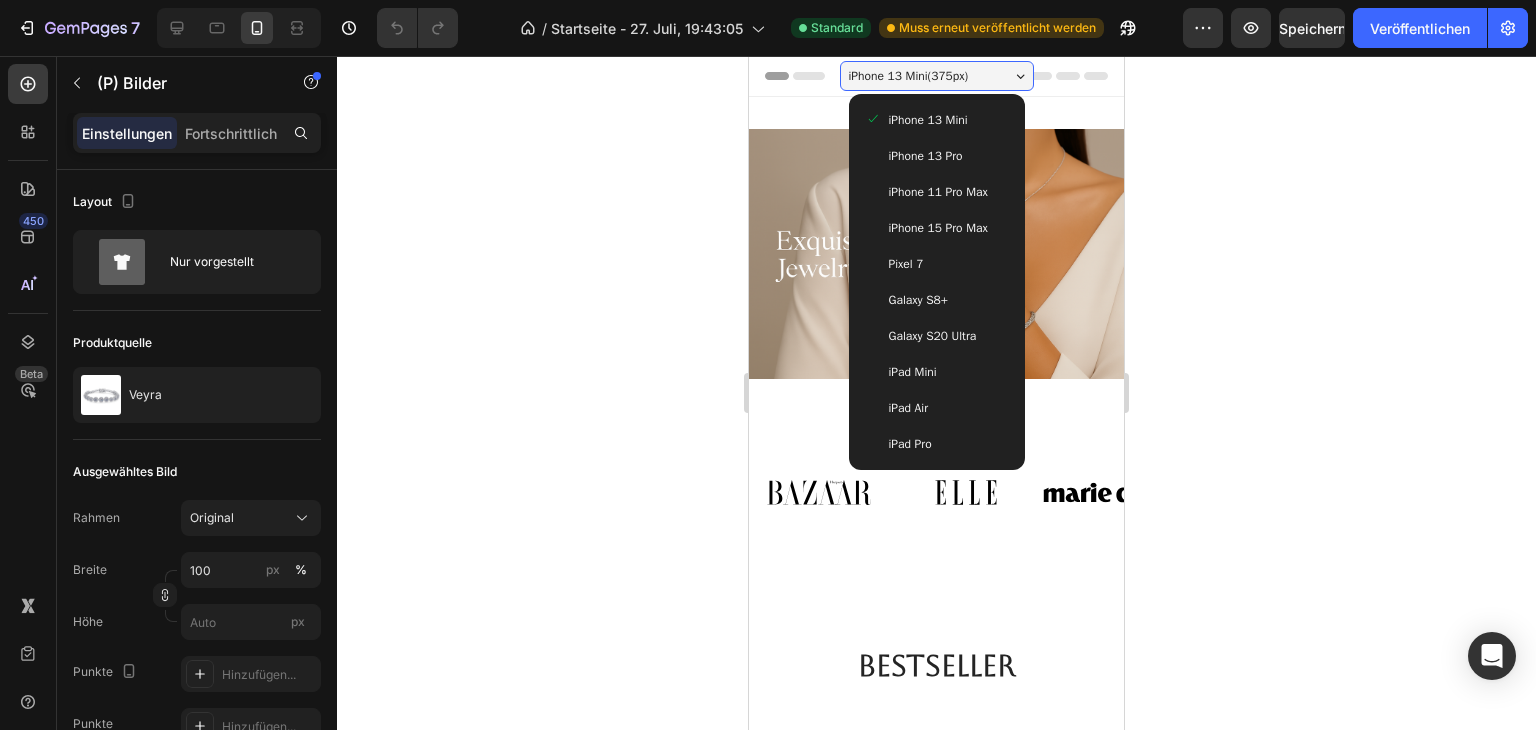 click on "iPhone 15 Pro Max" at bounding box center [938, 228] 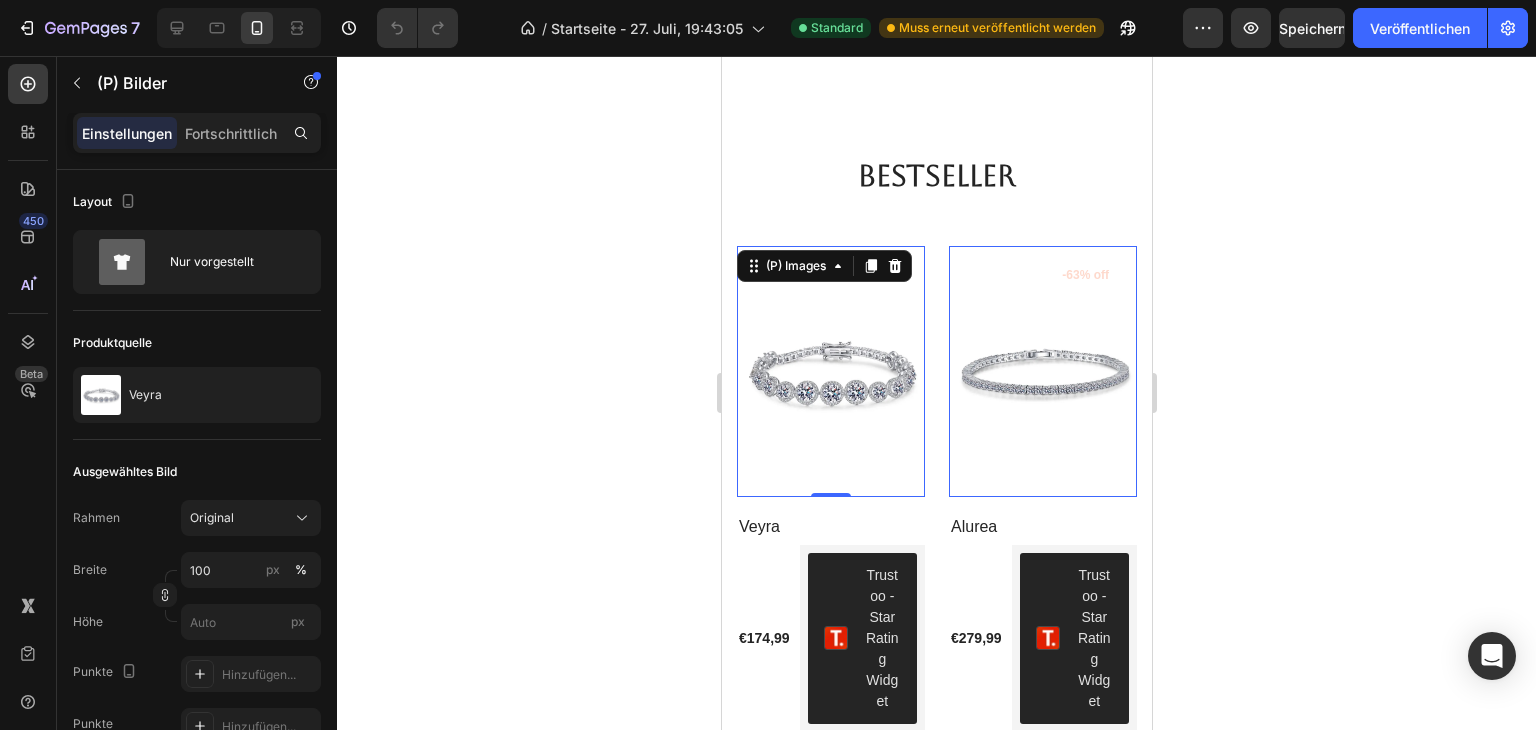scroll, scrollTop: 262, scrollLeft: 0, axis: vertical 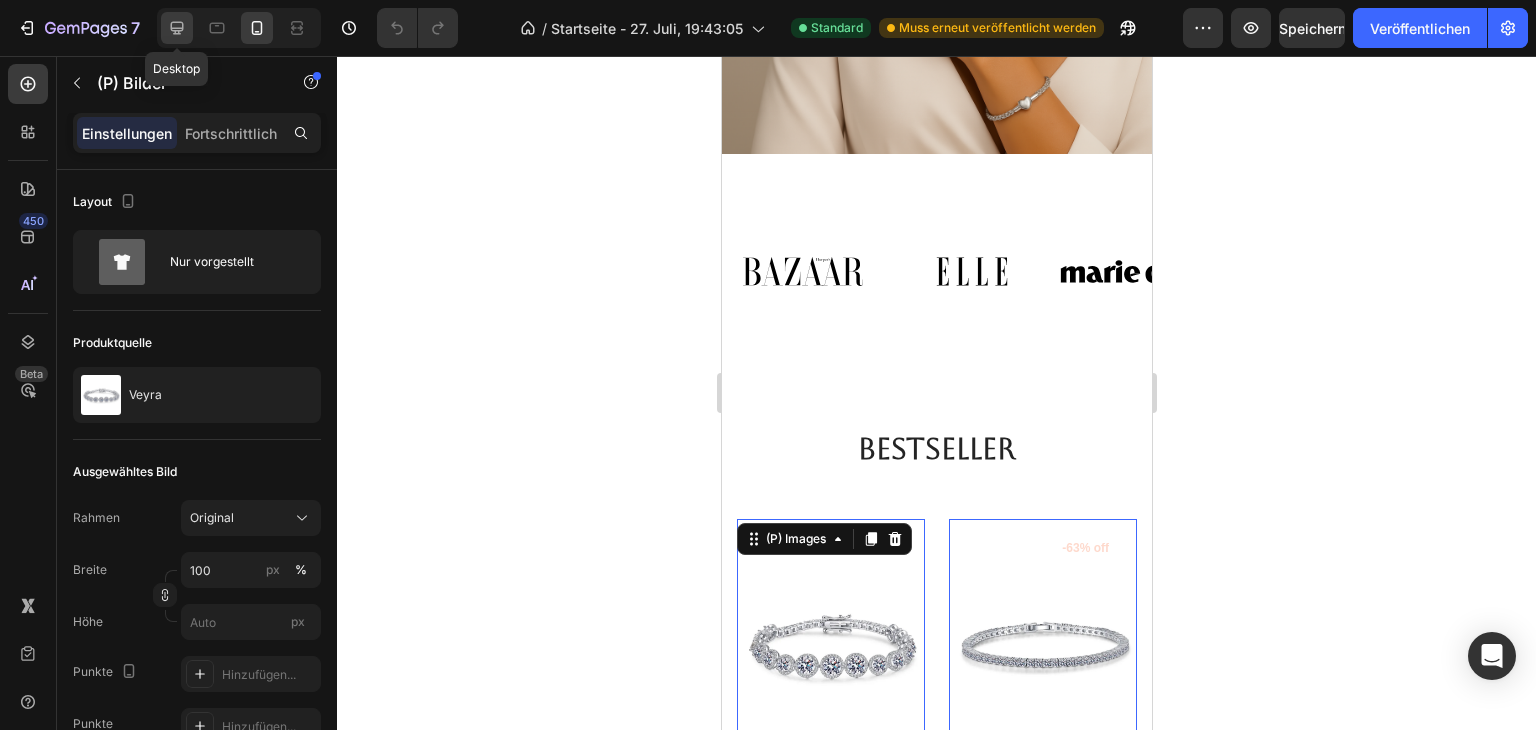 click 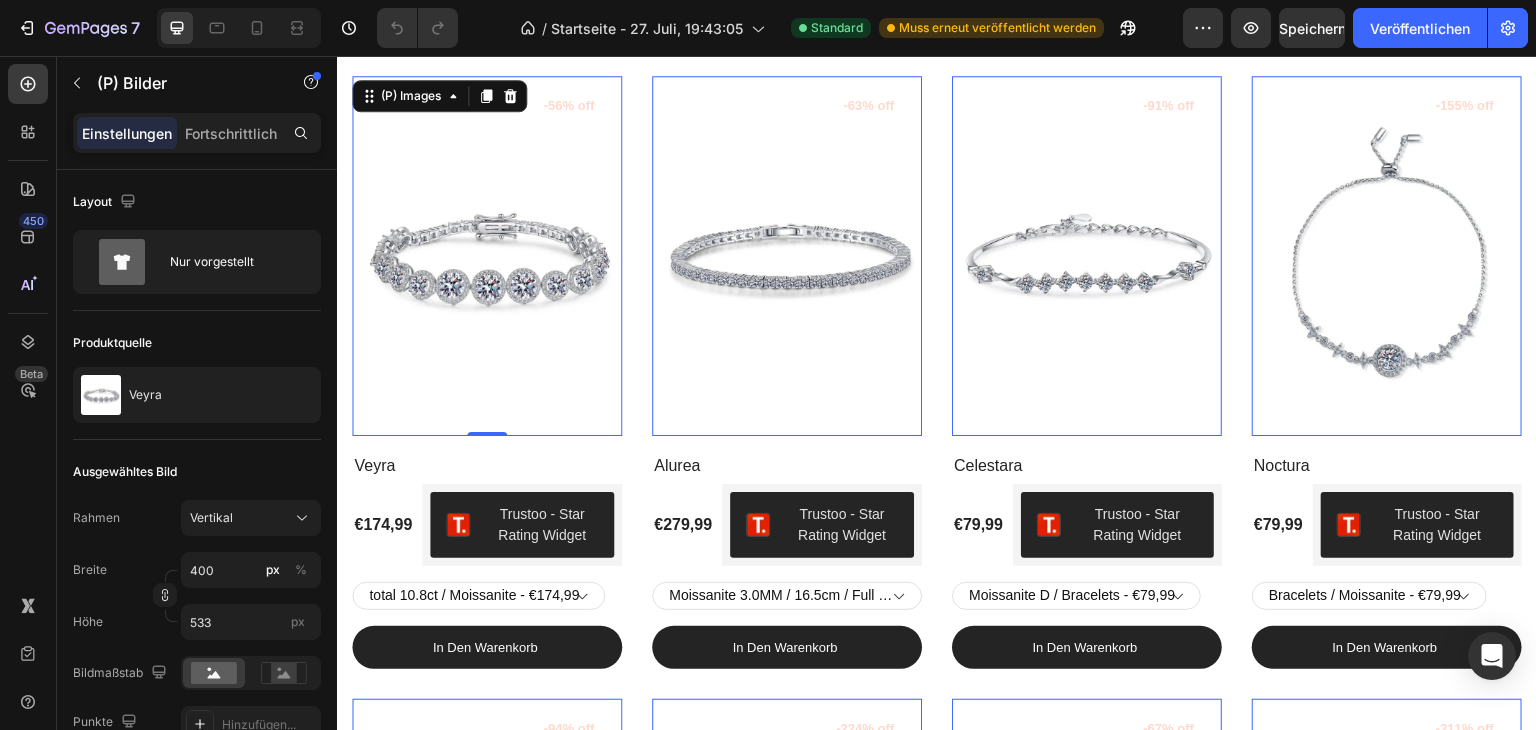 scroll, scrollTop: 930, scrollLeft: 0, axis: vertical 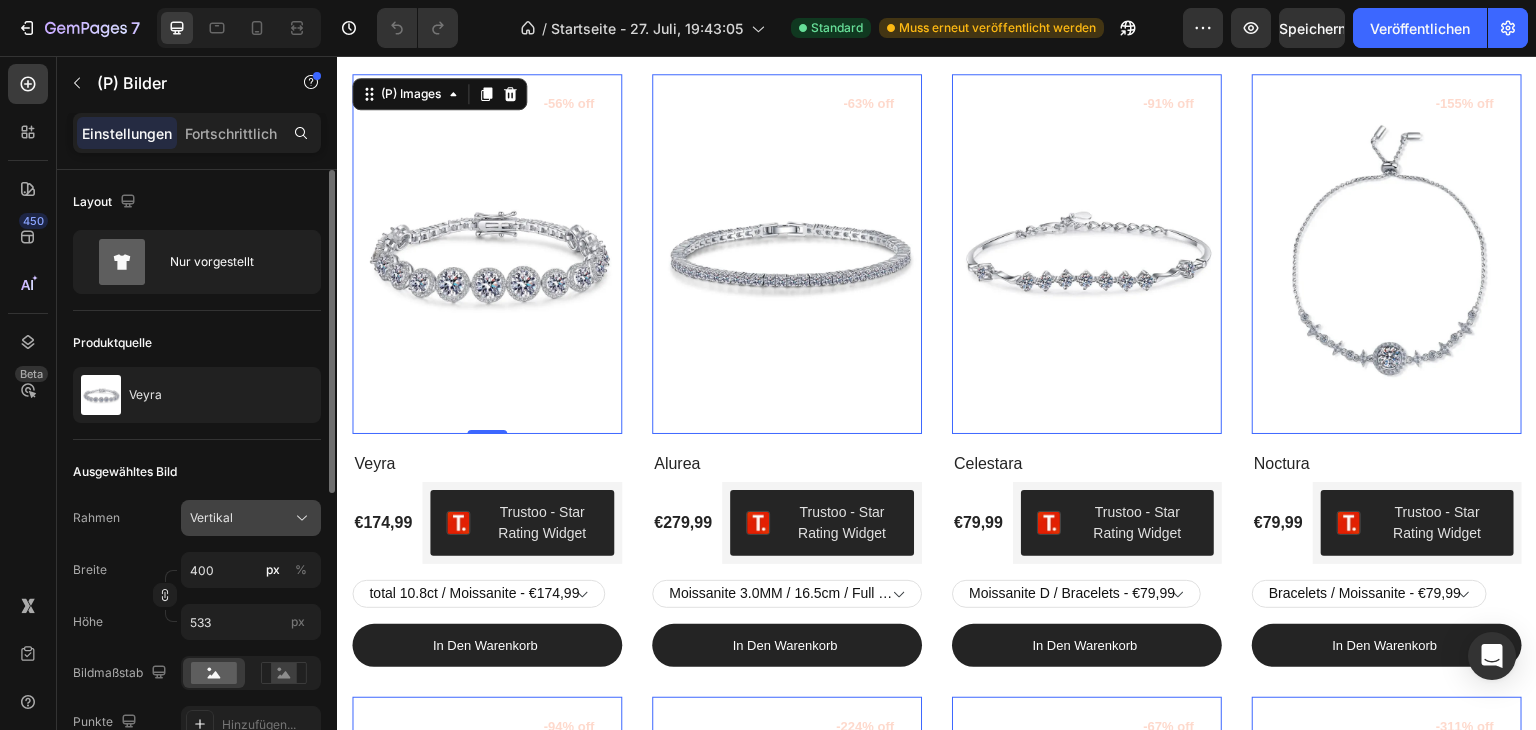 click on "Vertikal" at bounding box center (251, 518) 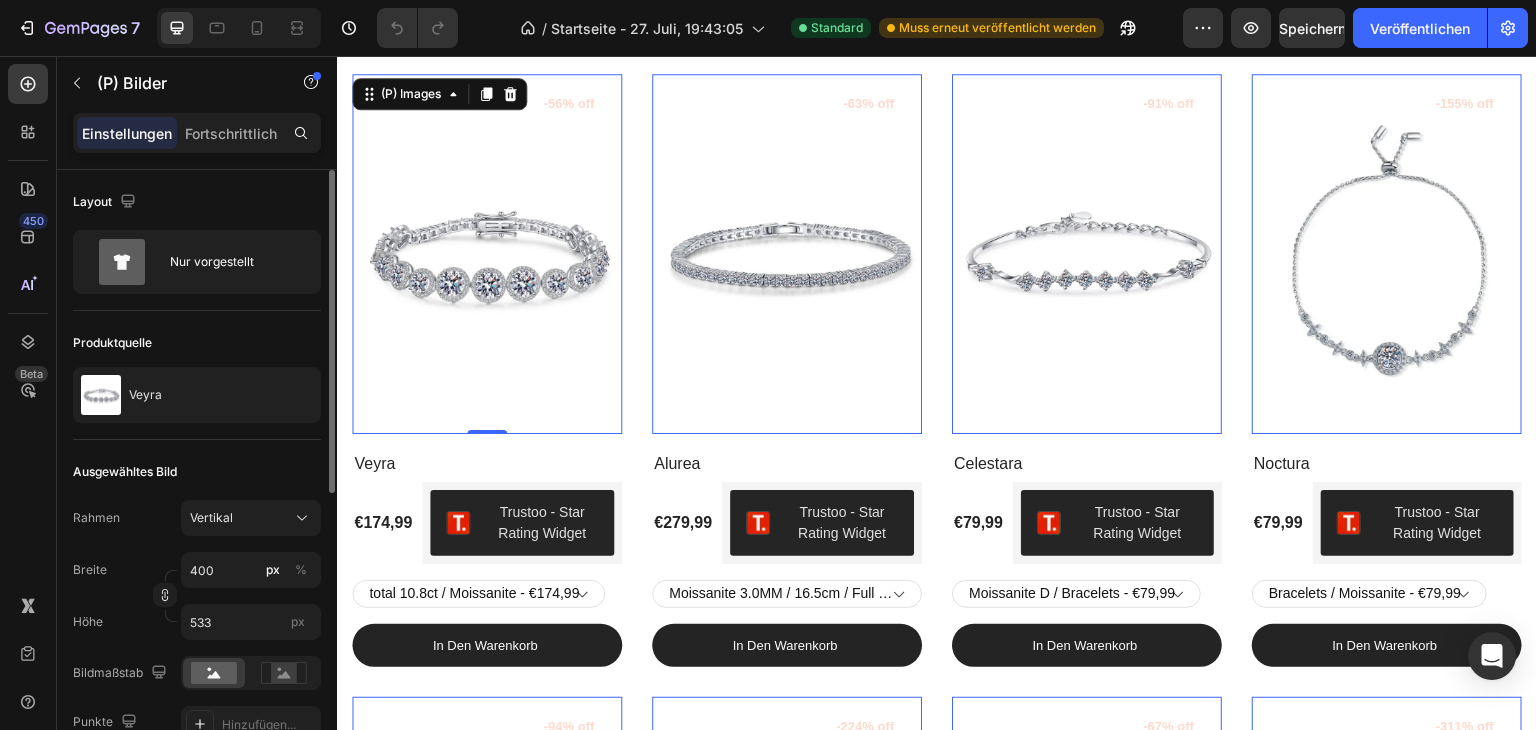 click on "Ausgewähltes Bild Rahmen Vertikal Breite 400 px % Höhe 533 px Bildmaßstab Punkte Hinzufügen... Navigation Hinzufügen... Mehr anzeigen" 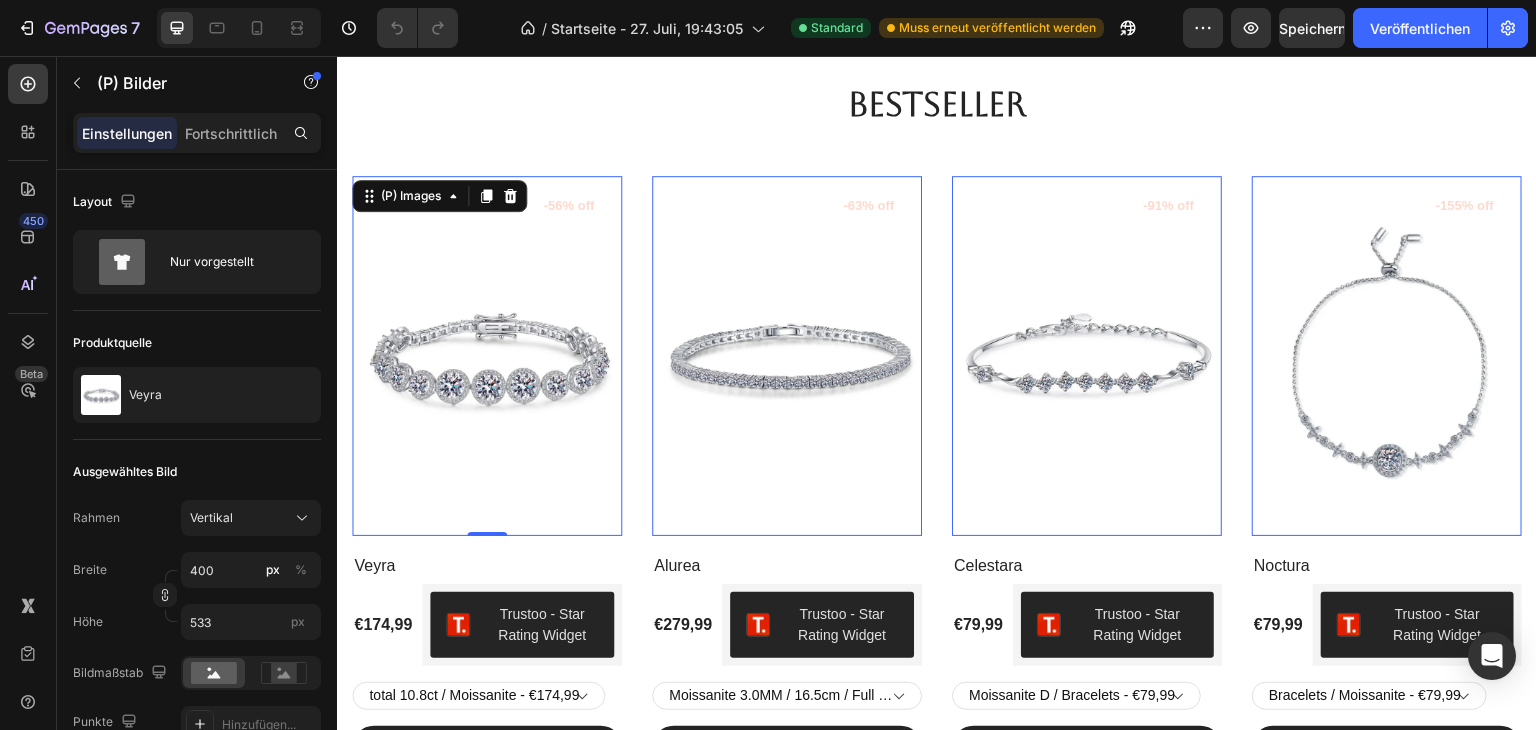 scroll, scrollTop: 828, scrollLeft: 0, axis: vertical 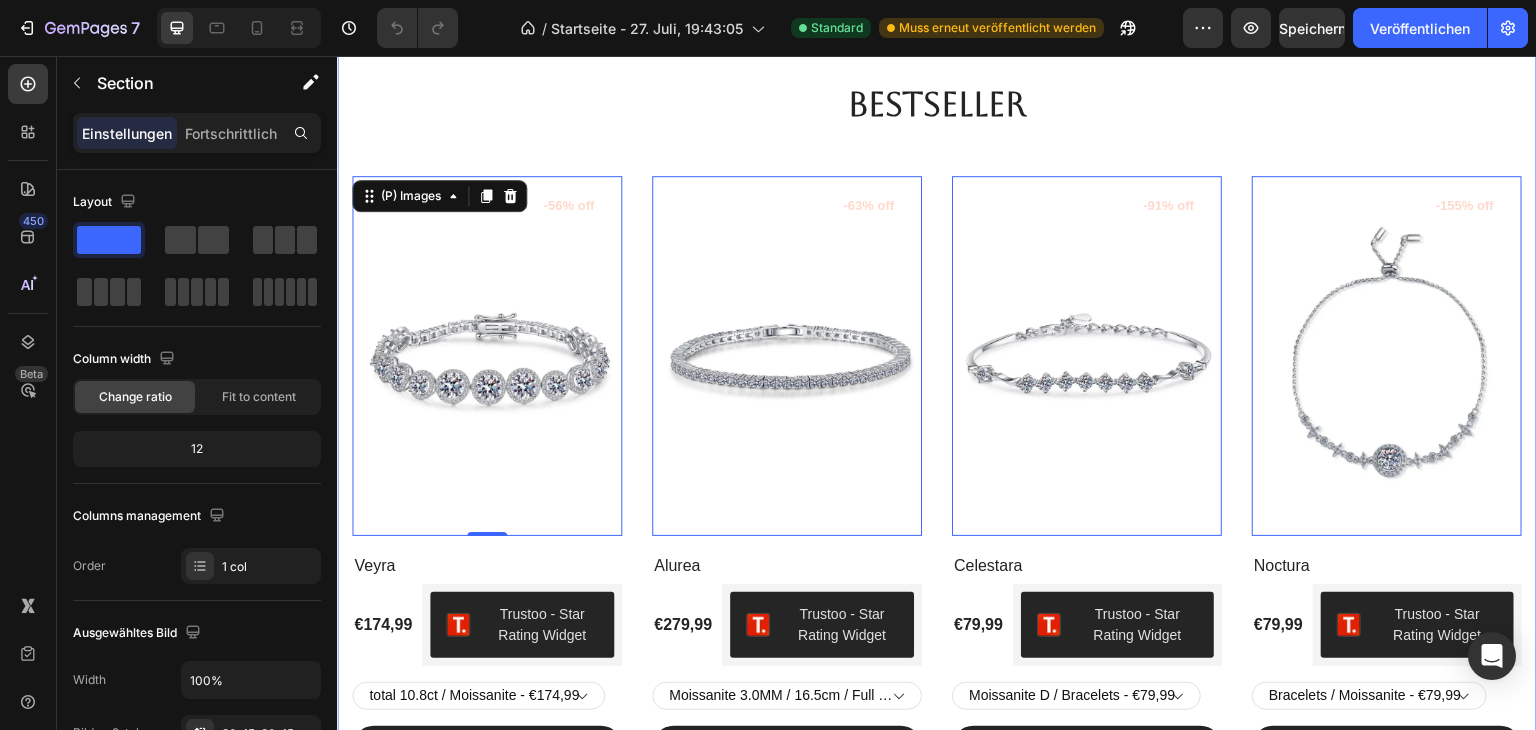 click on "Bestseller Heading Row (P) Images   0 -56% off Product Badge Row Veyra (P) Title €174,99 (P) Price (P) Price Trustoo - Star Rating Widget Trustoo Row   total 10.8ct / Moissanite - €174,99  total 10.4ct / Moissanite - €169,99  total 10.1ct / Moissanite - €164,99  total 11.1ct / Moissanite - €179,99  (P) Variants & Swatches In den Warenkorb (P) Cart Button Row Product List (P) Images   0 -63% off Product Badge Row Alurea (P) Title €279,99 (P) Price (P) Price Trustoo - Star Rating Widget Trustoo Row   Moissanite 3.0MM / 16.5cm / Full Moissanite GRA|CHINA - €279,99  Moissanite 3.0MM / 18.0cm / Full Moissanite GRA|CHINA - €279,99  Moissanite 2MM / 16.5cm / Full Moissanite GRA|CHINA - €249,99  Moissanite 2MM / 18.0cm / Full Moissanite GRA|CHINA - €249,99  Moissanite 2MM / 19.0cm / Full Moissanite GRA|CHINA - €249,99  Moissanite 2.5MM / 15.5cm / Full Moissanite GRA|CHINA - €269,99  Moissanite 2.5MM / 19.0cm / Full Moissanite GRA|CHINA - €269,99  (P) Variants & Swatches In den Warenkorb Row" at bounding box center (937, 737) 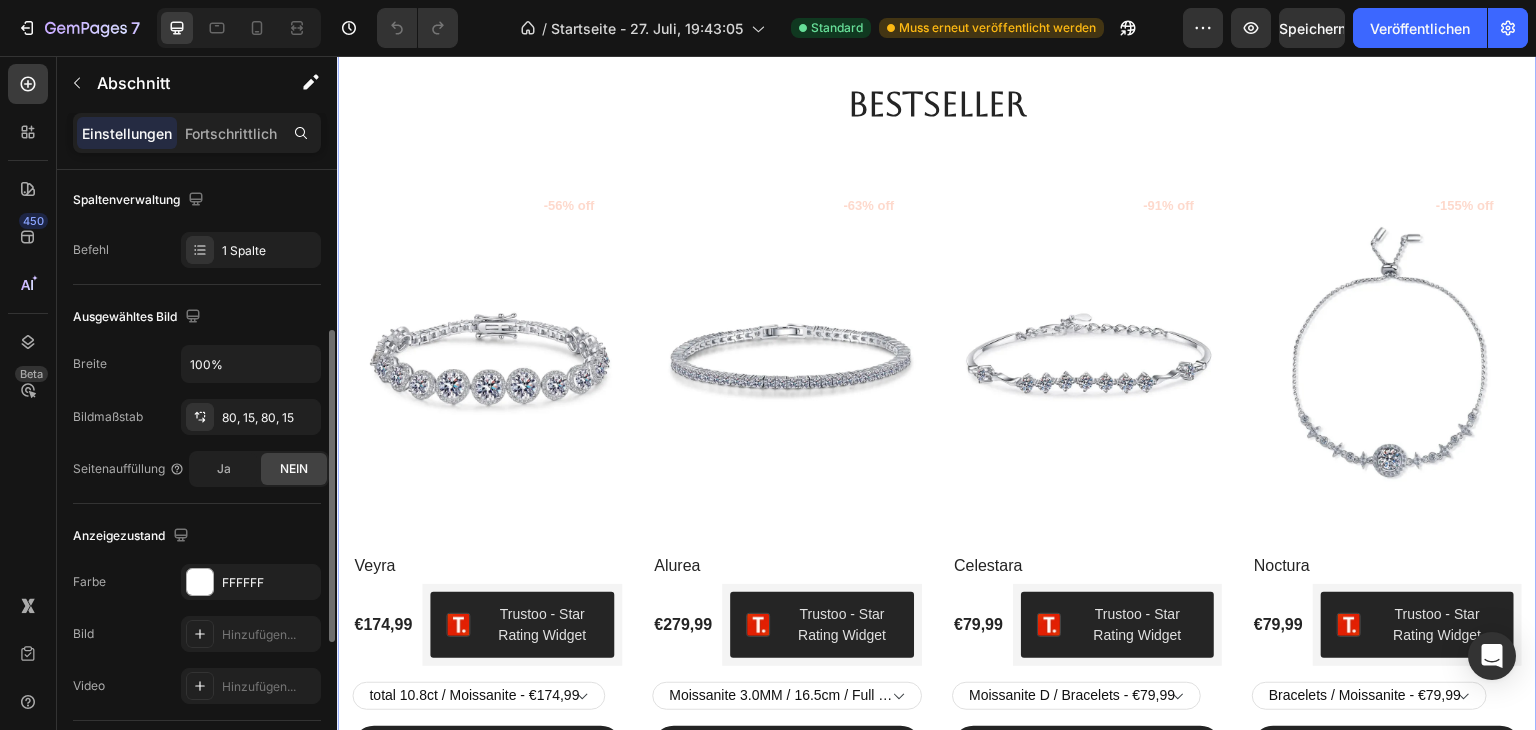 scroll, scrollTop: 318, scrollLeft: 0, axis: vertical 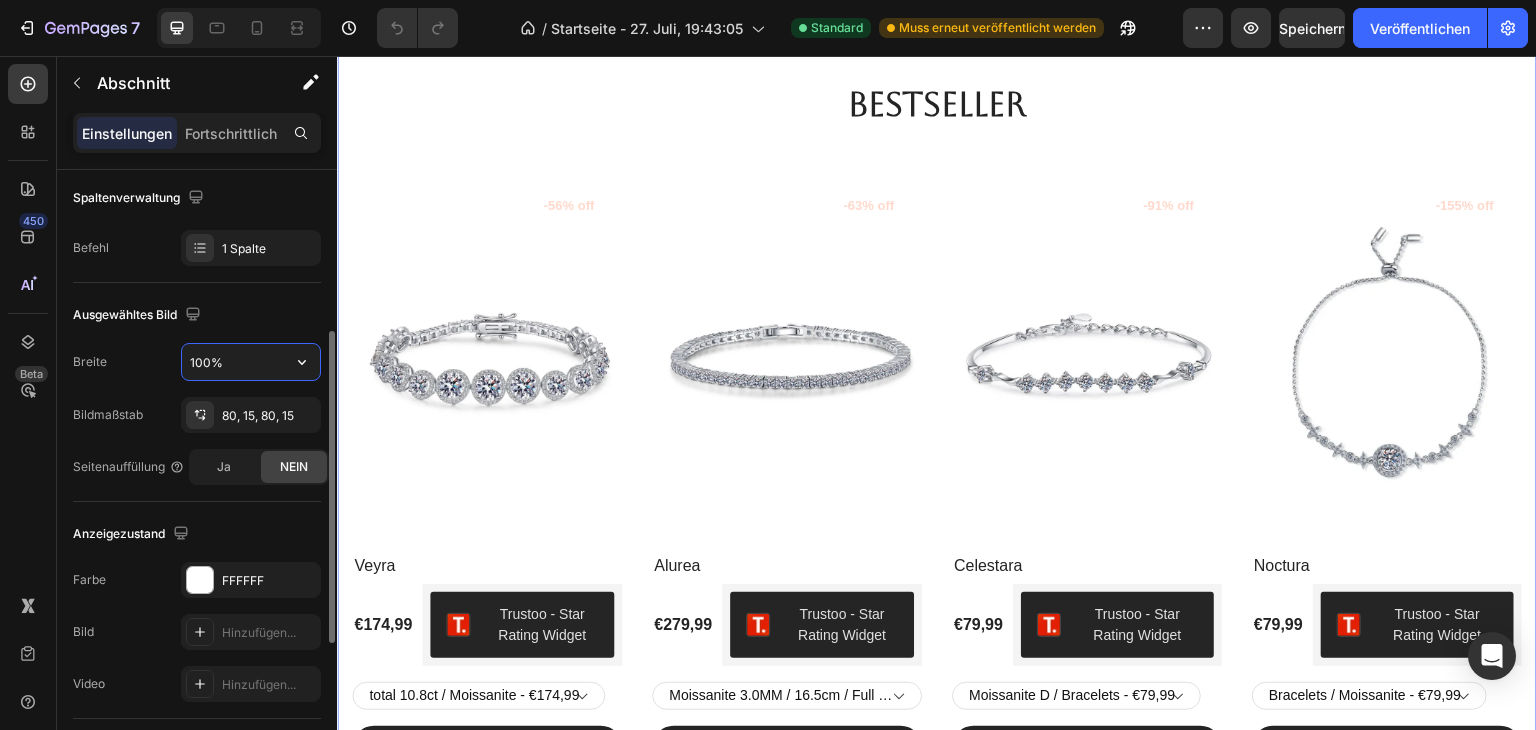 click on "100%" at bounding box center (251, 362) 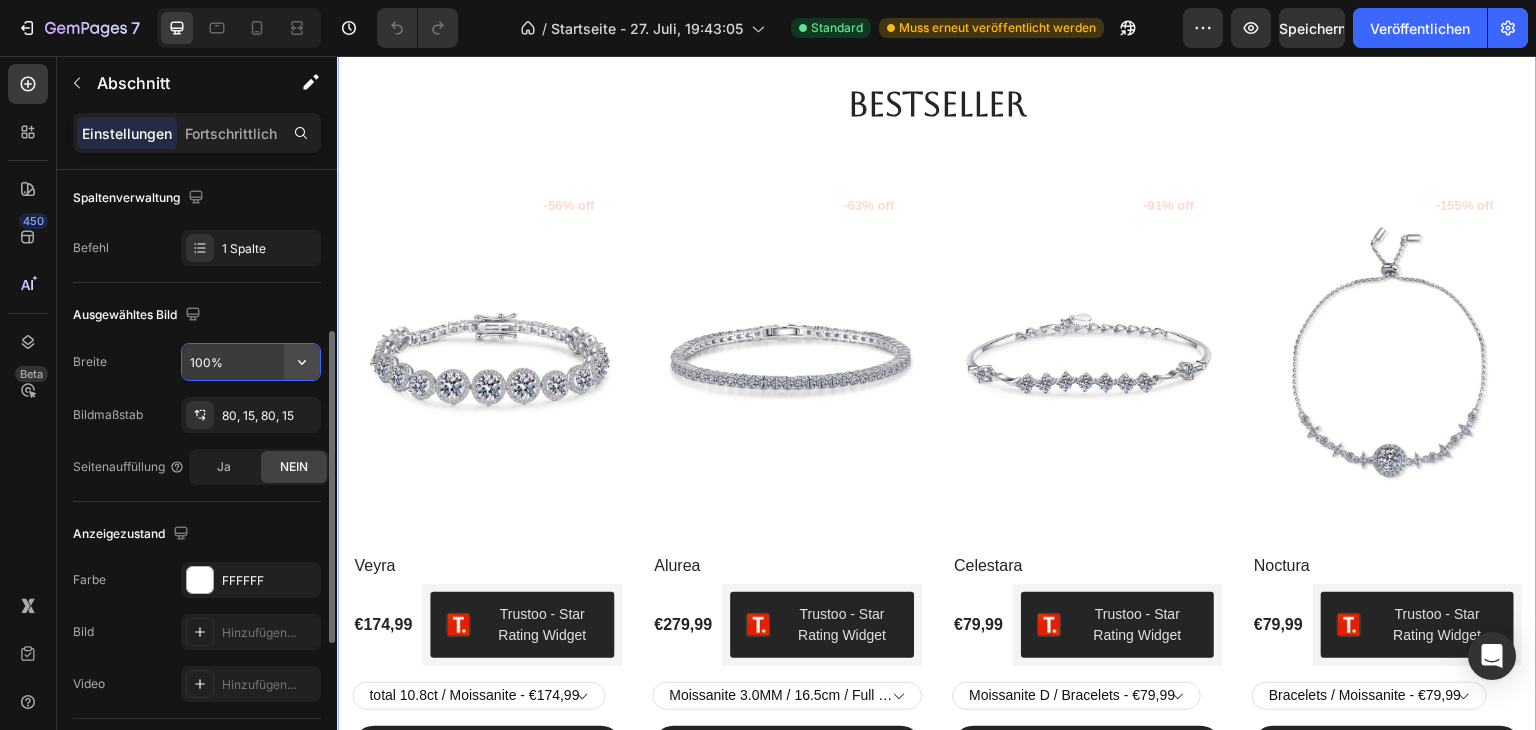click 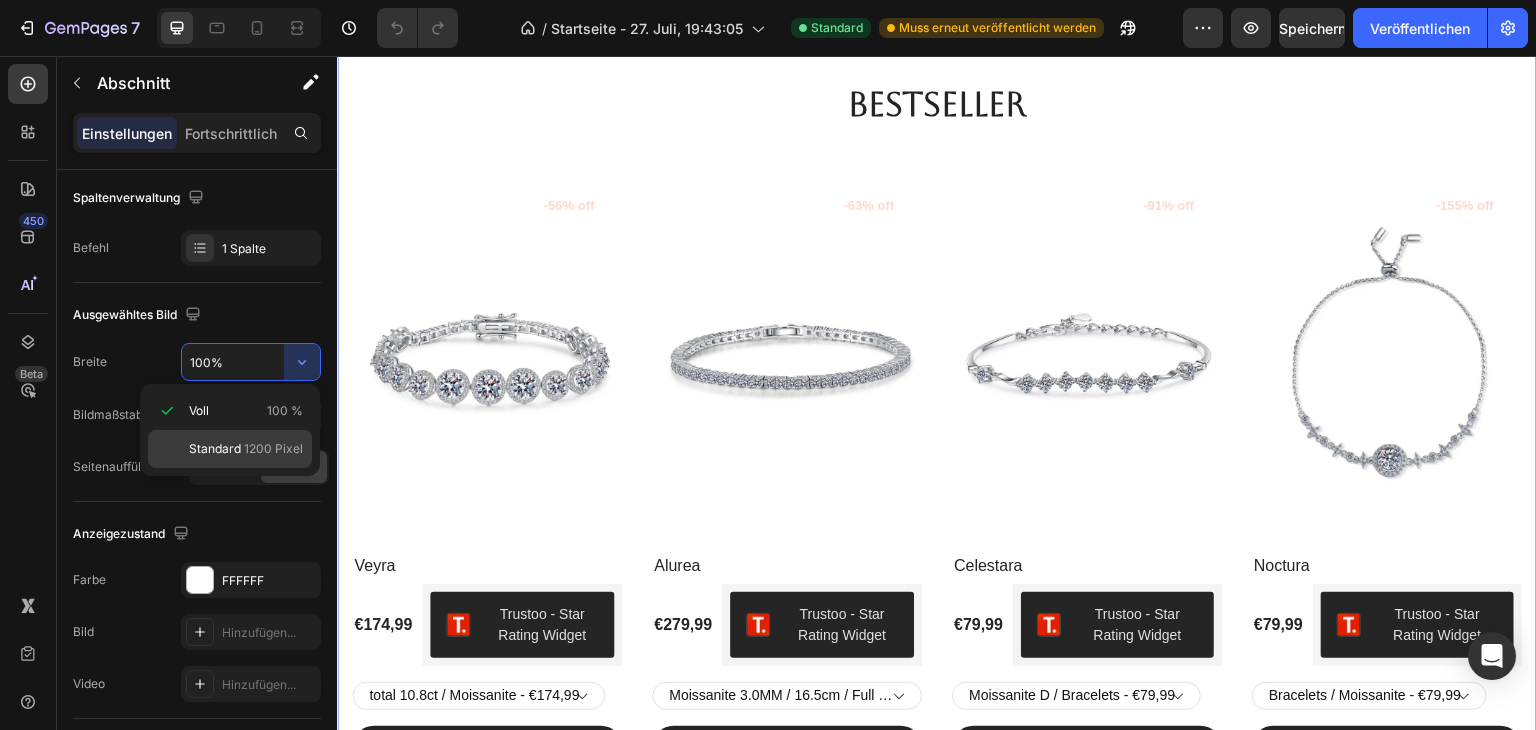 click on "1200 Pixel" at bounding box center (273, 448) 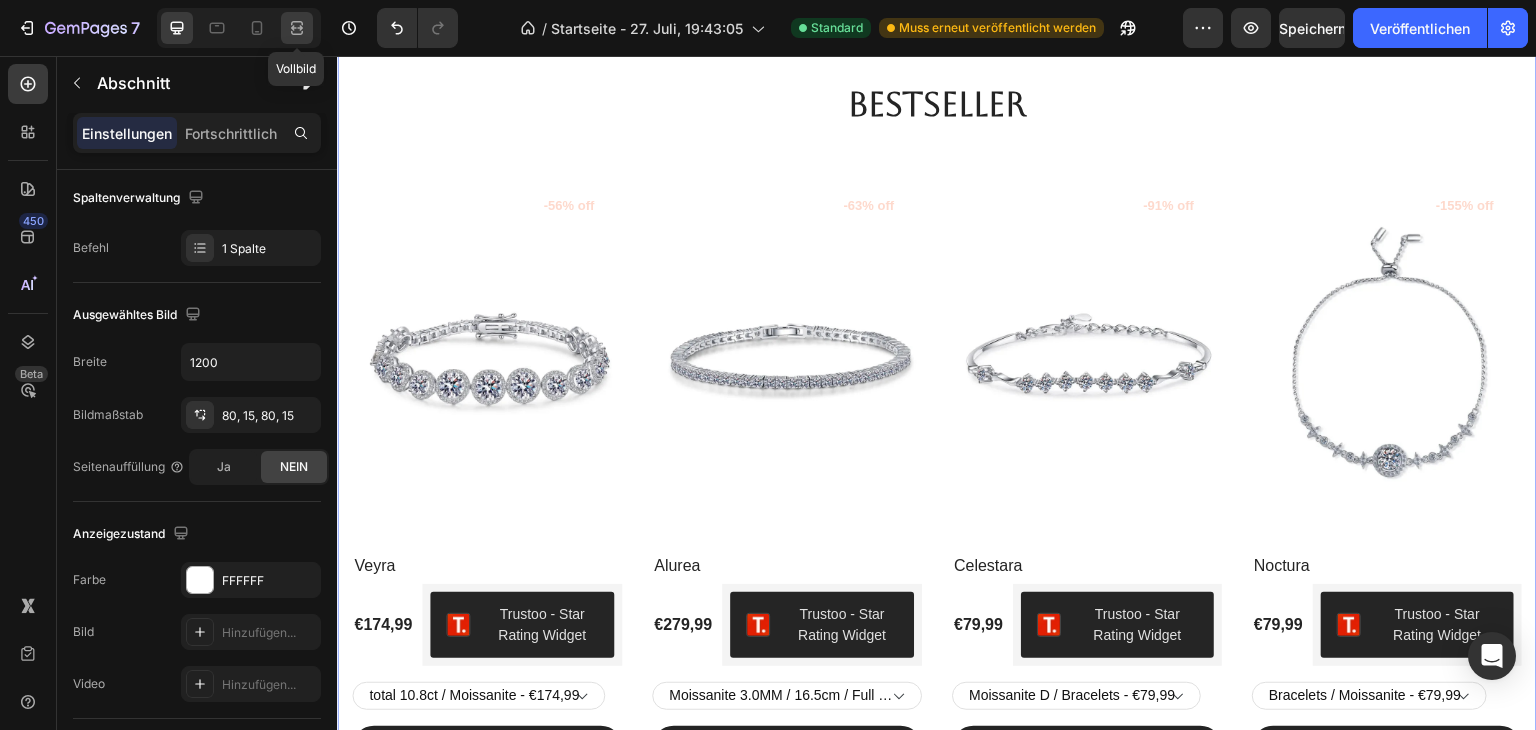 click 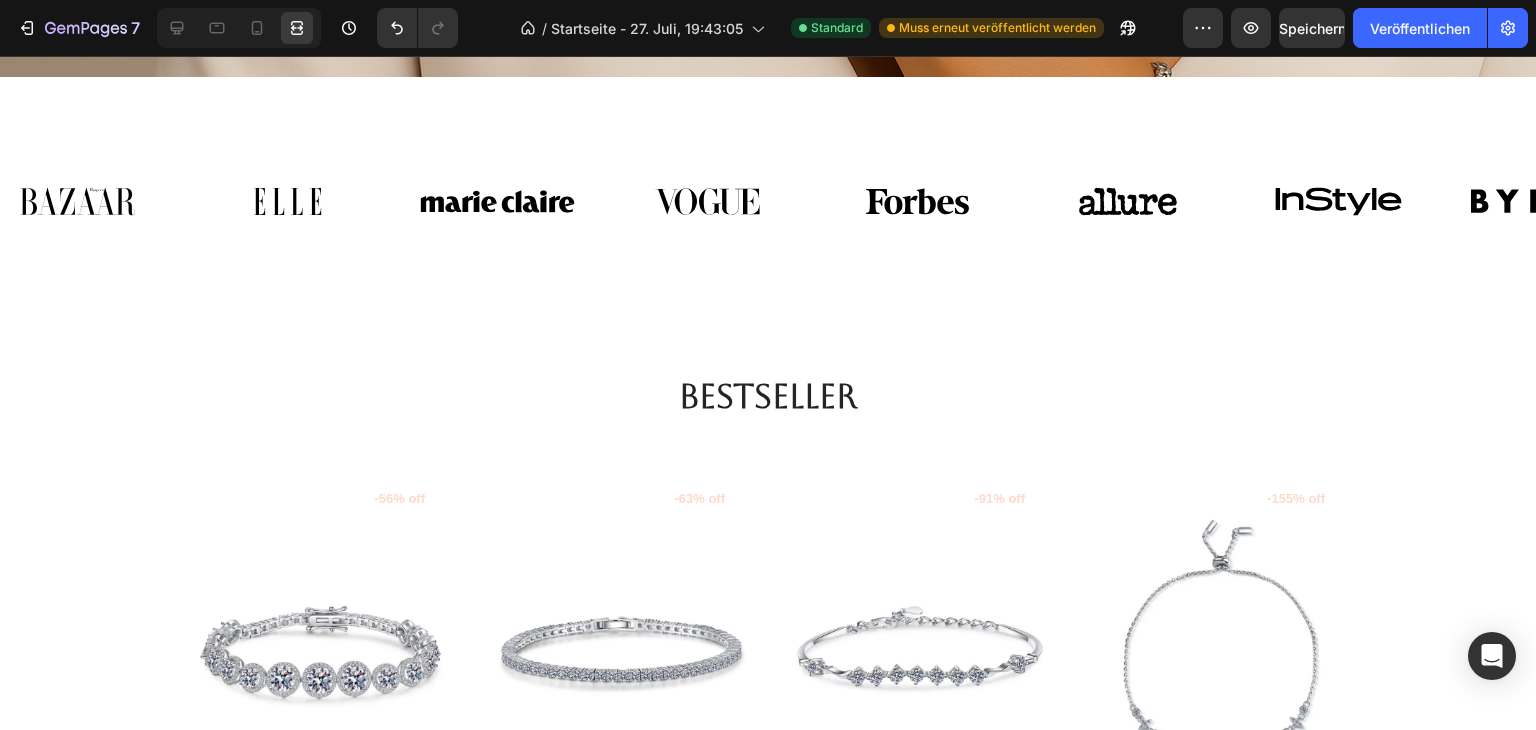 scroll, scrollTop: 554, scrollLeft: 0, axis: vertical 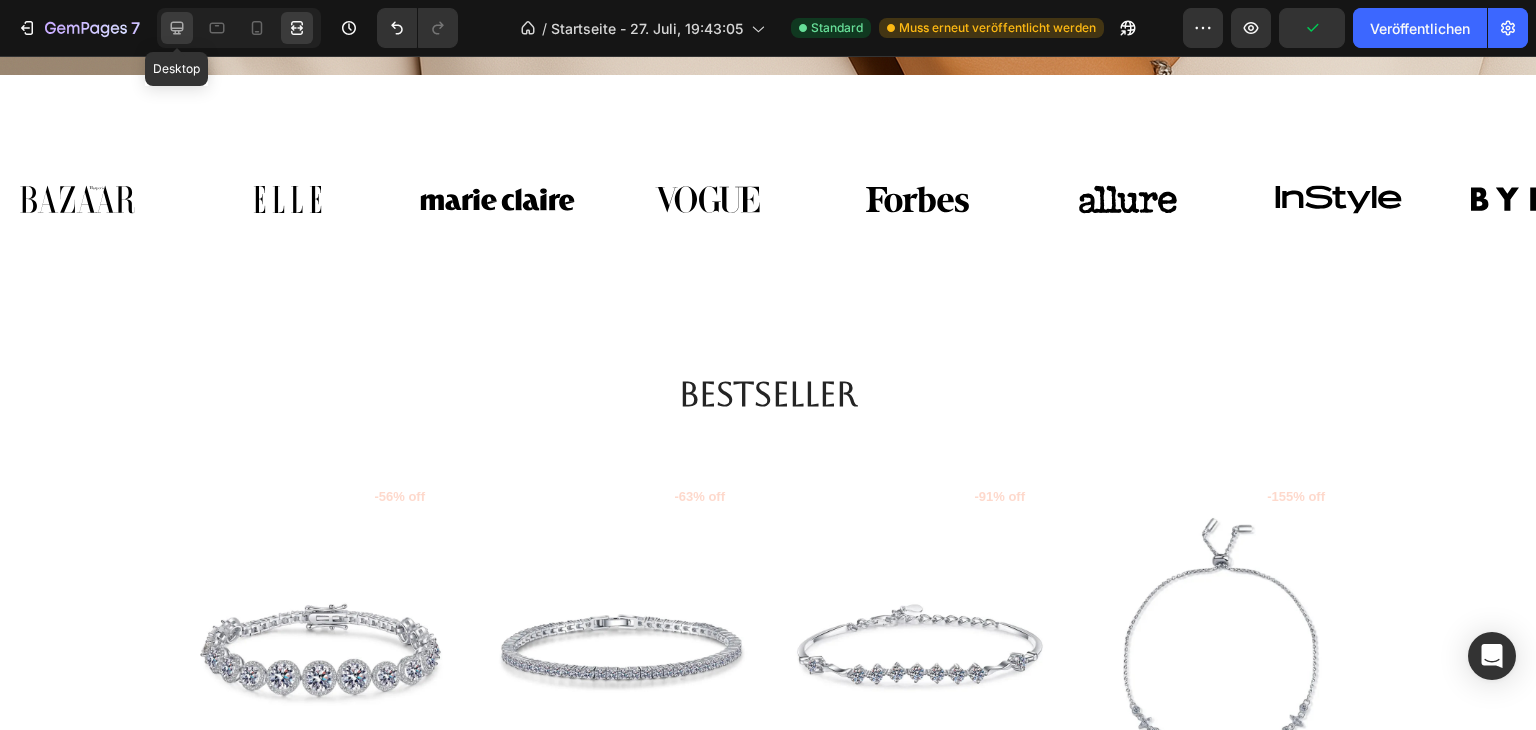click 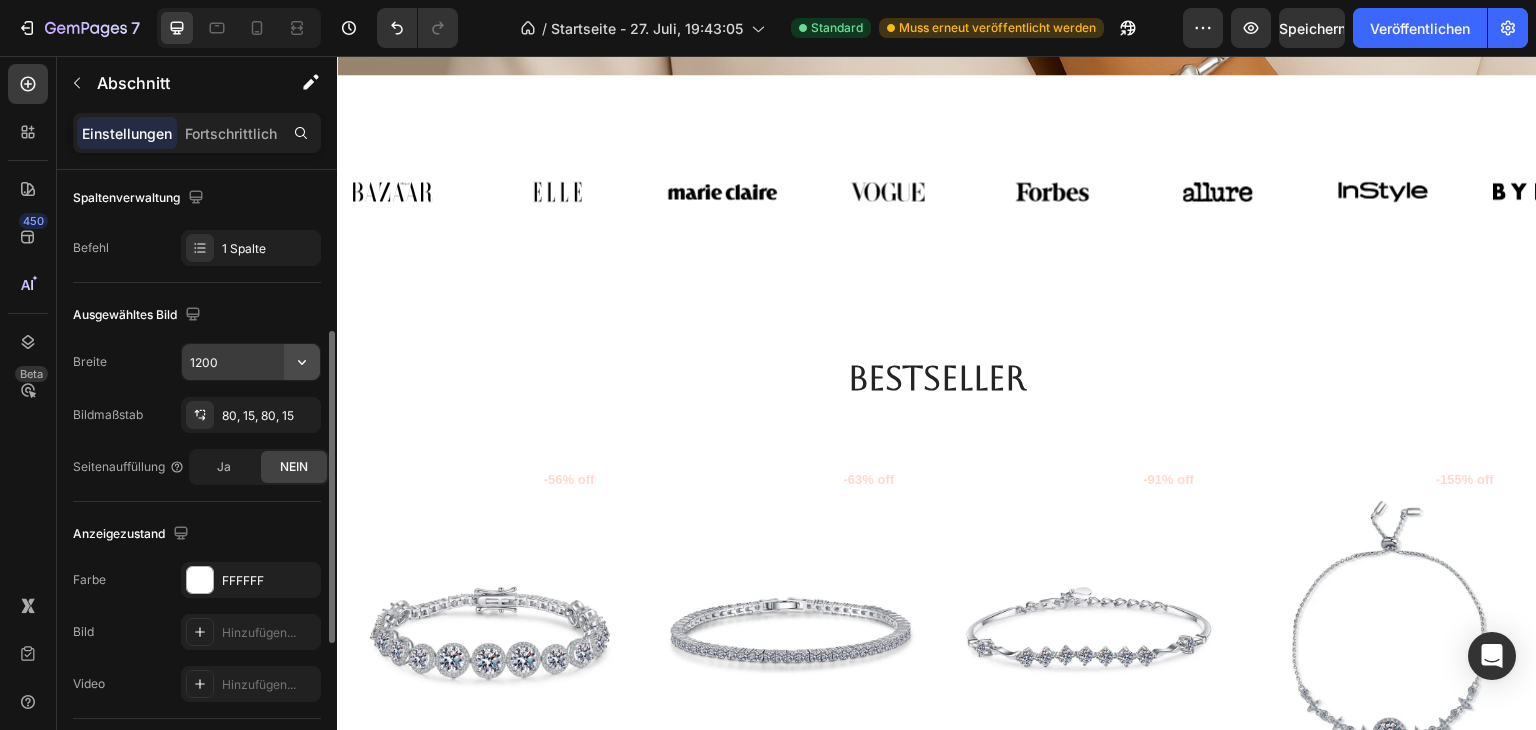 click 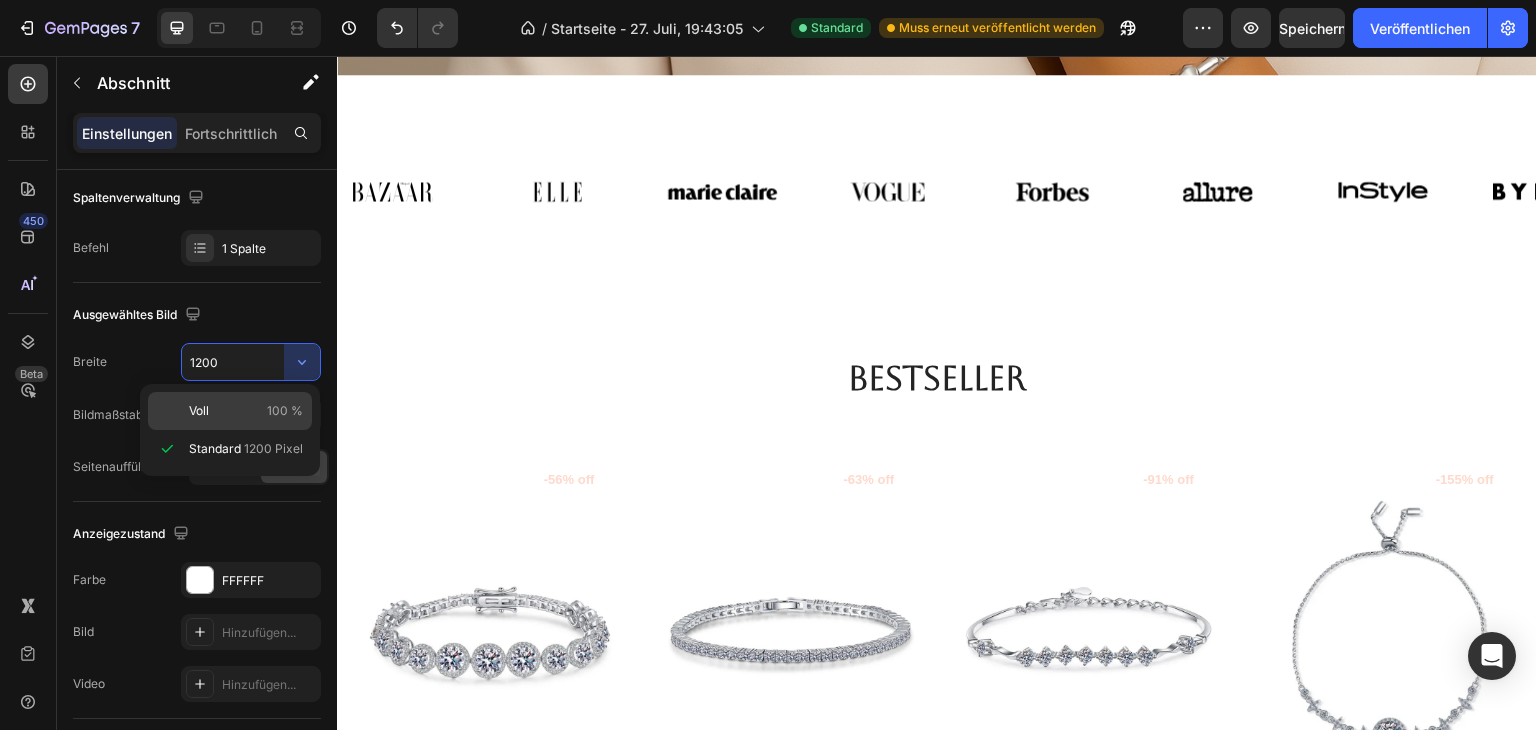 click on "100 %" at bounding box center (285, 411) 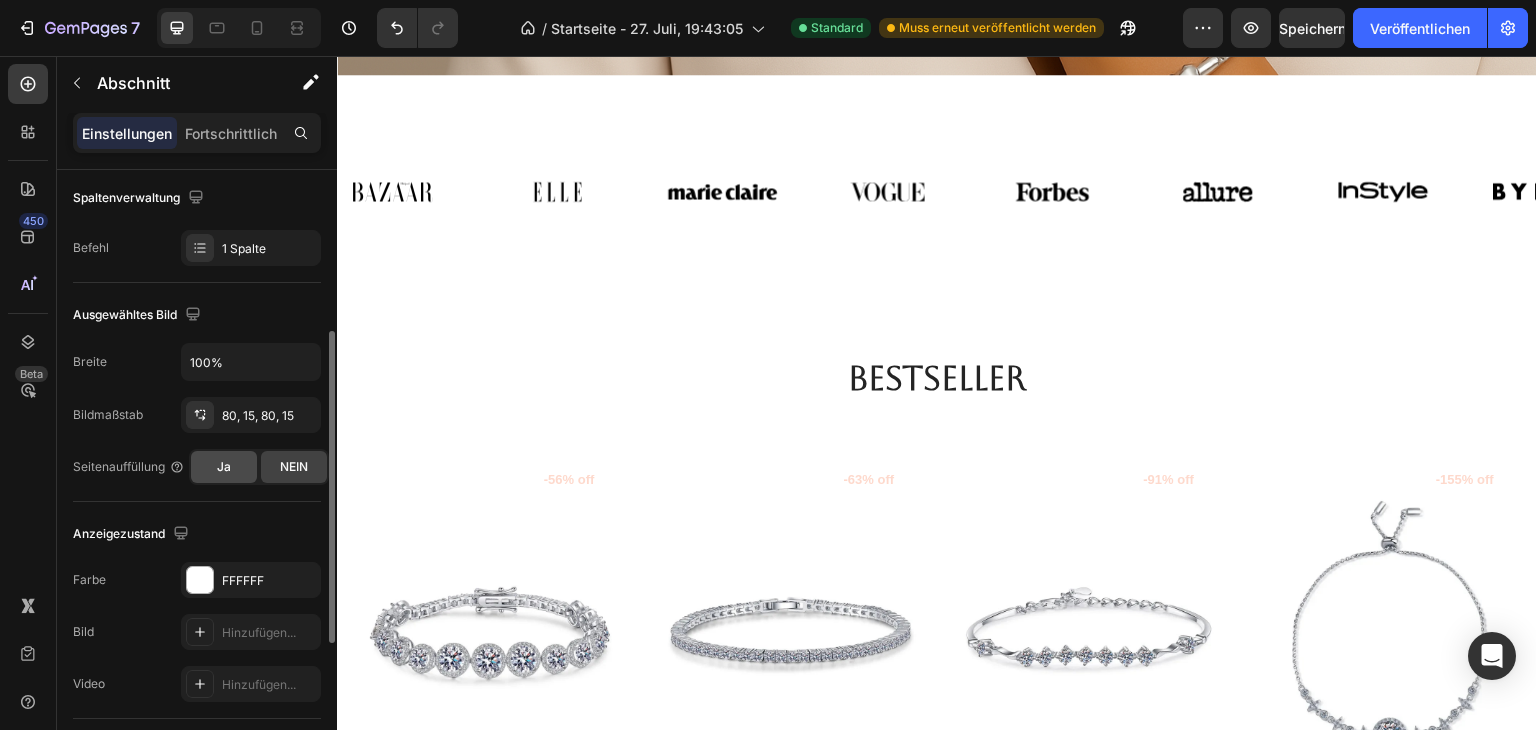 click on "Ja" 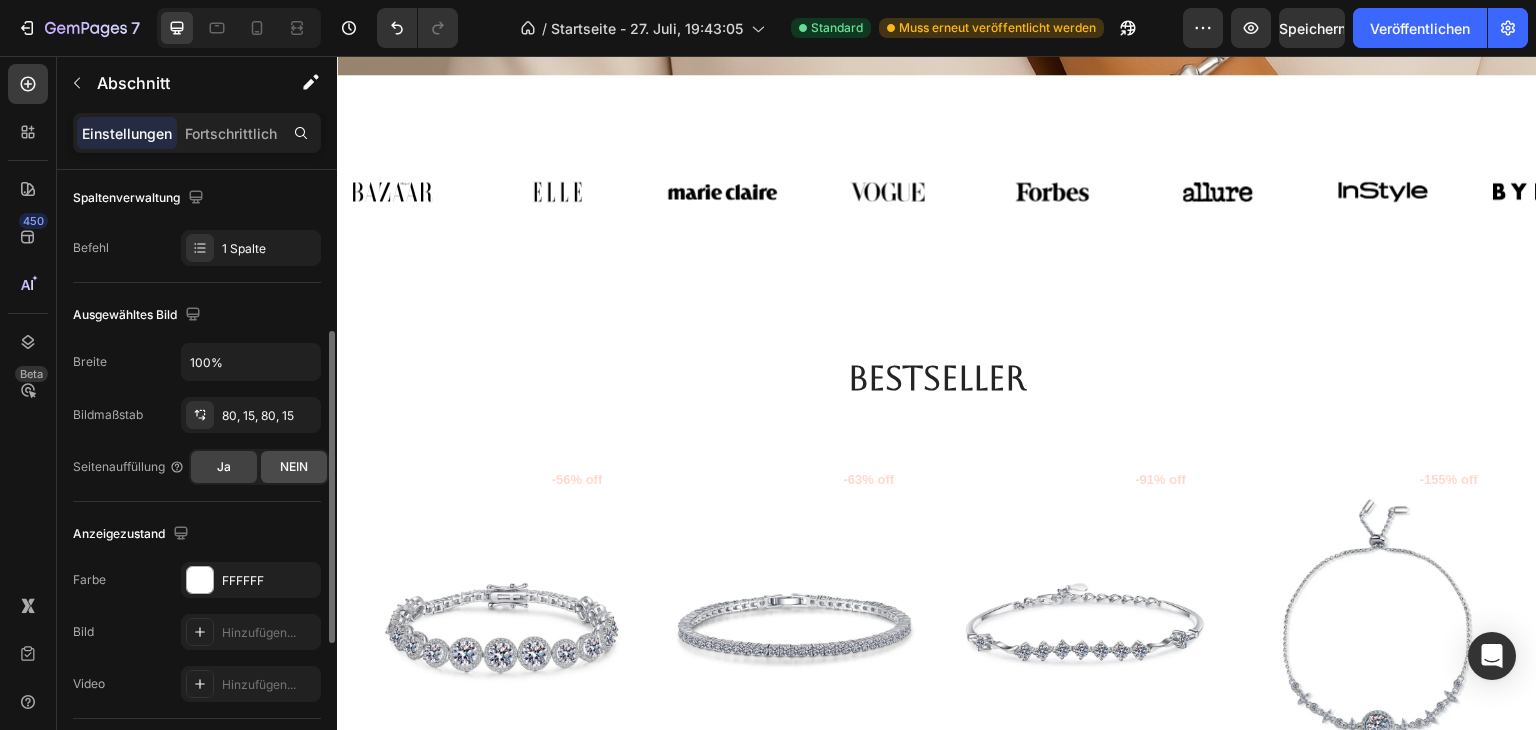click on "NEIN" at bounding box center [294, 466] 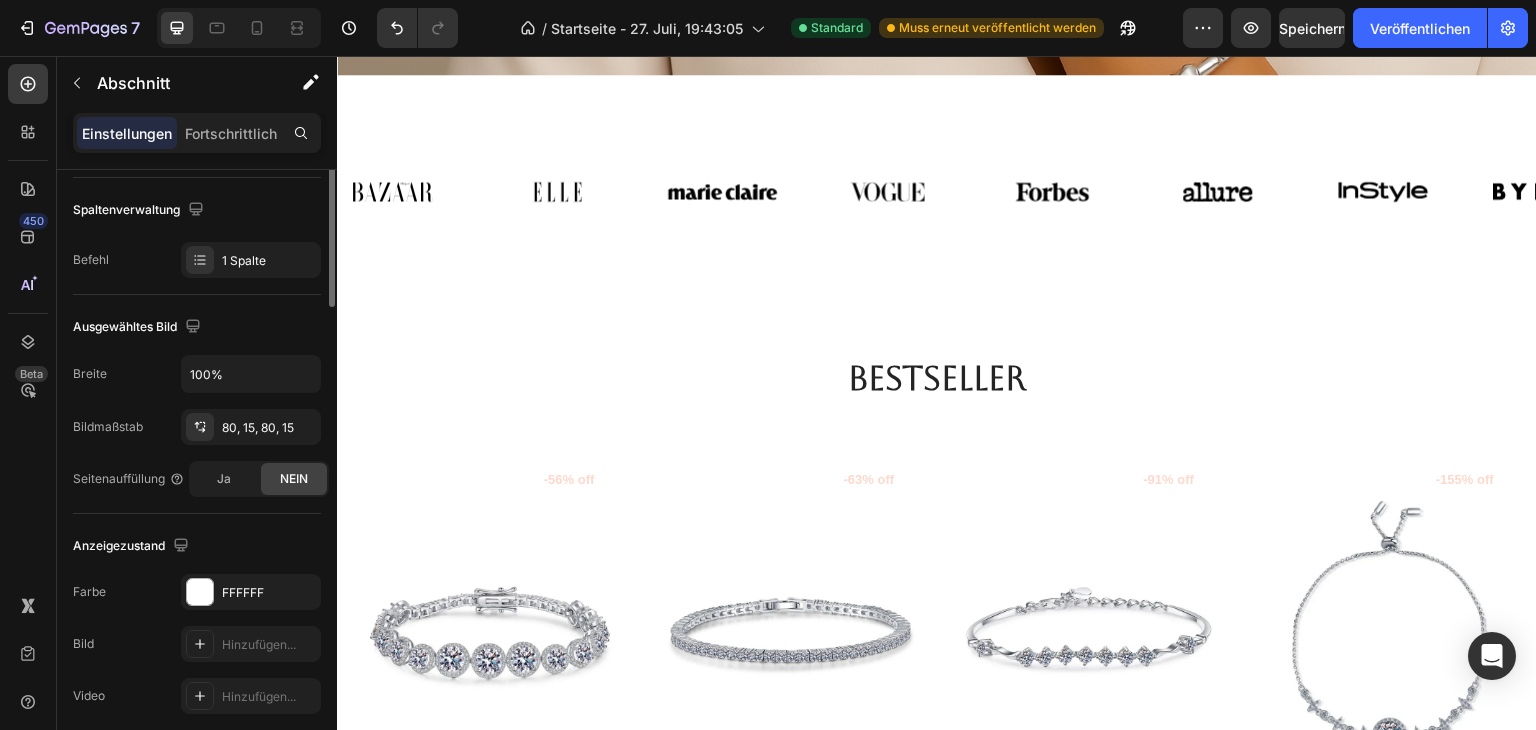 scroll, scrollTop: 0, scrollLeft: 0, axis: both 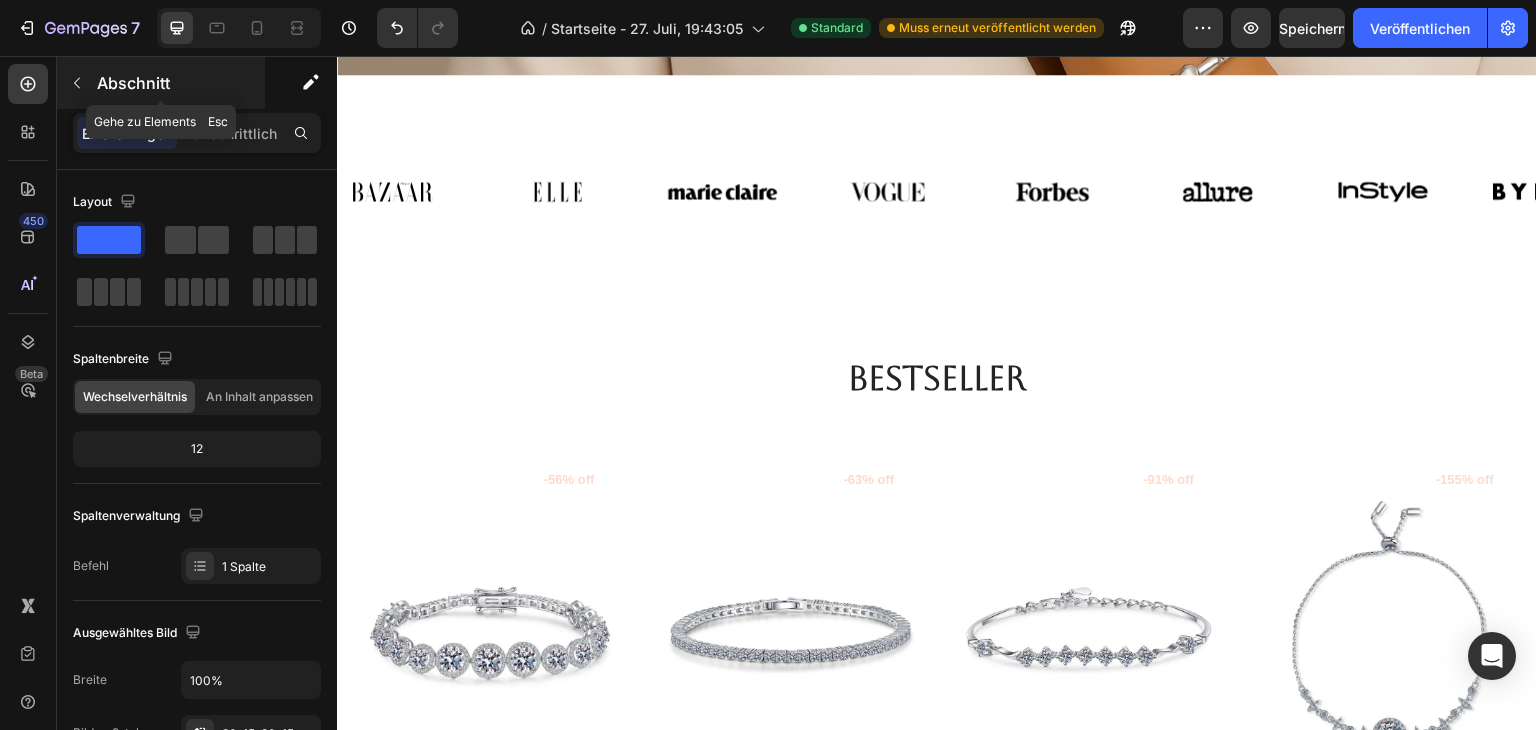 click on "Abschnitt" at bounding box center [133, 83] 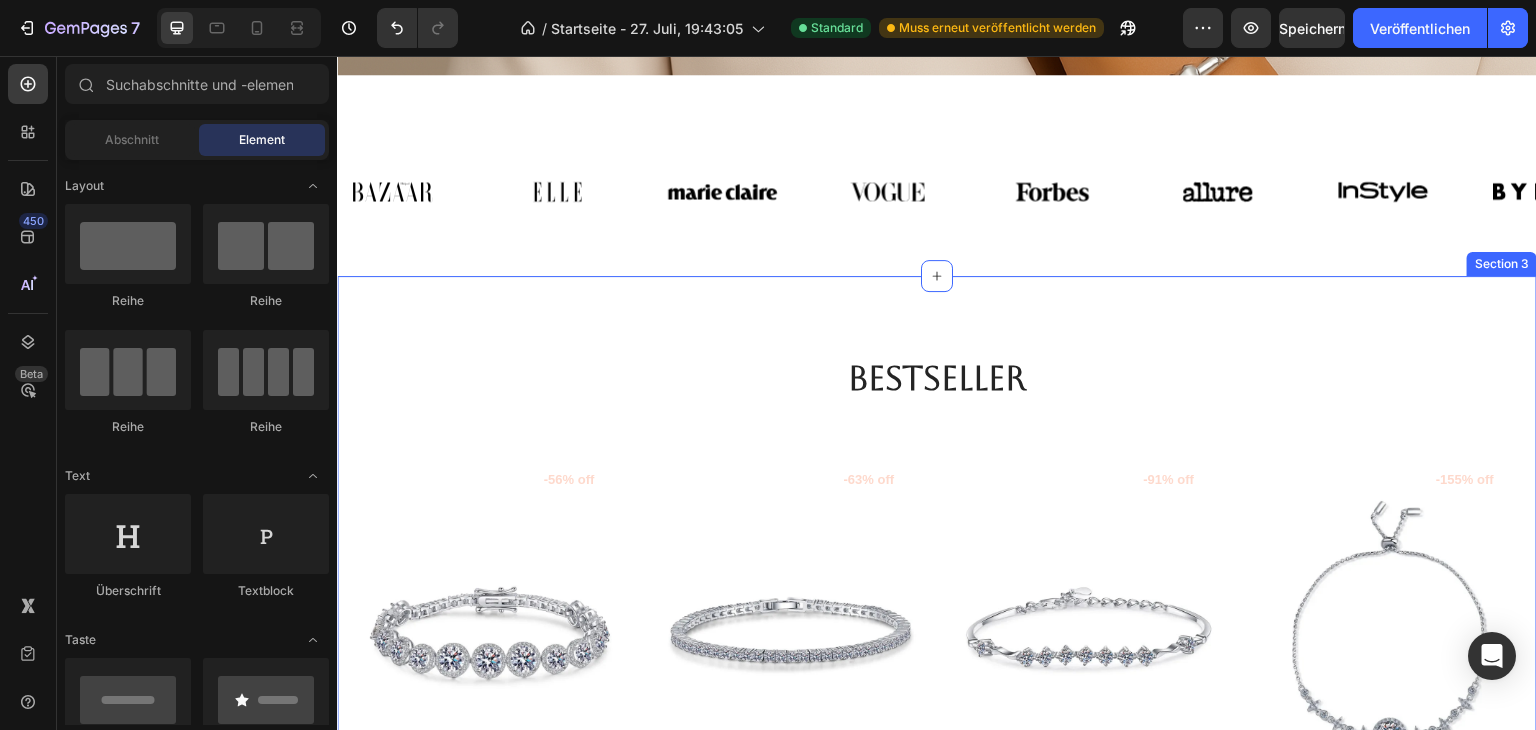 click on "Bestseller Heading Row (P) Images -56% off Product Badge Row Veyra (P) Title €174,99 (P) Price (P) Price Trustoo - Star Rating Widget Trustoo Row   total 10.8ct / Moissanite - €174,99  total 10.4ct / Moissanite - €169,99  total 10.1ct / Moissanite - €164,99  total 11.1ct / Moissanite - €179,99  (P) Variants & Swatches In den Warenkorb (P) Cart Button Row Product List (P) Images -63% off Product Badge Row Alurea (P) Title €279,99 (P) Price (P) Price Trustoo - Star Rating Widget Trustoo Row   Moissanite 3.0MM / 16.5cm / Full Moissanite GRA|CHINA - €279,99  Moissanite 3.0MM / 18.0cm / Full Moissanite GRA|CHINA - €279,99  Moissanite 2MM / 16.5cm / Full Moissanite GRA|CHINA - €249,99  Moissanite 2MM / 18.0cm / Full Moissanite GRA|CHINA - €249,99  Moissanite 2MM / 19.0cm / Full Moissanite GRA|CHINA - €249,99  Moissanite 2.5MM / 15.5cm / Full Moissanite GRA|CHINA - €269,99  Moissanite 2.5MM / 19.0cm / Full Moissanite GRA|CHINA - €269,99  (P) Variants & Swatches In den Warenkorb Row -91% off" at bounding box center [937, 1011] 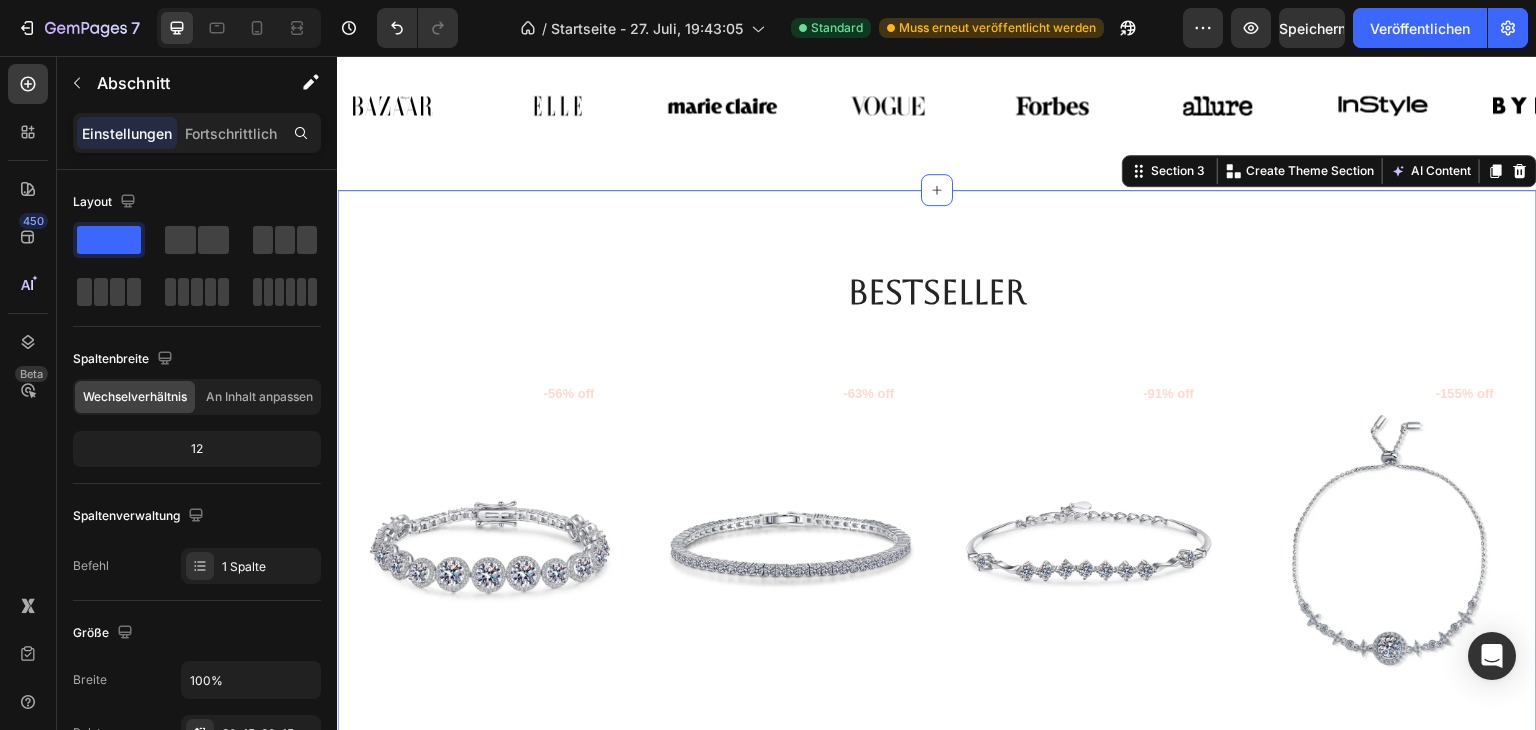 scroll, scrollTop: 643, scrollLeft: 0, axis: vertical 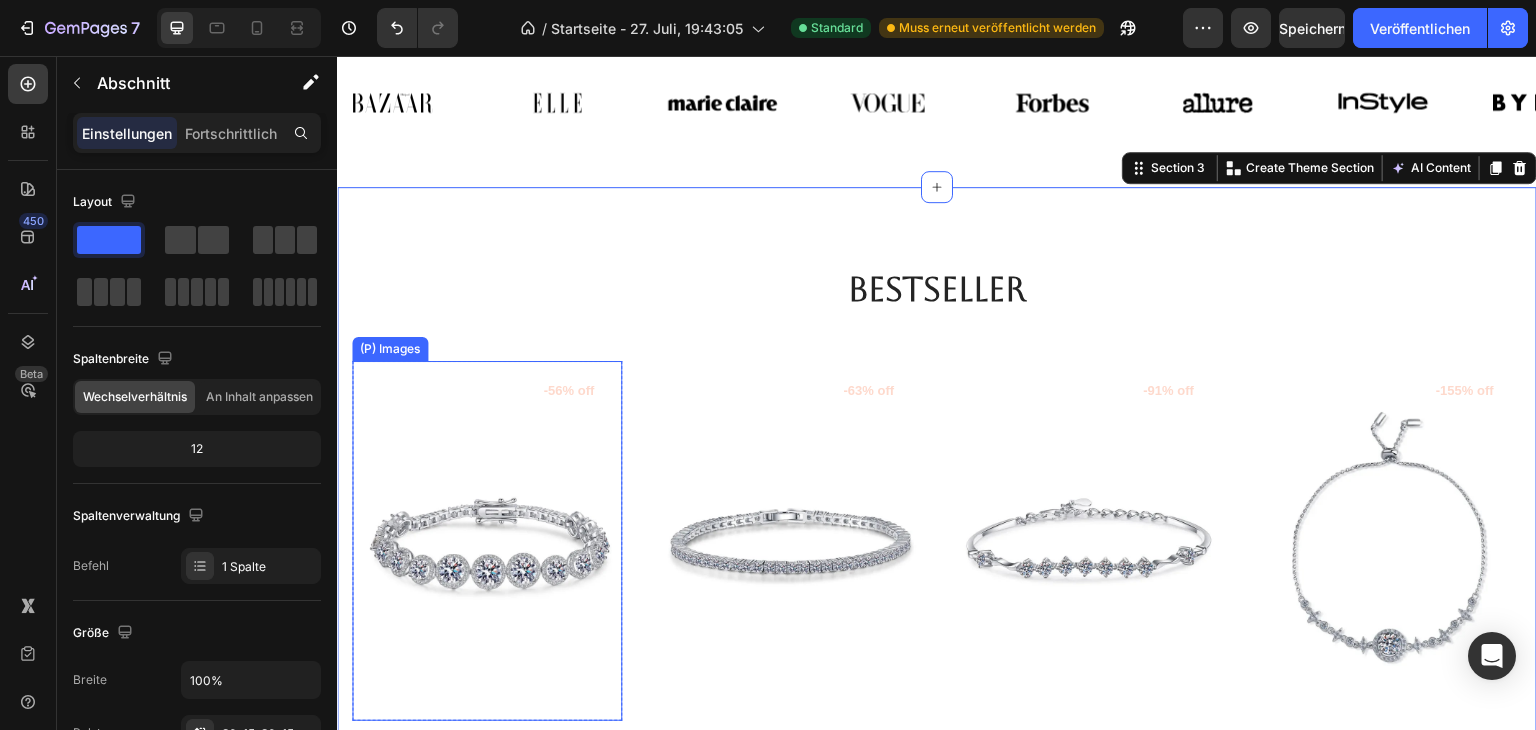 click at bounding box center [487, 541] 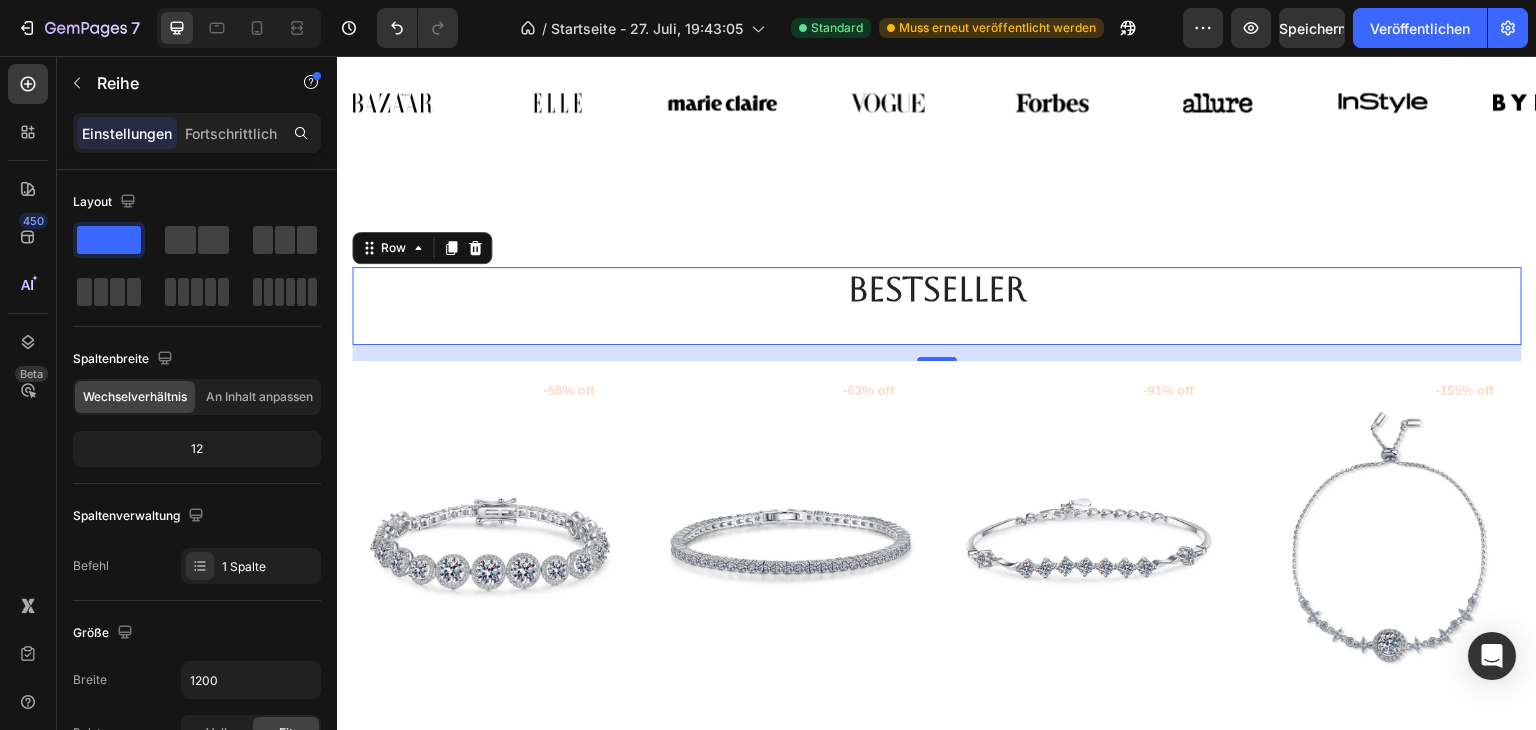 click at bounding box center [787, 541] 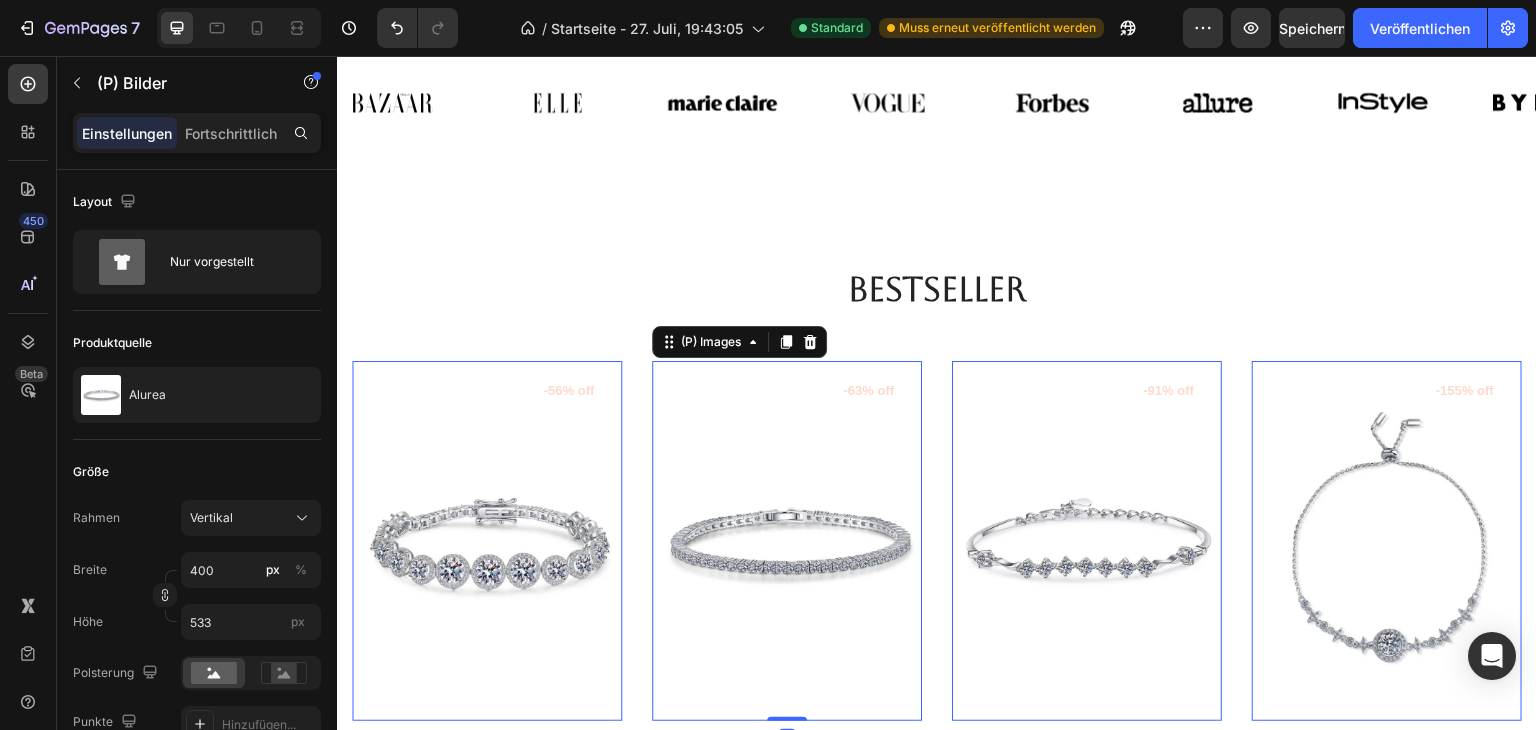 click at bounding box center [787, 541] 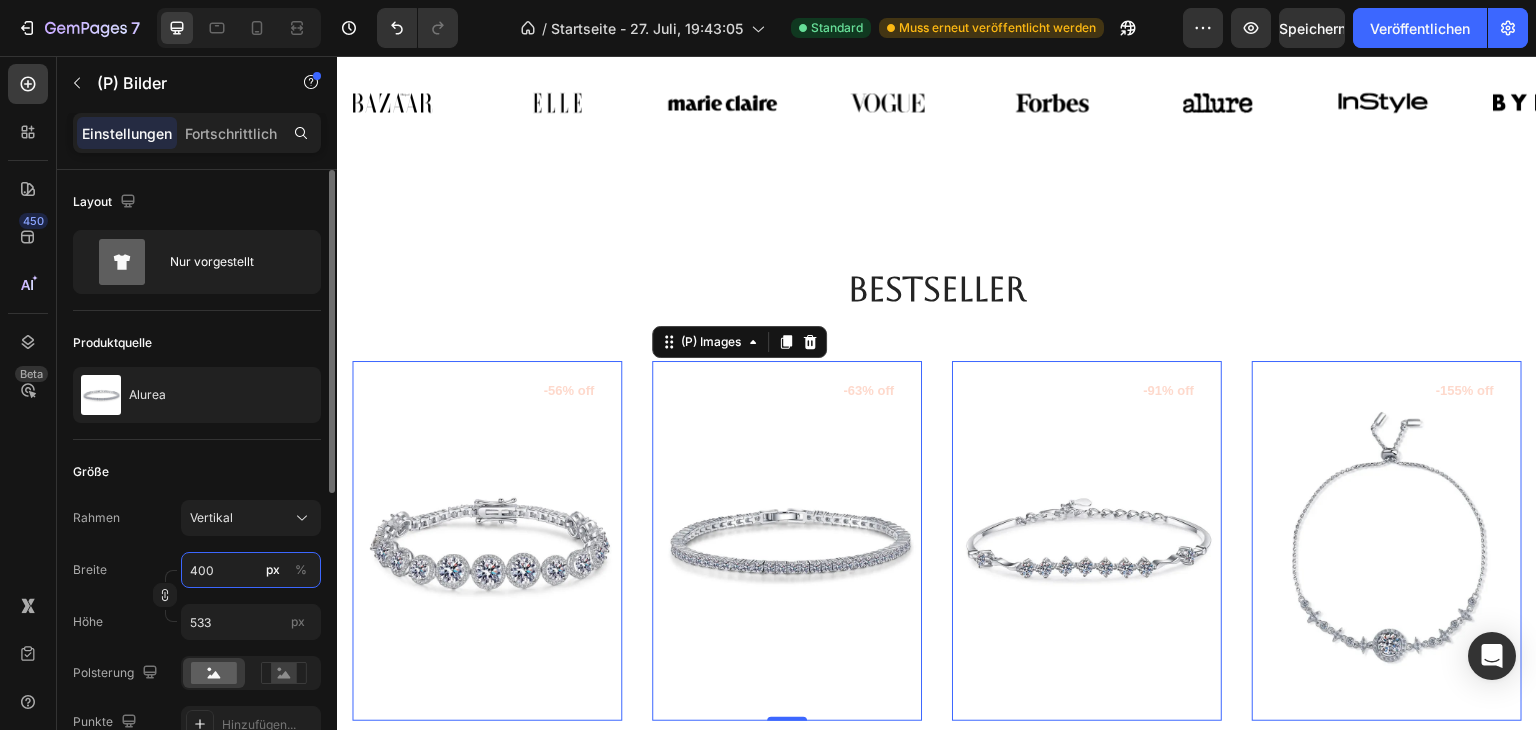 click on "400" at bounding box center [251, 570] 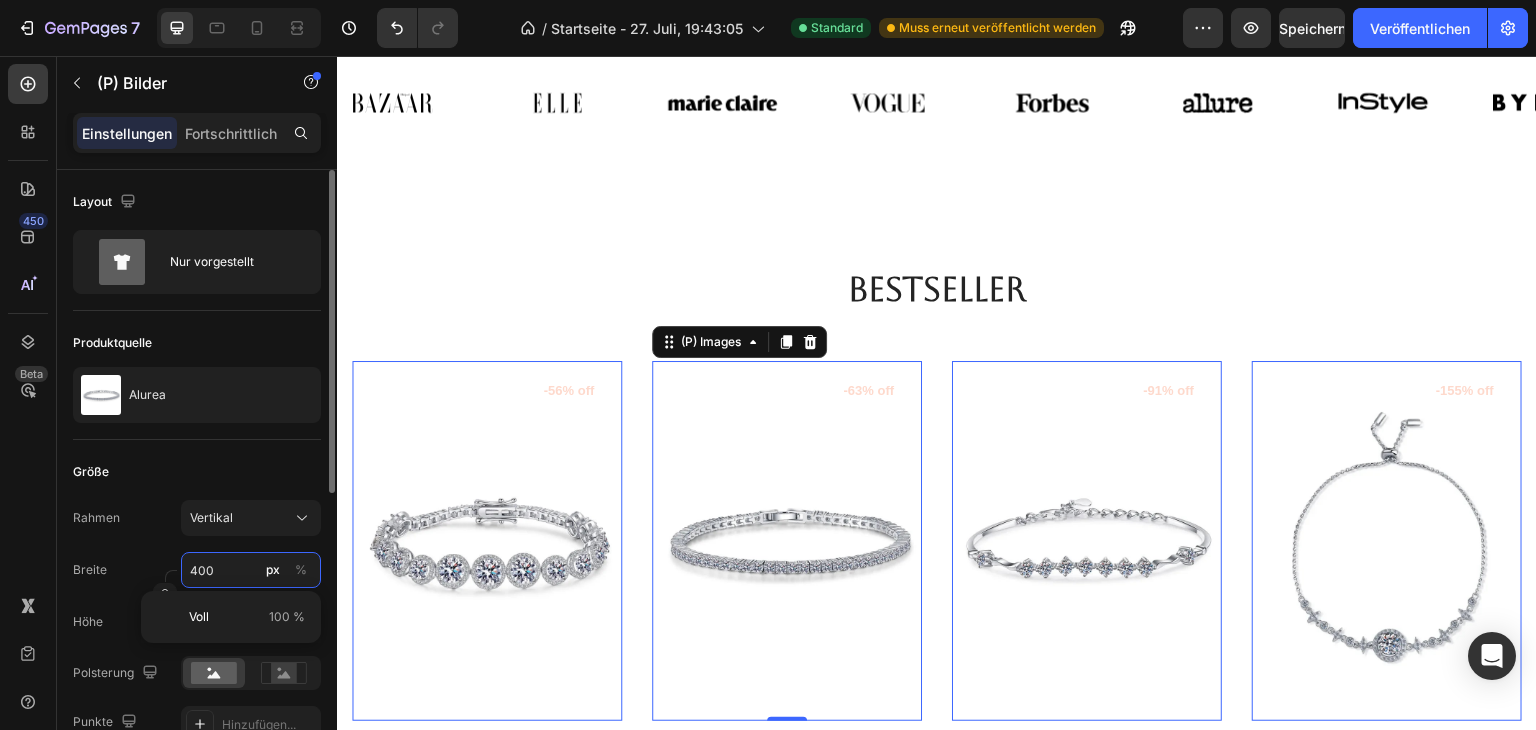 type 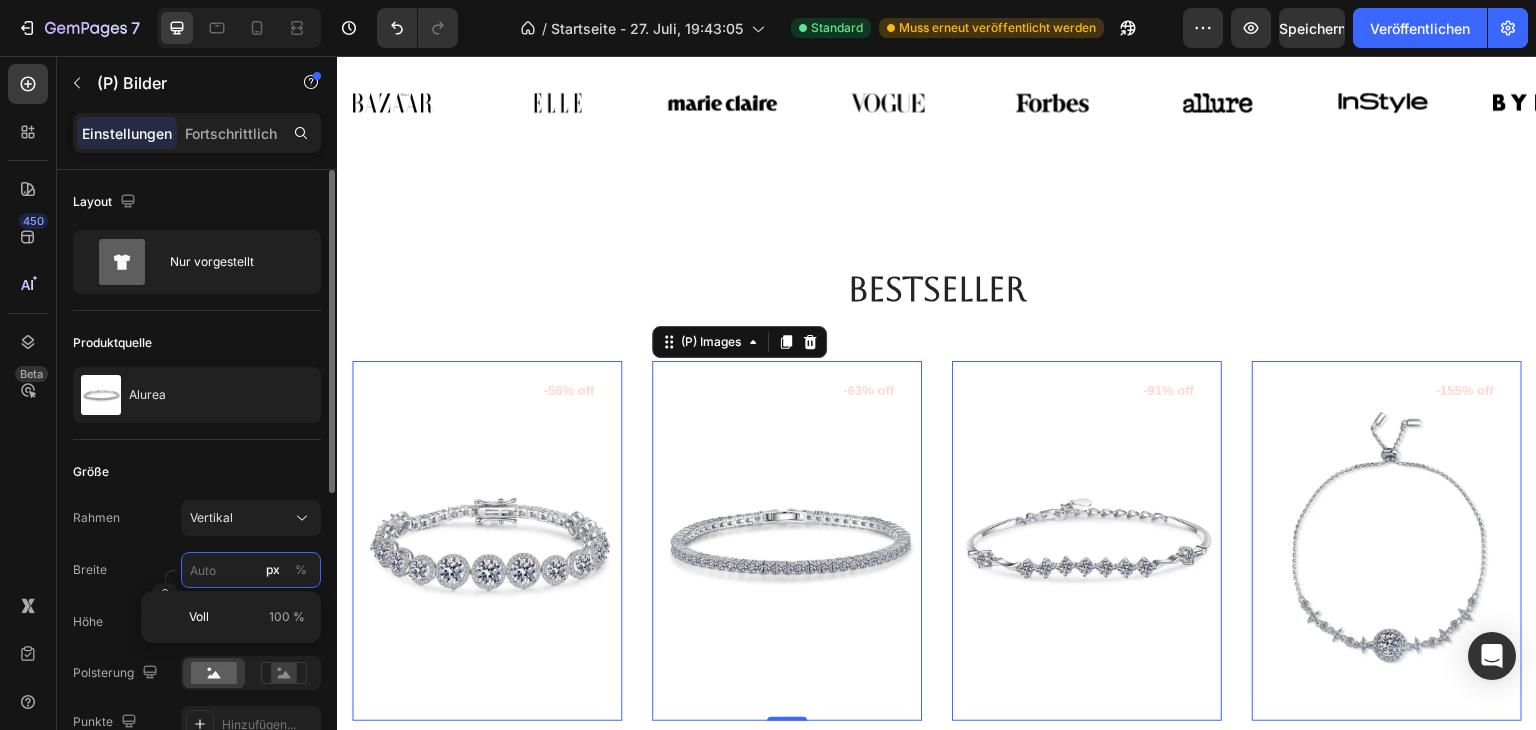 type 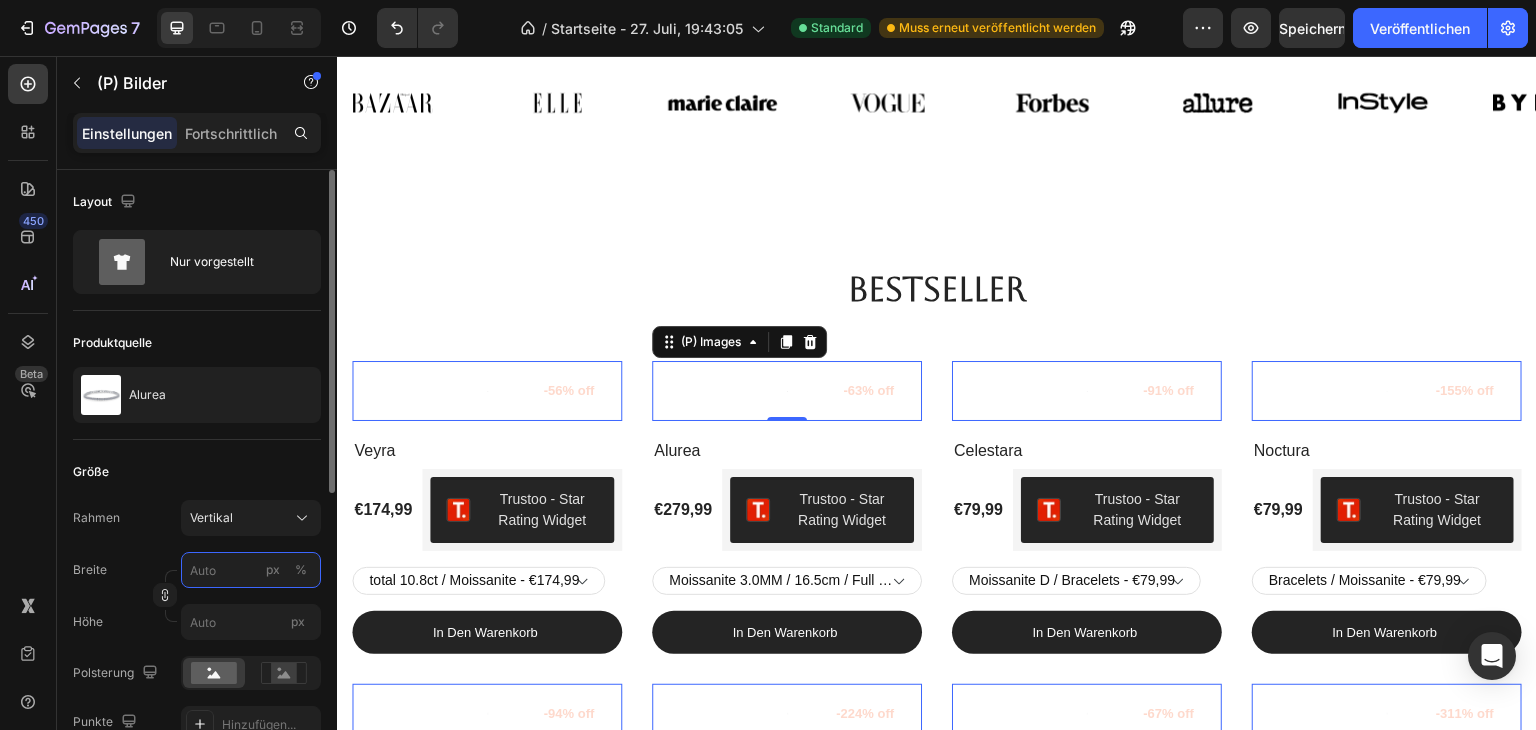 type on "1" 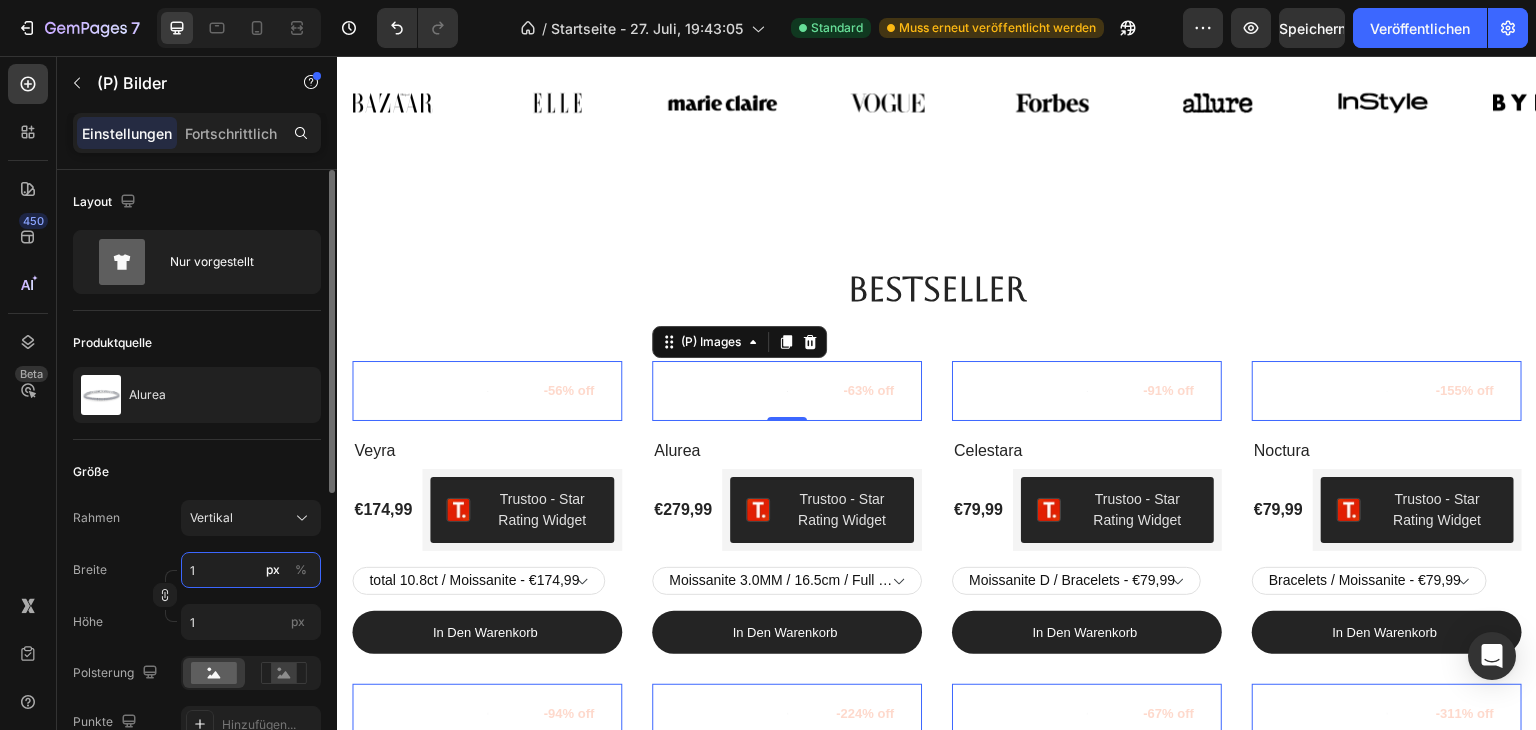 type on "12" 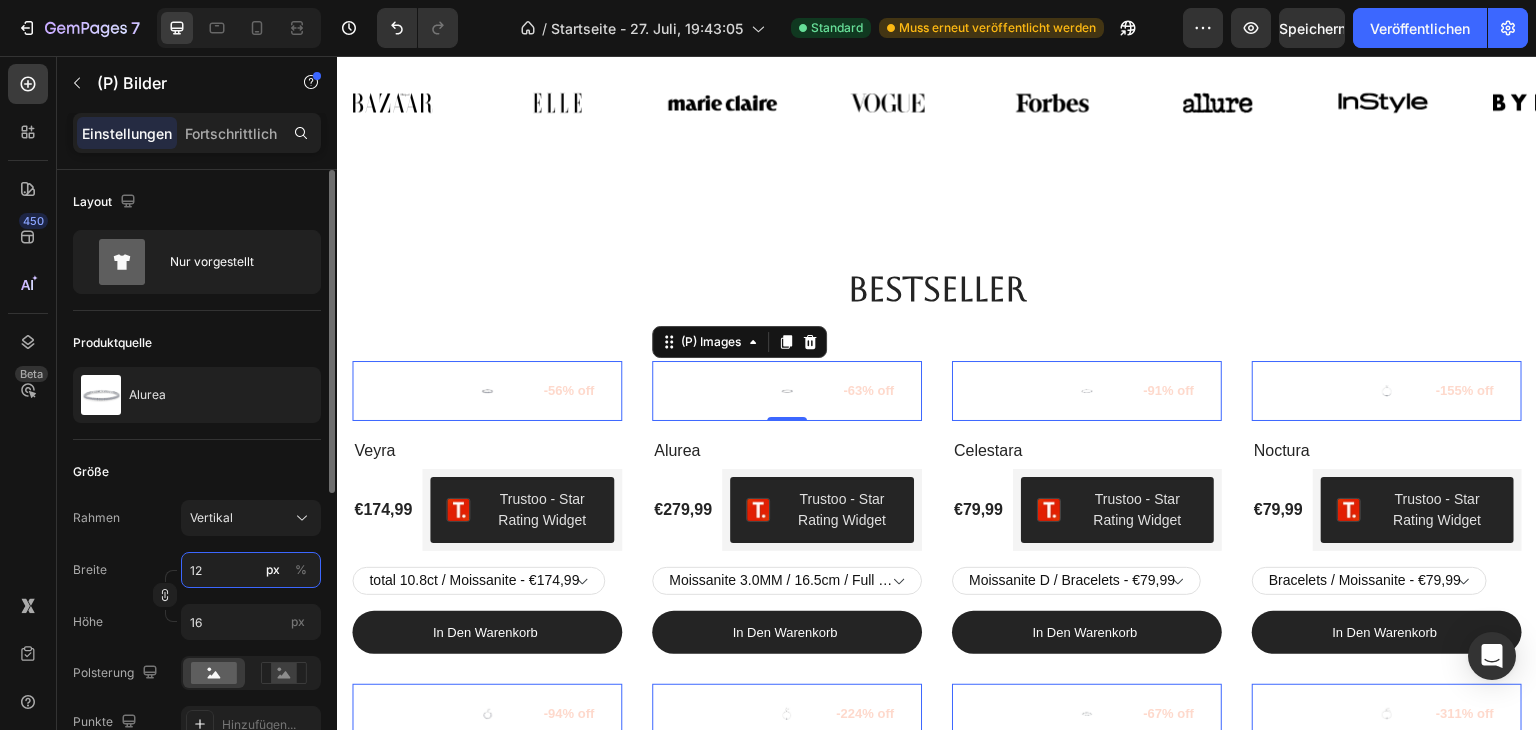 type on "120" 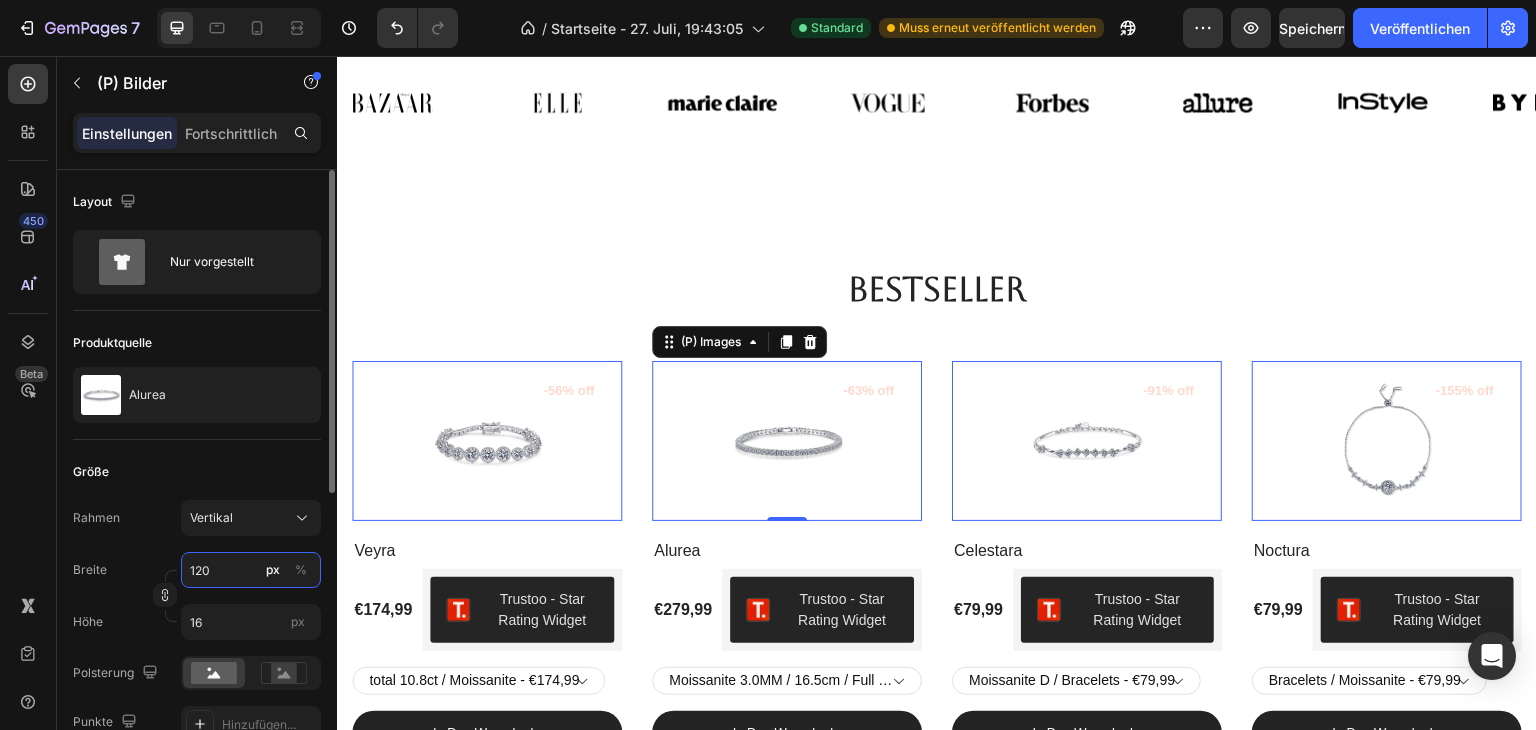 type on "160" 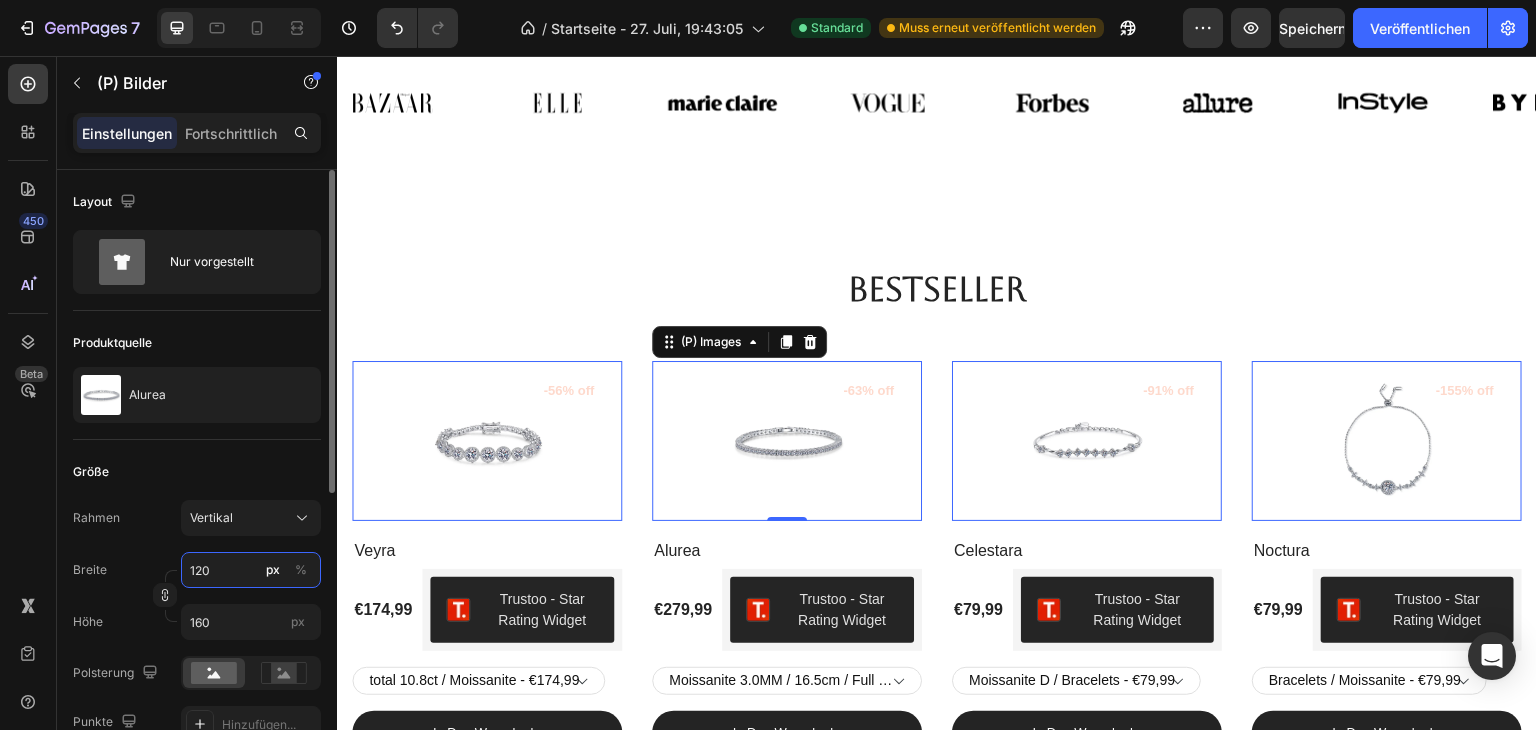 type on "1200" 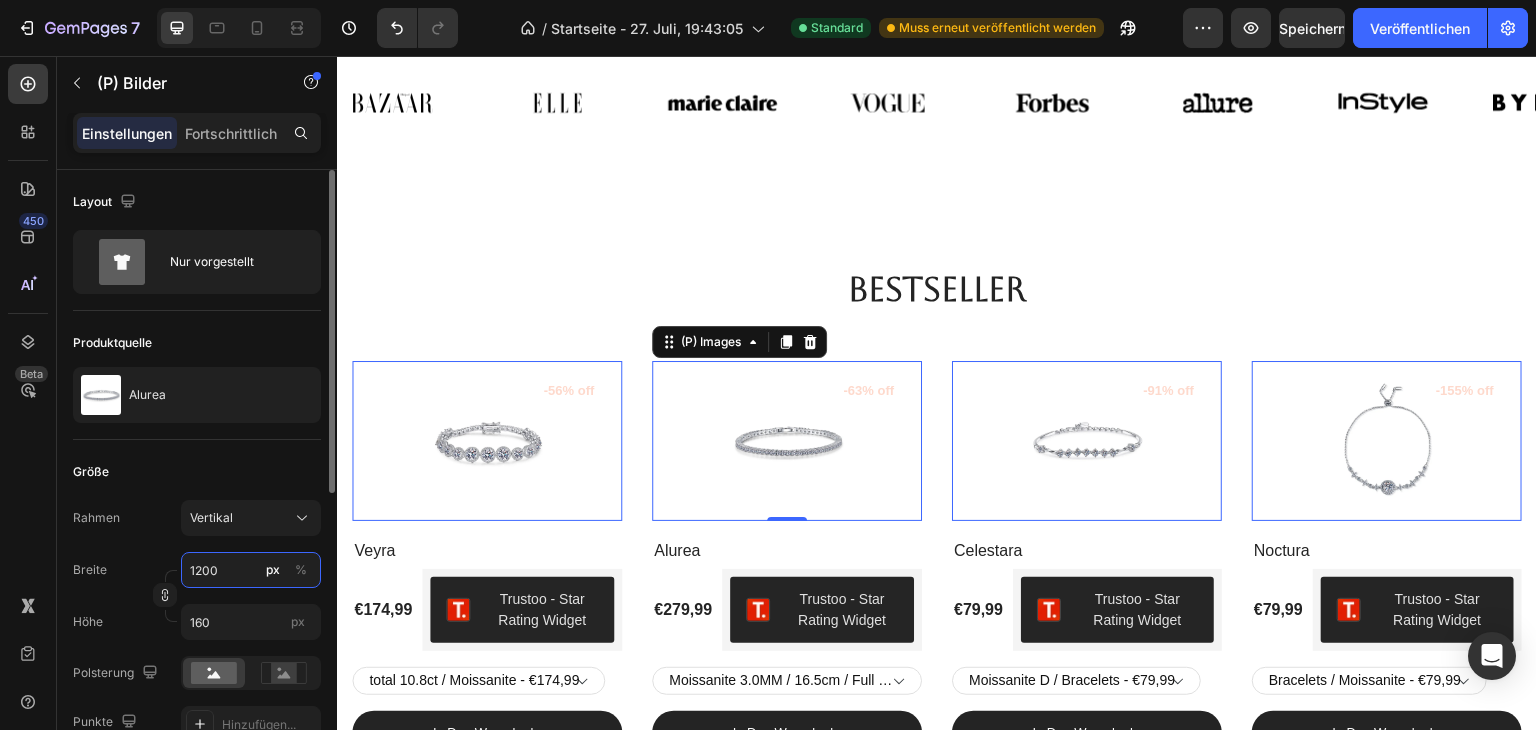 type on "1600" 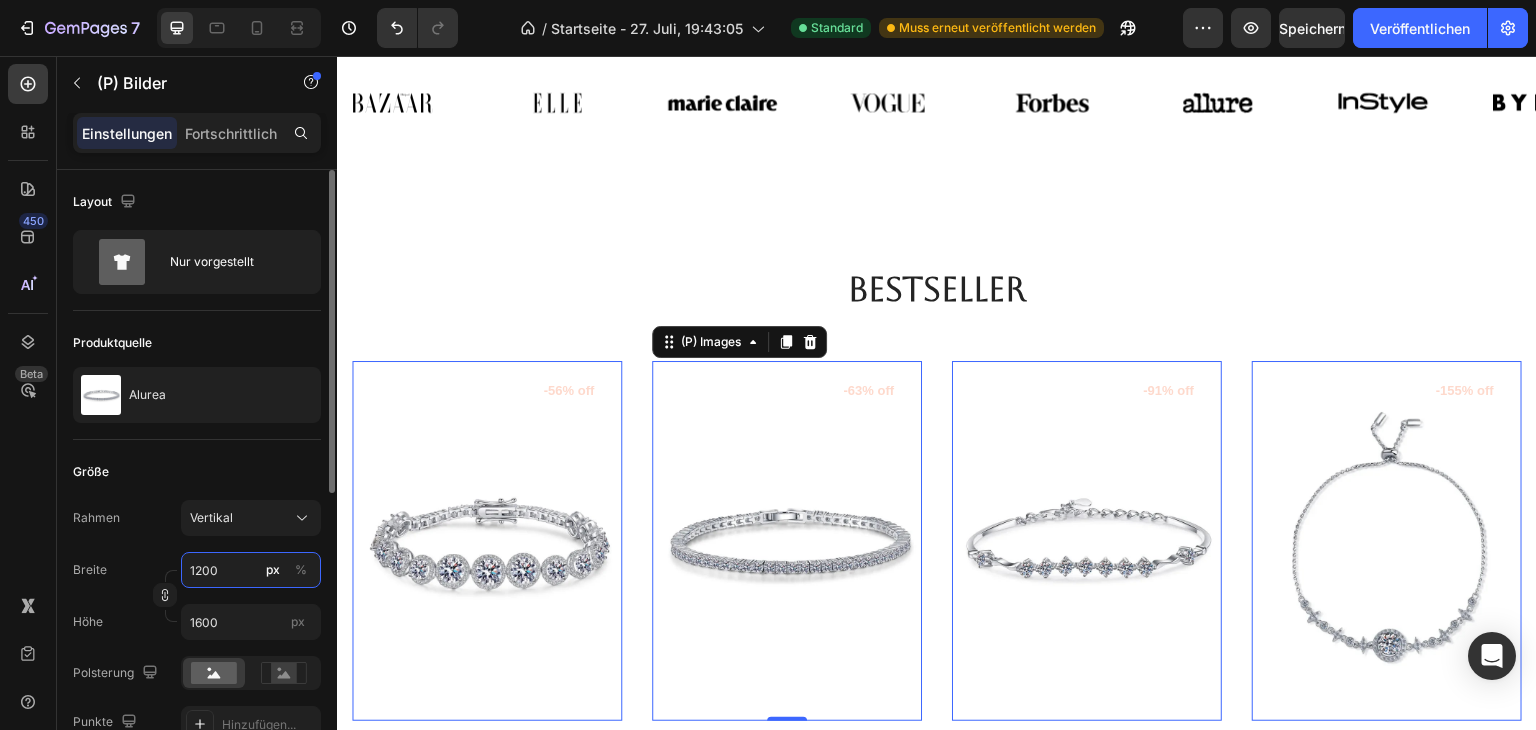 type on "12000" 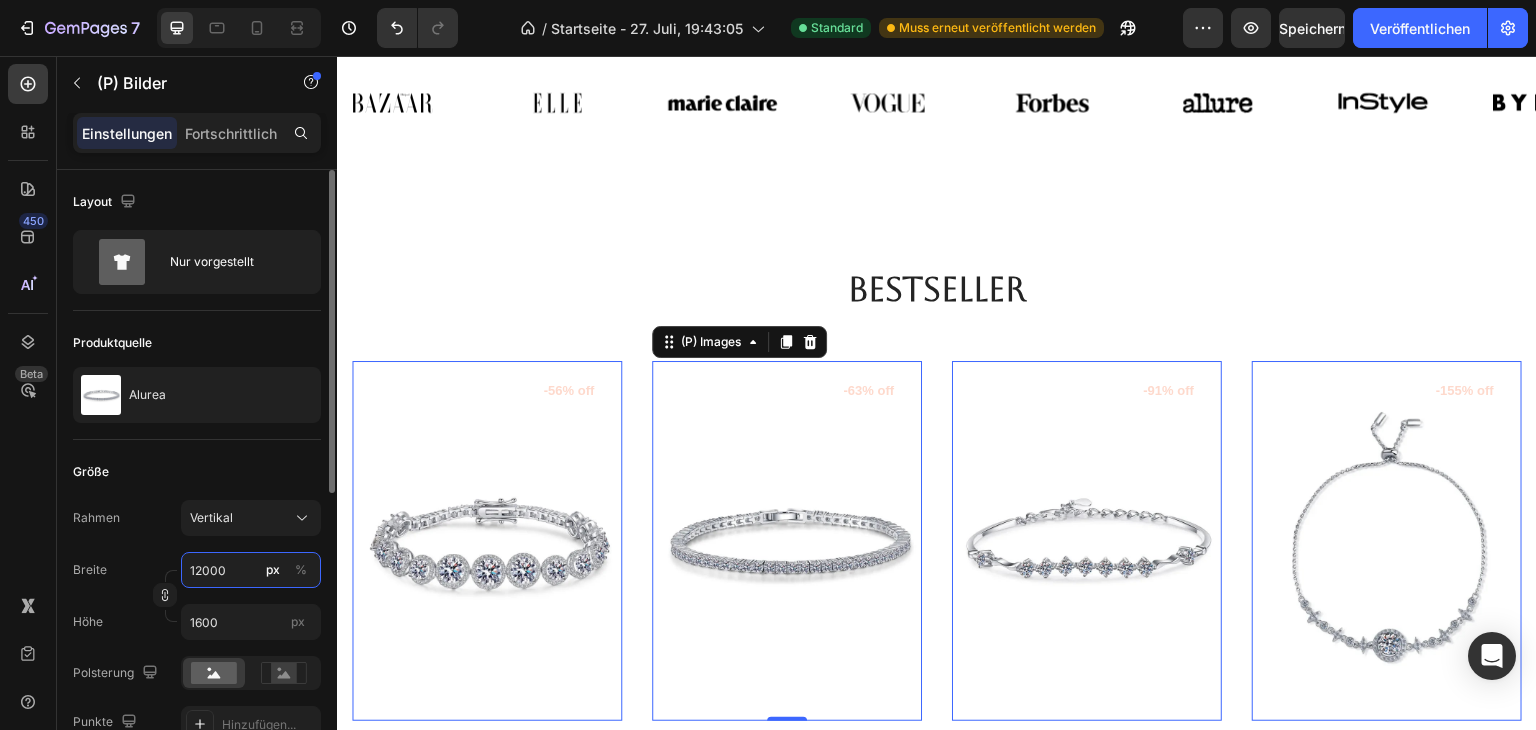 type on "16000" 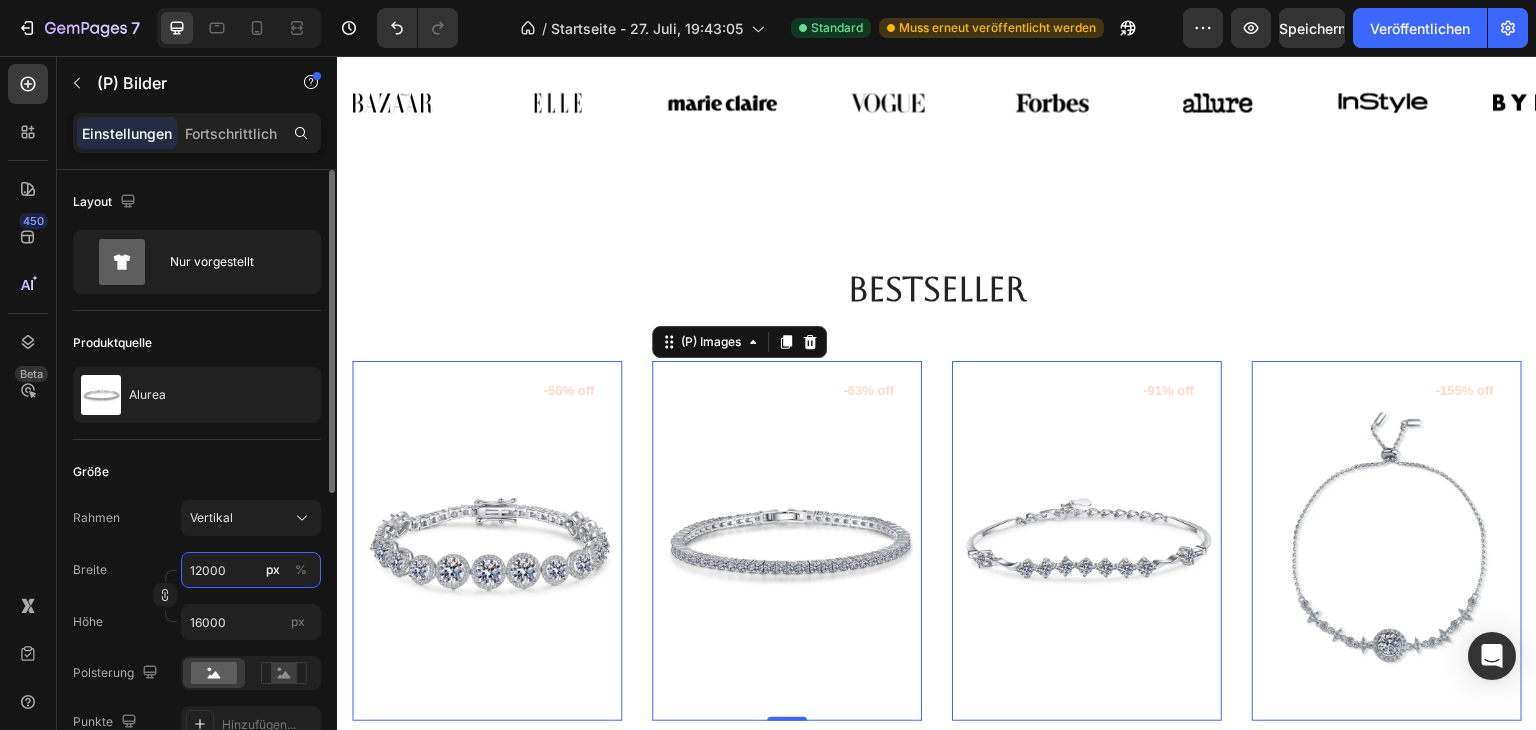 type on "120000" 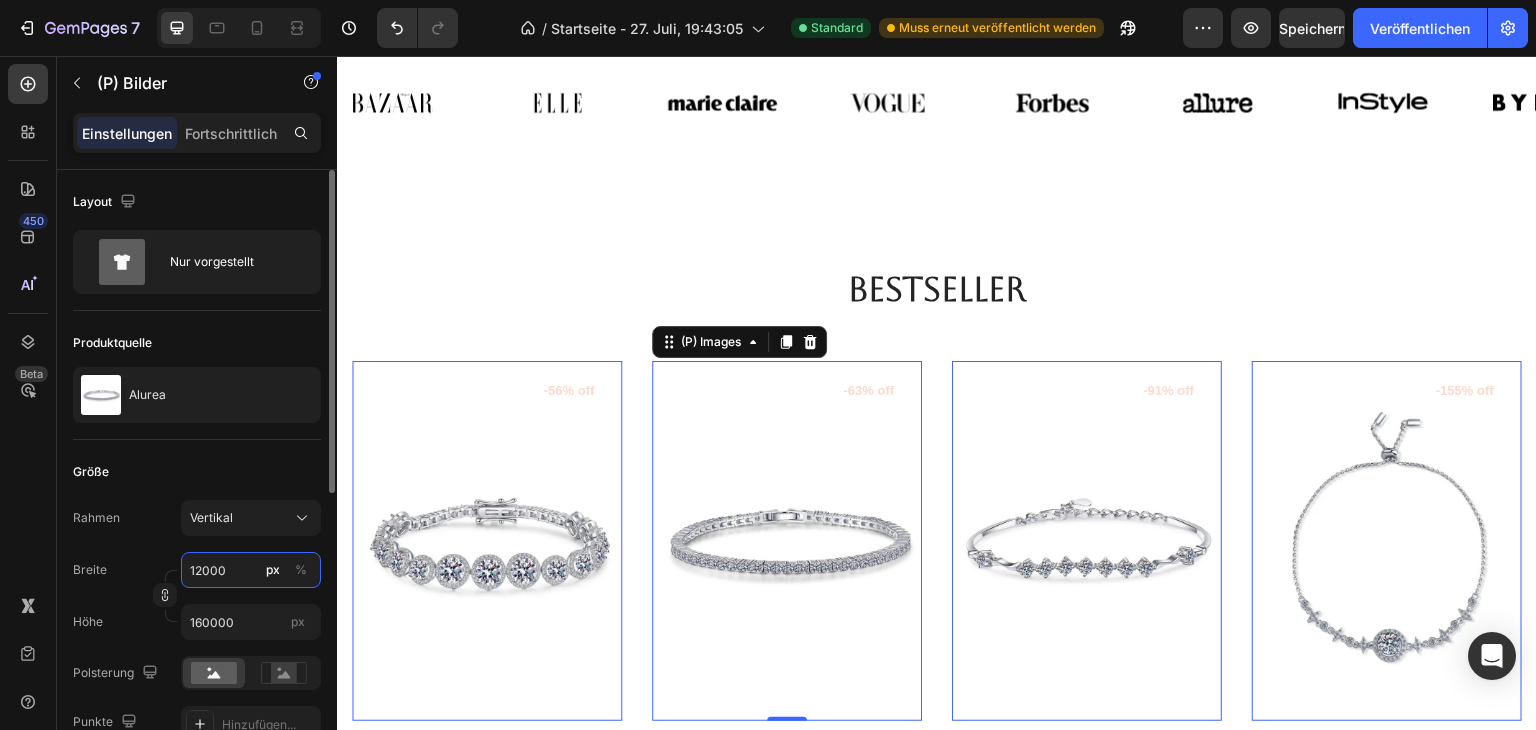 type on "1200" 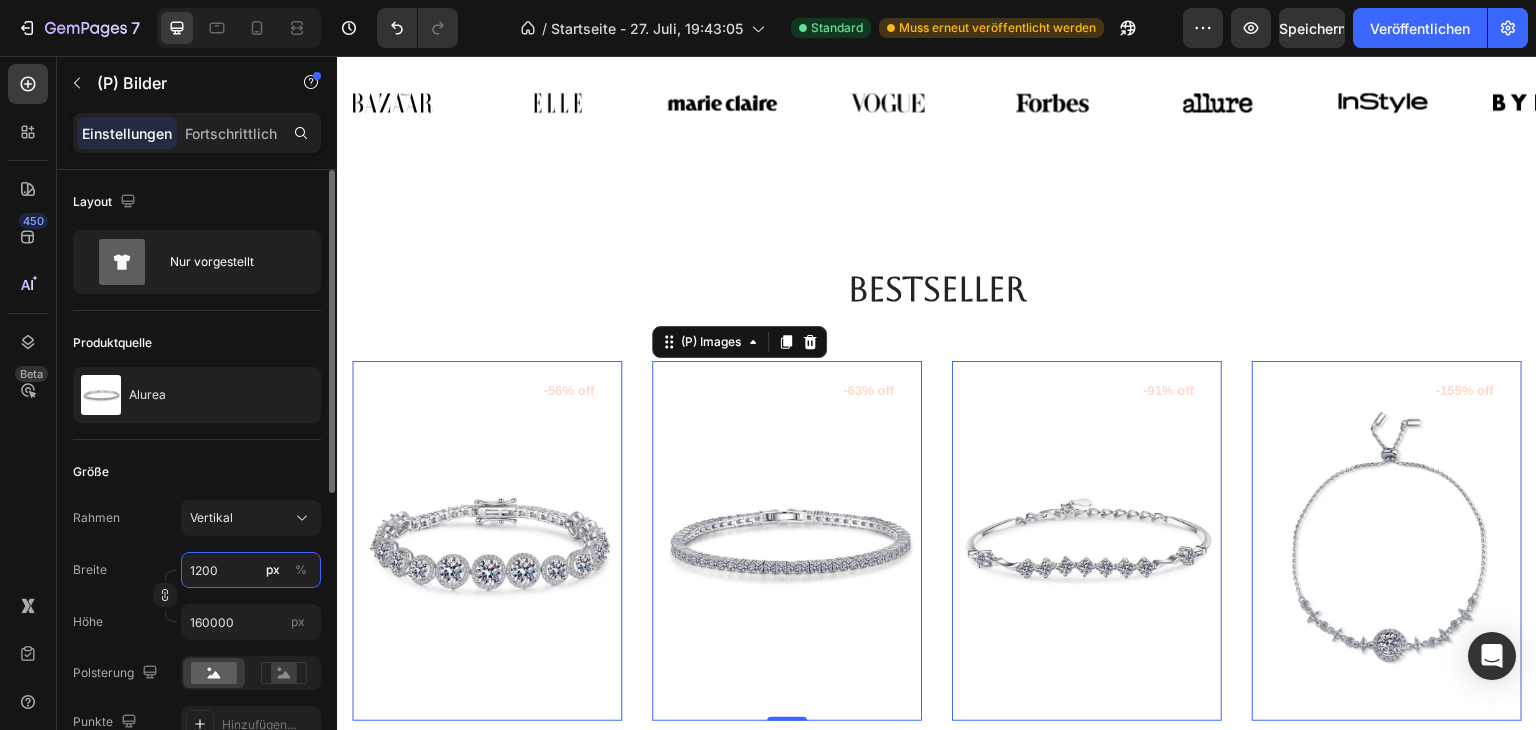 type on "1600" 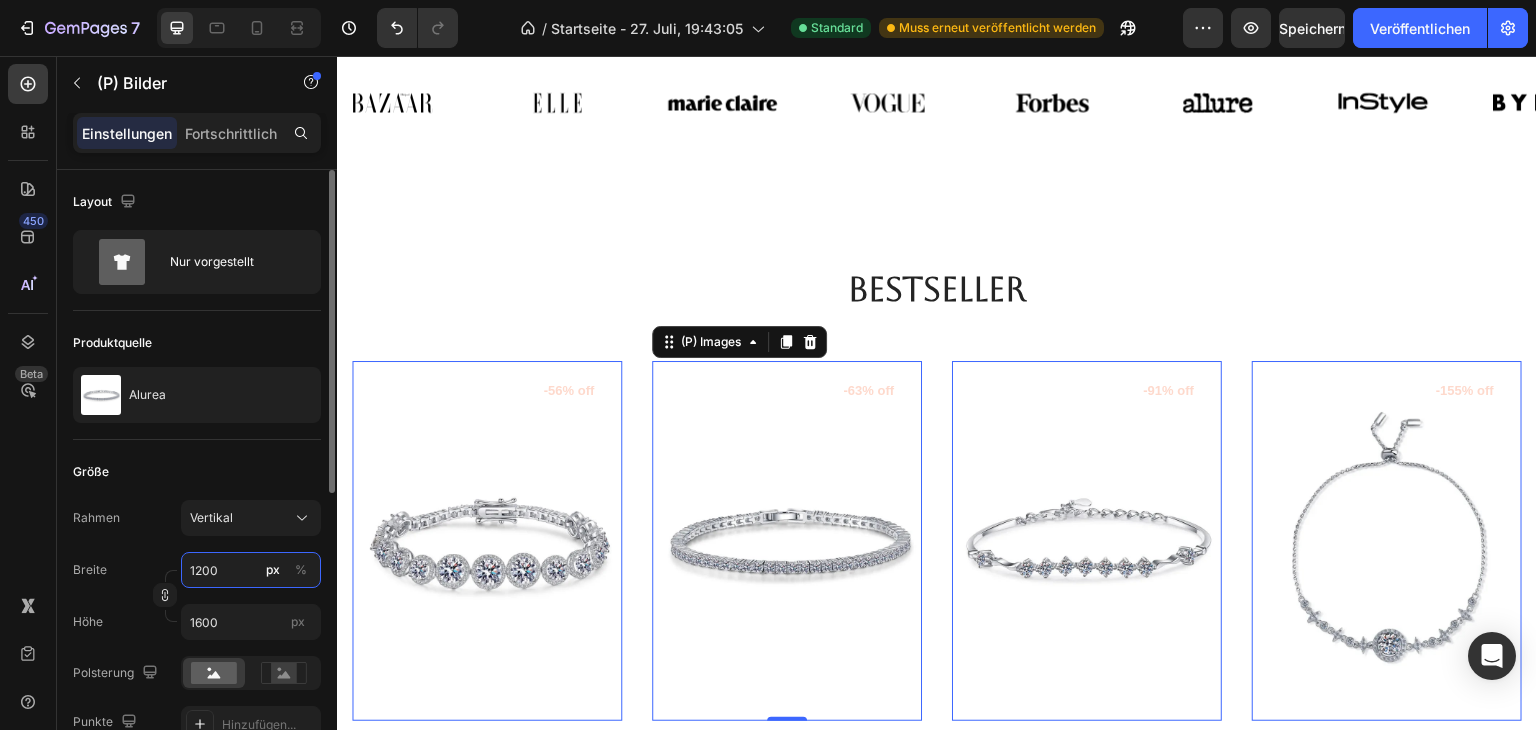 type on "120" 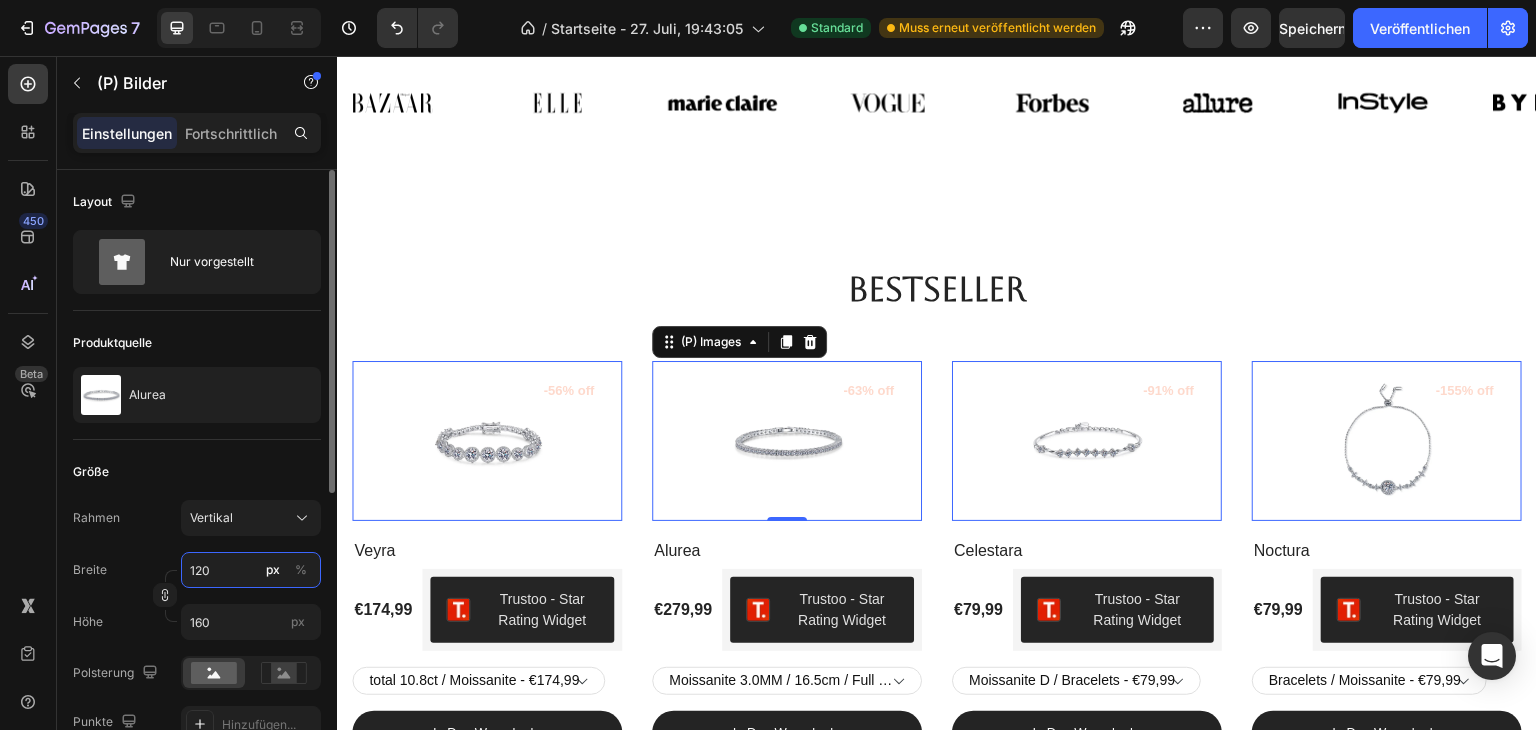 type on "12" 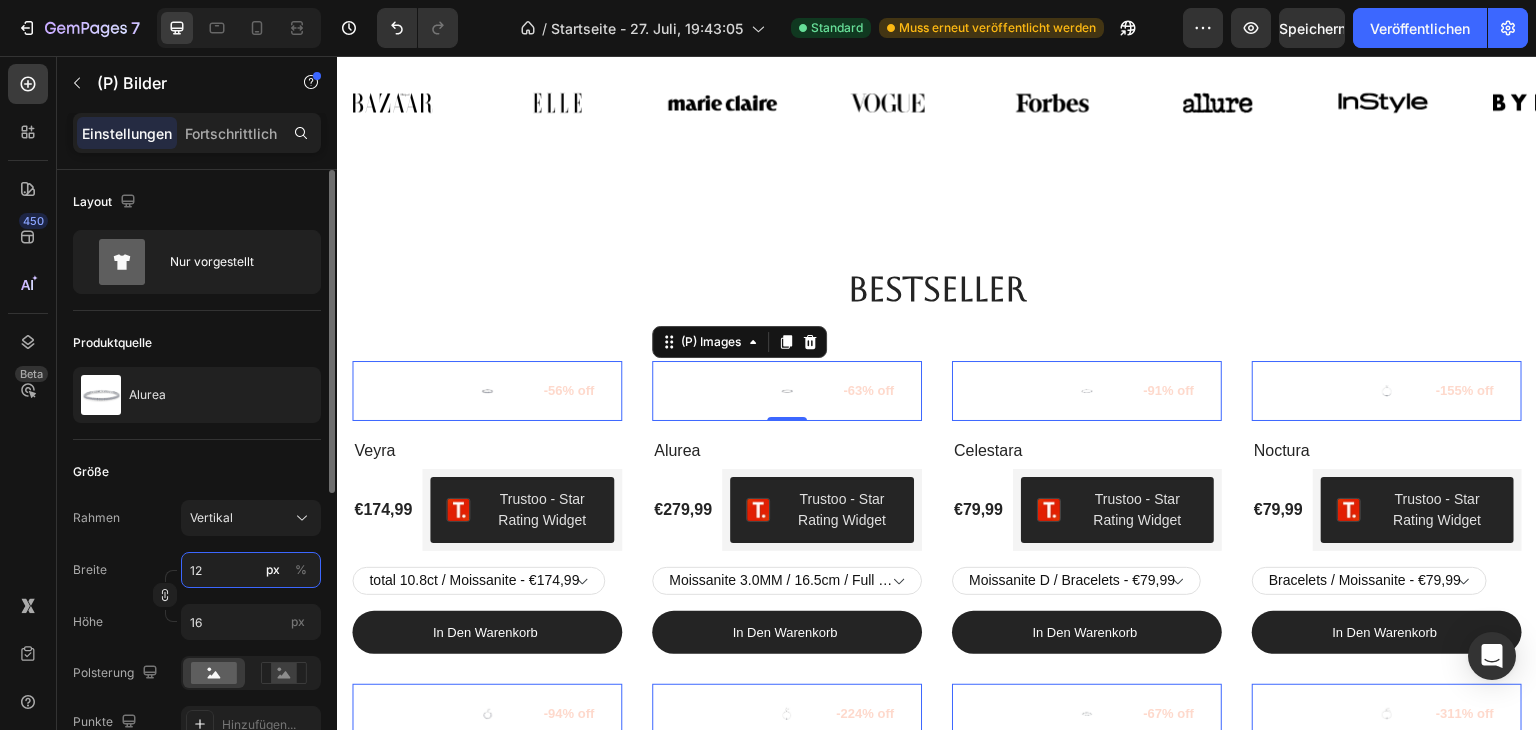 type on "1" 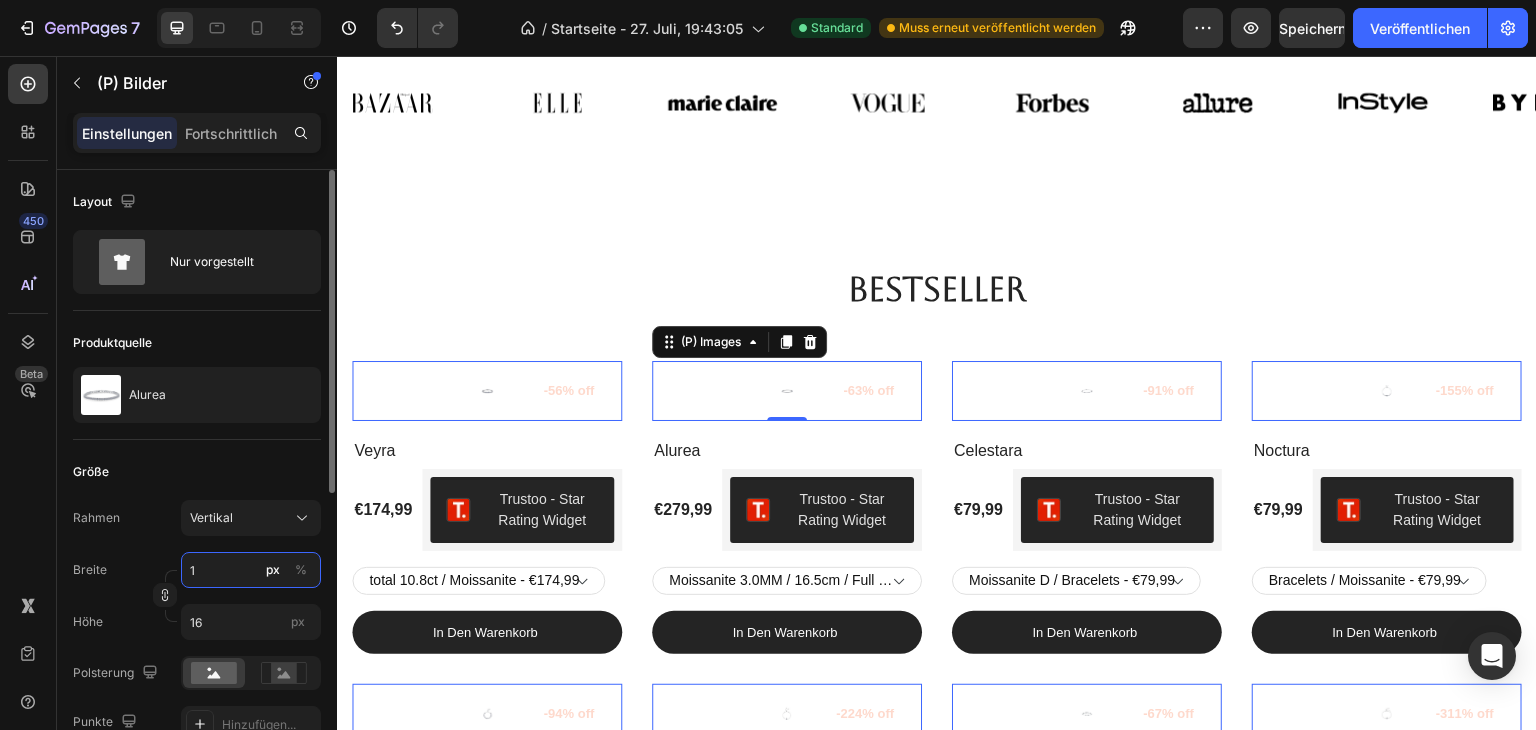 type on "1" 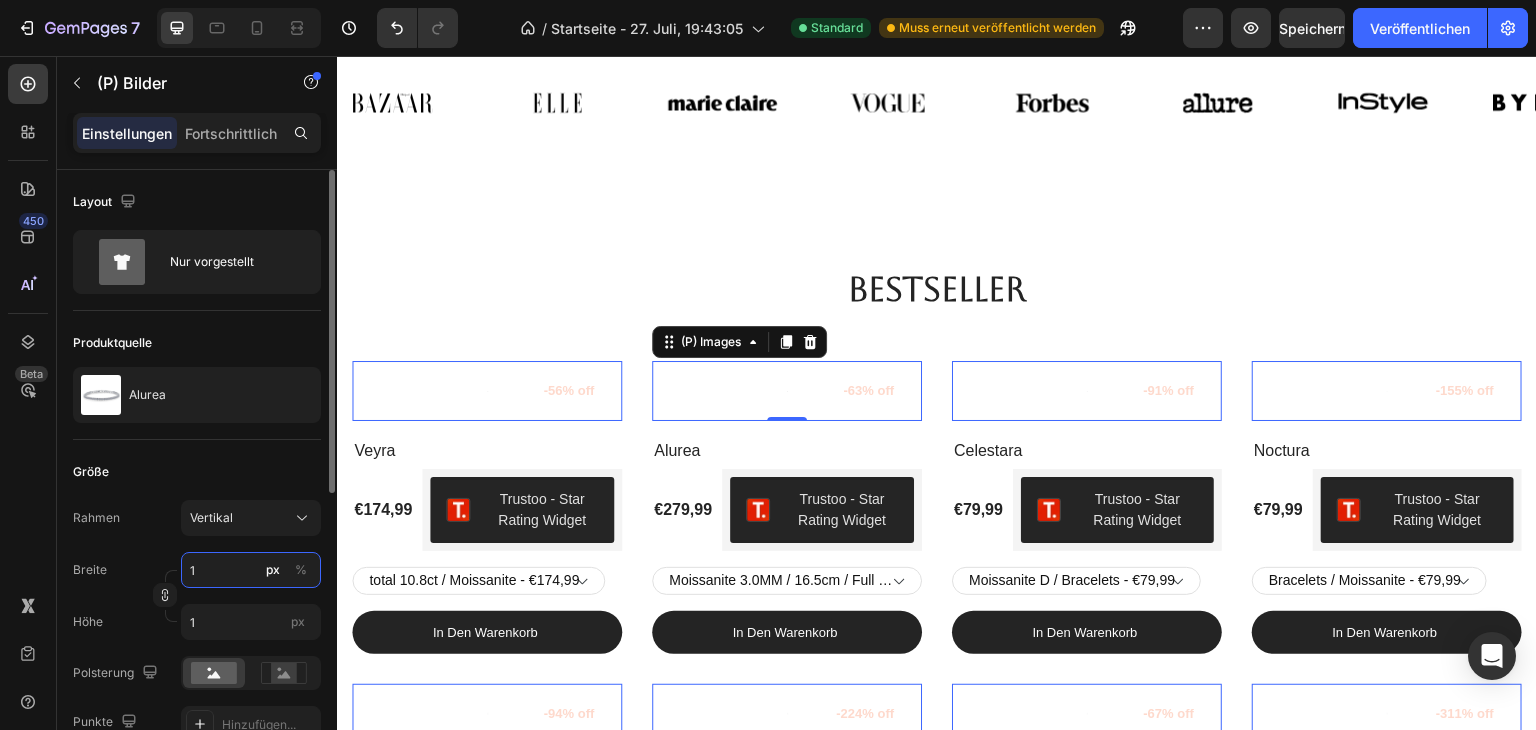 type on "12" 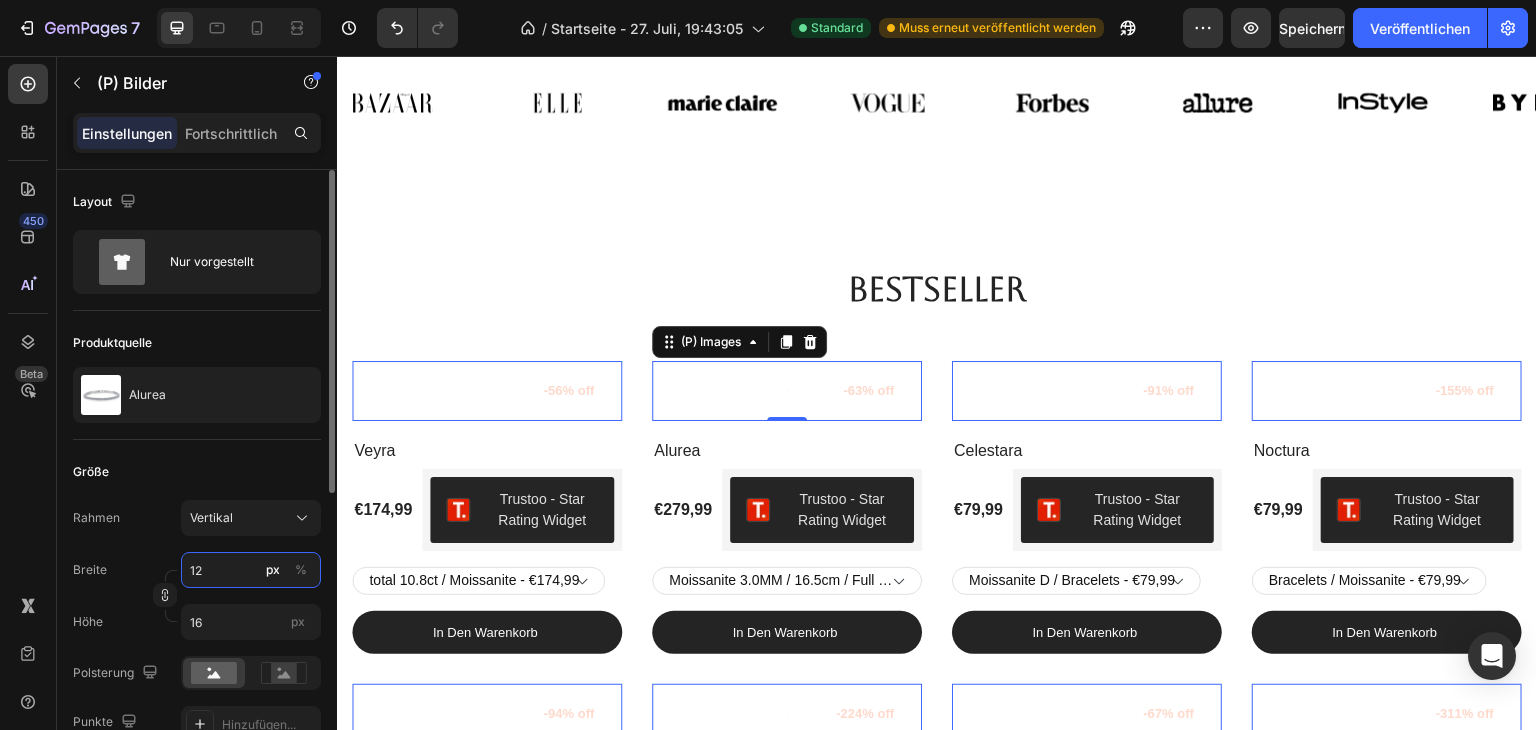 type on "120" 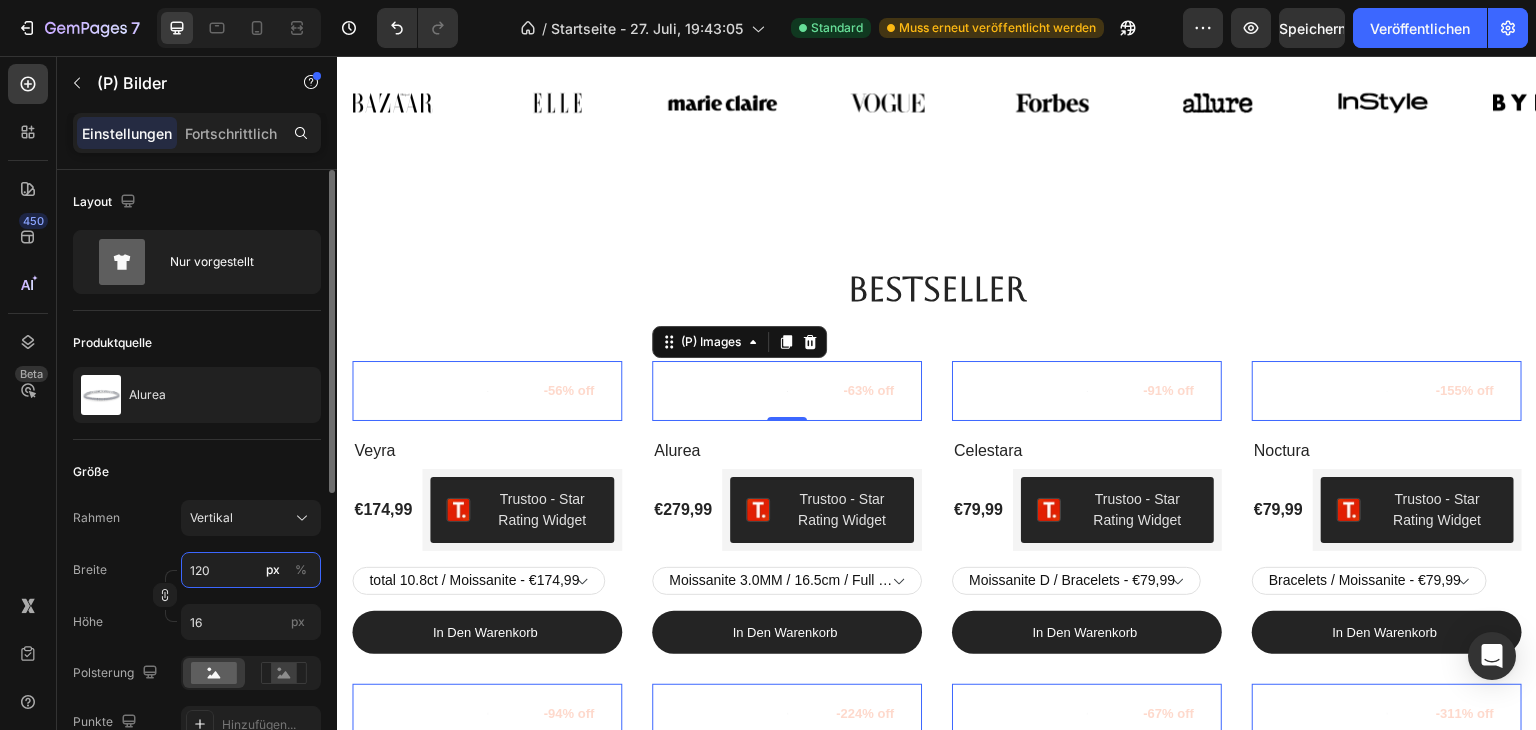 type on "160" 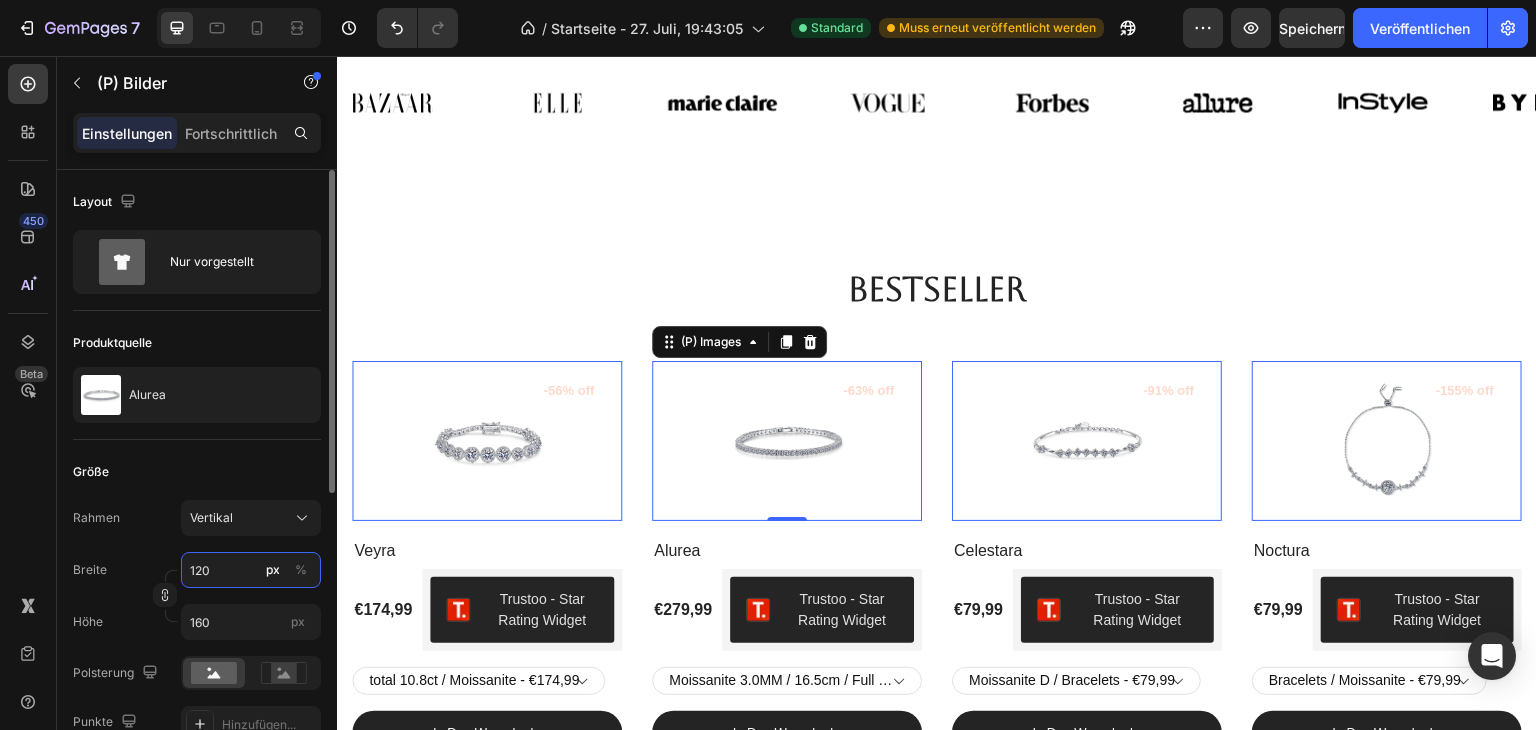 type on "1200" 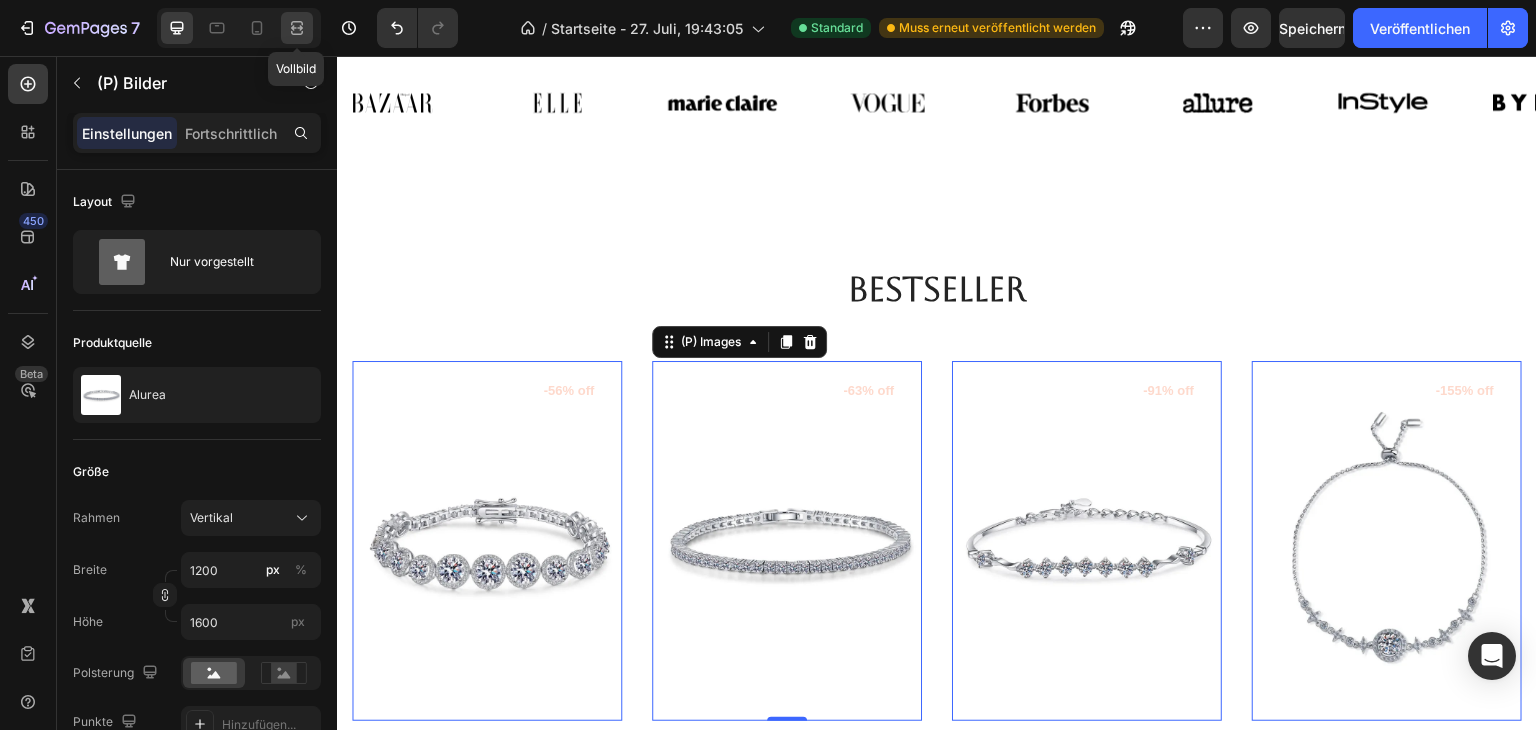 click 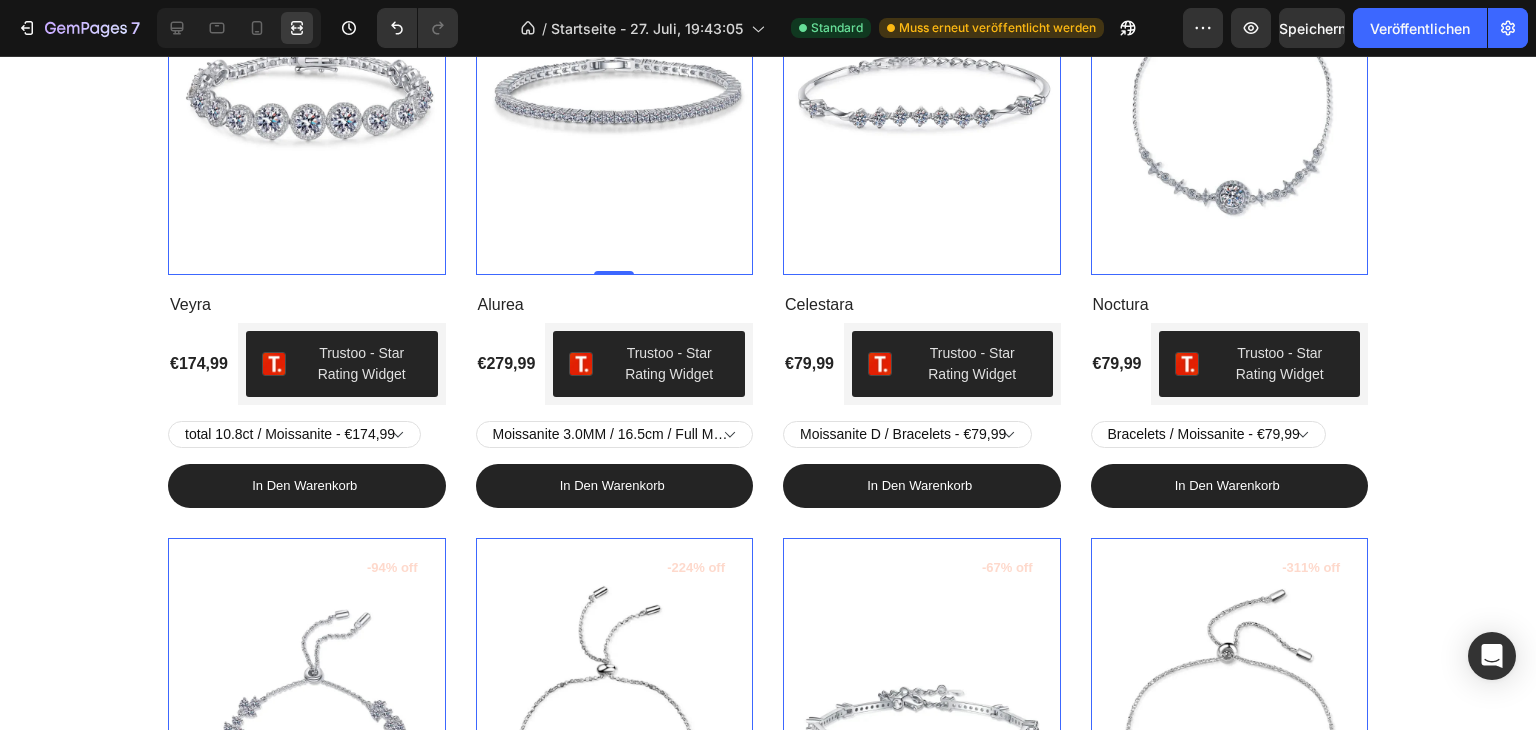 scroll, scrollTop: 1119, scrollLeft: 0, axis: vertical 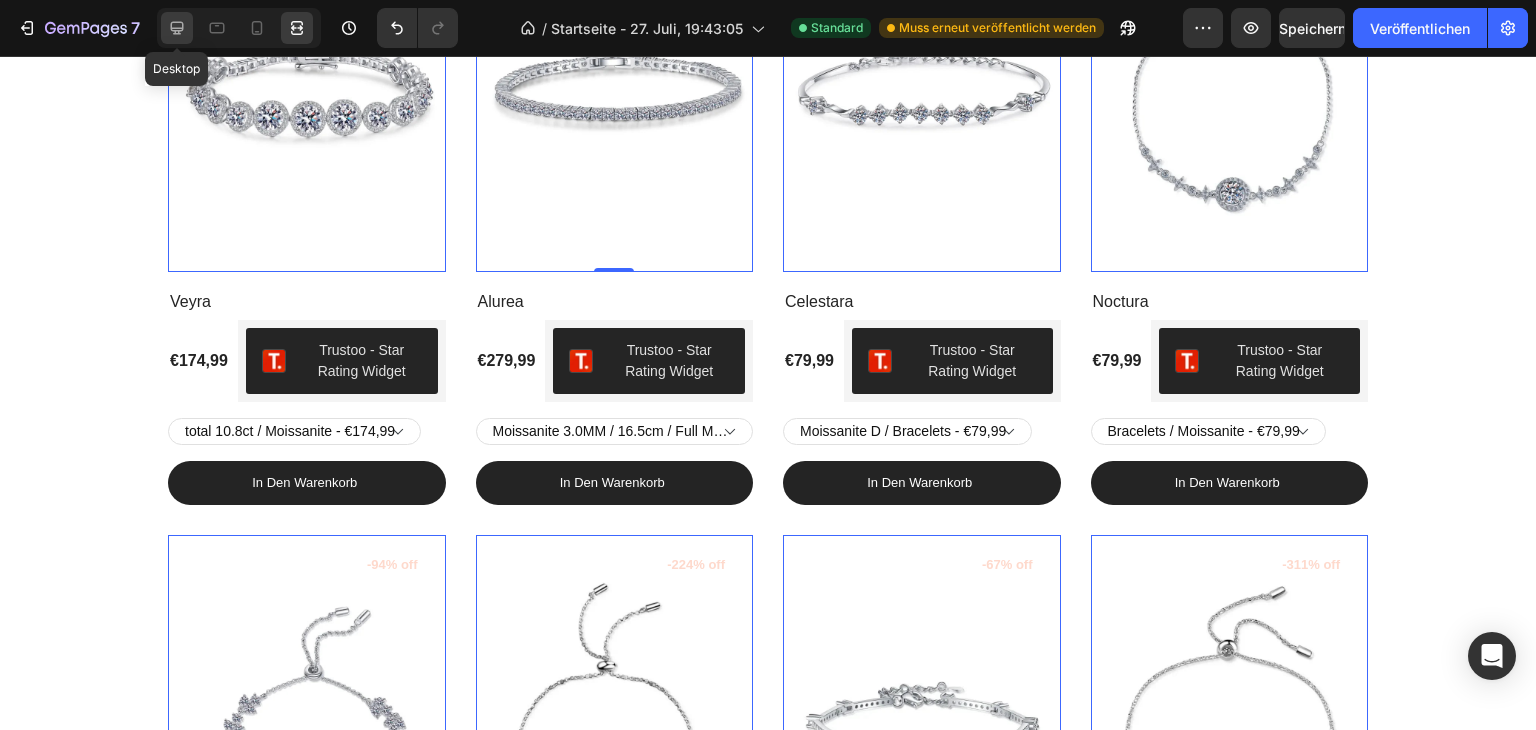 click 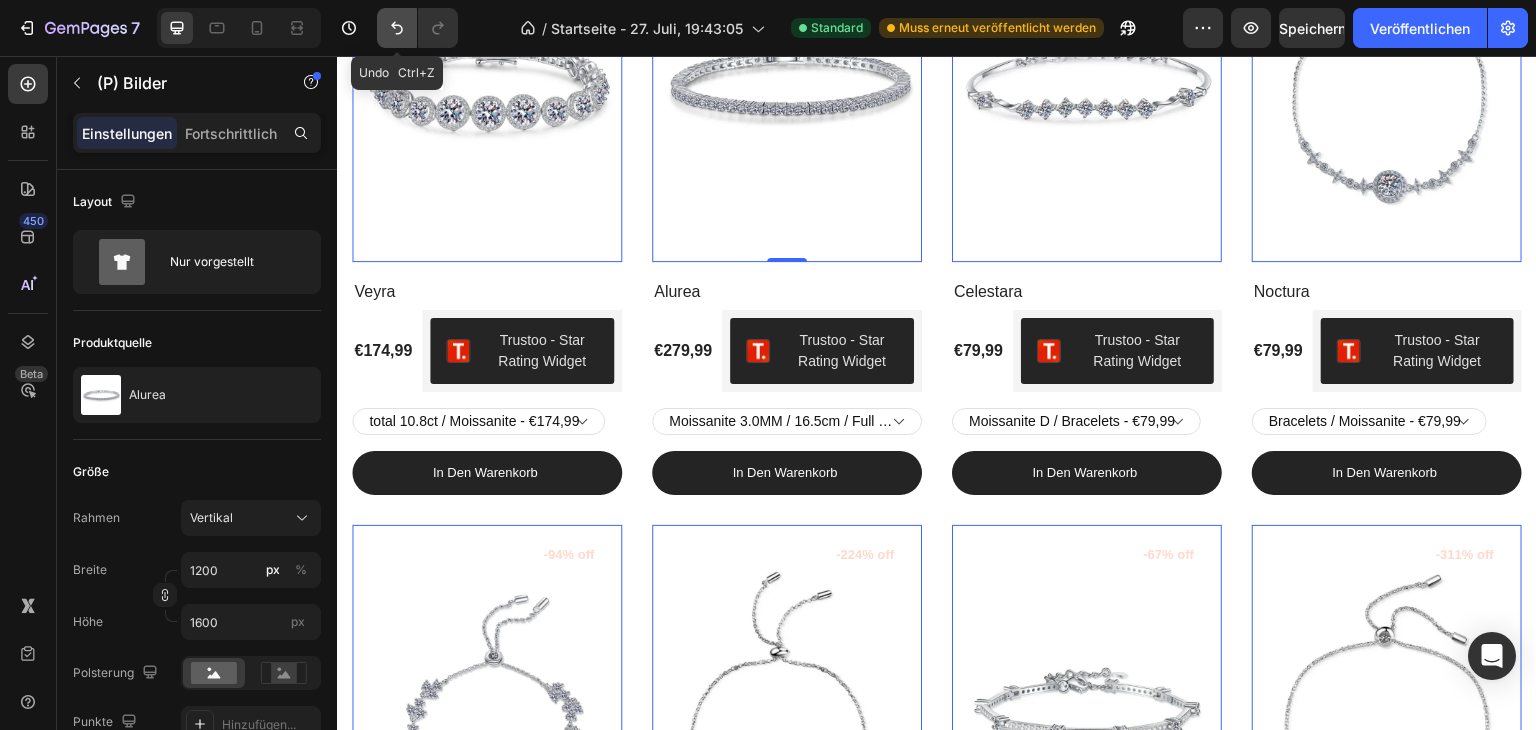 click 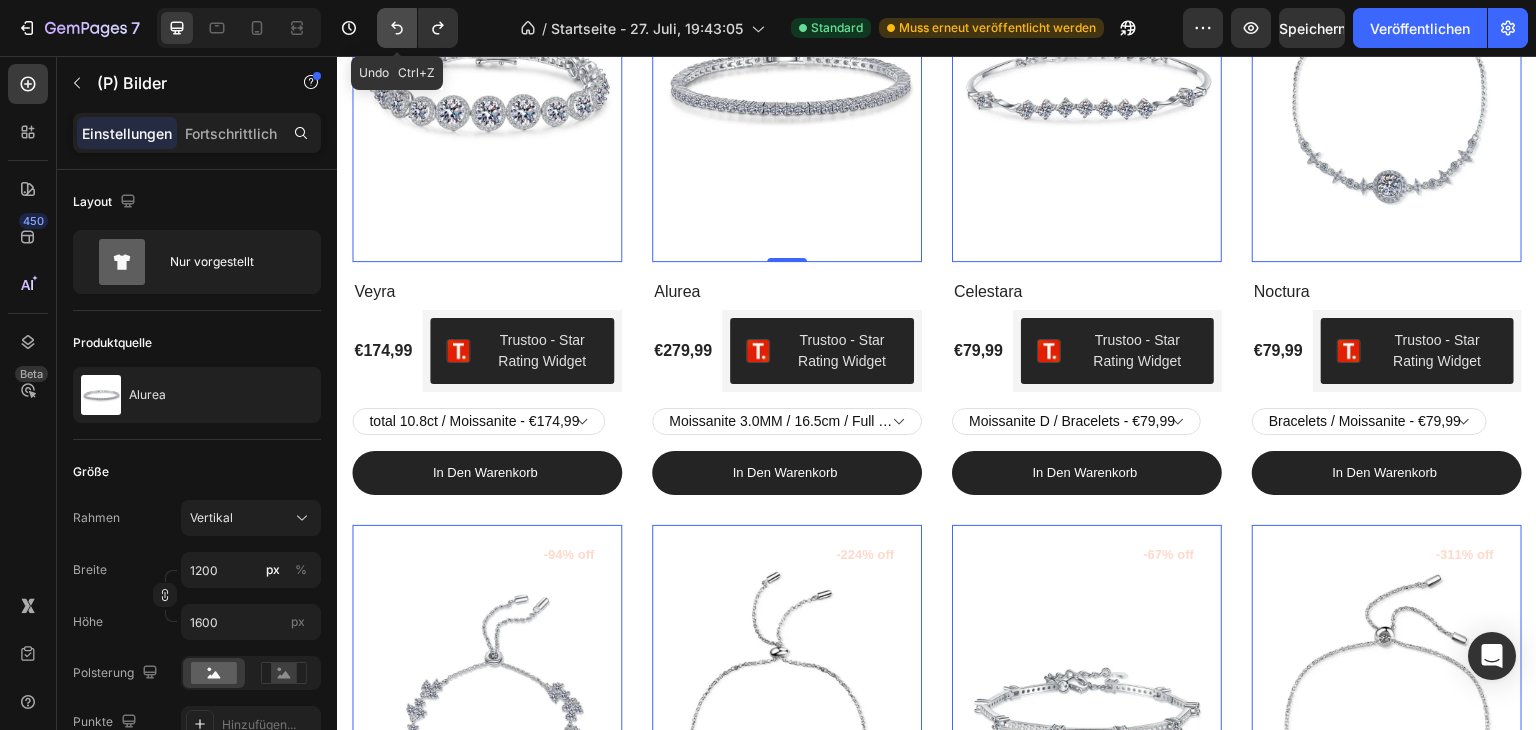 click 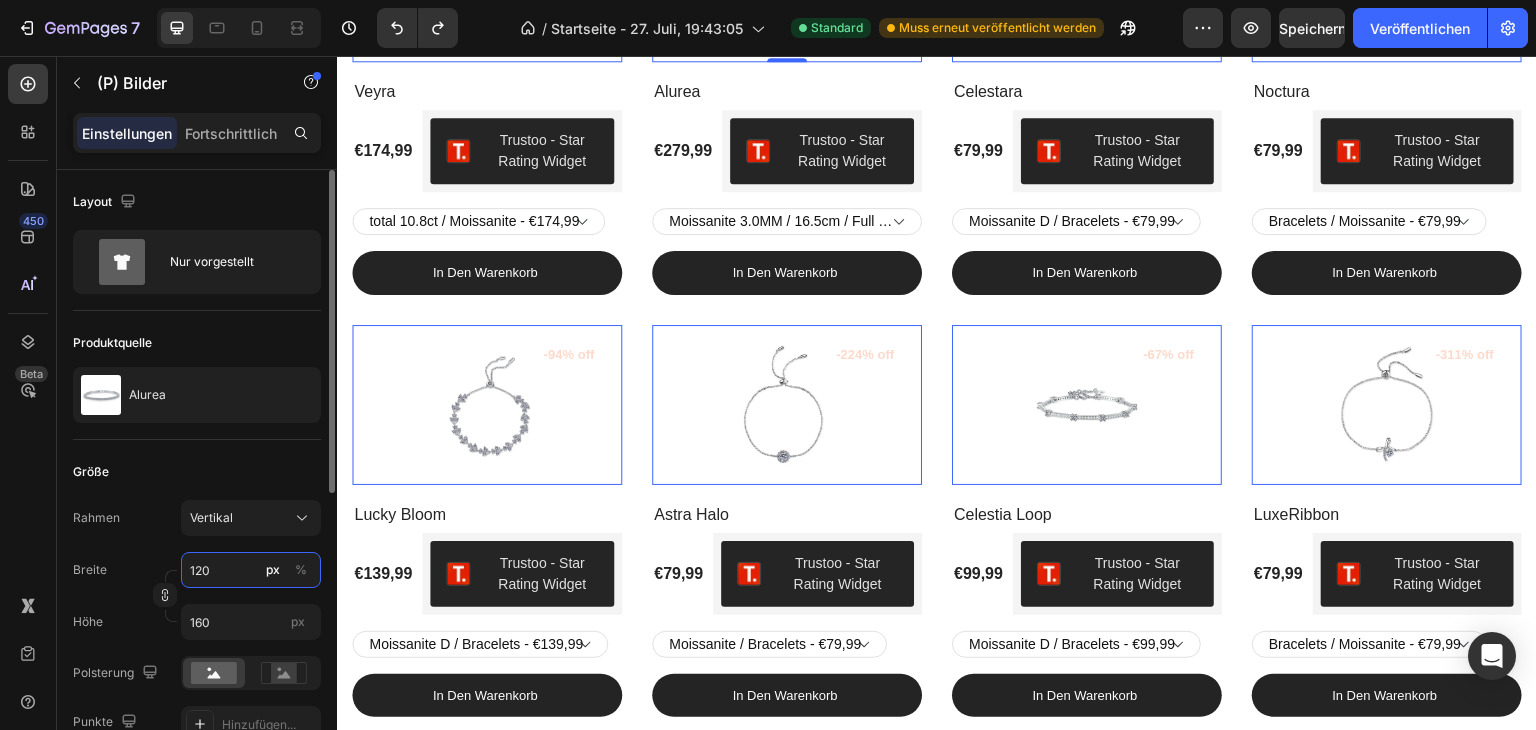 click on "120" at bounding box center (251, 570) 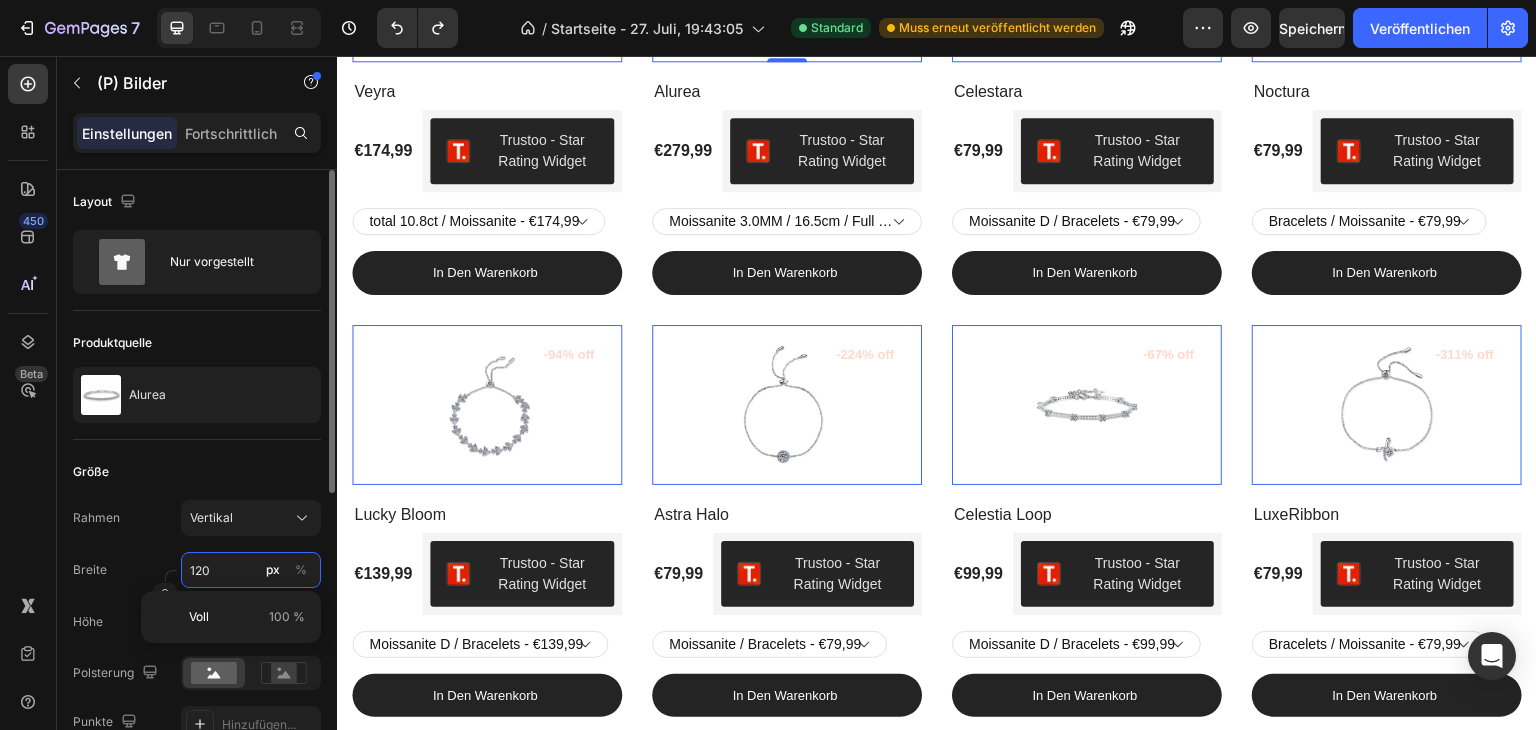 type 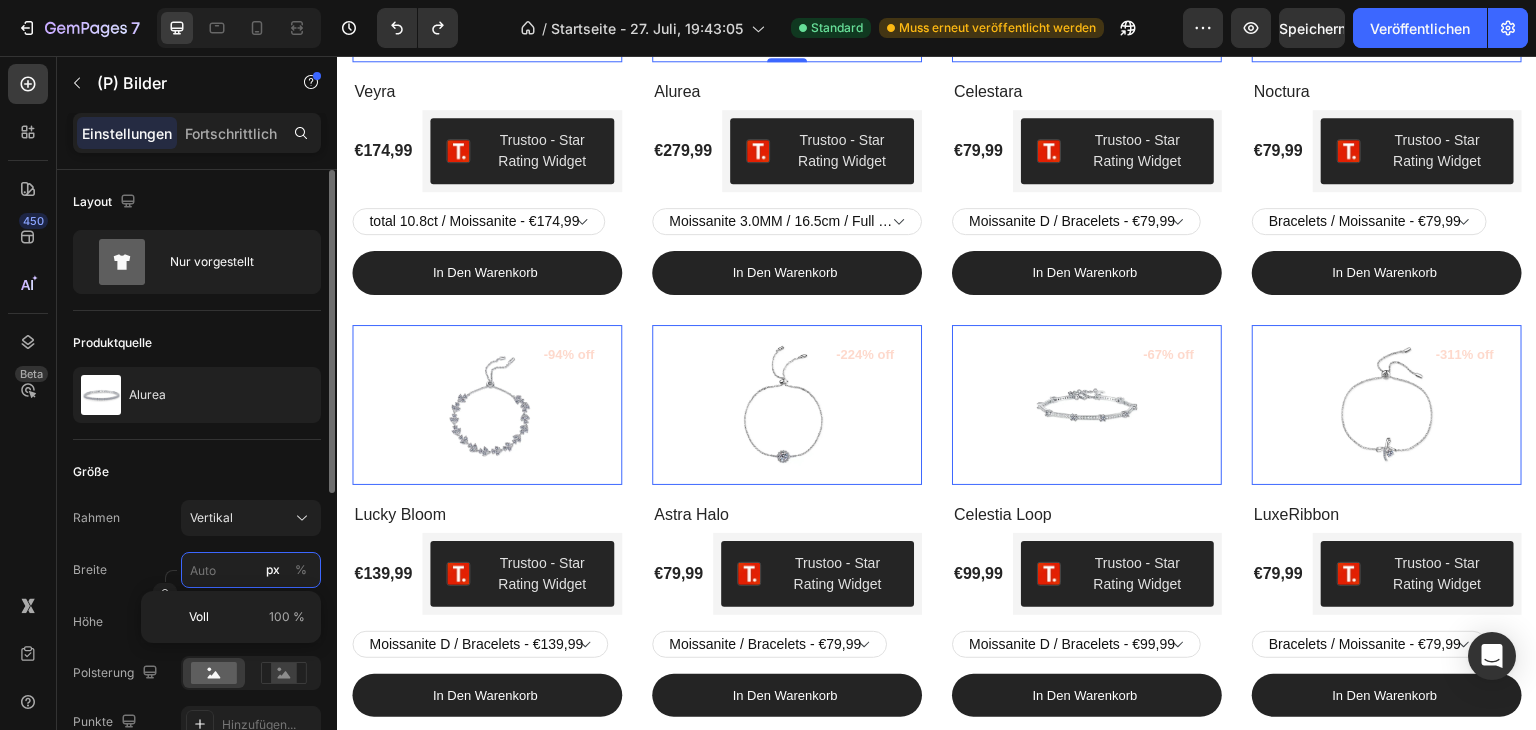 type 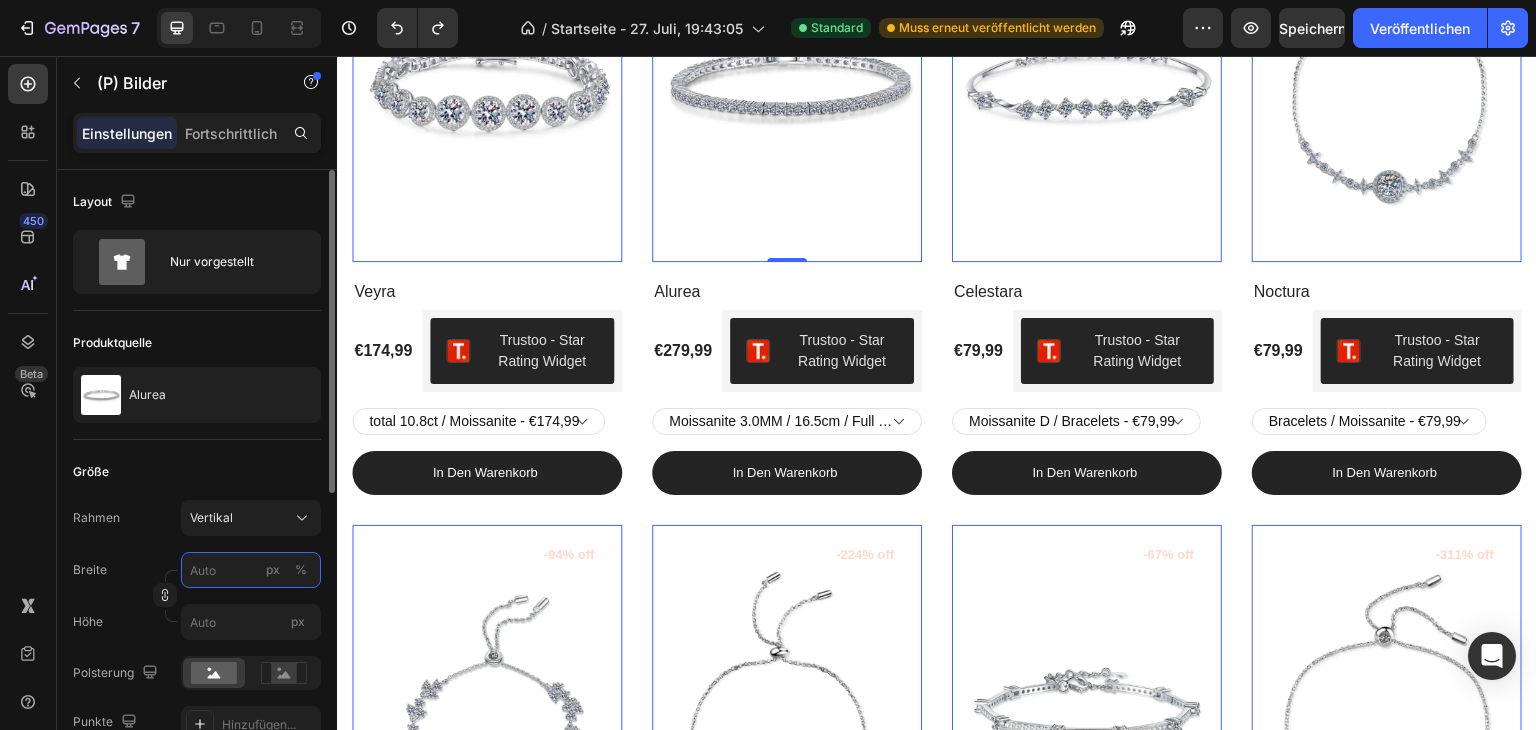 type on "4" 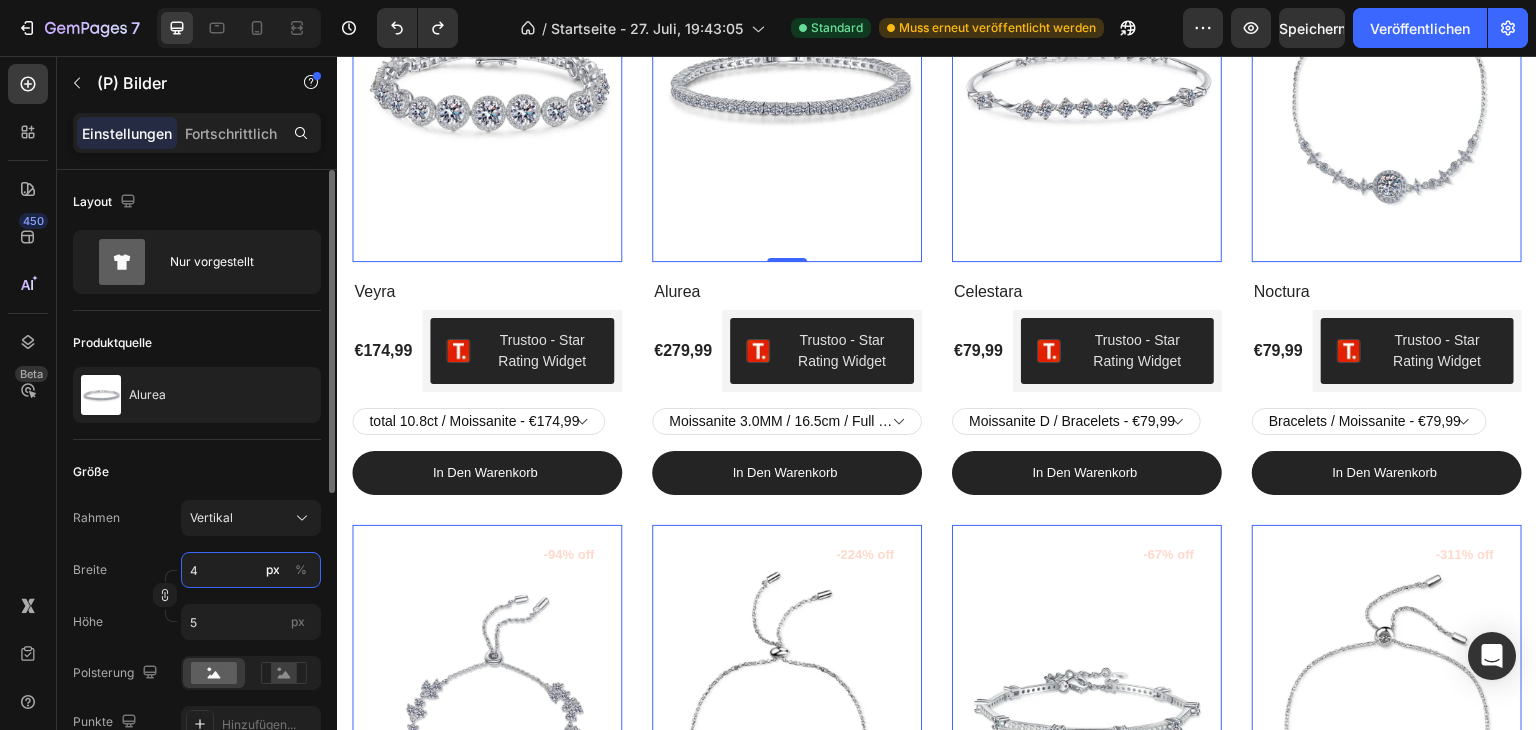 type on "40" 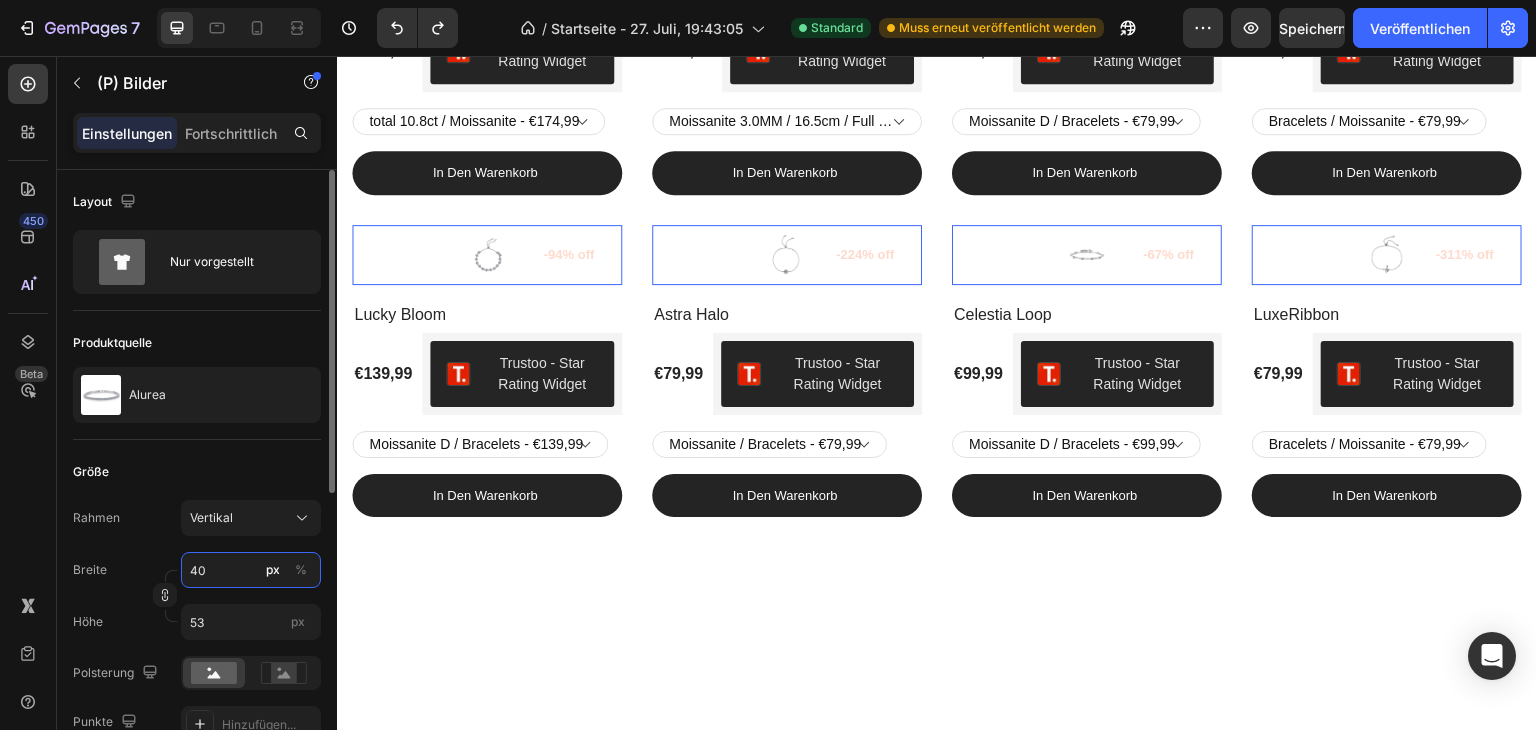 type on "400" 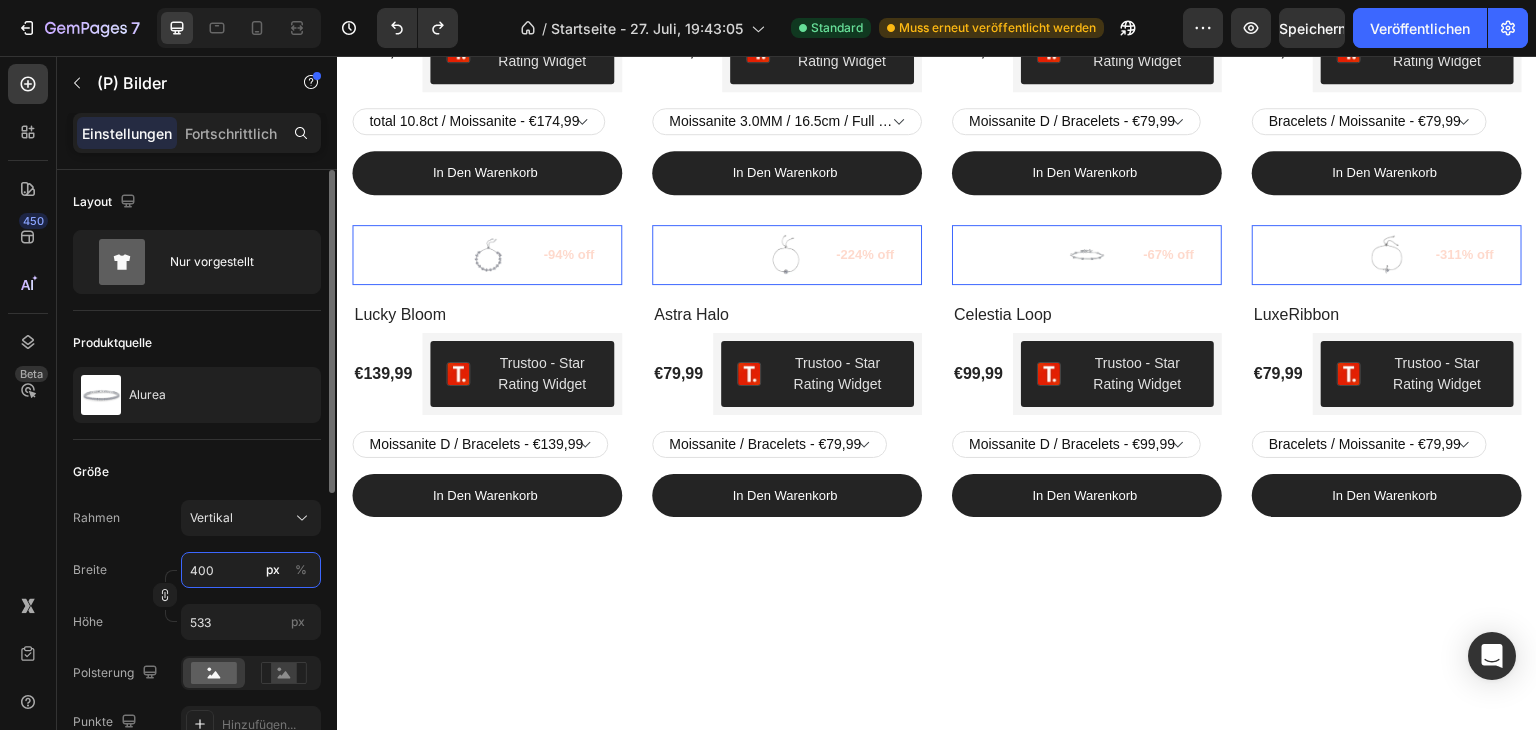 scroll, scrollTop: 1414, scrollLeft: 0, axis: vertical 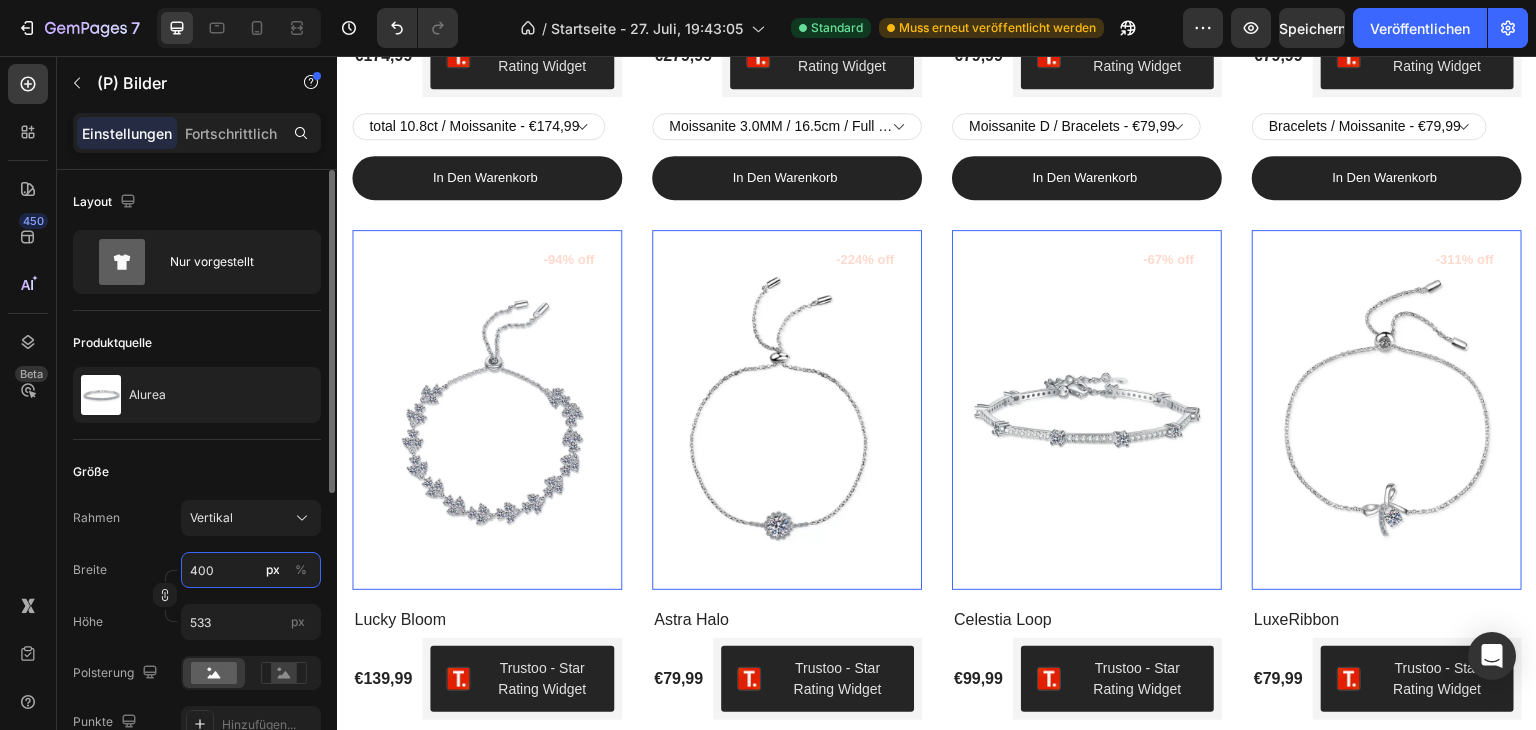 type on "40" 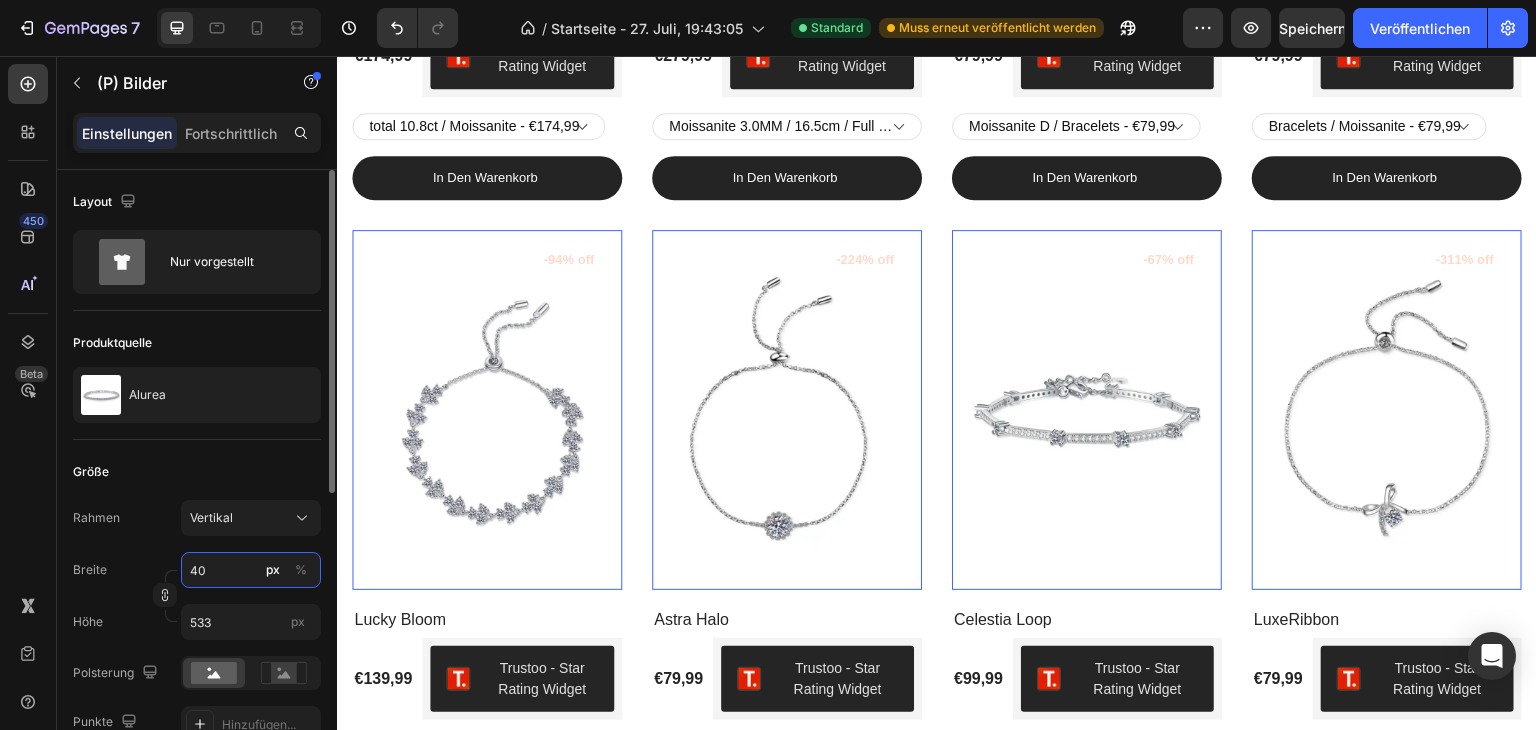 type on "53" 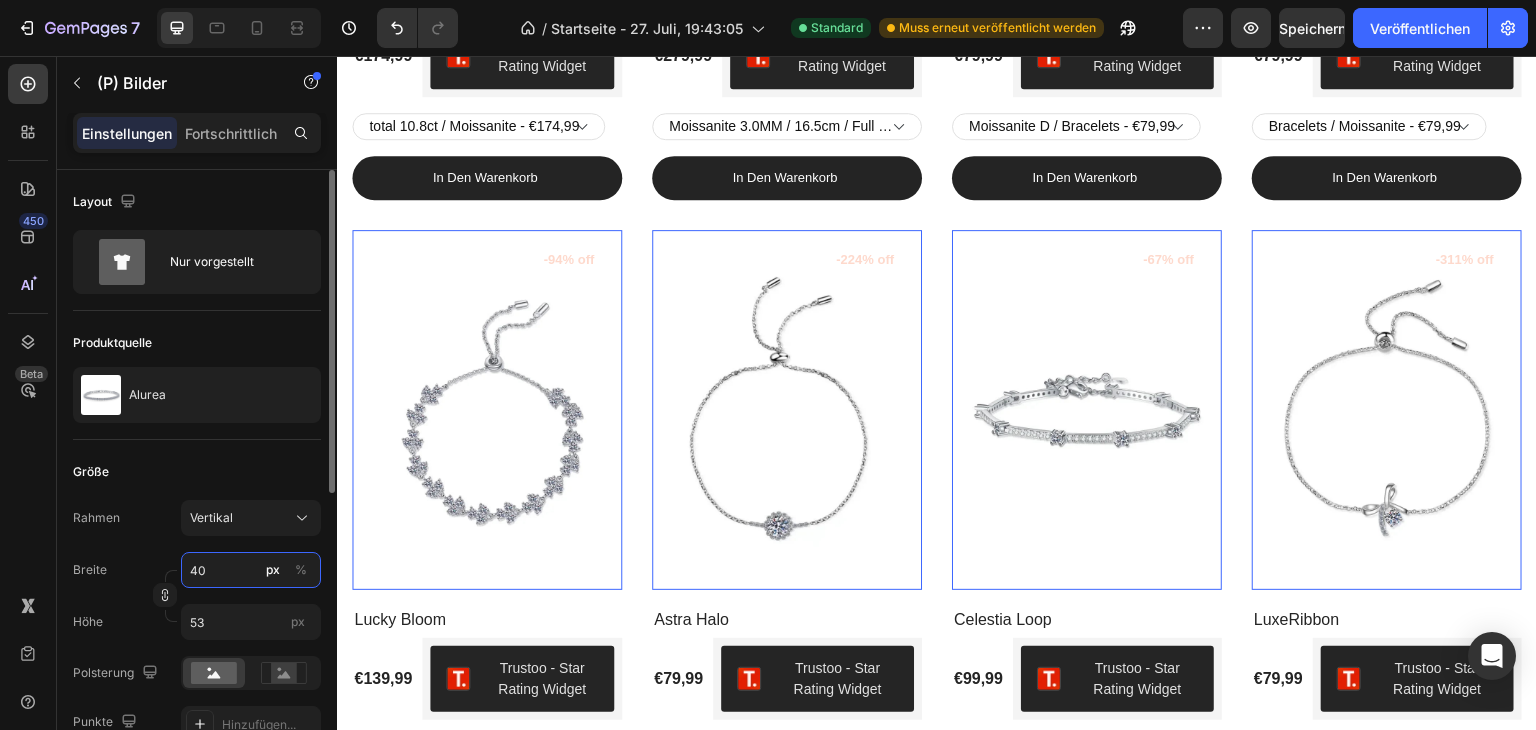 type on "4" 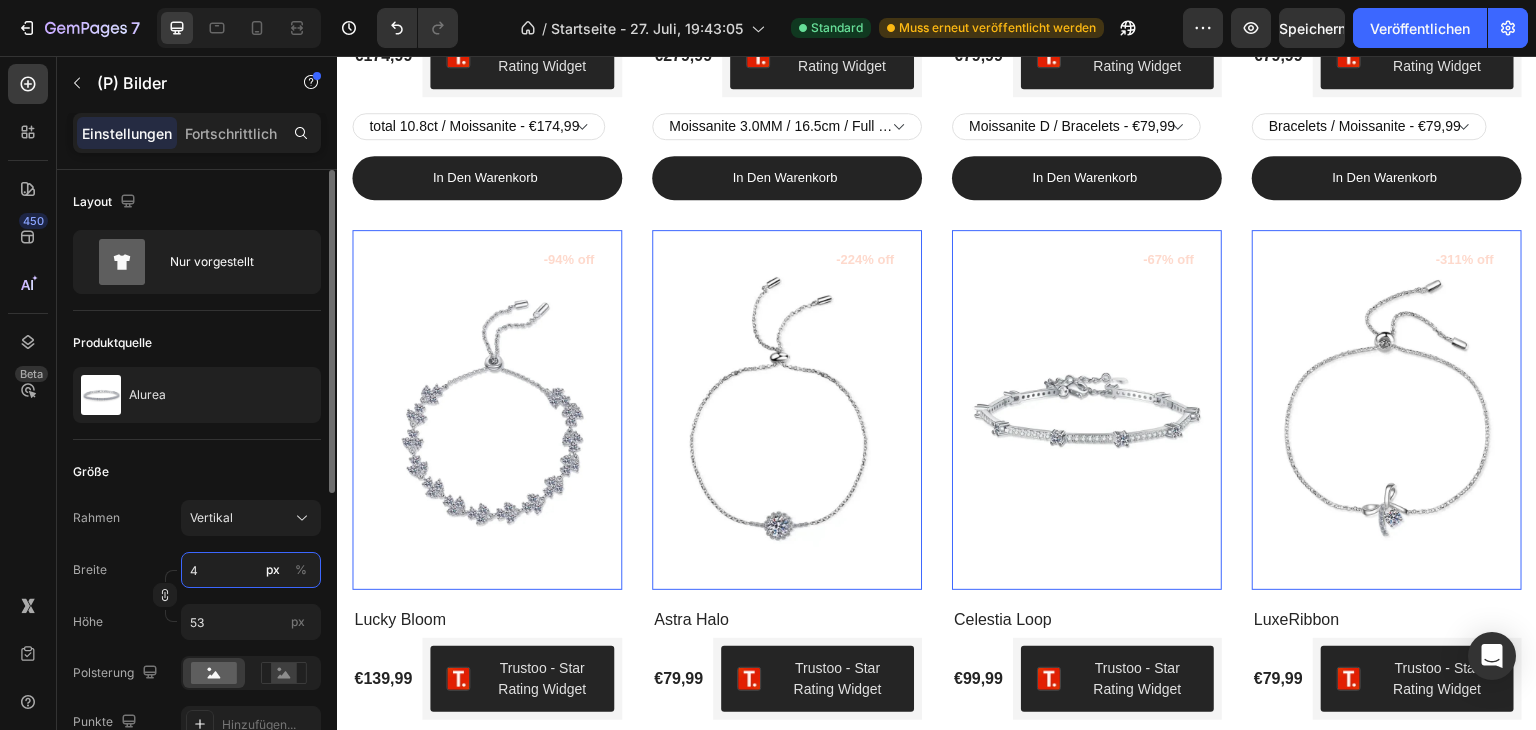 type 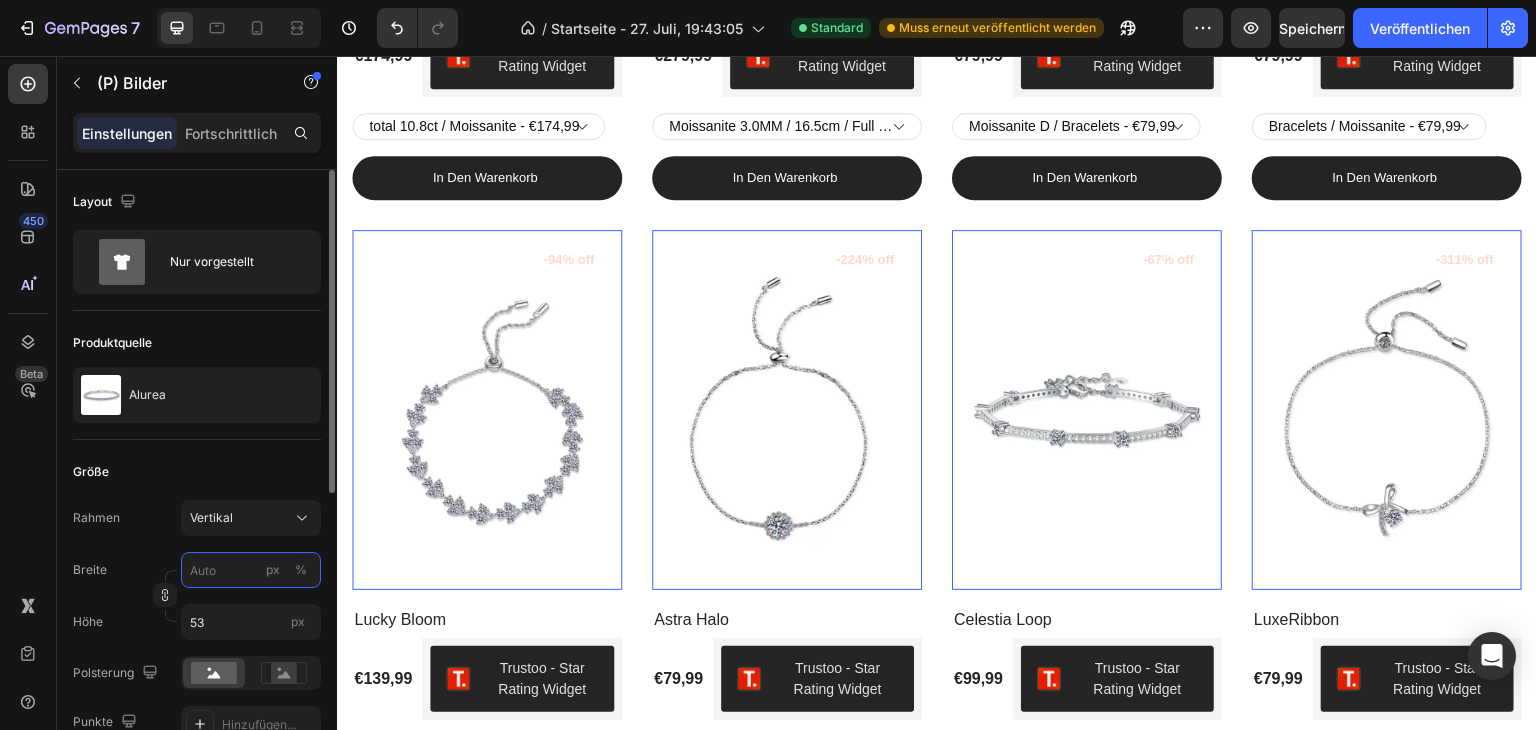 type 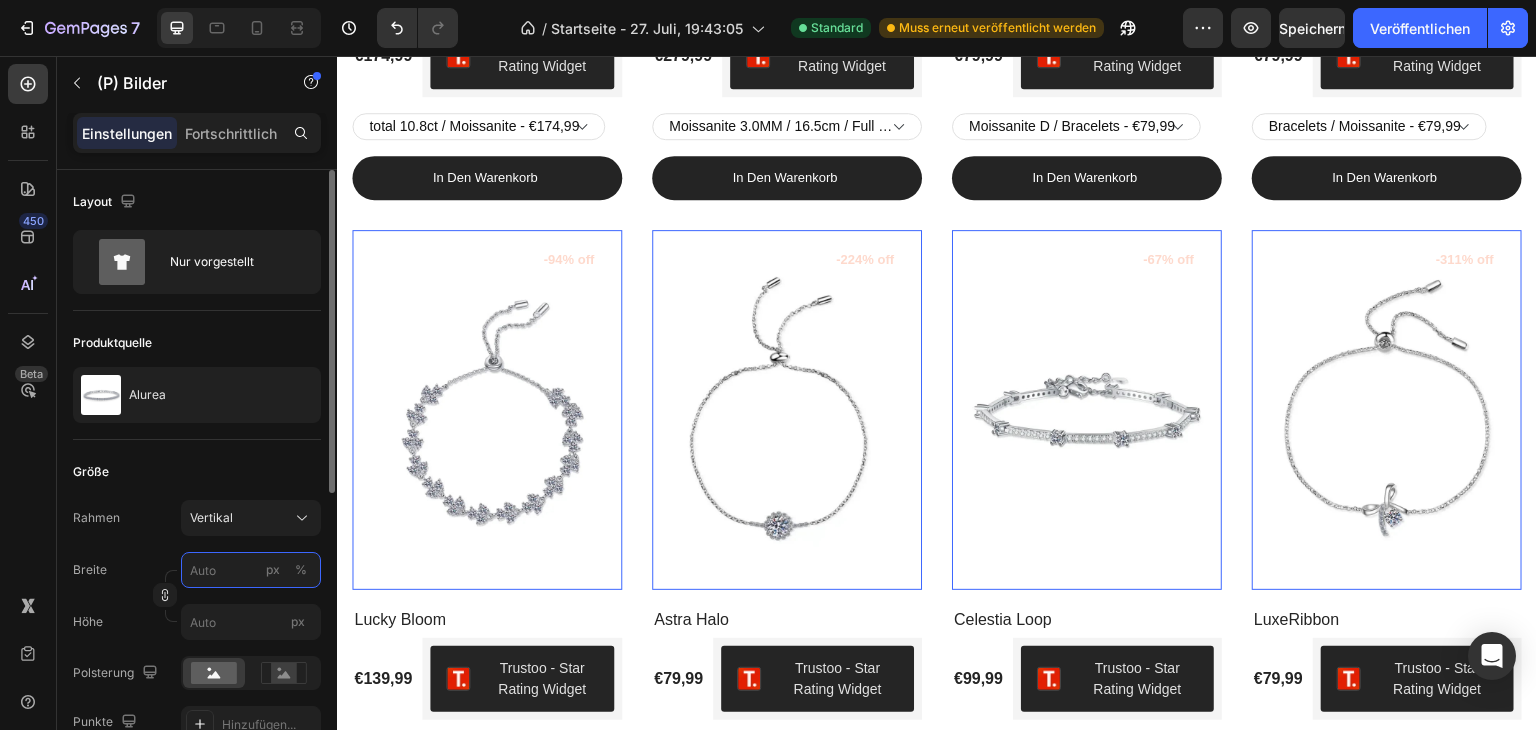 type on "1" 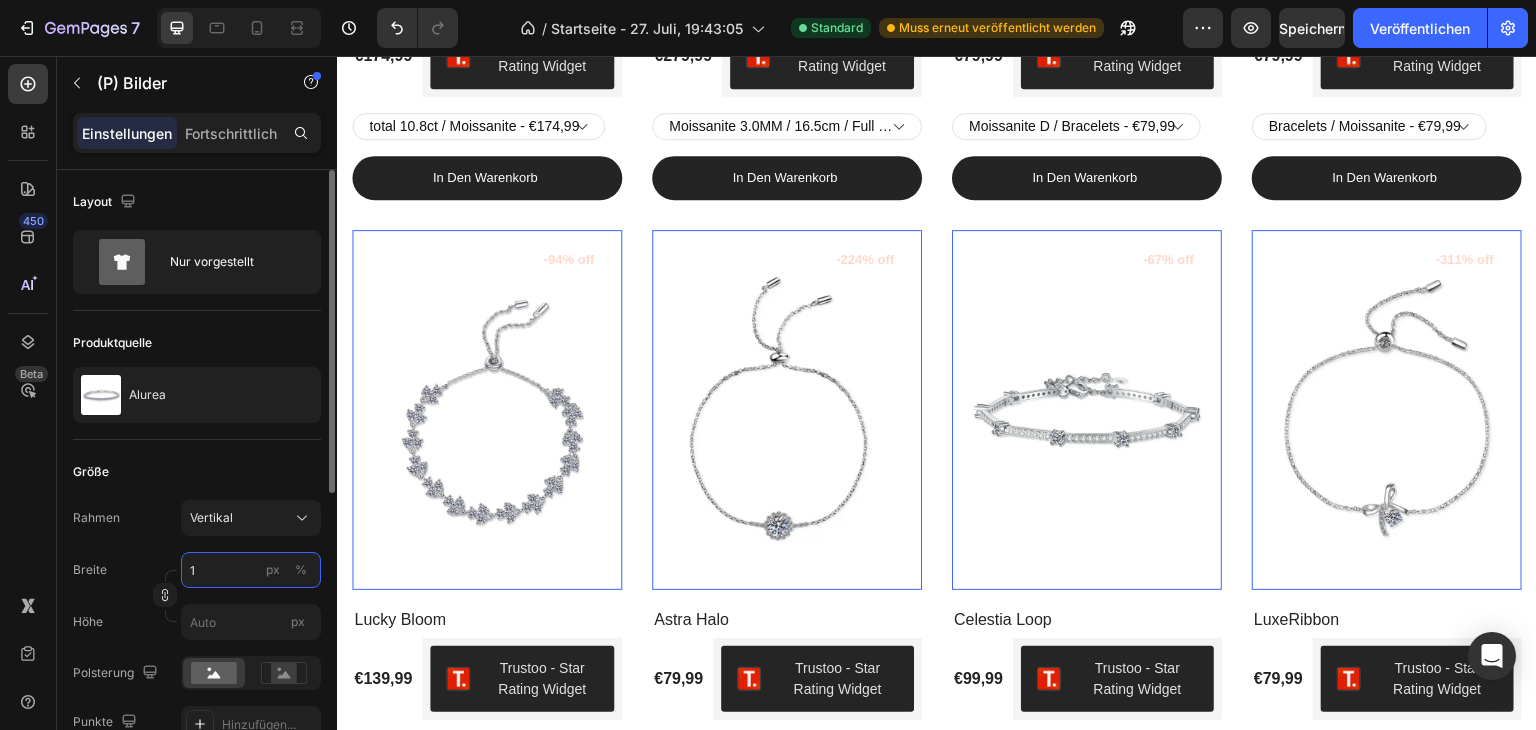 type on "1" 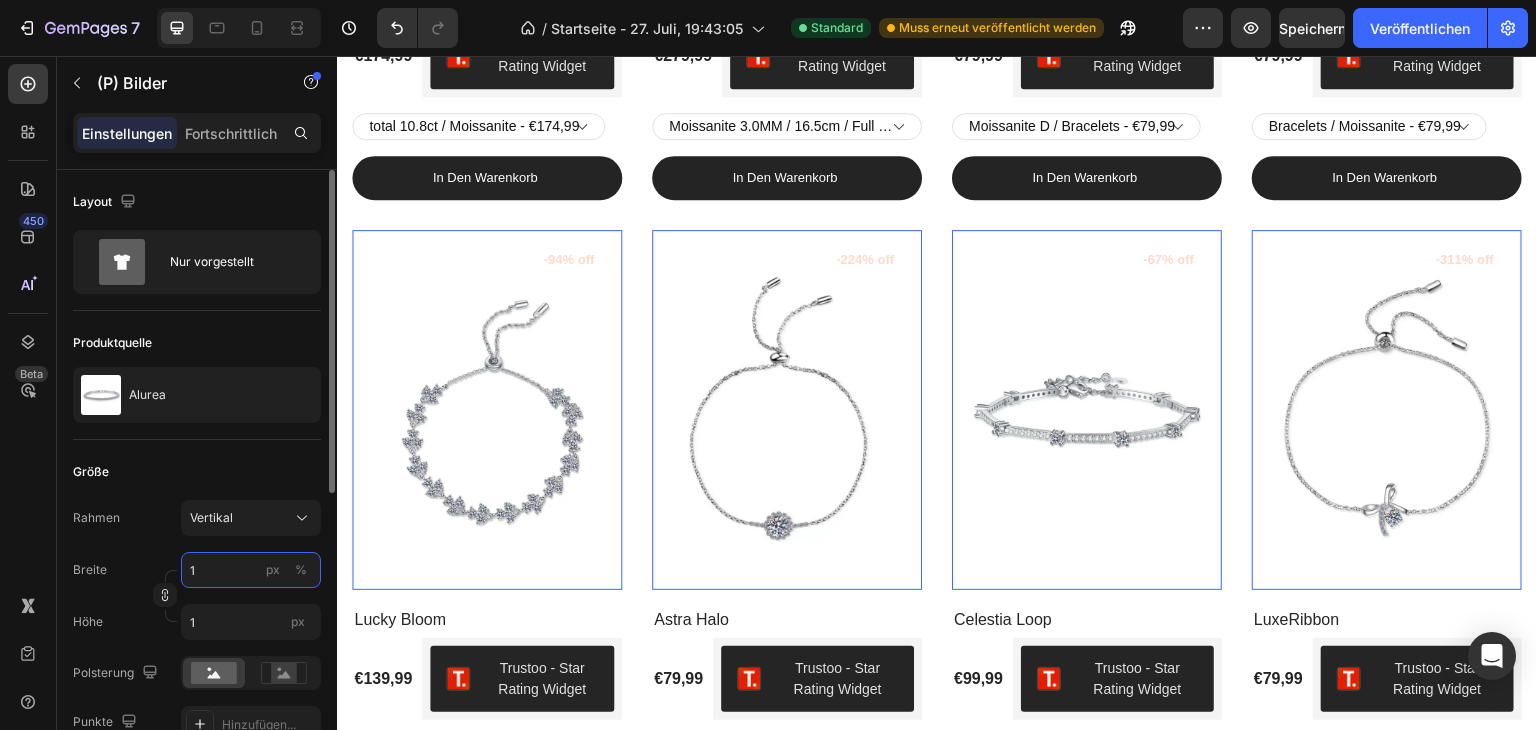 type on "12" 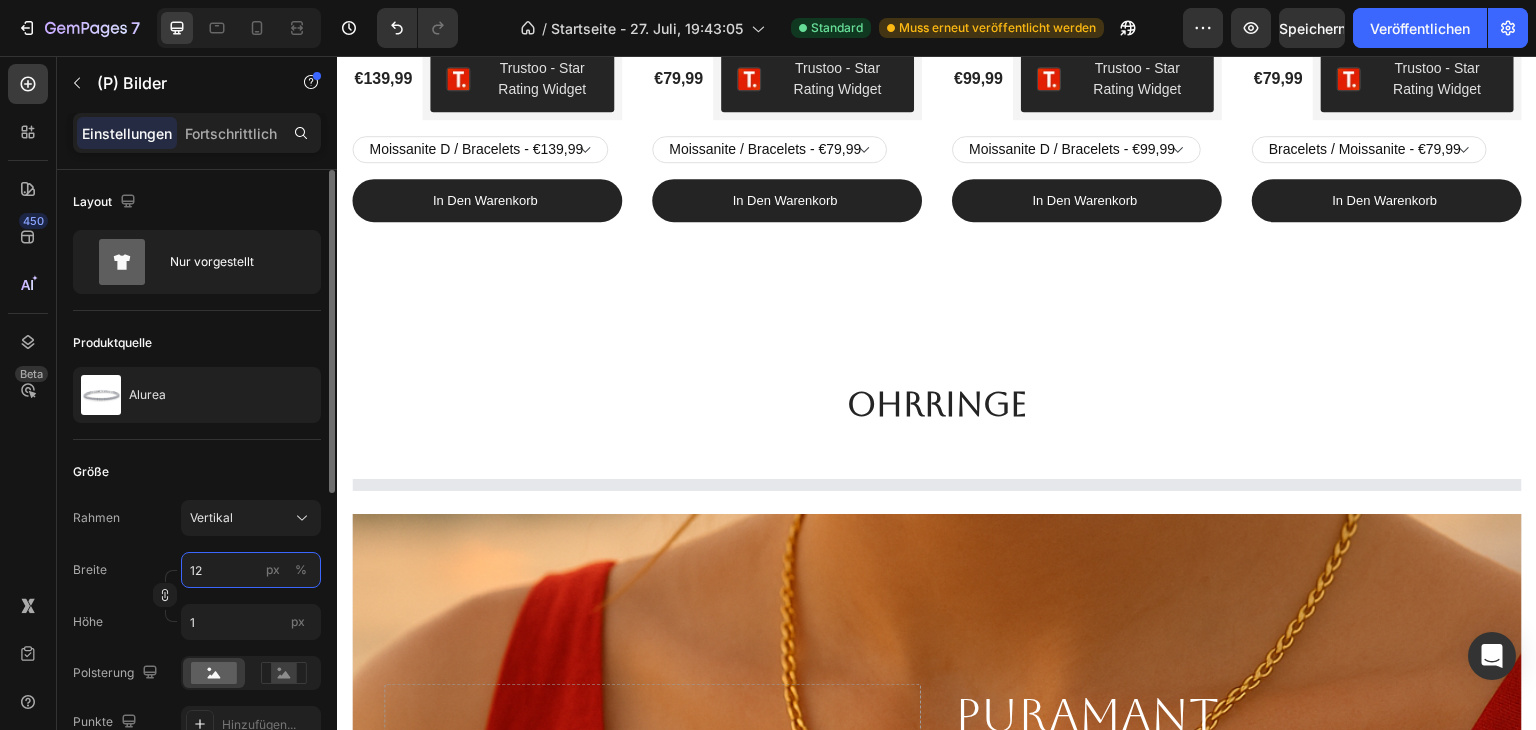 type on "16" 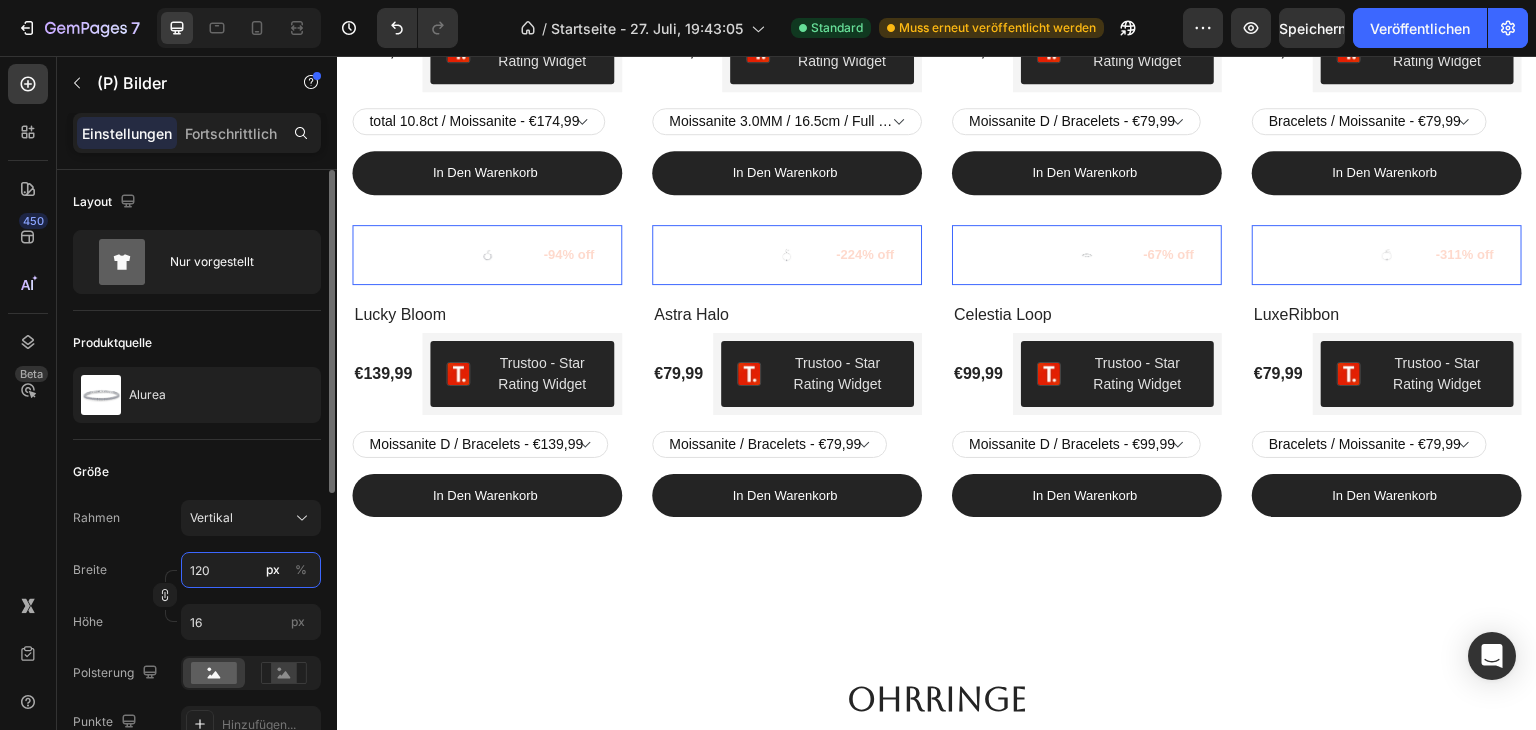 type on "1200" 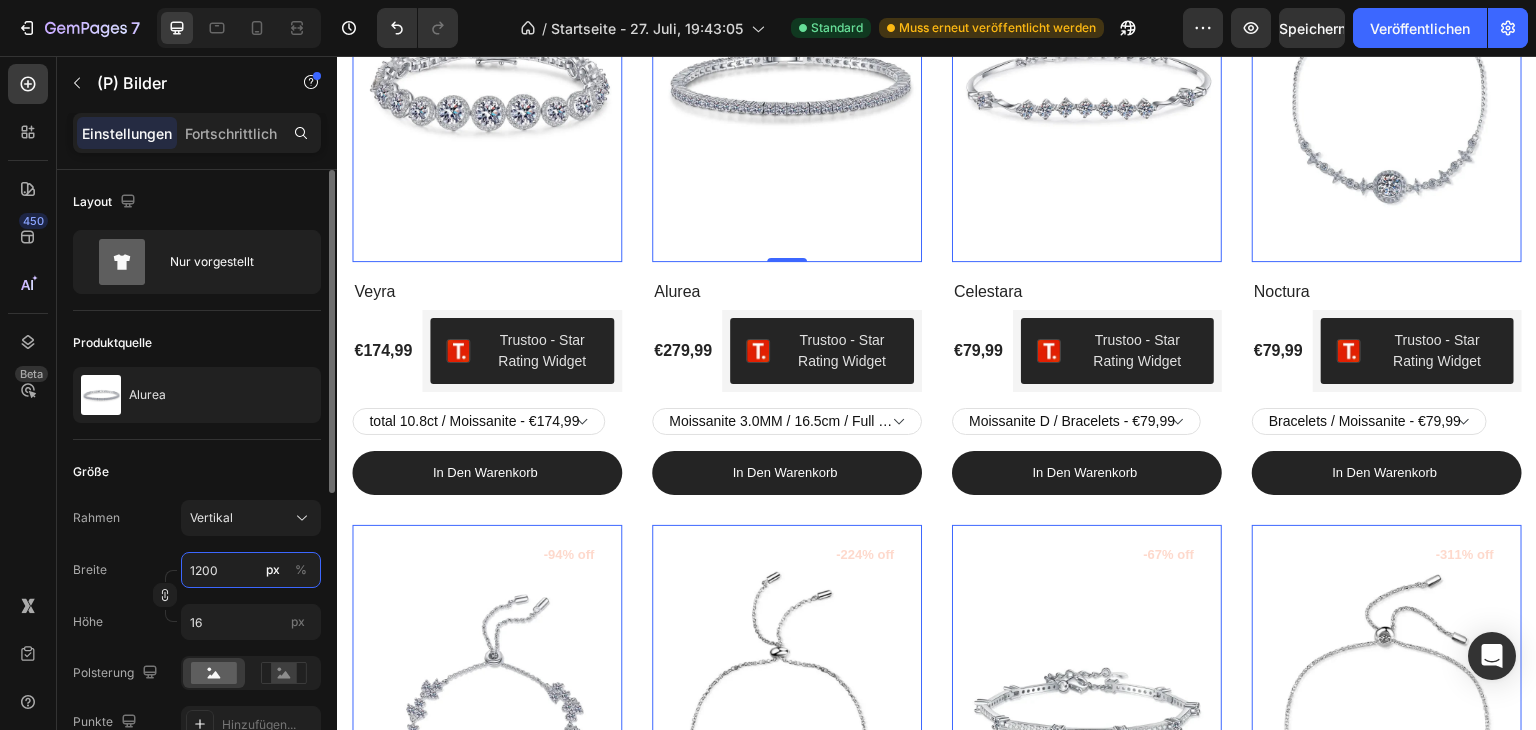 type on "1600" 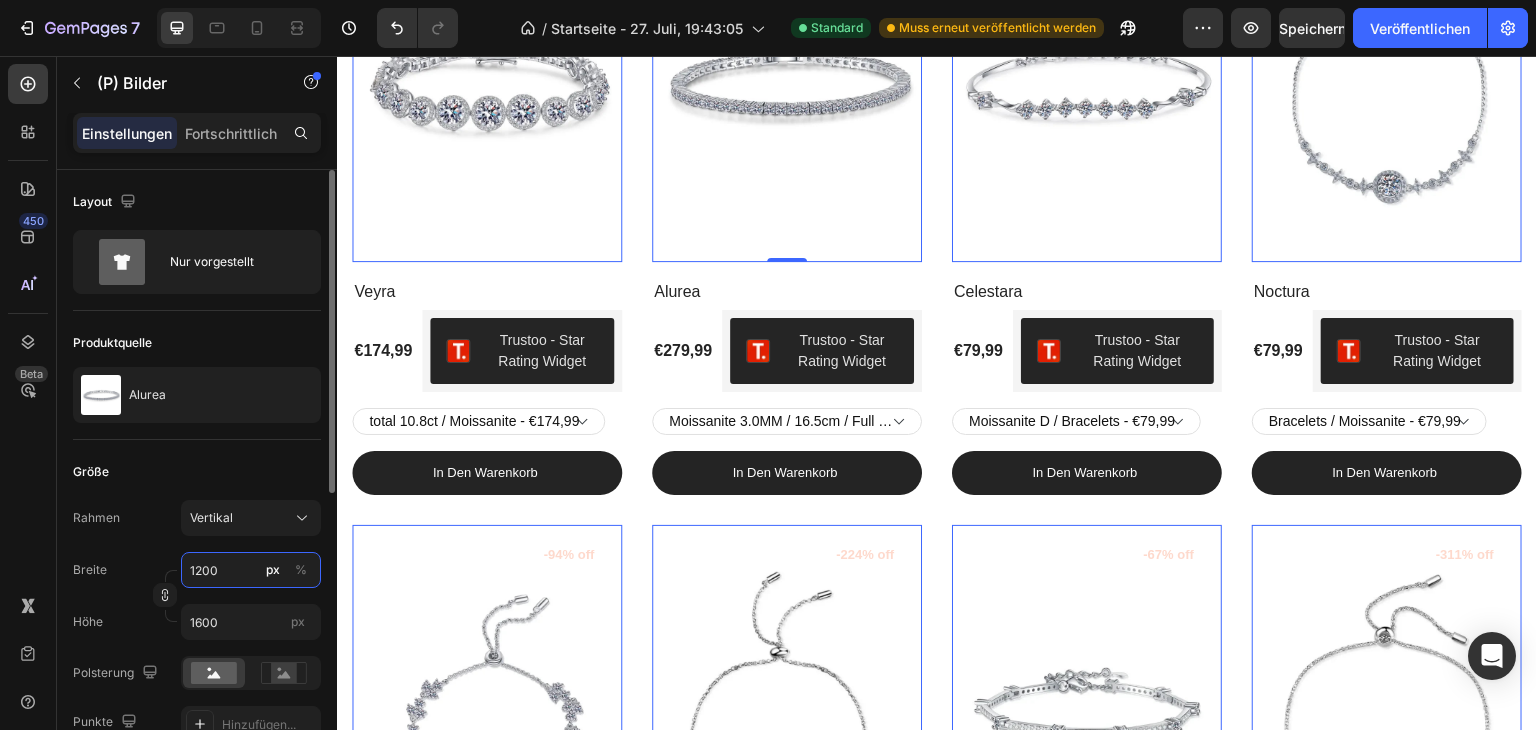 scroll, scrollTop: 1414, scrollLeft: 0, axis: vertical 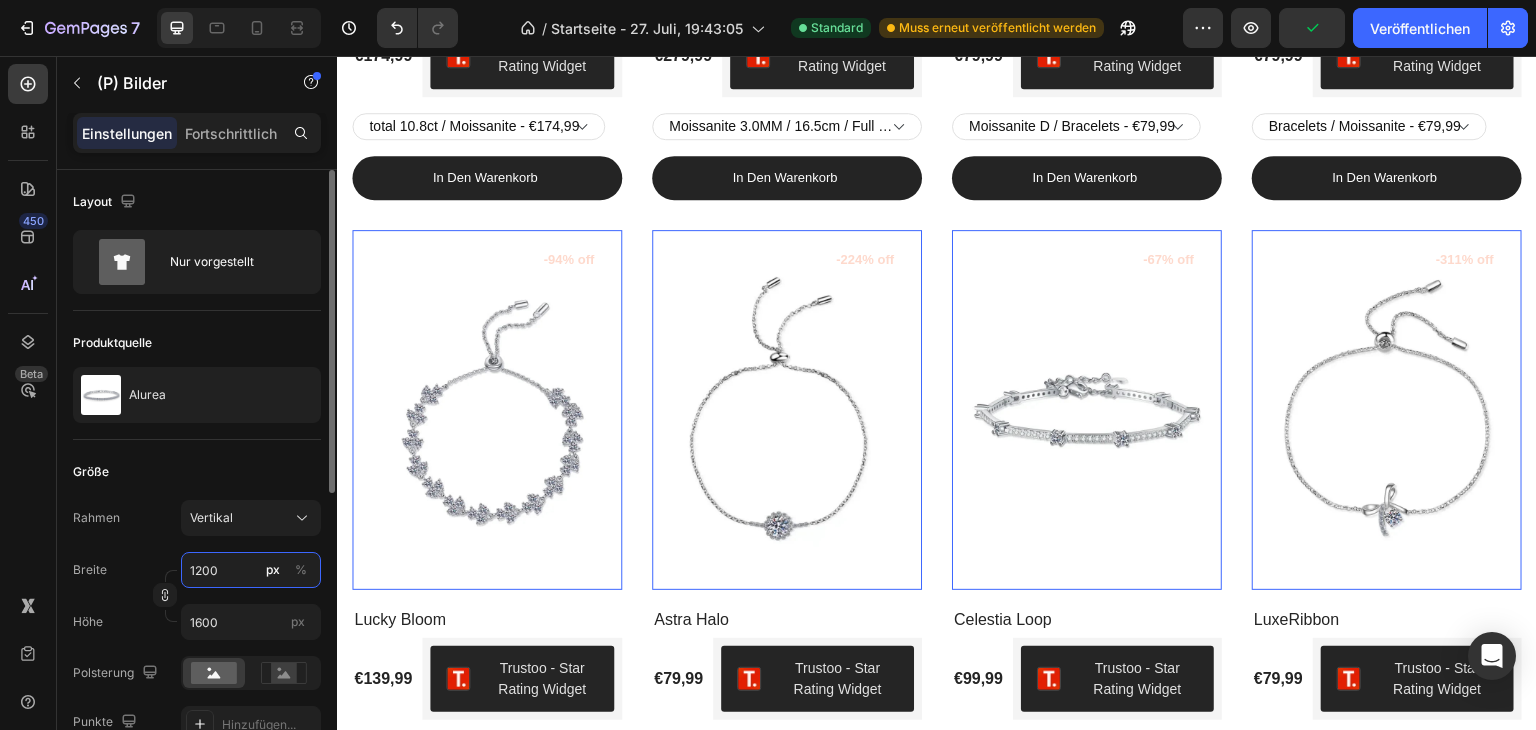 type on "1200" 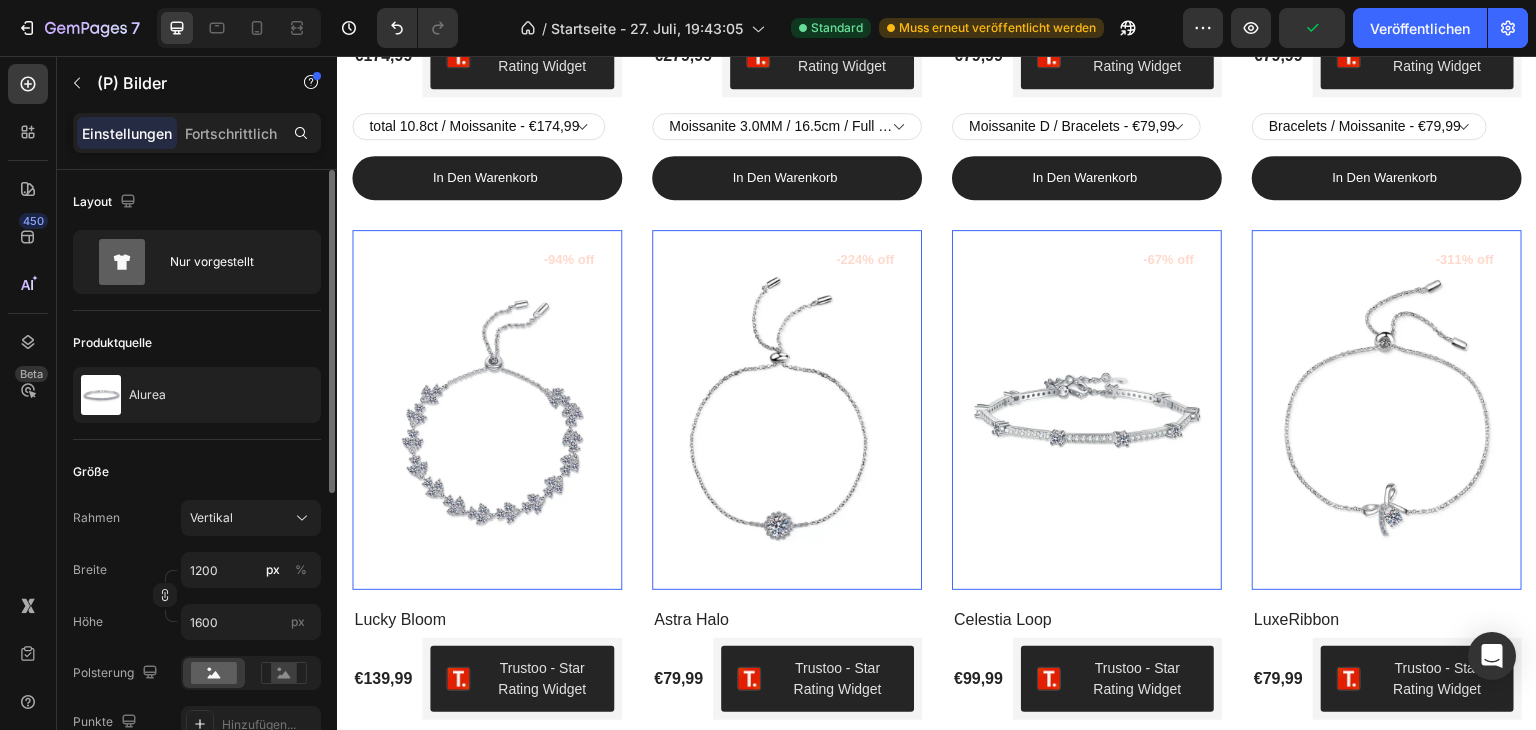 click on "Produktquelle Alurea" 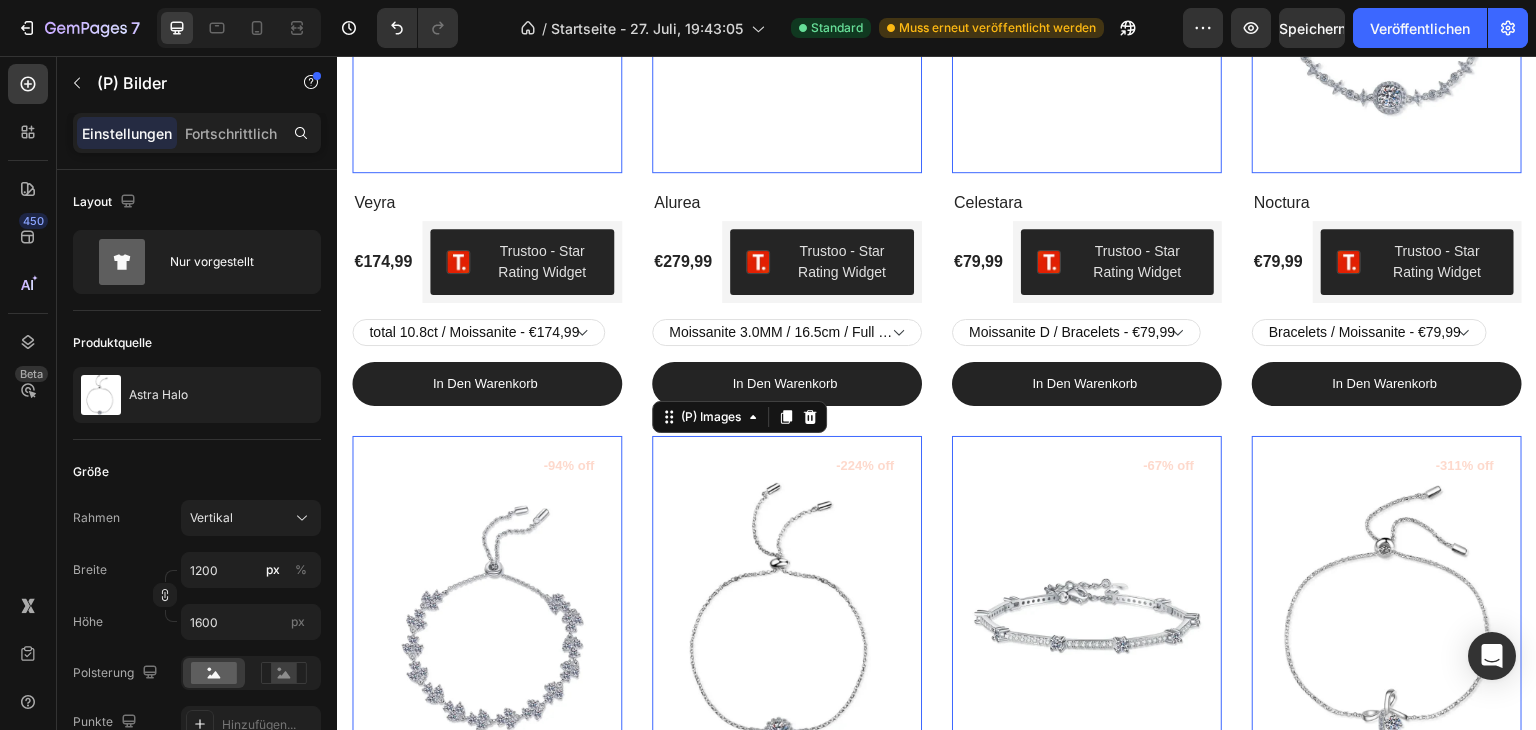 scroll, scrollTop: 1117, scrollLeft: 0, axis: vertical 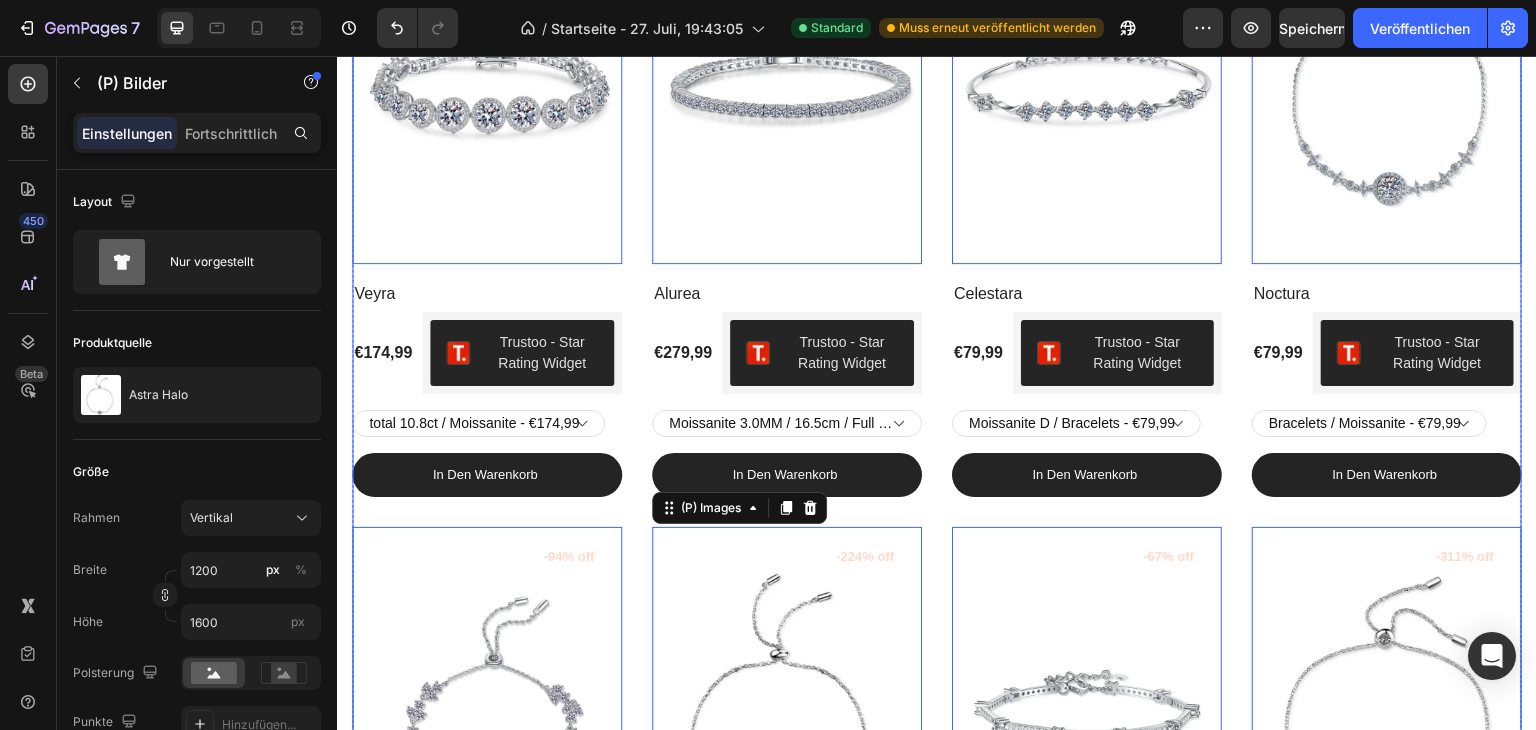 click on "(P) Images   0 -56% off Product Badge Row Veyra (P) Title €174,99 (P) Price (P) Price Trustoo - Star Rating Widget Trustoo Row   total 10.8ct / Moissanite - €174,99  total 10.4ct / Moissanite - €169,99  total 10.1ct / Moissanite - €164,99  total 11.1ct / Moissanite - €179,99  (P) Variants & Swatches In den Warenkorb (P) Cart Button Row Product List (P) Images   0 -63% off Product Badge Row Alurea (P) Title €279,99 (P) Price (P) Price Trustoo - Star Rating Widget Trustoo Row   Moissanite 3.0MM / 16.5cm / Full Moissanite GRA|CHINA - €279,99  Moissanite 3.0MM / 18.0cm / Full Moissanite GRA|CHINA - €279,99  Moissanite 2MM / 16.5cm / Full Moissanite GRA|CHINA - €249,99  Moissanite 2MM / 18.0cm / Full Moissanite GRA|CHINA - €249,99  Moissanite 2MM / 19.0cm / Full Moissanite GRA|CHINA - €249,99  Moissanite 2.5MM / 15.5cm / Full Moissanite GRA|CHINA - €269,99  Moissanite 2.5MM / 19.0cm / Full Moissanite GRA|CHINA - €269,99  Moissanite 3.0MM / 15.5cm / Full Moissanite GRA|CHINA - €279,99" at bounding box center [937, 511] 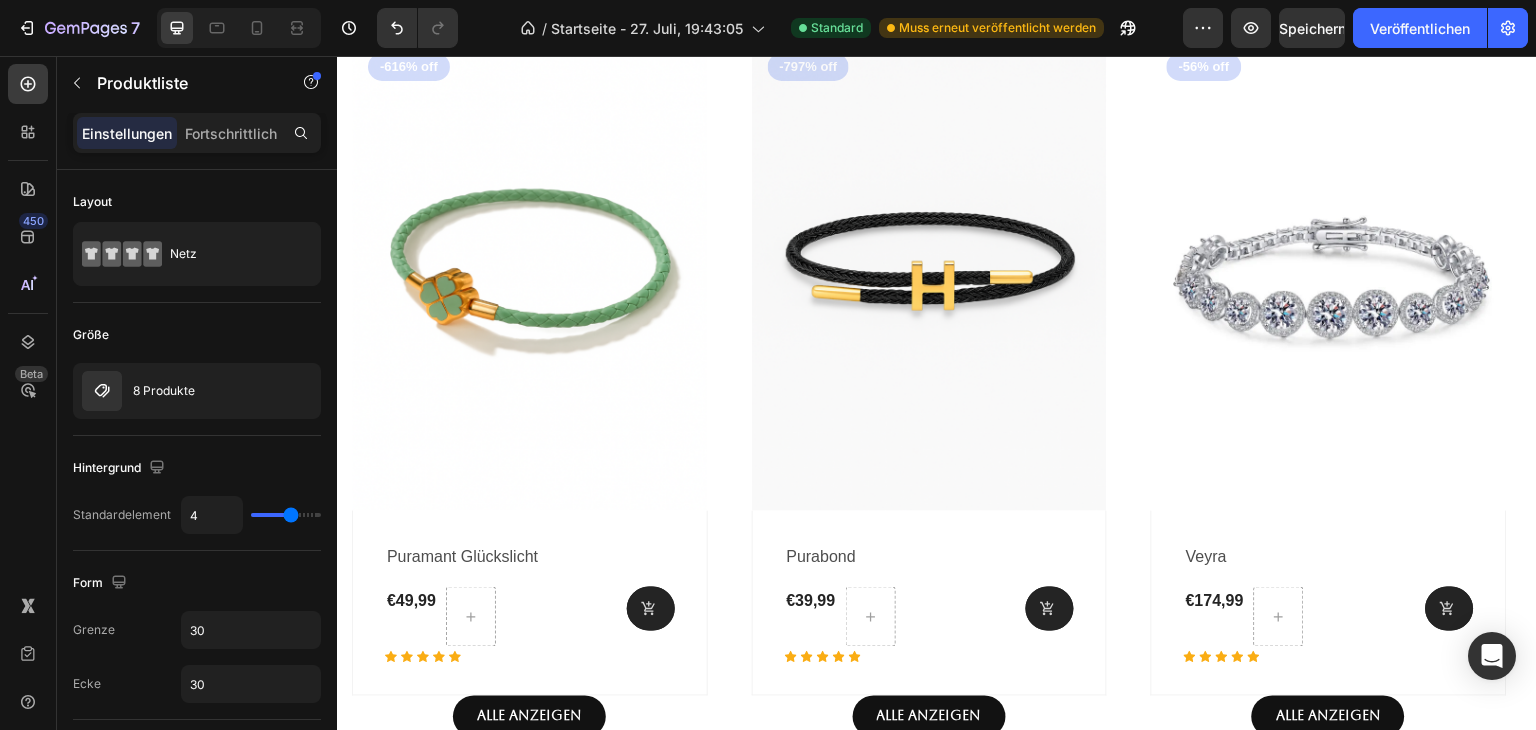 scroll, scrollTop: 2474, scrollLeft: 0, axis: vertical 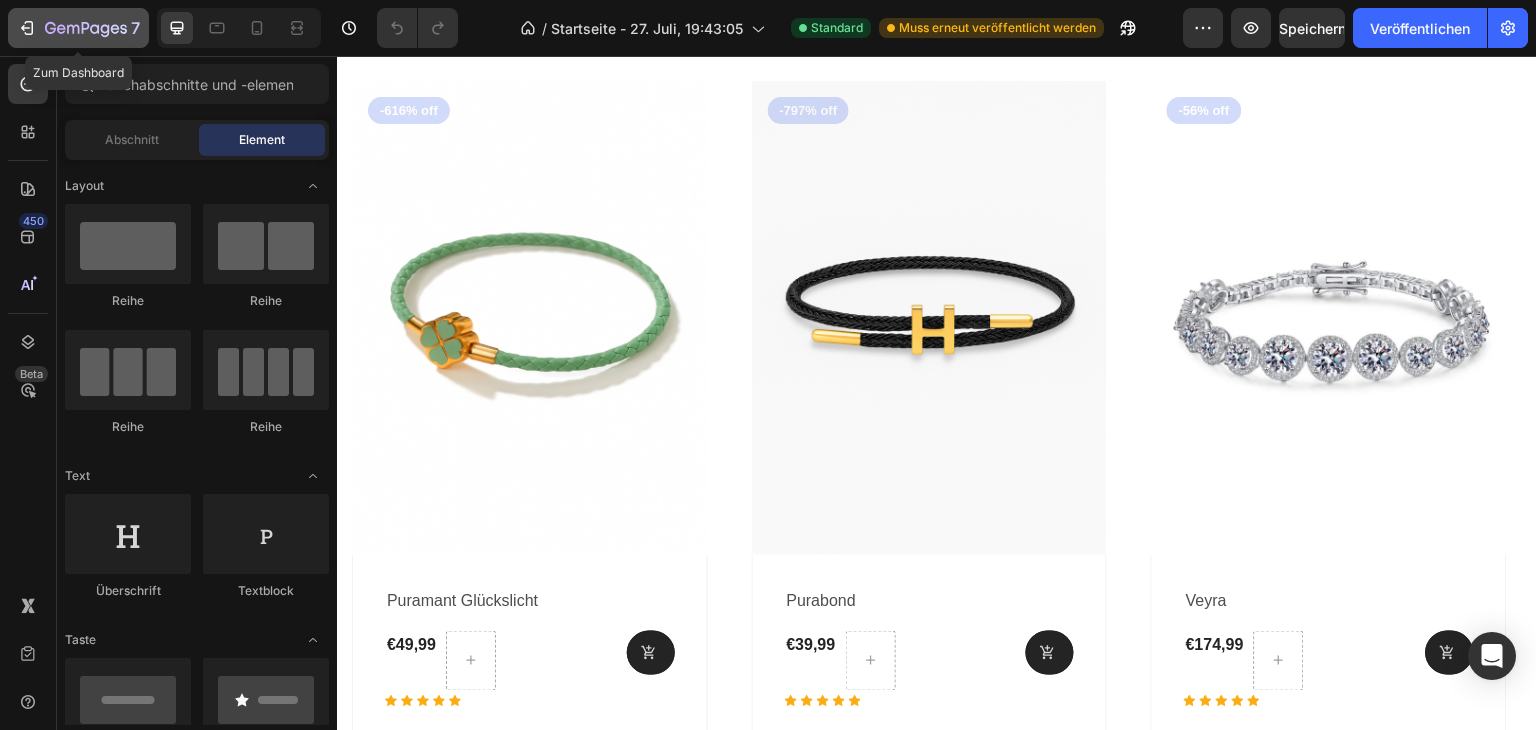 click 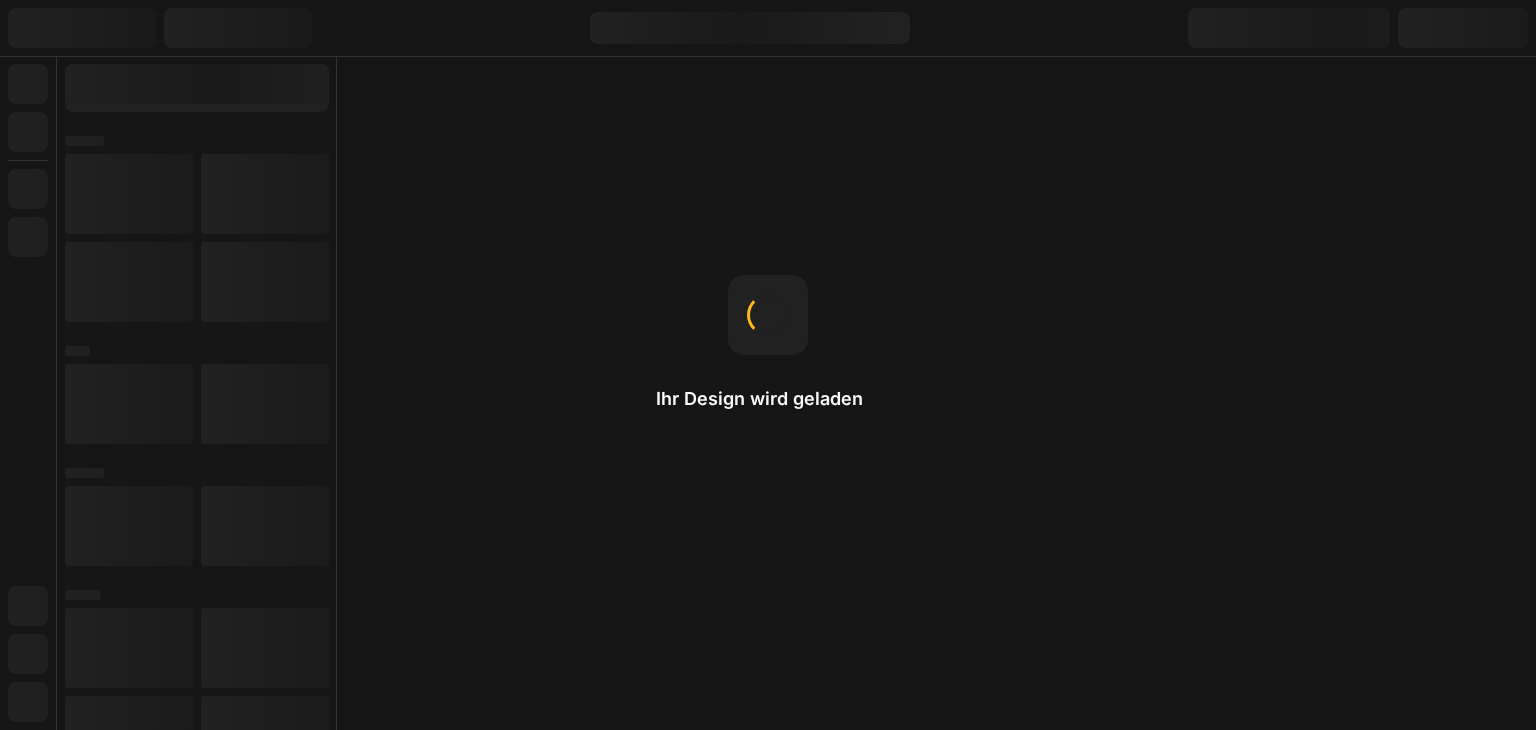 scroll, scrollTop: 0, scrollLeft: 0, axis: both 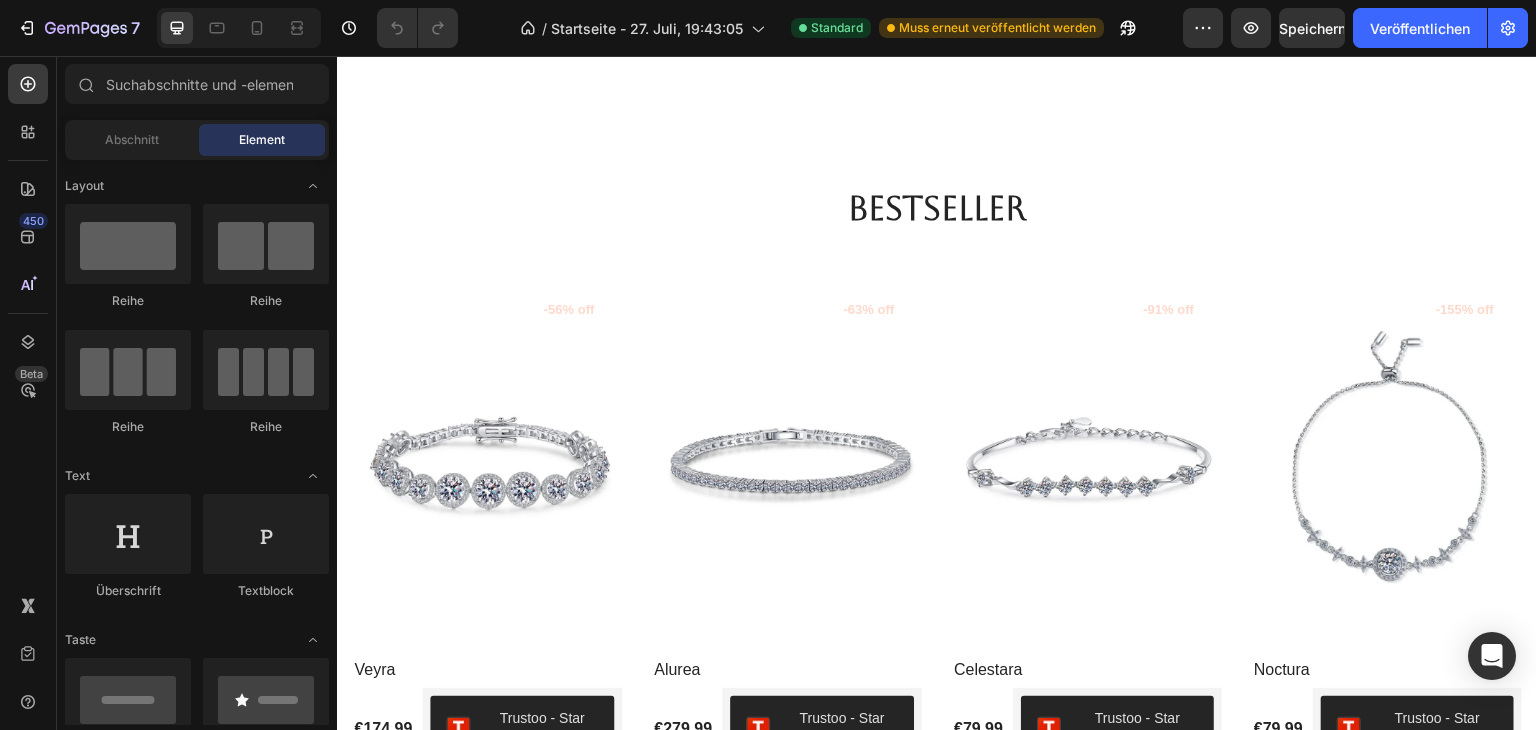 click at bounding box center (239, 28) 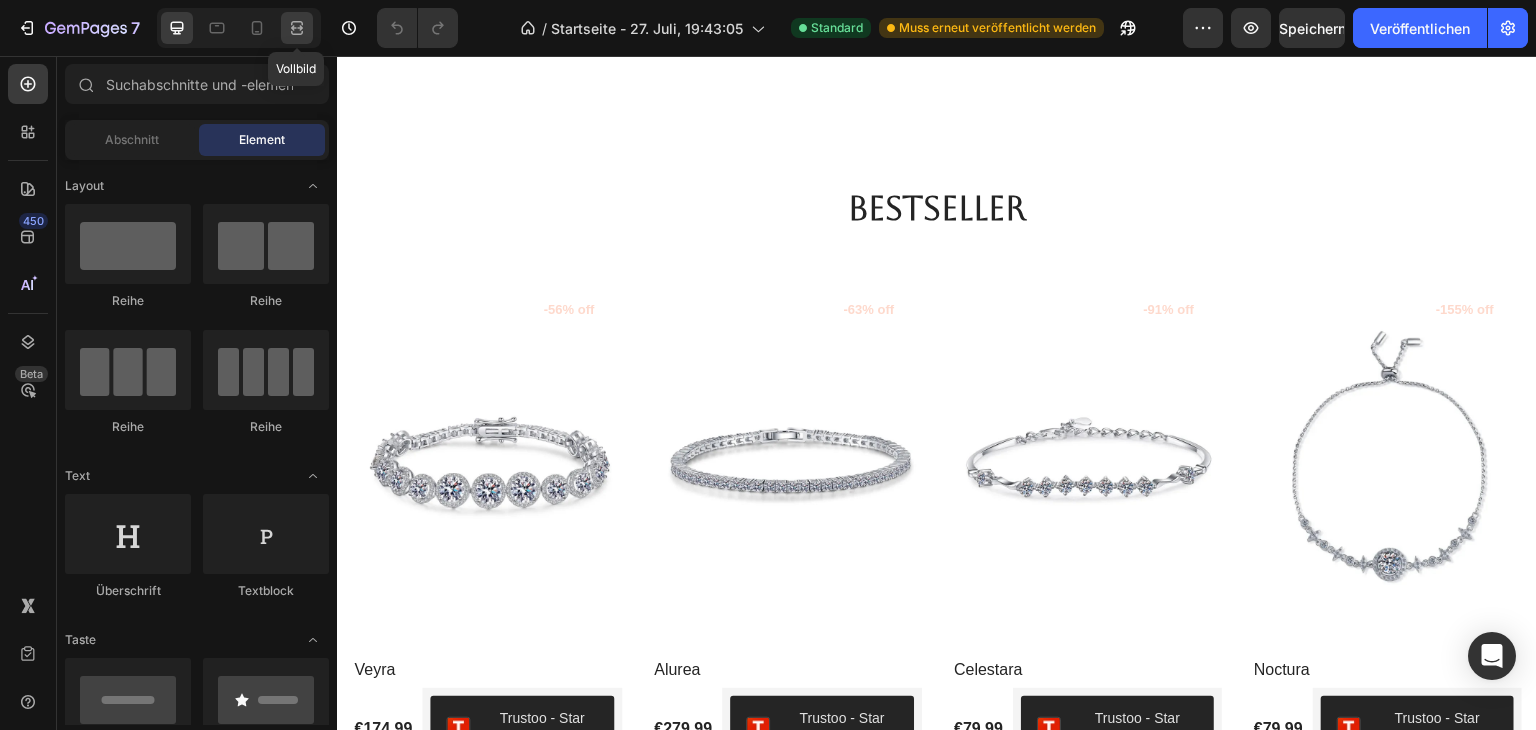 click 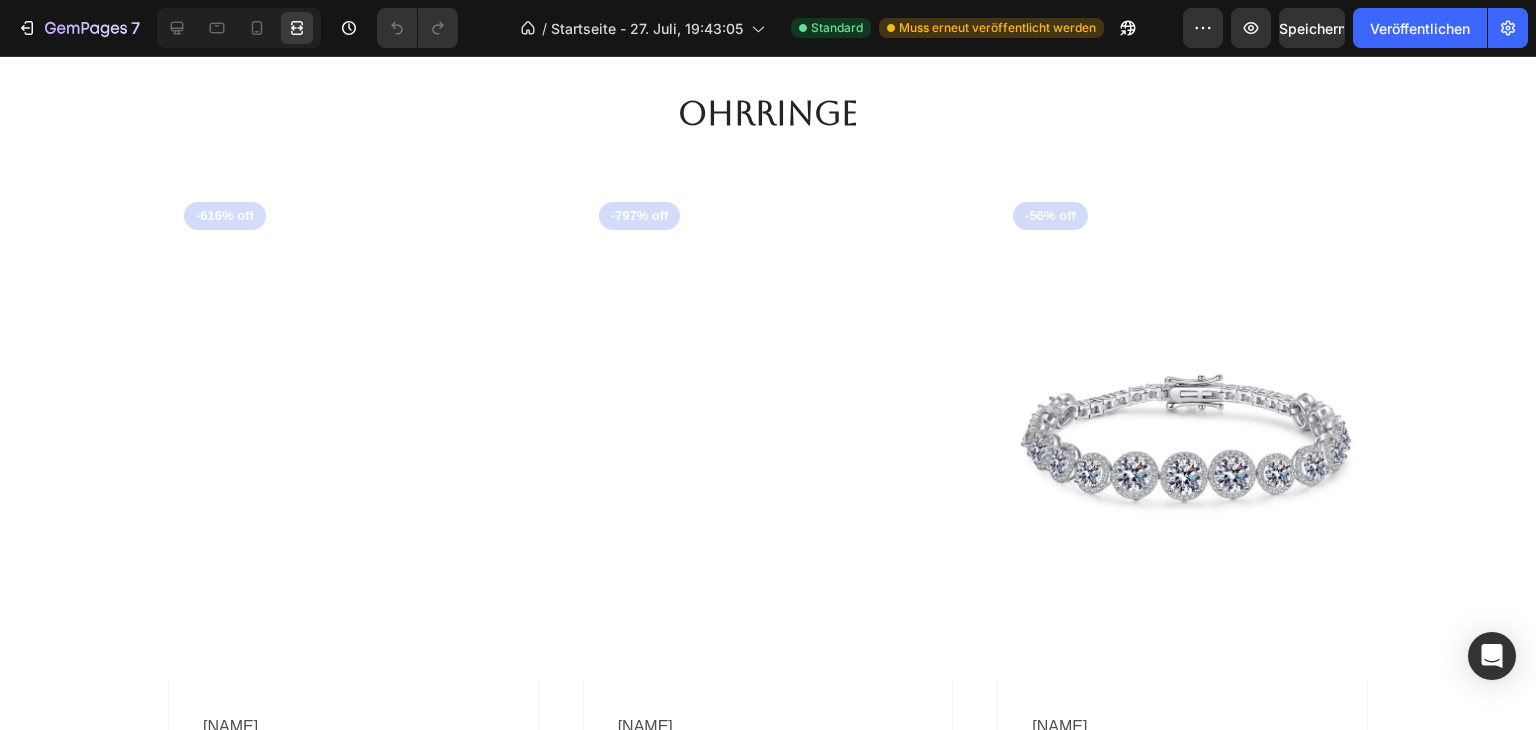 scroll, scrollTop: 2320, scrollLeft: 0, axis: vertical 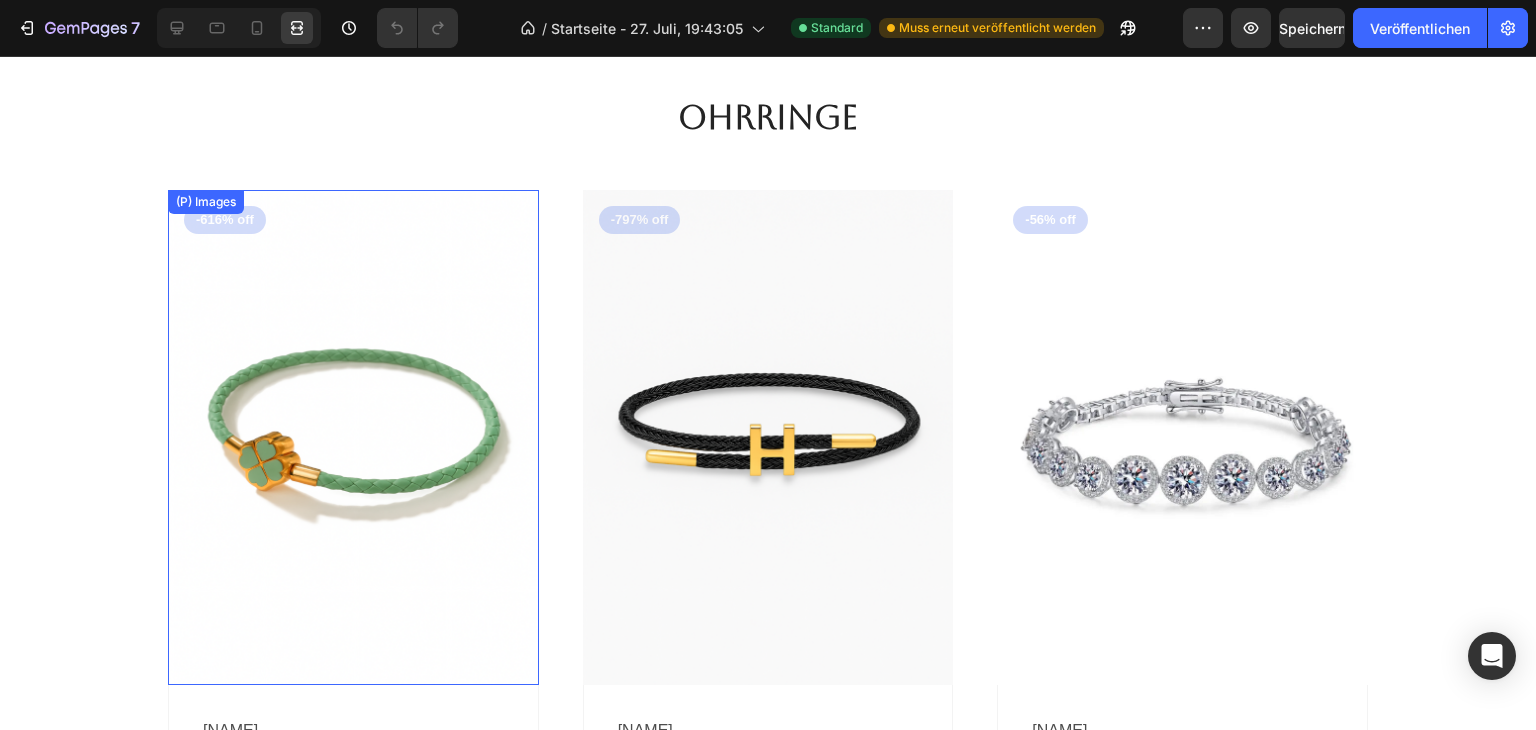 click at bounding box center [353, 437] 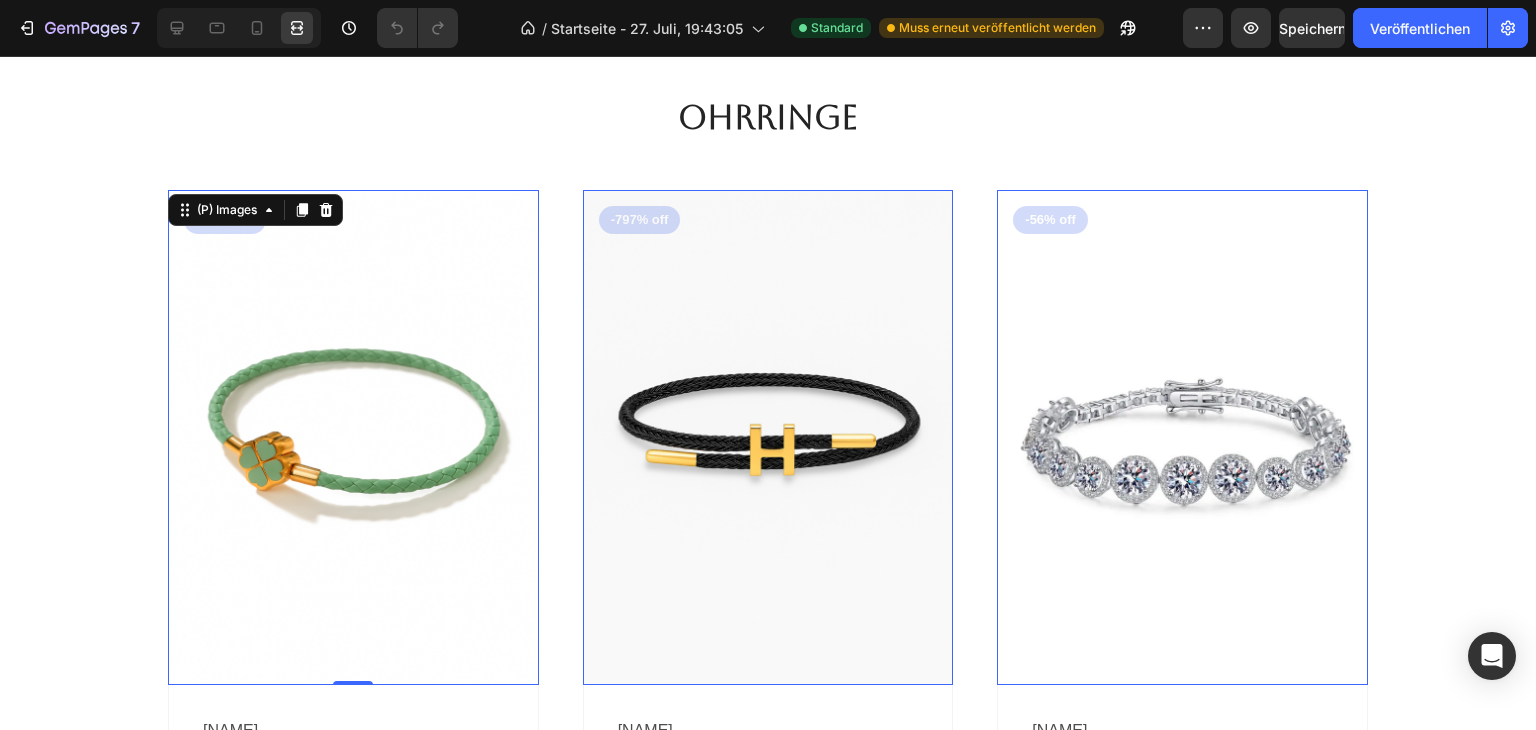 click at bounding box center (239, 28) 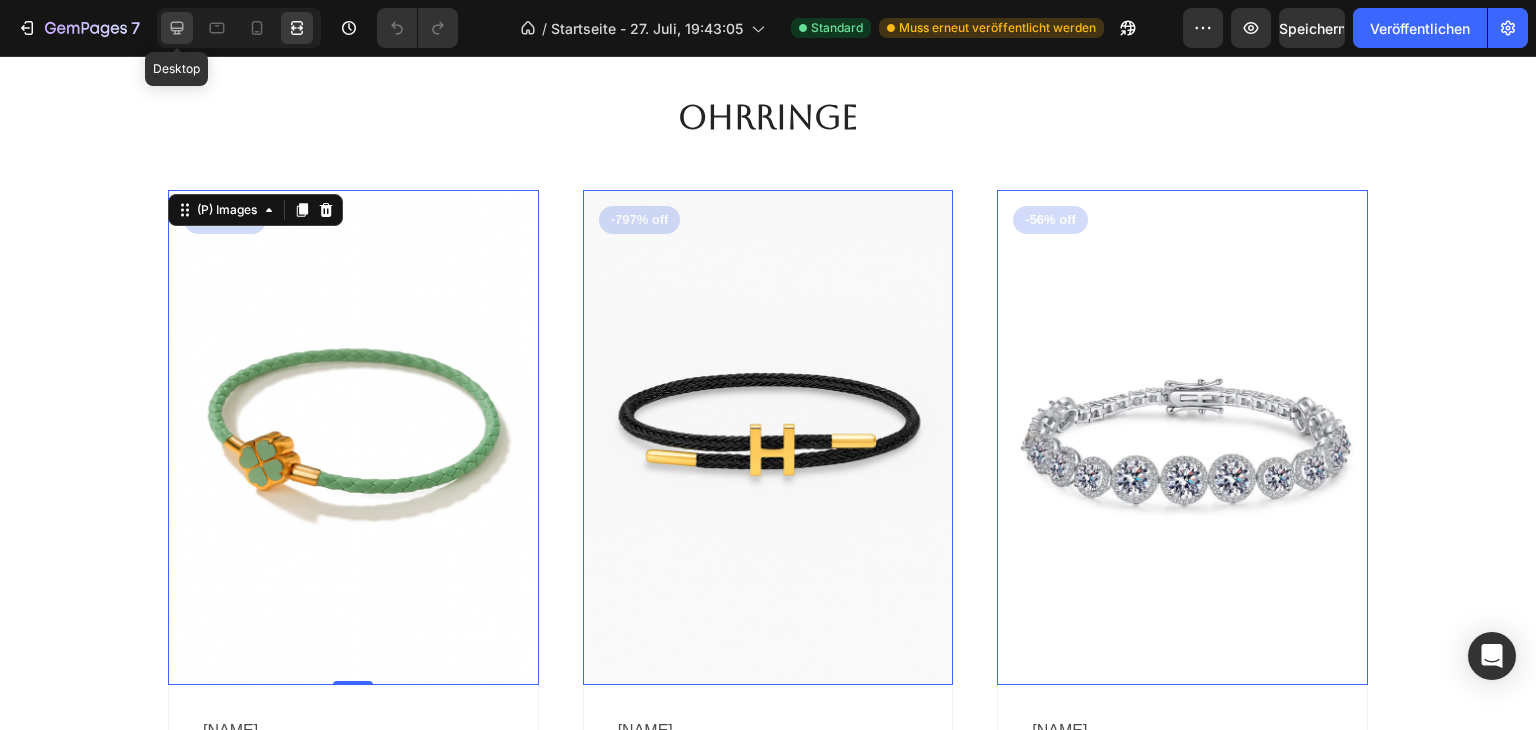click 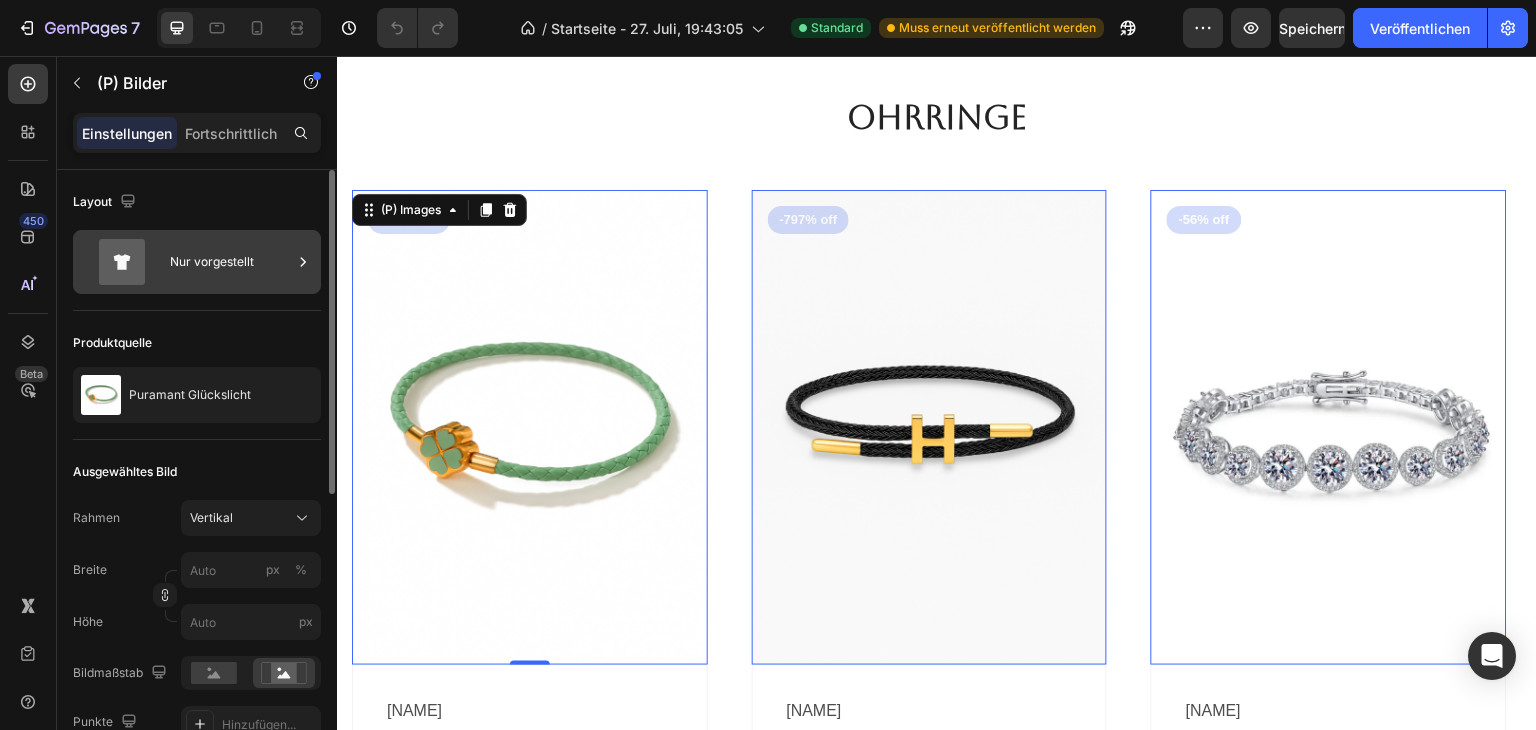 click on "Nur vorgestellt" at bounding box center [212, 261] 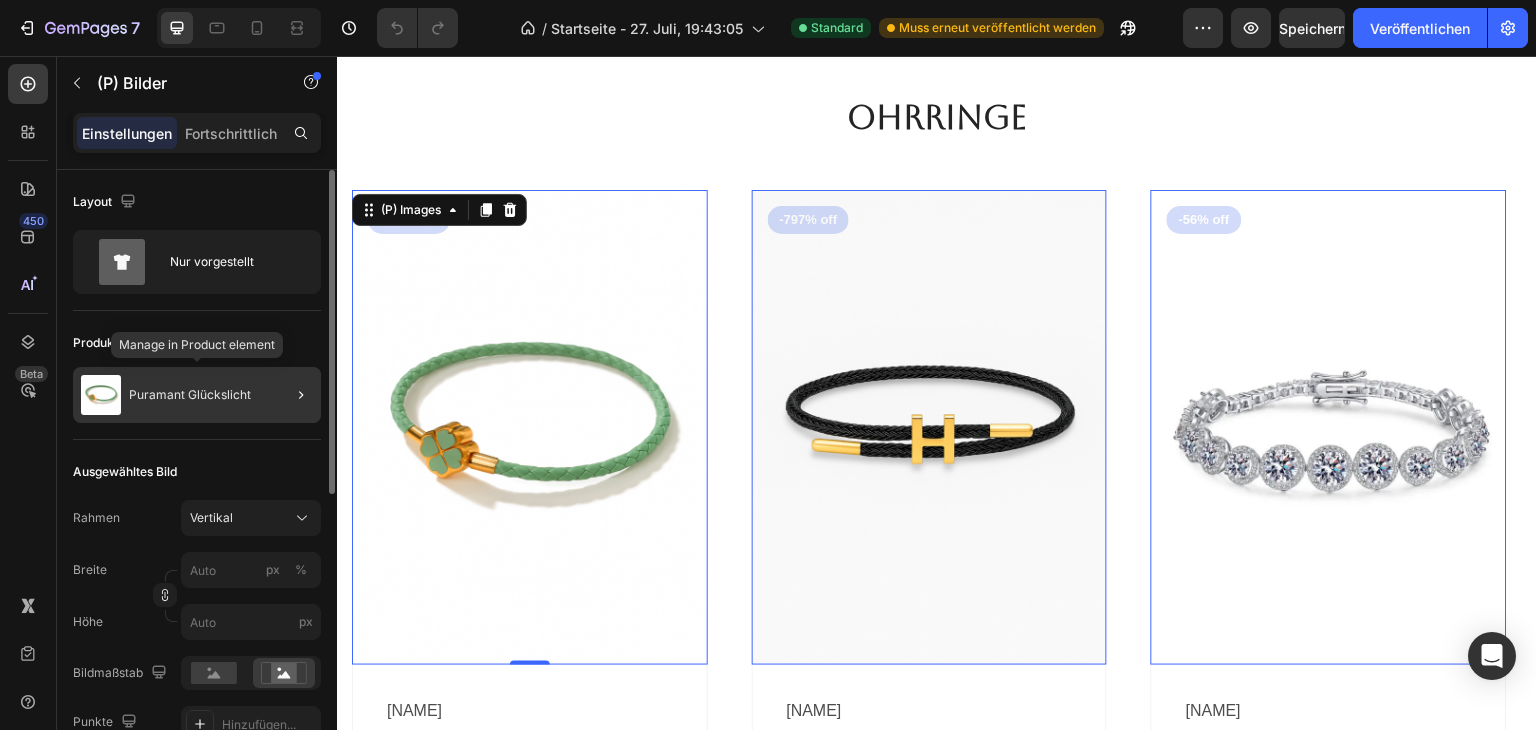 click on "Puramant Glückslicht" 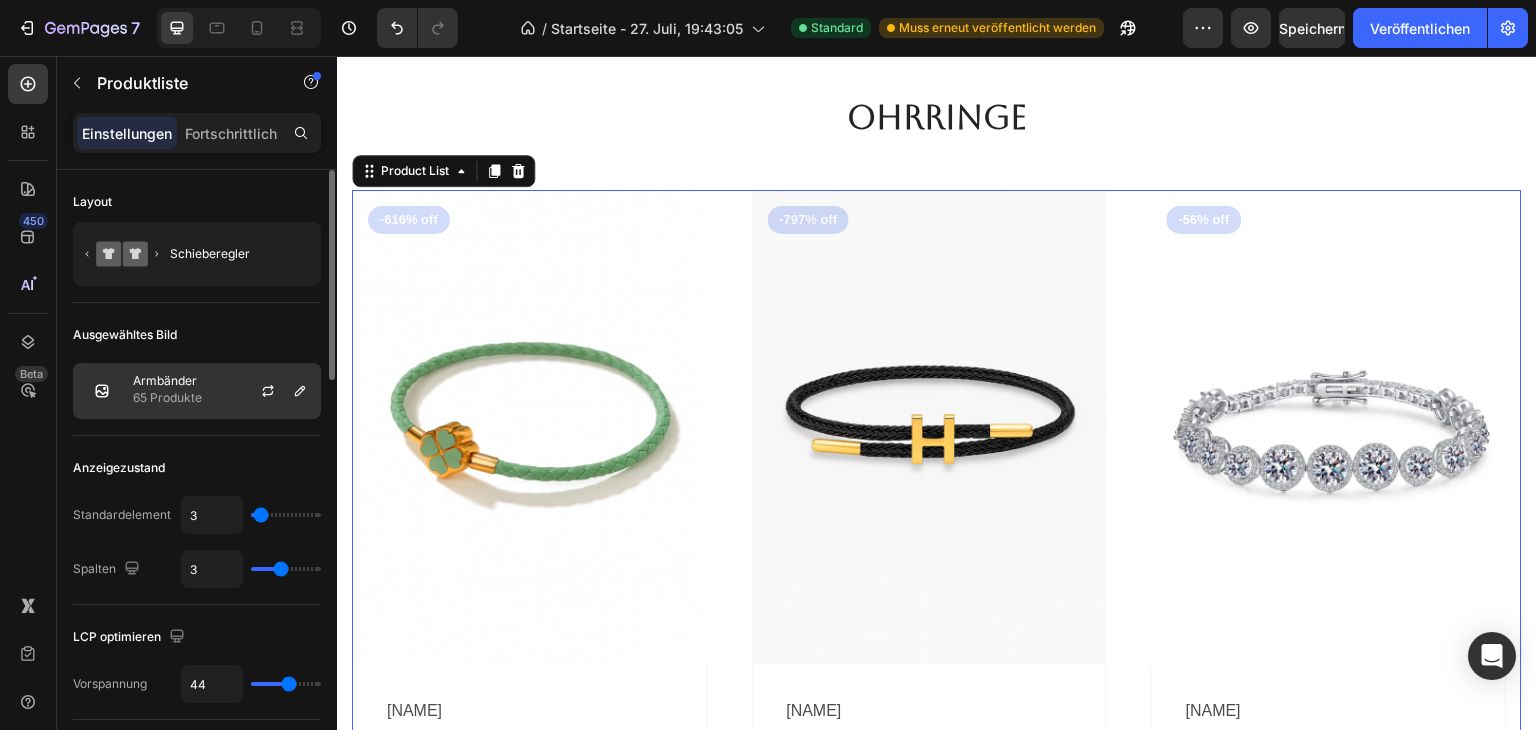click on "65 Produkte" at bounding box center [167, 397] 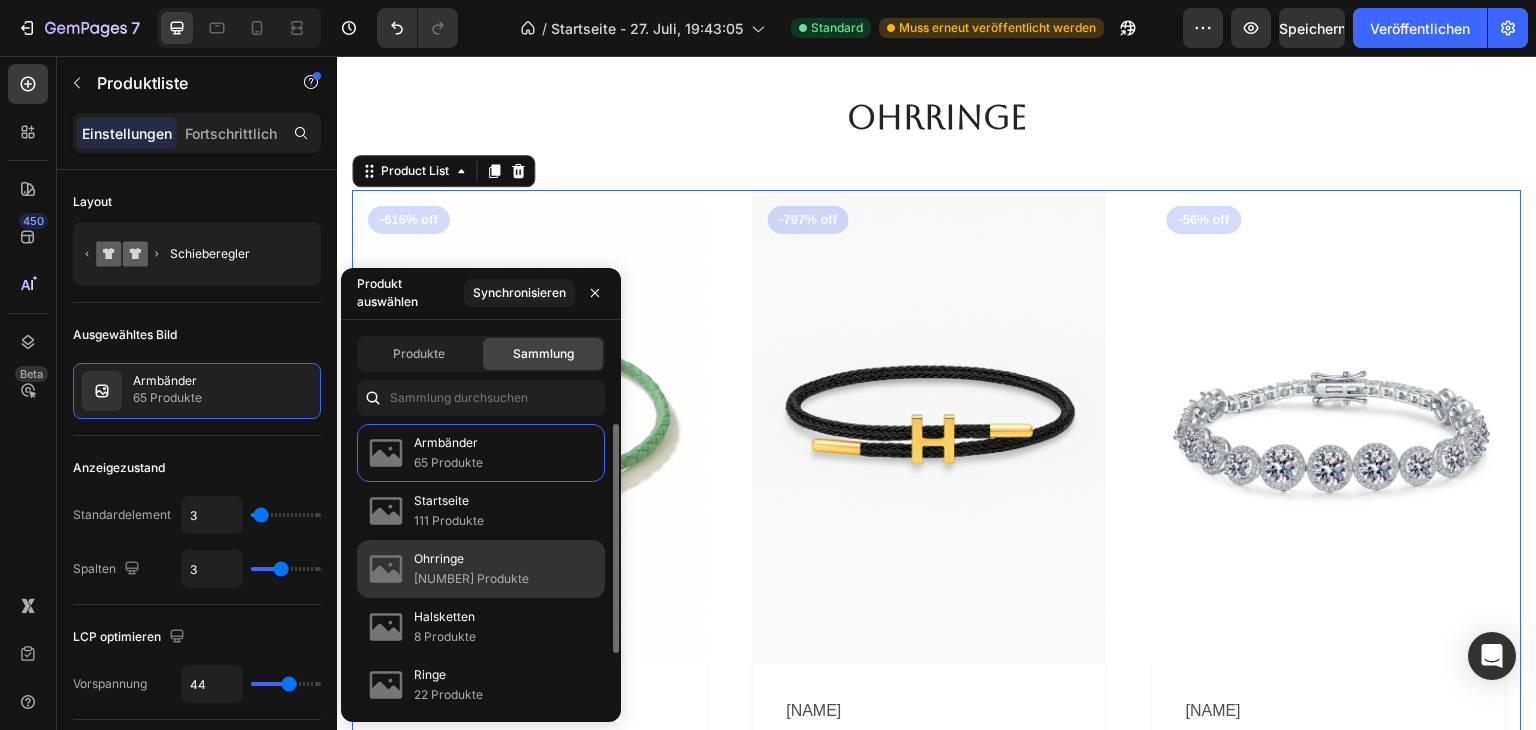 click on "Ohrringe" at bounding box center [471, 559] 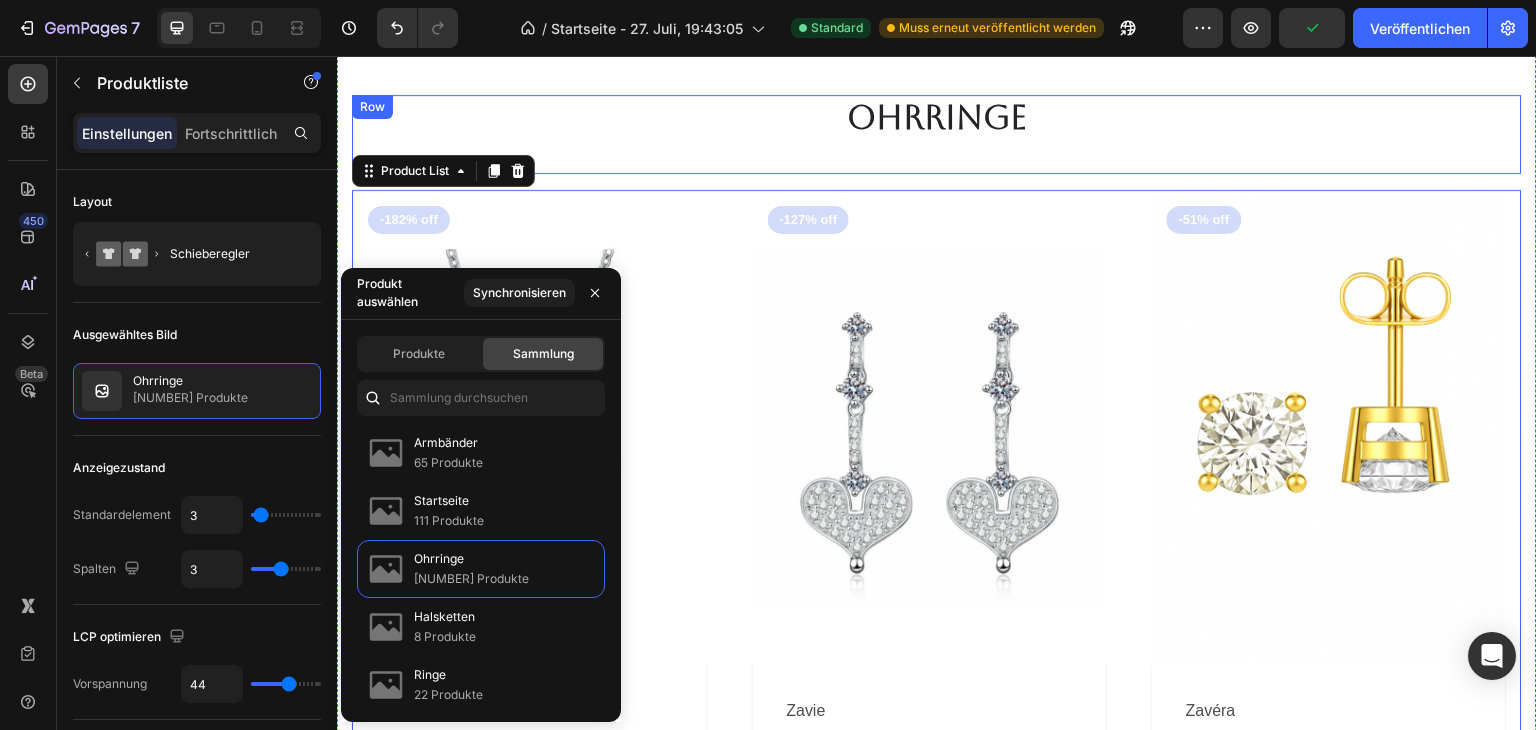 click on "Ohrringe Heading More options for your pet Text block" at bounding box center [937, 134] 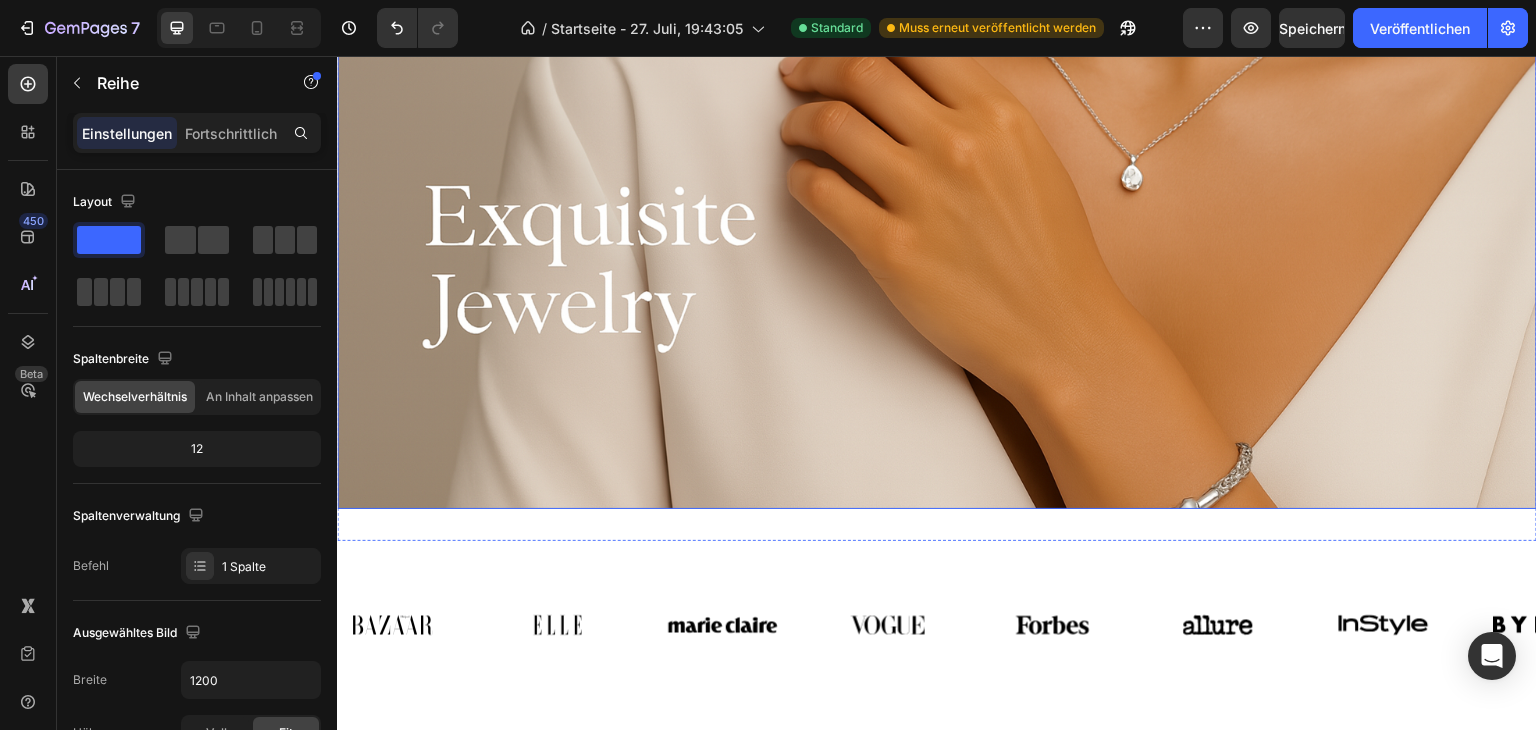 scroll, scrollTop: 178, scrollLeft: 0, axis: vertical 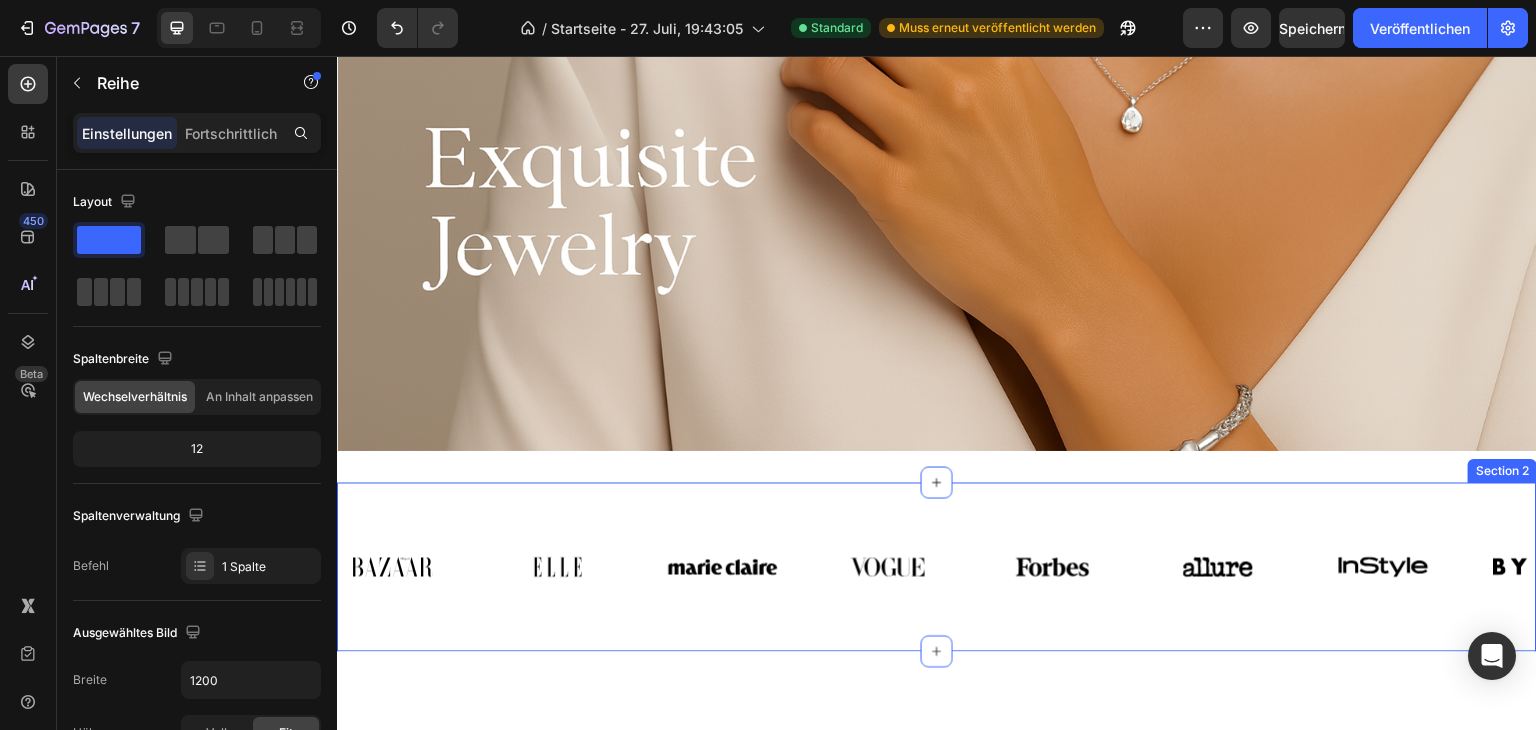 click on "Image Image Image Image Image Image Image Image Carousel Row" at bounding box center (937, 583) 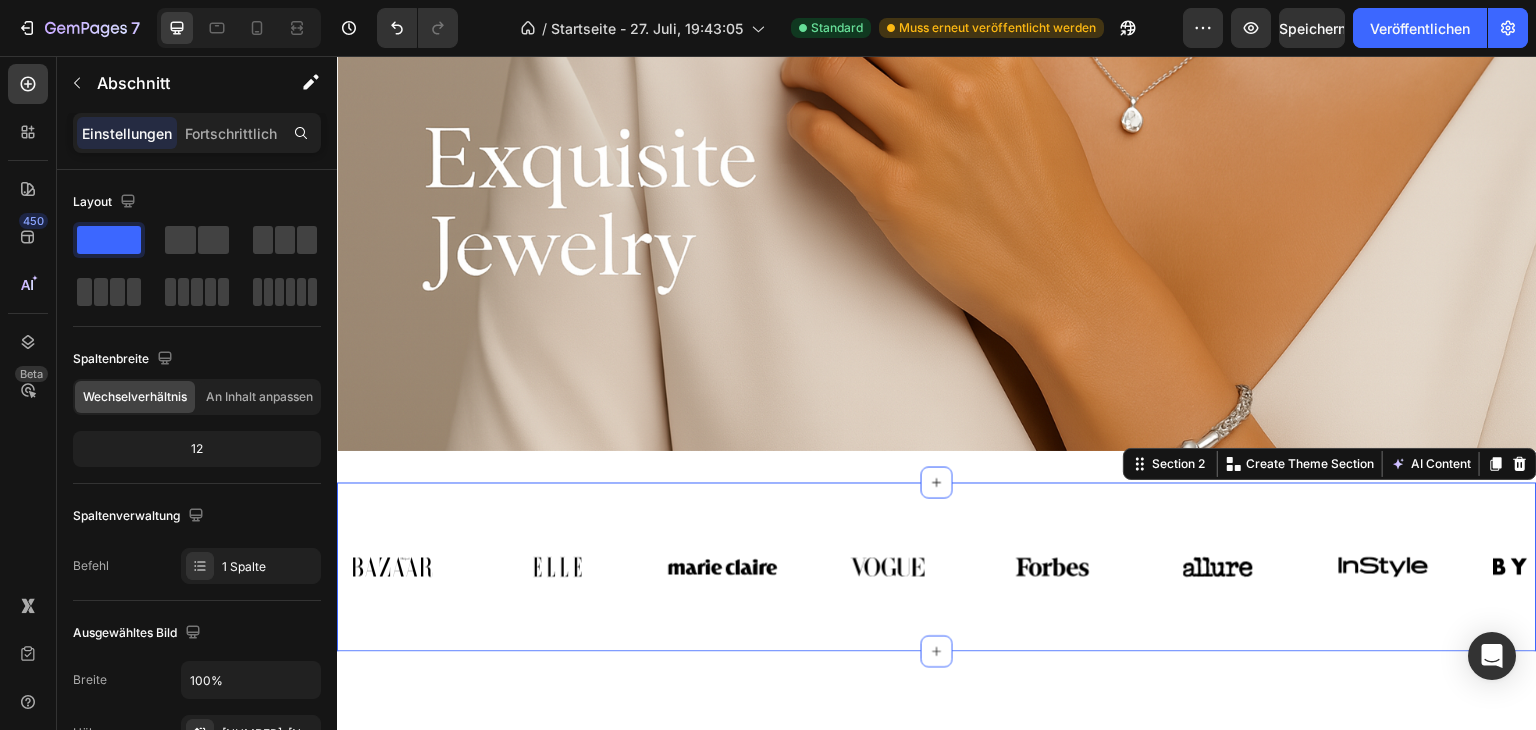 scroll, scrollTop: 230, scrollLeft: 0, axis: vertical 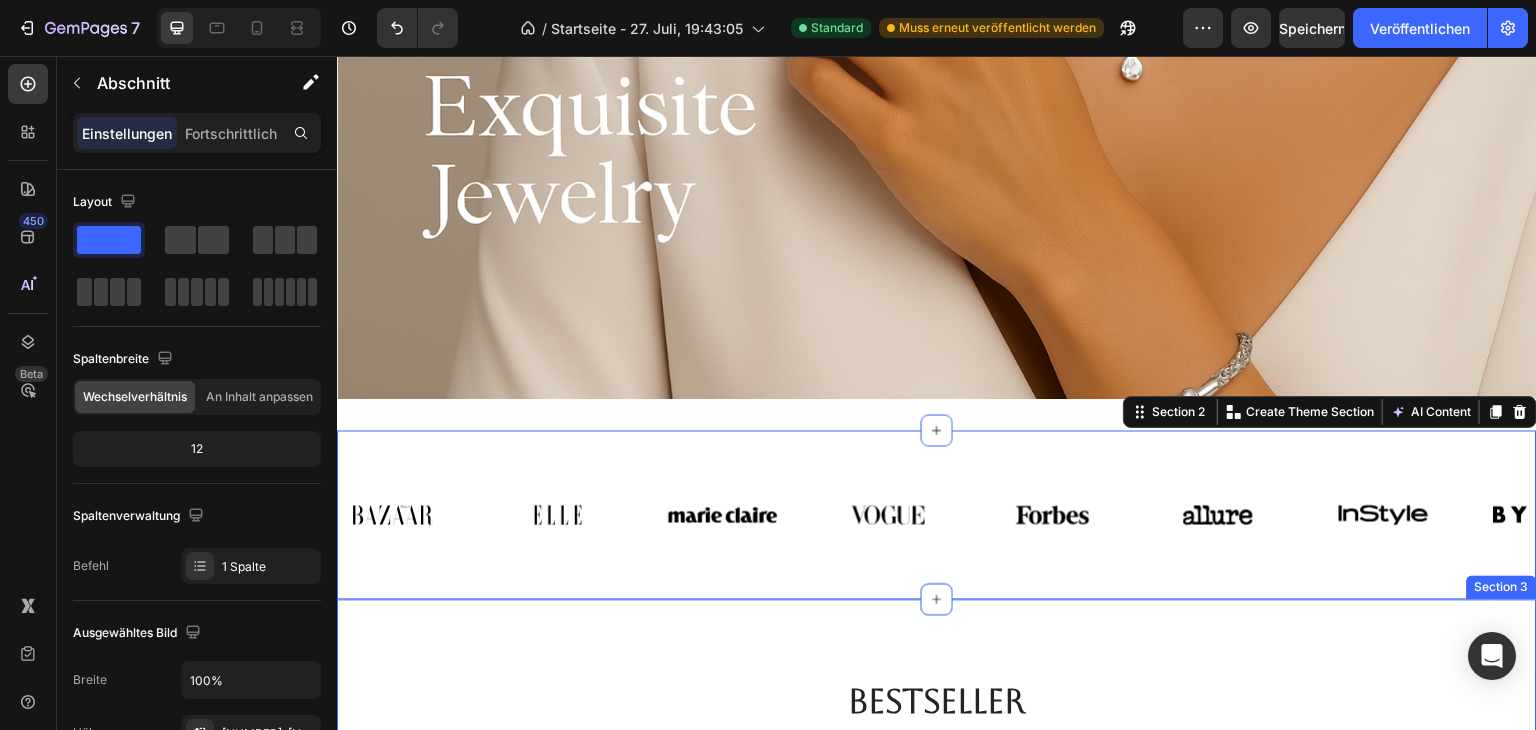 click on "Bestseller Heading Row (P) Images -56% off Product Badge Row Veyra (P) Title €174,99 (P) Price (P) Price Trustoo - Star Rating Widget Trustoo Row   total 10.8ct / Moissanite - €174,99  total 10.4ct / Moissanite - €169,99  total 10.1ct / Moissanite - €164,99  total 11.1ct / Moissanite - €179,99  (P) Variants & Swatches In den Warenkorb (P) Cart Button Row Product List (P) Images -63% off Product Badge Row Alurea (P) Title €279,99 (P) Price (P) Price Trustoo - Star Rating Widget Trustoo Row   Moissanite 3.0MM / 16.5cm / Full Moissanite GRA|CHINA - €279,99  Moissanite 3.0MM / 18.0cm / Full Moissanite GRA|CHINA - €279,99  Moissanite 2MM / 16.5cm / Full Moissanite GRA|CHINA - €249,99  Moissanite 2MM / 18.0cm / Full Moissanite GRA|CHINA - €249,99  Moissanite 2MM / 19.0cm / Full Moissanite GRA|CHINA - €249,99  Moissanite 2.5MM / 15.5cm / Full Moissanite GRA|CHINA - €269,99  Moissanite 2.5MM / 19.0cm / Full Moissanite GRA|CHINA - €269,99  (P) Variants & Swatches In den Warenkorb Row -91% off" at bounding box center (937, 1335) 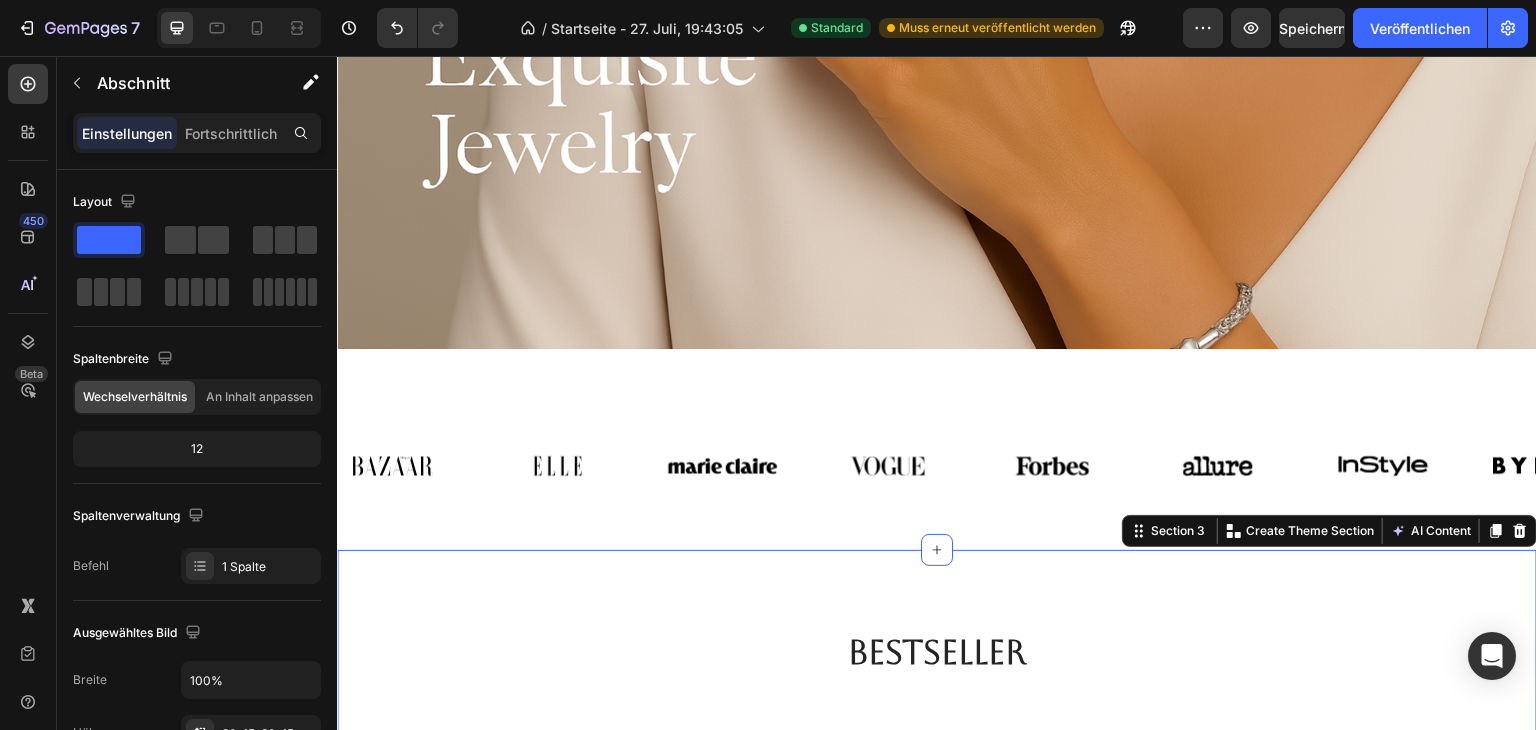 scroll, scrollTop: 284, scrollLeft: 0, axis: vertical 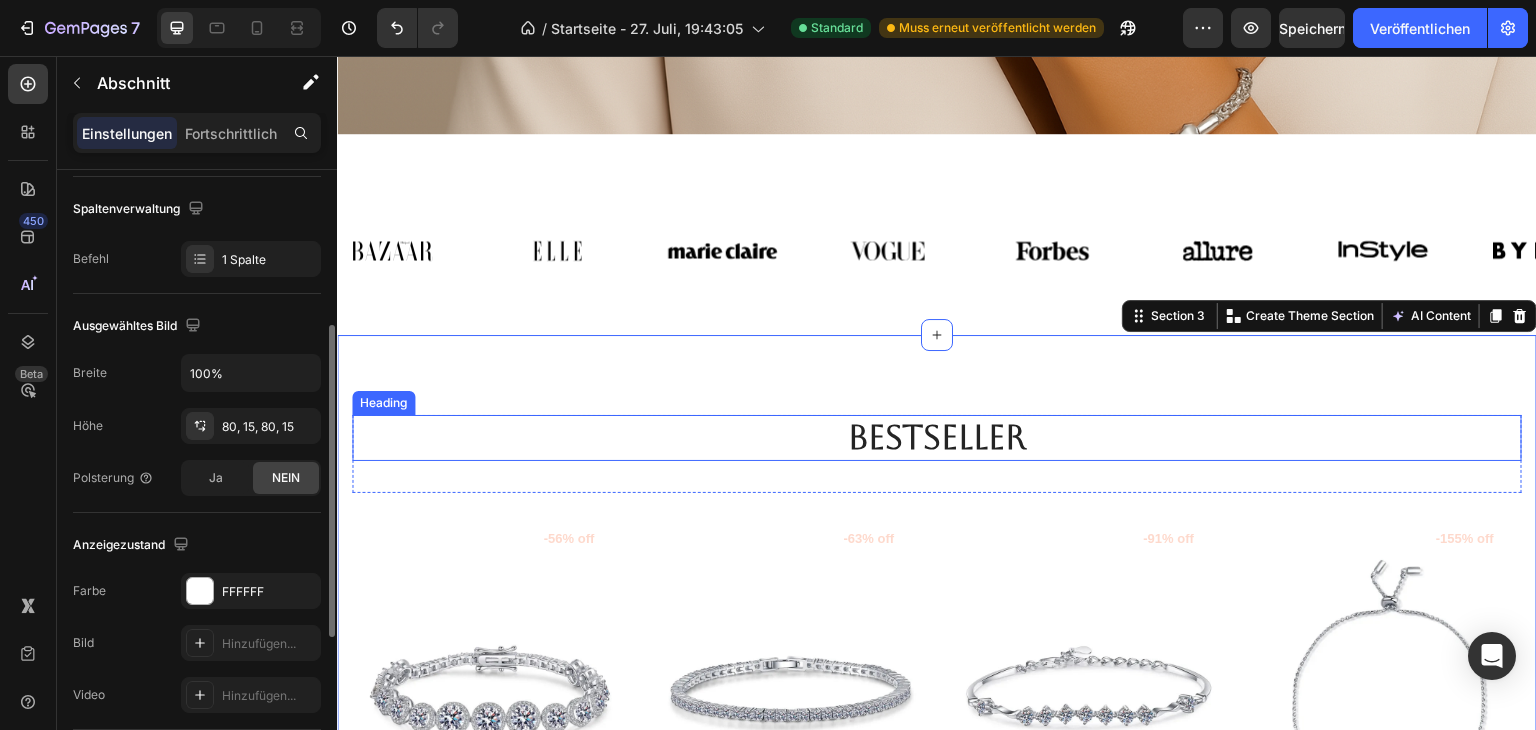 click on "Bestseller" at bounding box center (937, 438) 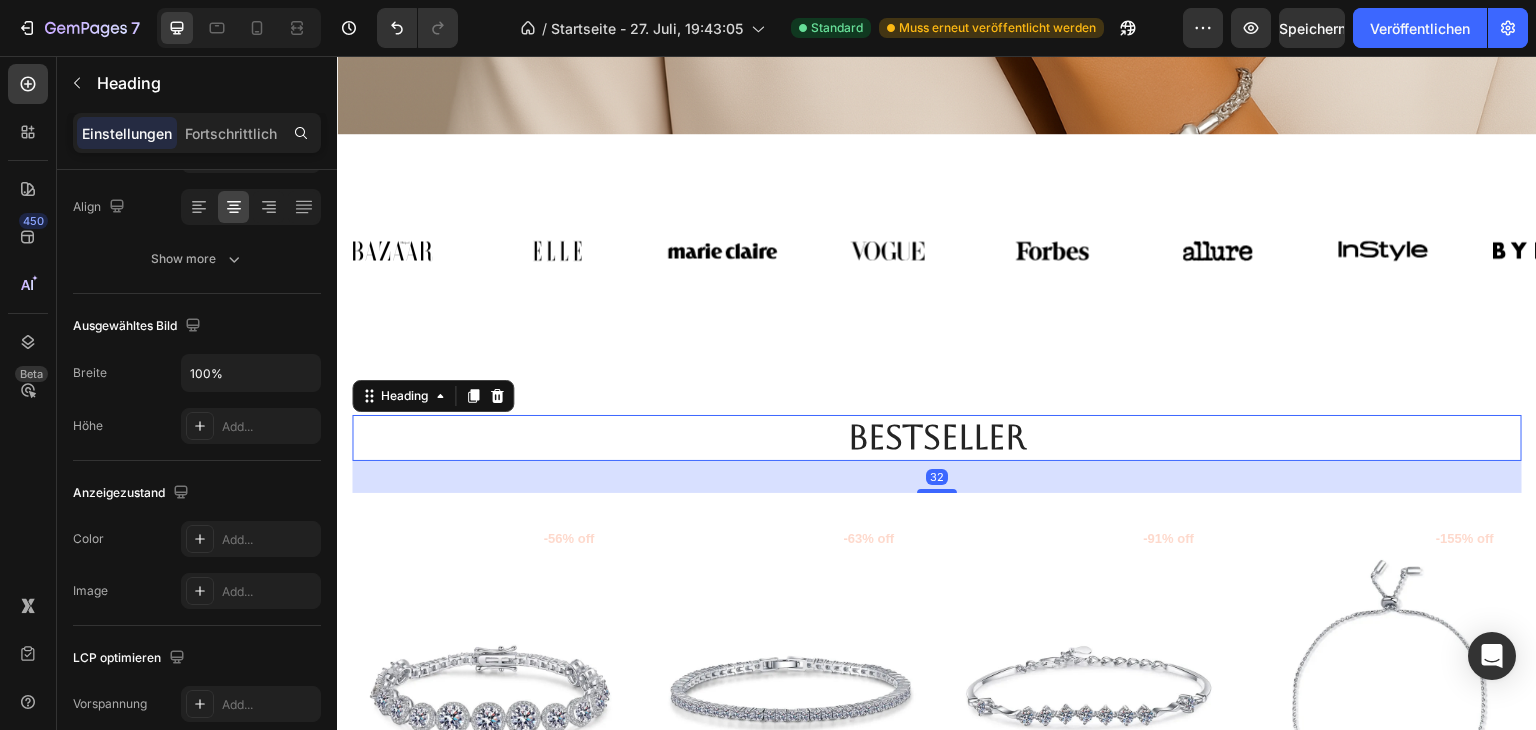 scroll, scrollTop: 0, scrollLeft: 0, axis: both 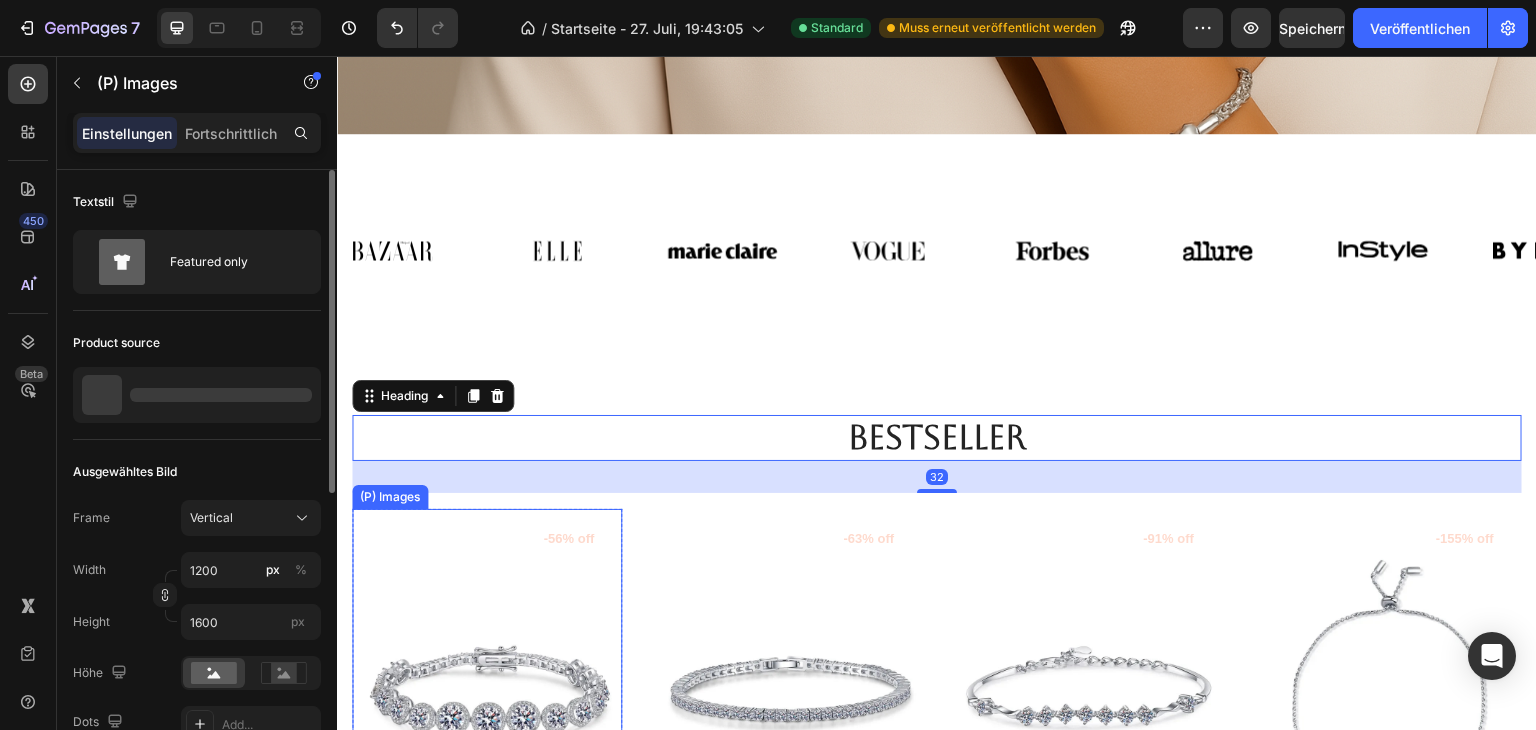 click at bounding box center [487, 689] 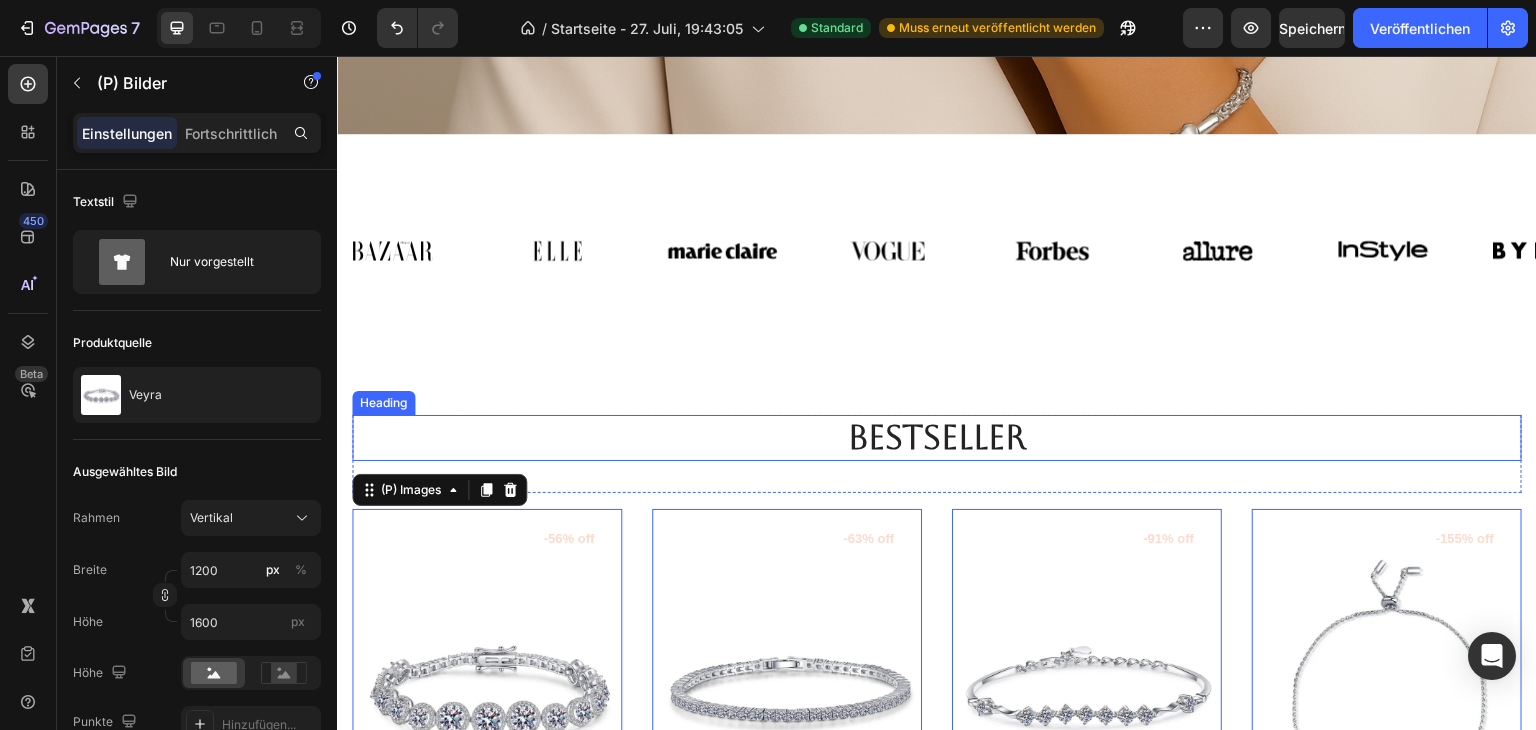 click on "Bestseller" at bounding box center (937, 438) 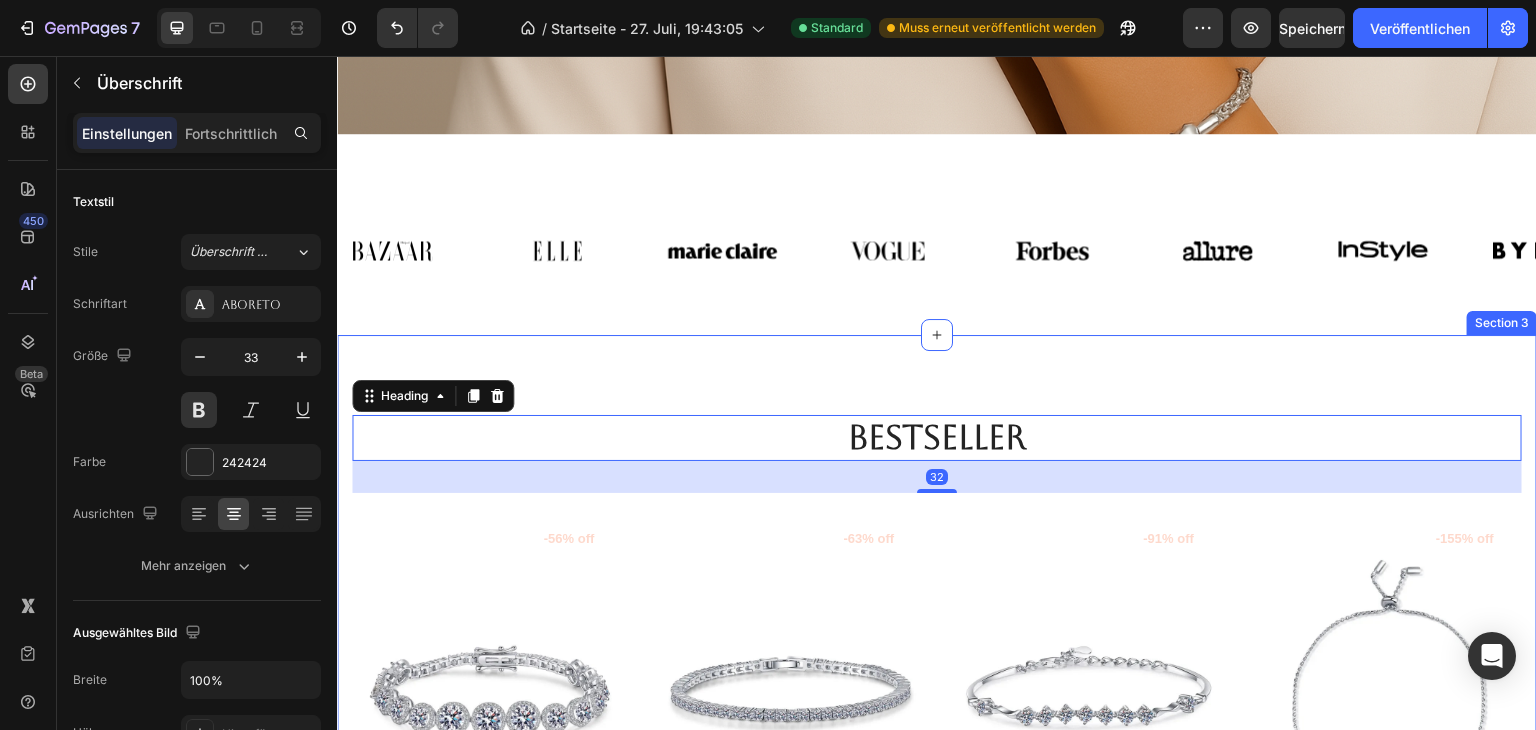 click on "Bestseller Heading   32 Row (P) Images -56% off Product Badge Row Veyra (P) Title €174,99 (P) Price (P) Price Trustoo - Star Rating Widget Trustoo Row   total 10.8ct / Moissanite - €174,99  total 10.4ct / Moissanite - €169,99  total 10.1ct / Moissanite - €164,99  total 11.1ct / Moissanite - €179,99  (P) Variants & Swatches In den Warenkorb (P) Cart Button Row Product List (P) Images -63% off Product Badge Row Alurea (P) Title €279,99 (P) Price (P) Price Trustoo - Star Rating Widget Trustoo Row   Moissanite 3.0MM / 16.5cm / Full Moissanite GRA|CHINA - €279,99  Moissanite 3.0MM / 18.0cm / Full Moissanite GRA|CHINA - €279,99  Moissanite 2MM / 16.5cm / Full Moissanite GRA|CHINA - €249,99  Moissanite 2MM / 18.0cm / Full Moissanite GRA|CHINA - €249,99  Moissanite 2MM / 19.0cm / Full Moissanite GRA|CHINA - €249,99  Moissanite 2.5MM / 15.5cm / Full Moissanite GRA|CHINA - €269,99  Moissanite 2.5MM / 19.0cm / Full Moissanite GRA|CHINA - €269,99  (P) Variants & Swatches In den Warenkorb Row Row" at bounding box center [937, 1070] 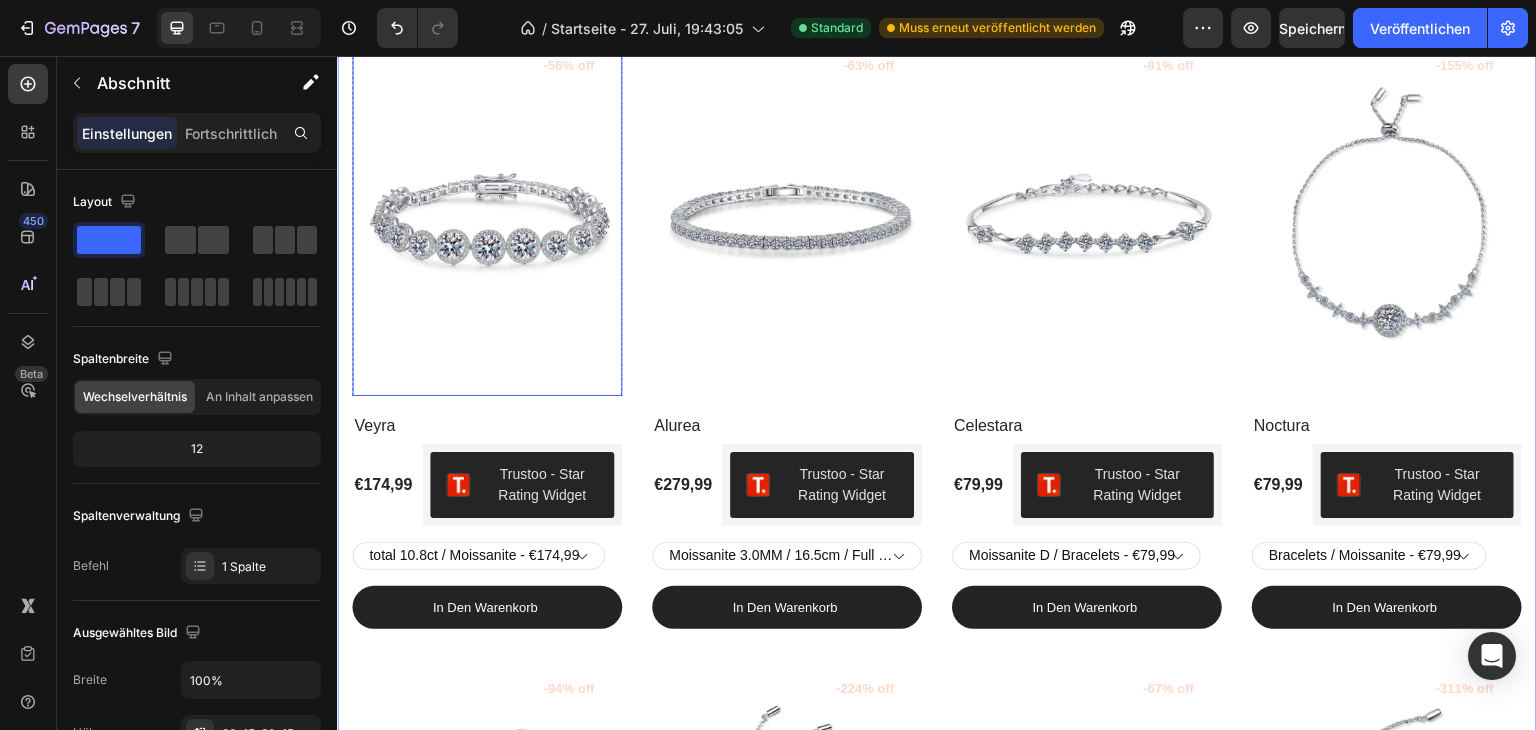 scroll, scrollTop: 972, scrollLeft: 0, axis: vertical 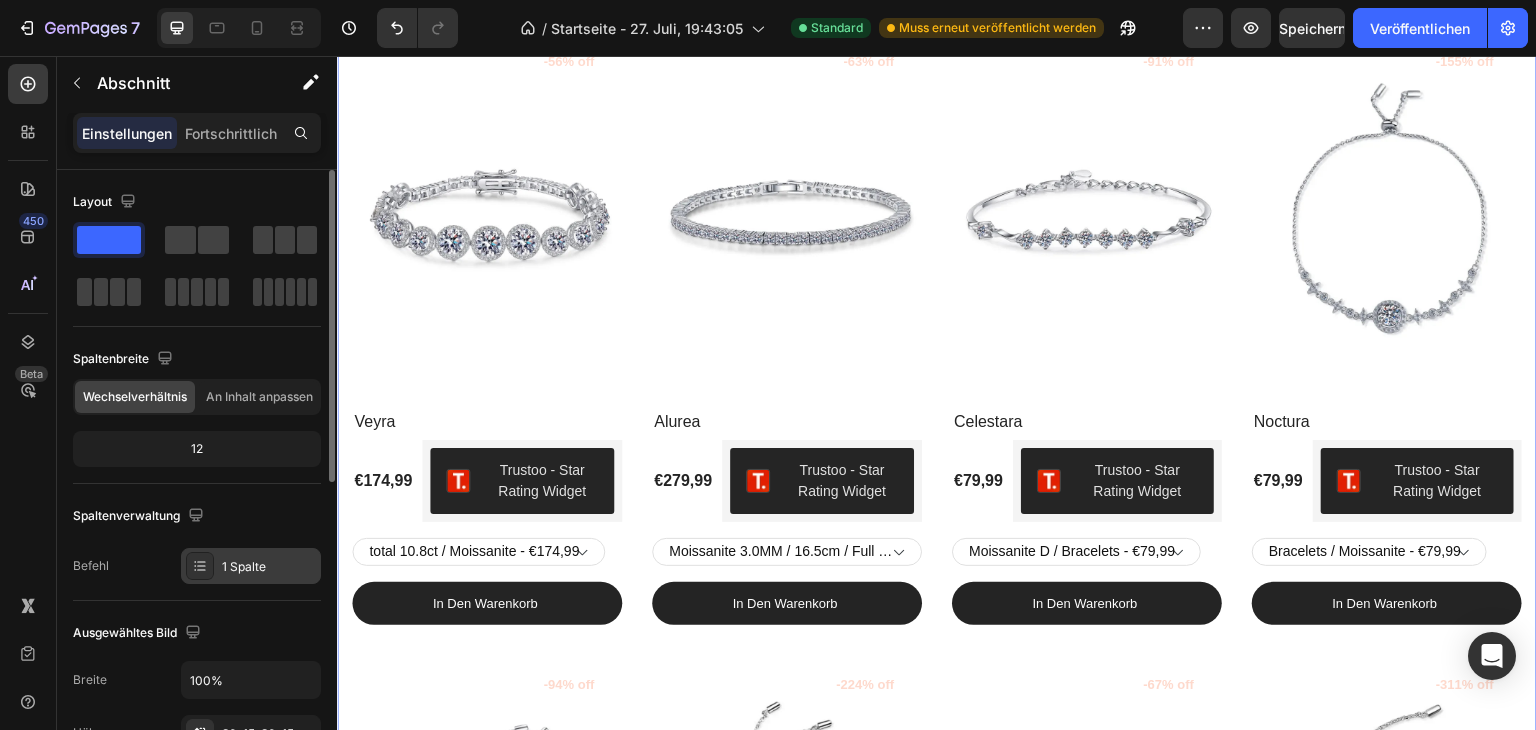 click on "1 Spalte" at bounding box center [251, 566] 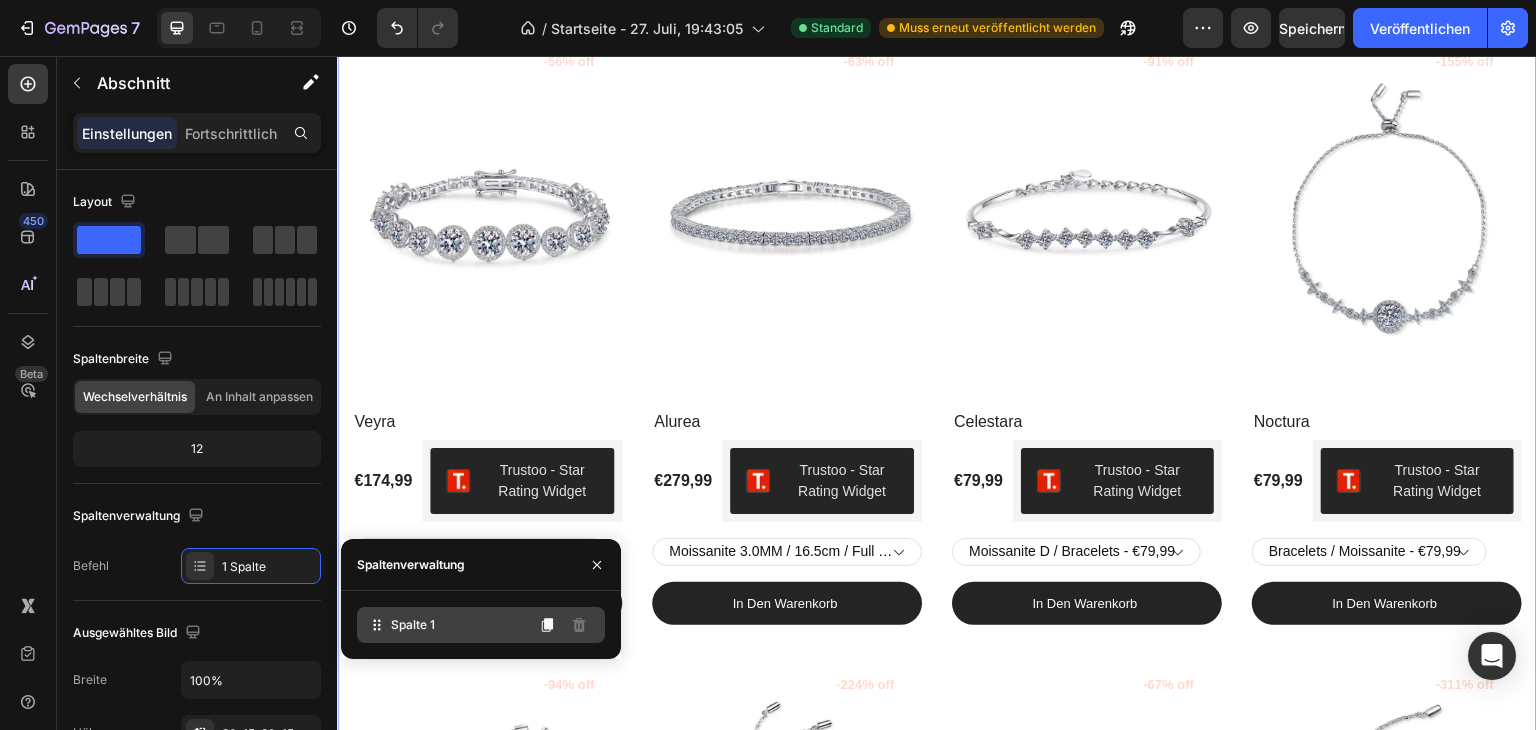 click on "Spalte 1" 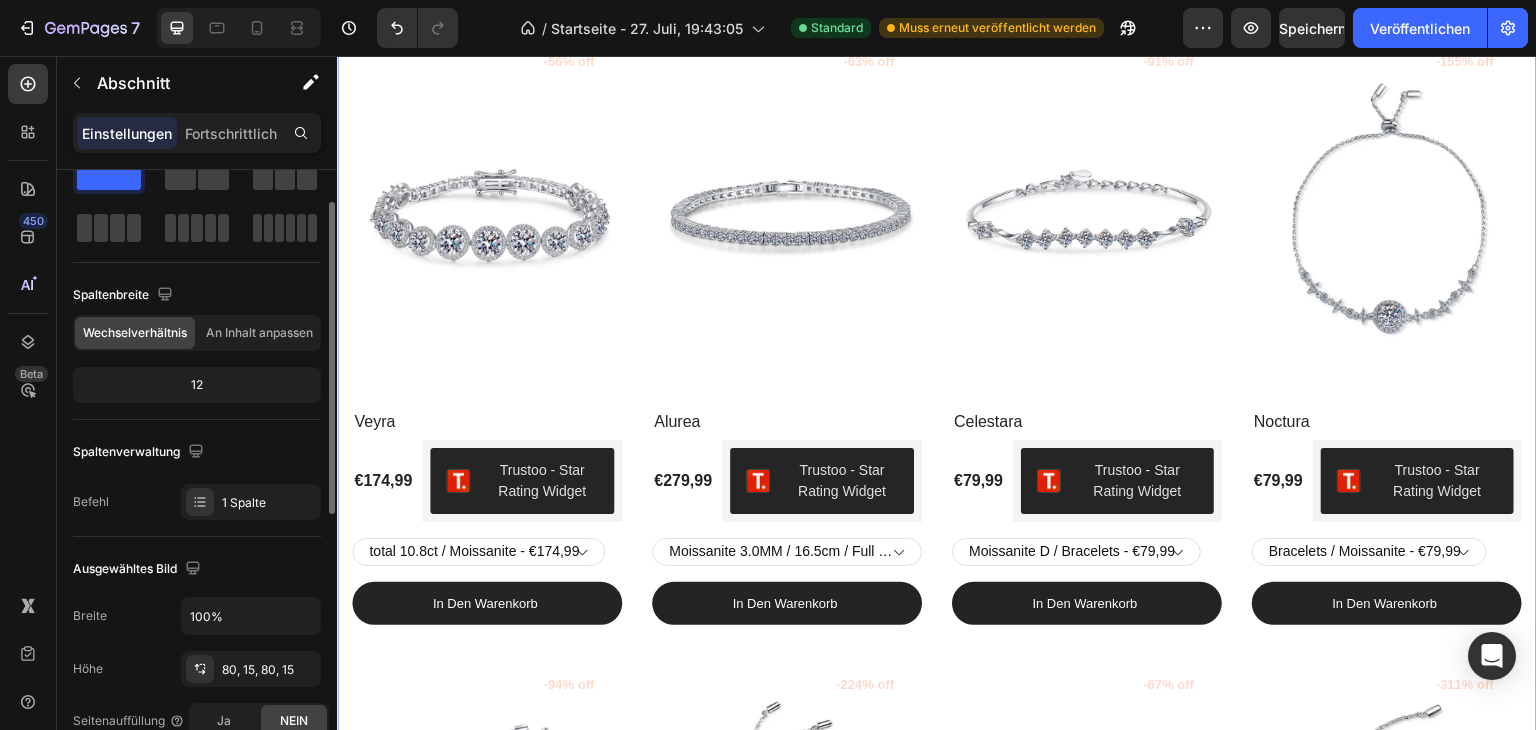 click on "Ausgewähltes Bild Breite 100% Höhe 80, 15, 80, 15 Seitenauffüllung Ja NEIN" 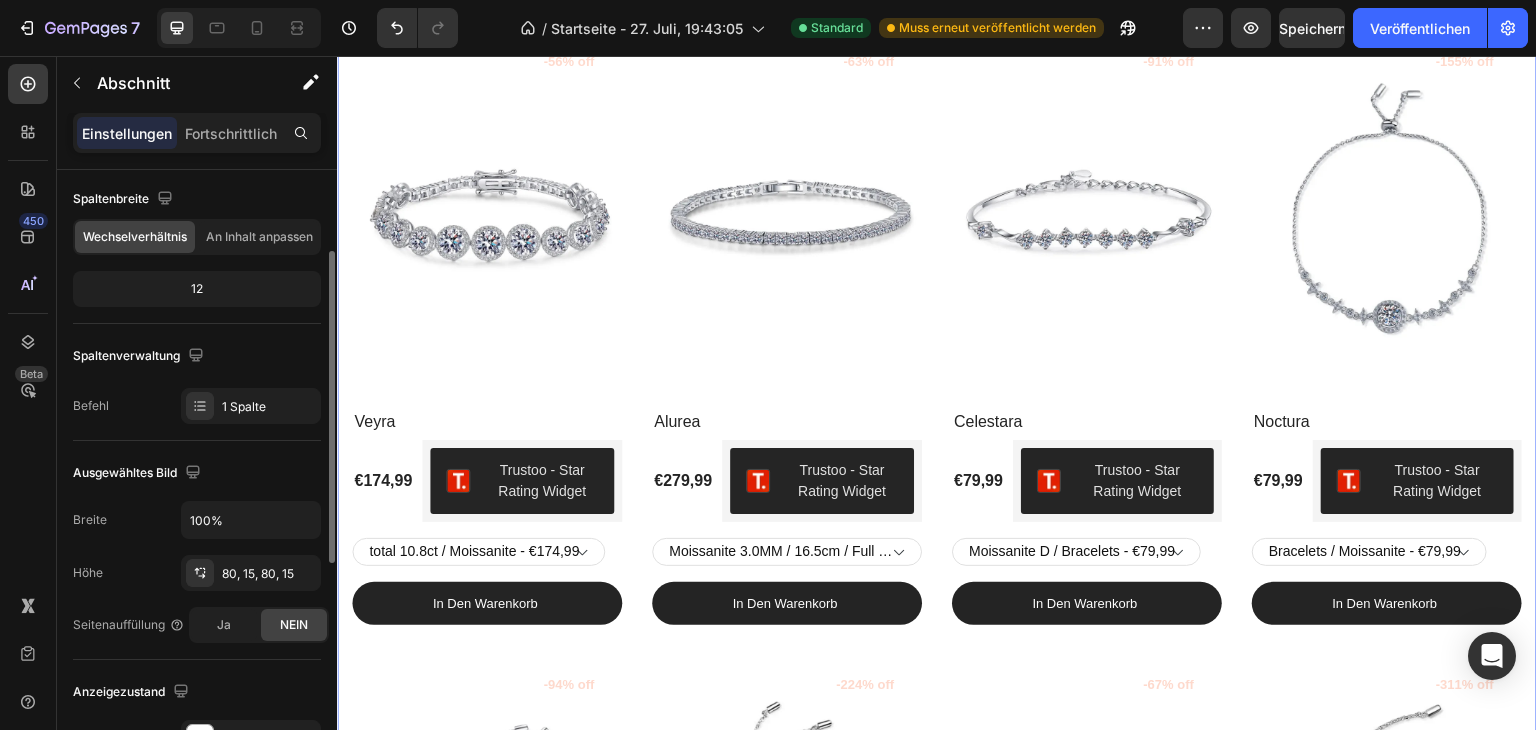 scroll, scrollTop: 160, scrollLeft: 0, axis: vertical 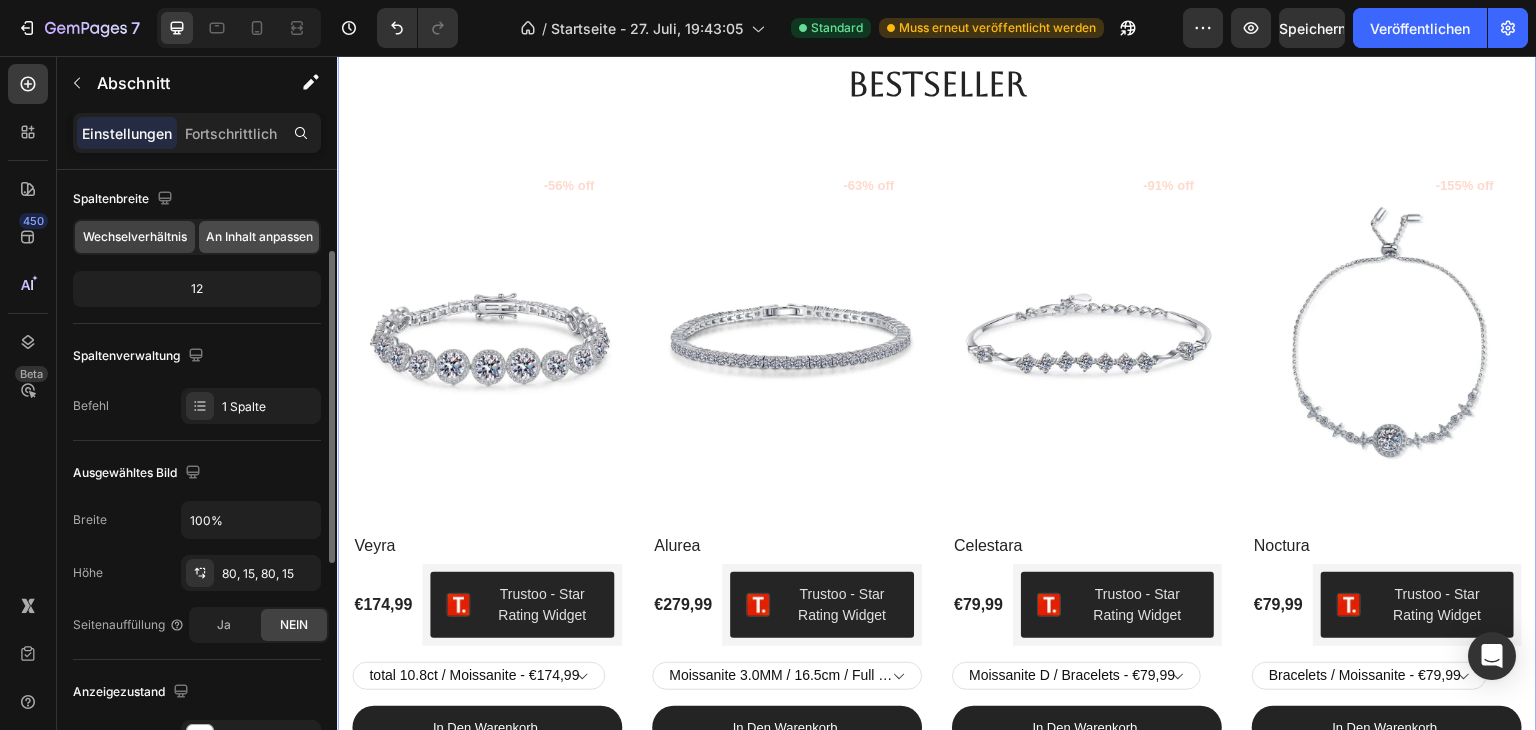 click on "An Inhalt anpassen" at bounding box center [259, 236] 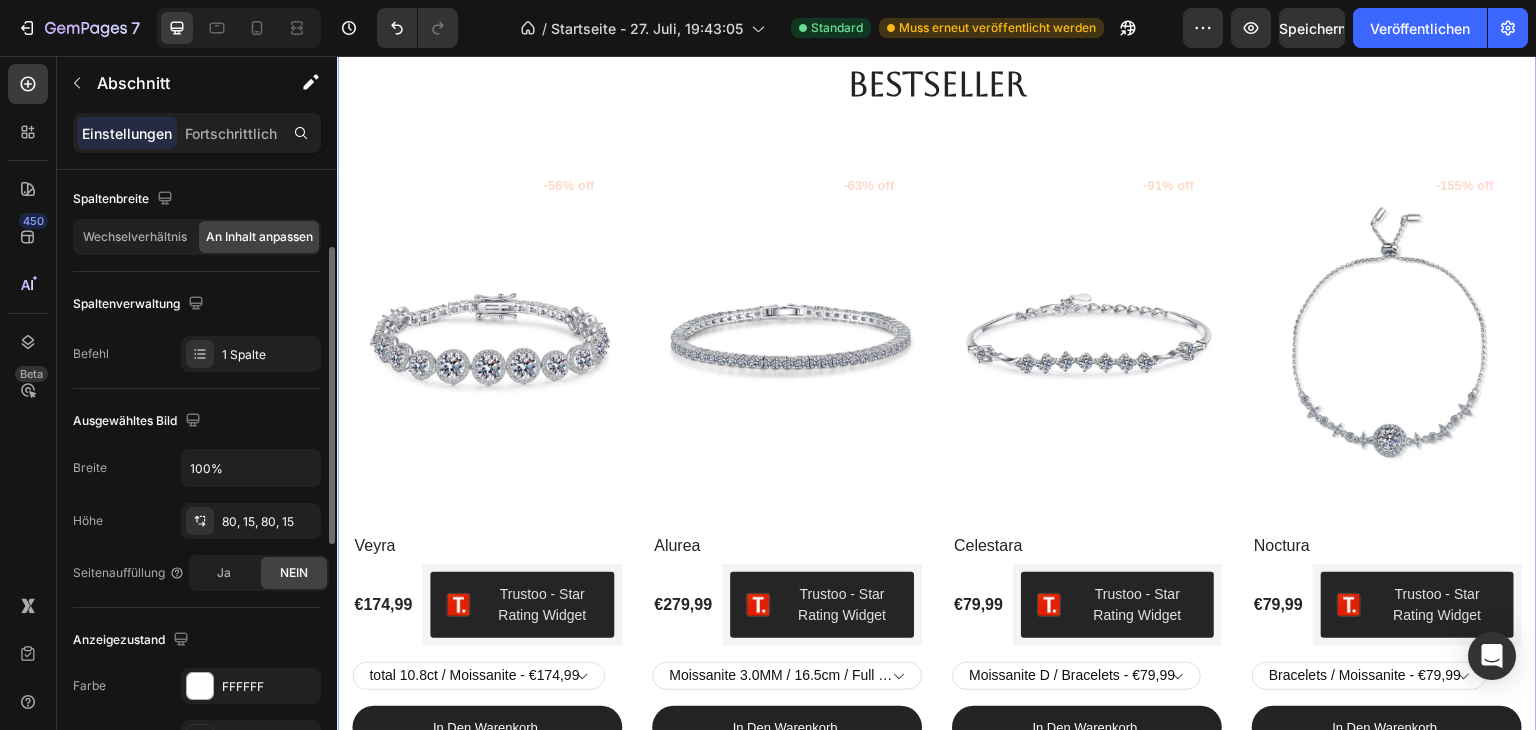 click on "Breite 100% Höhe 80, 15, 80, 15 Seitenauffüllung Ja NEIN" at bounding box center (197, 520) 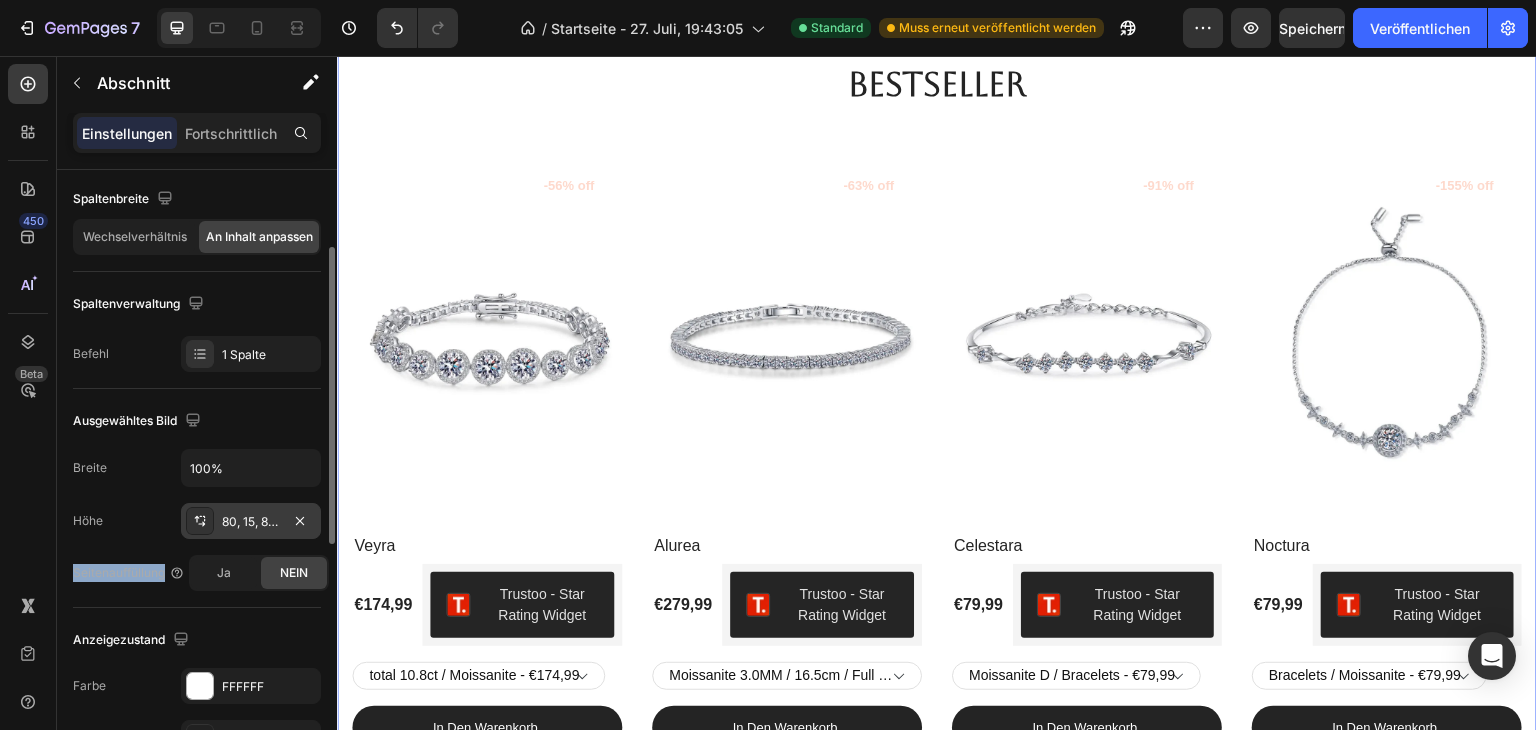 click on "Breite 100% Höhe 80, 15, 80, 15 Seitenauffüllung Ja NEIN" at bounding box center (197, 520) 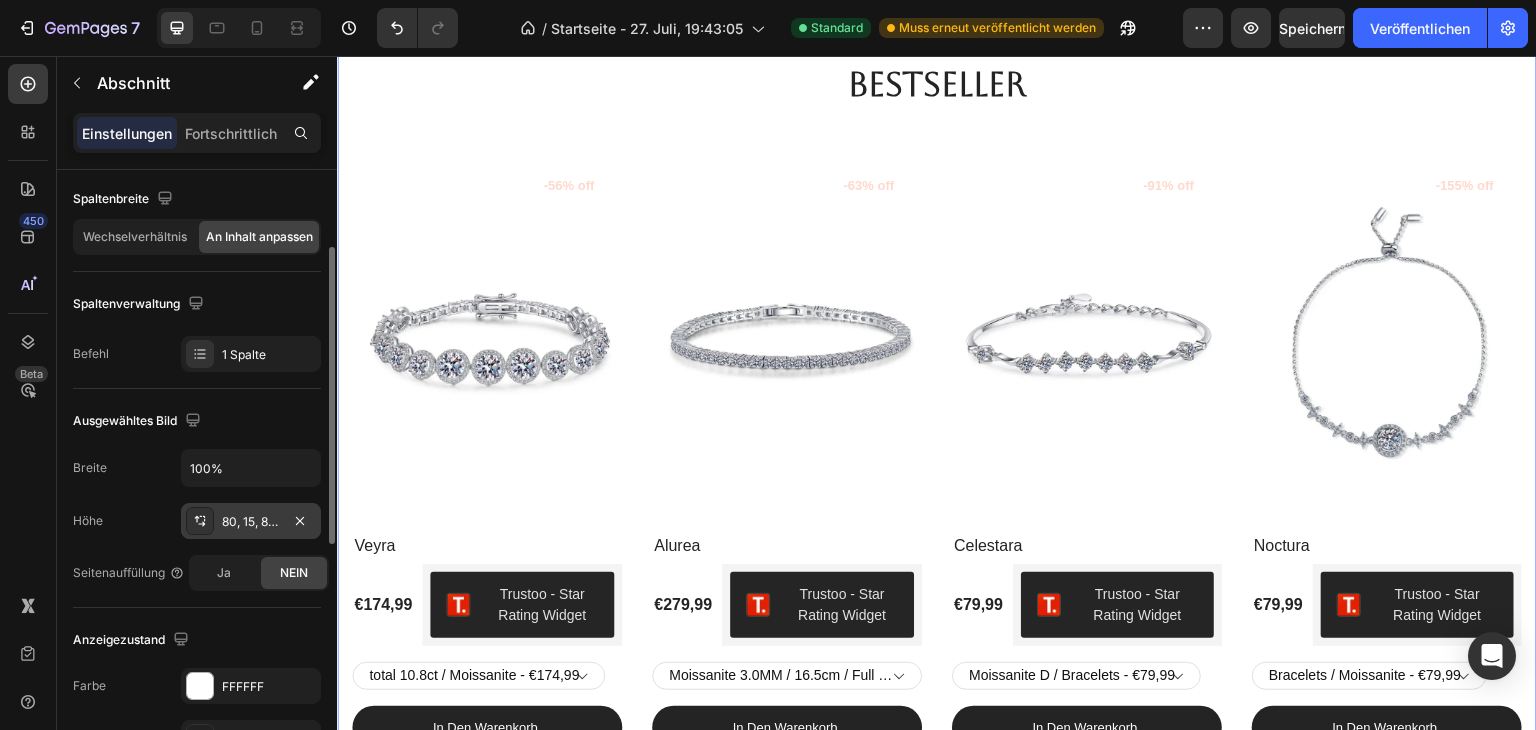 click on "80, 15, 80, 15" at bounding box center [251, 521] 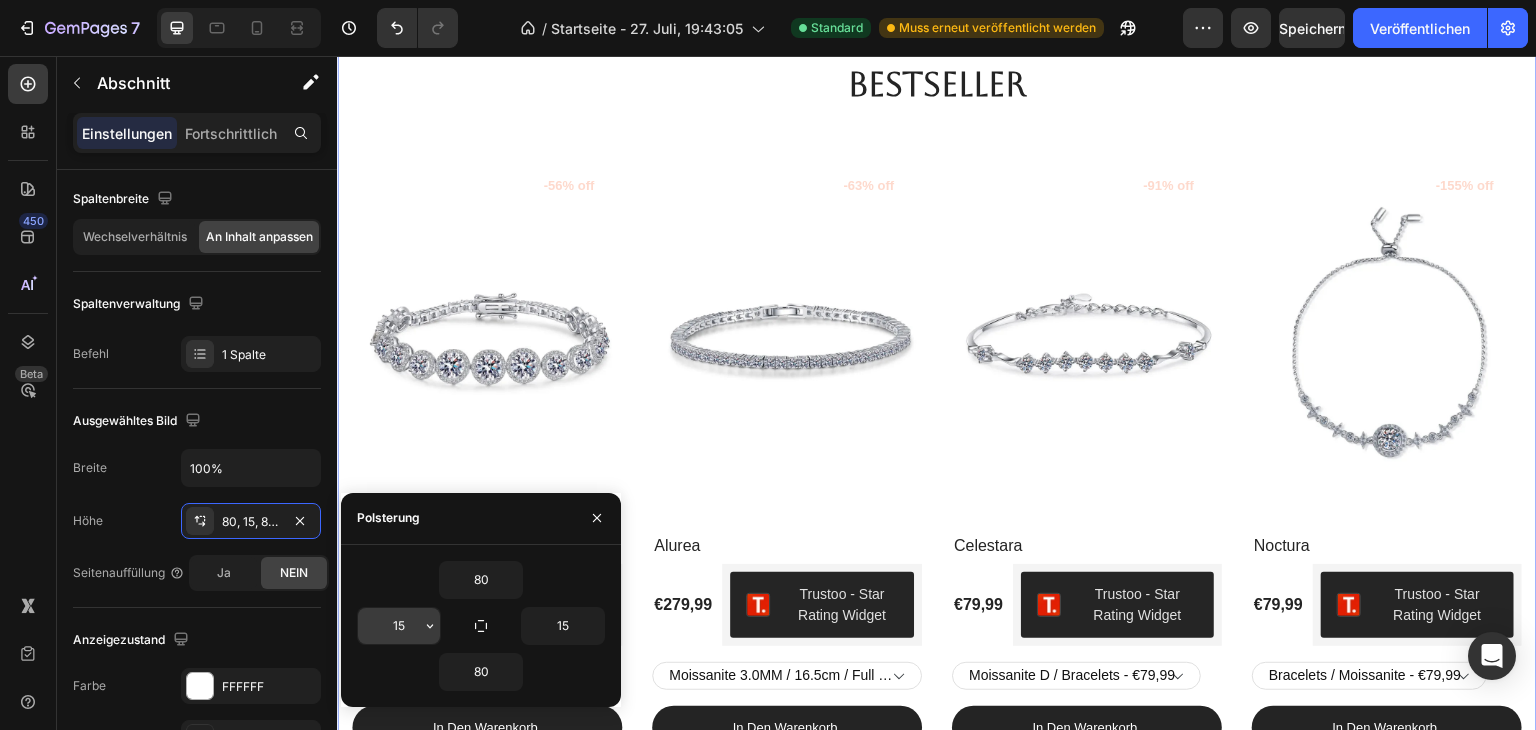 click on "15" at bounding box center (399, 626) 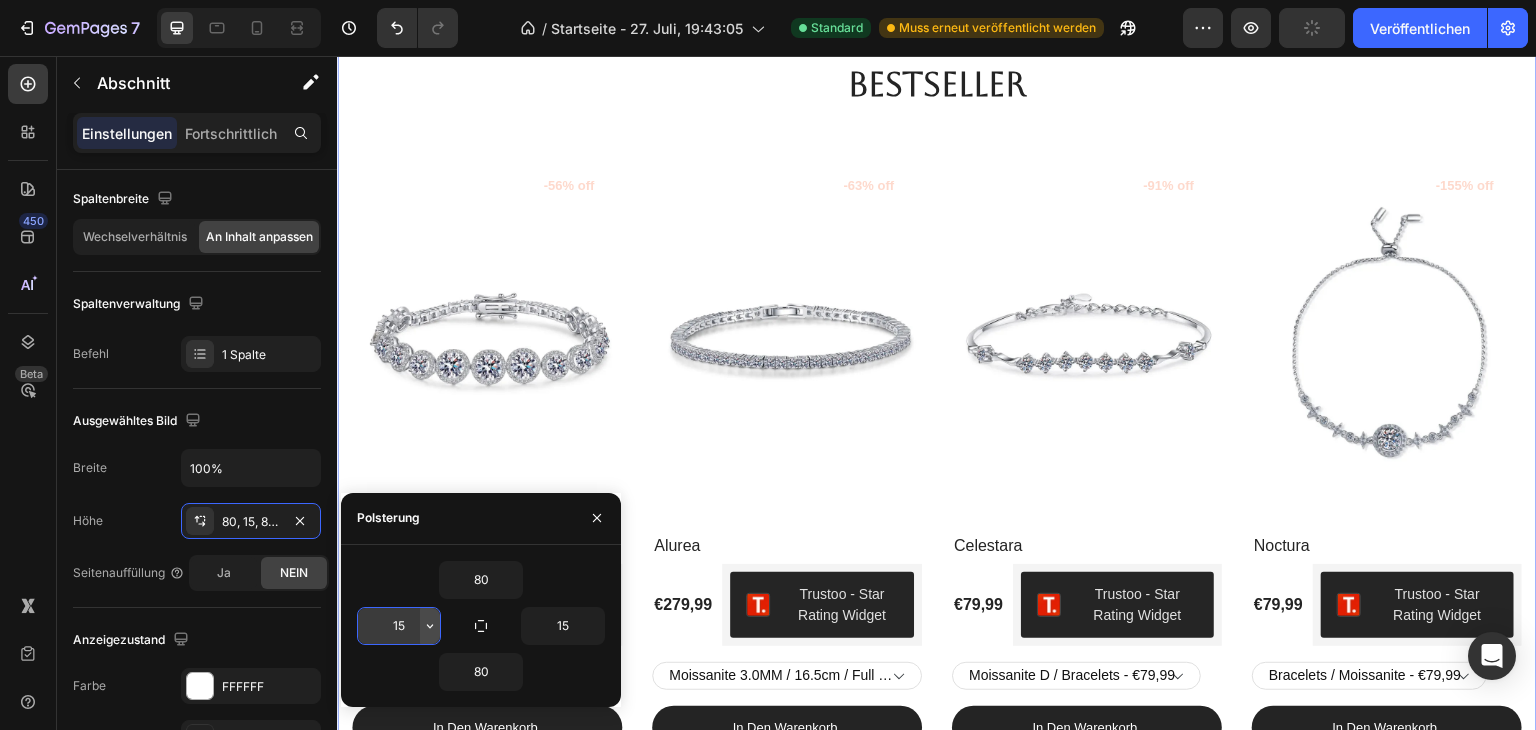 click 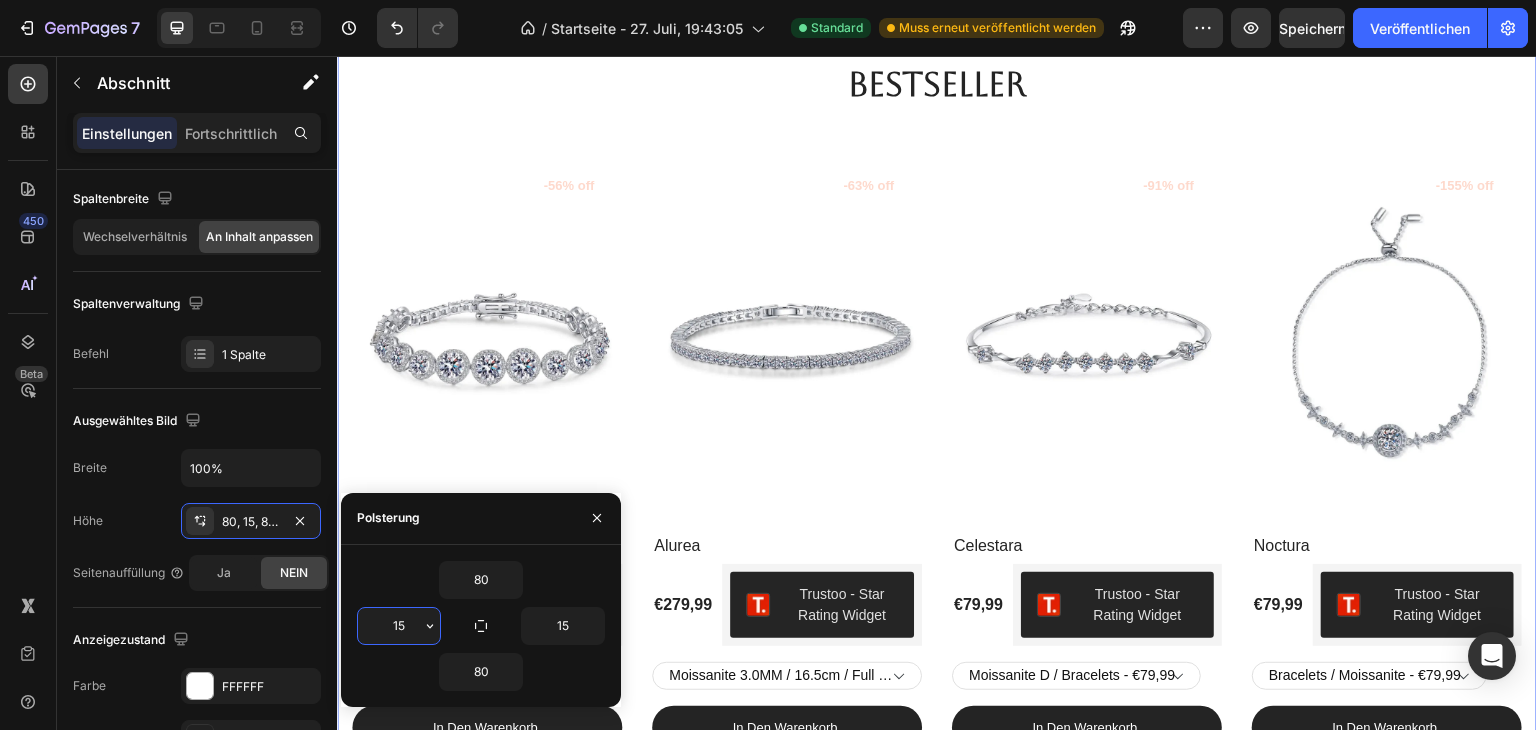 click on "15" at bounding box center [399, 626] 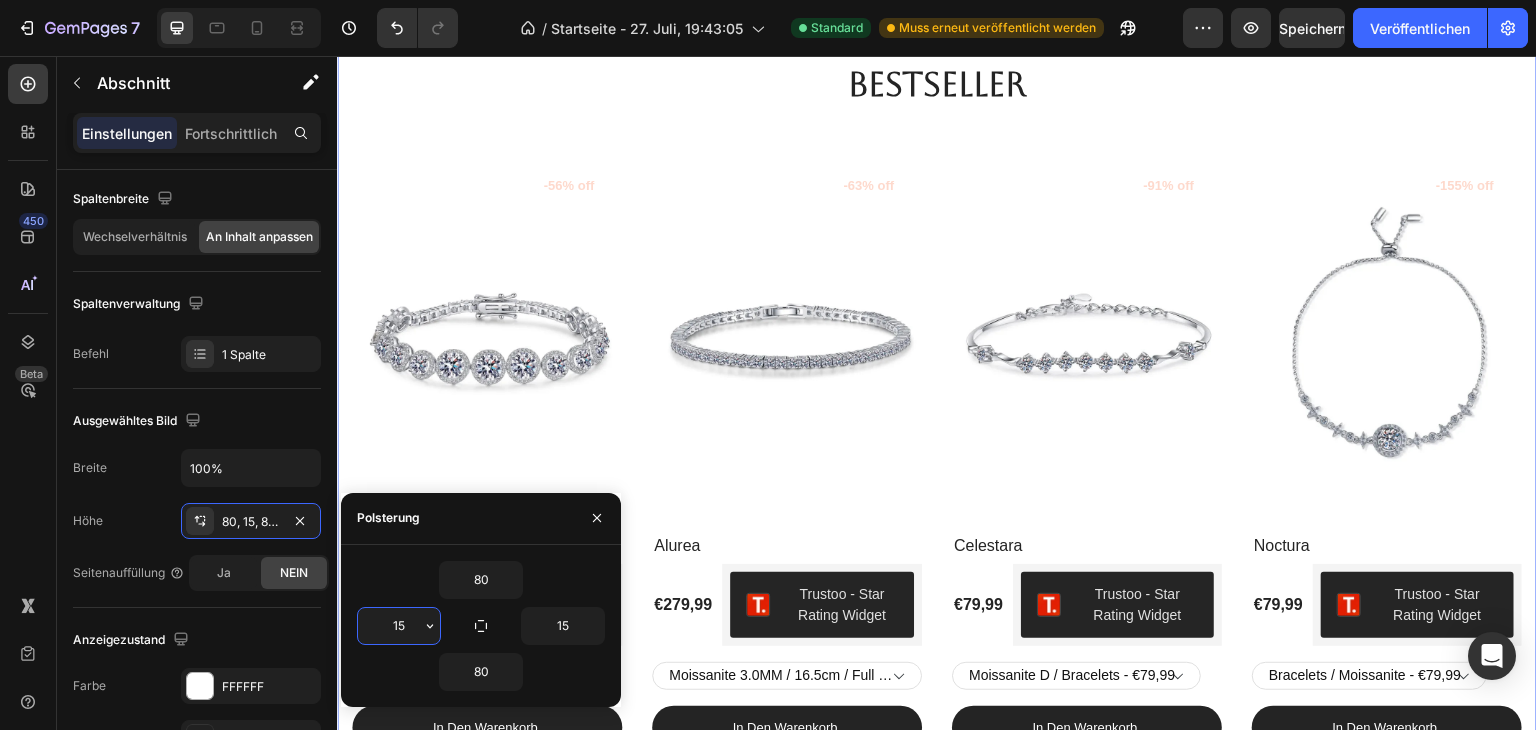 type on "1" 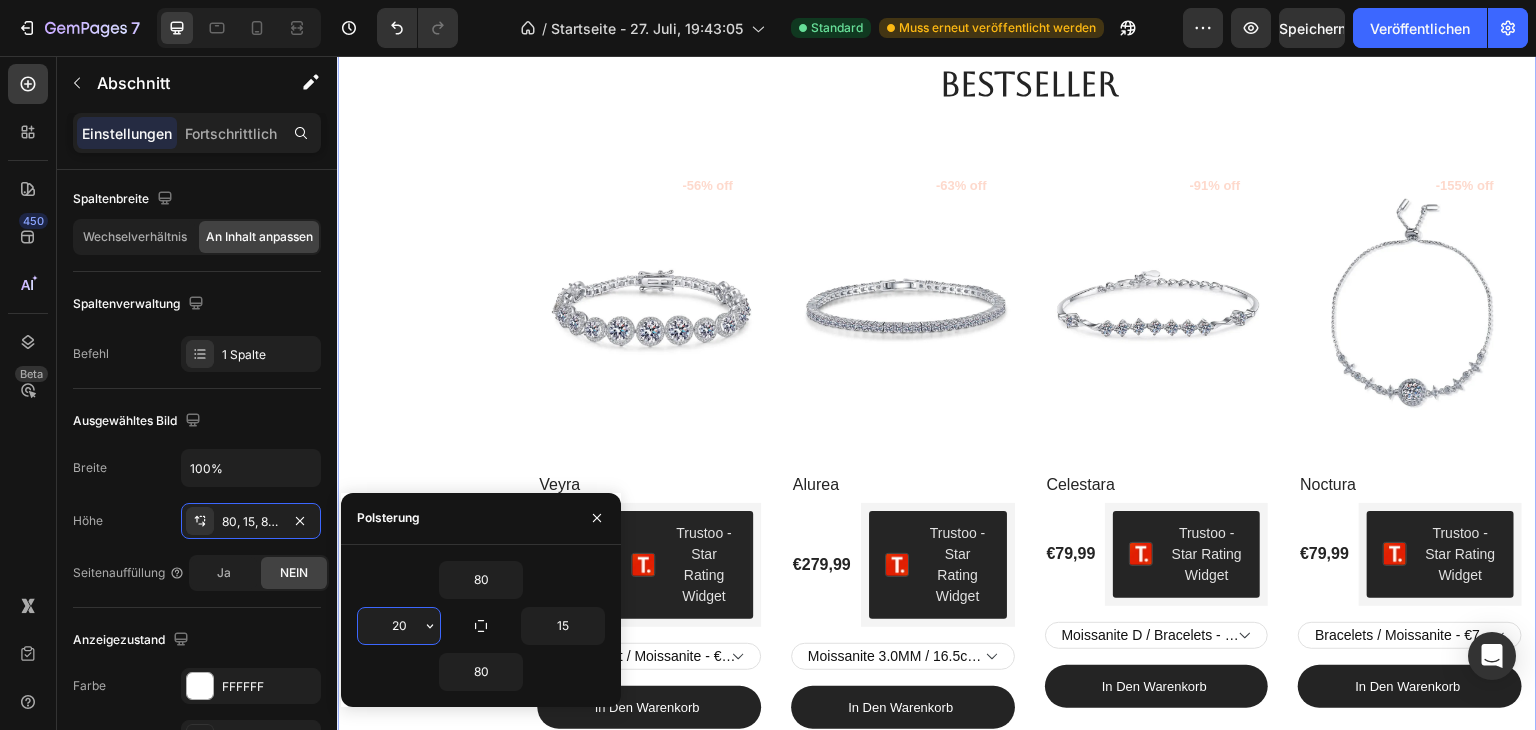 type on "2" 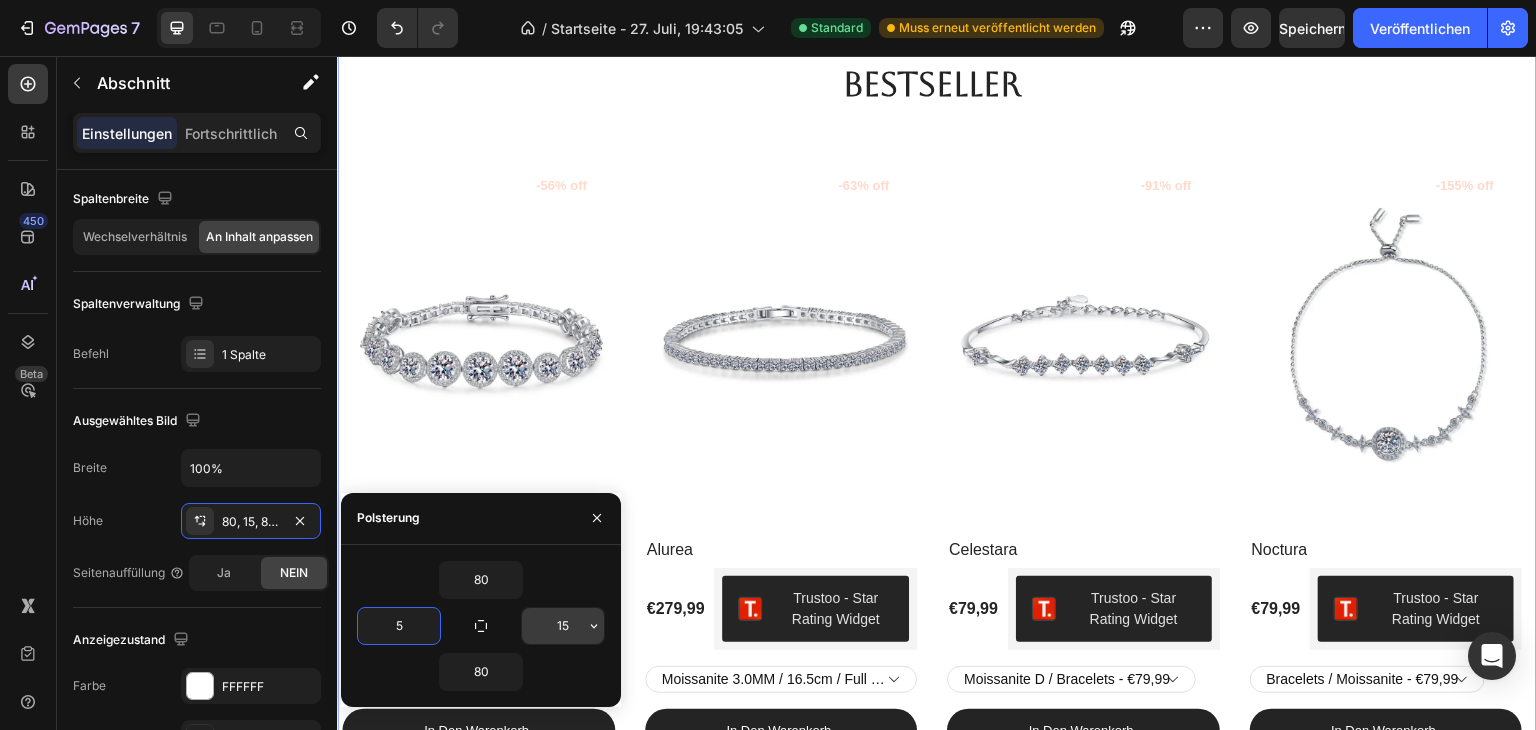 type on "5" 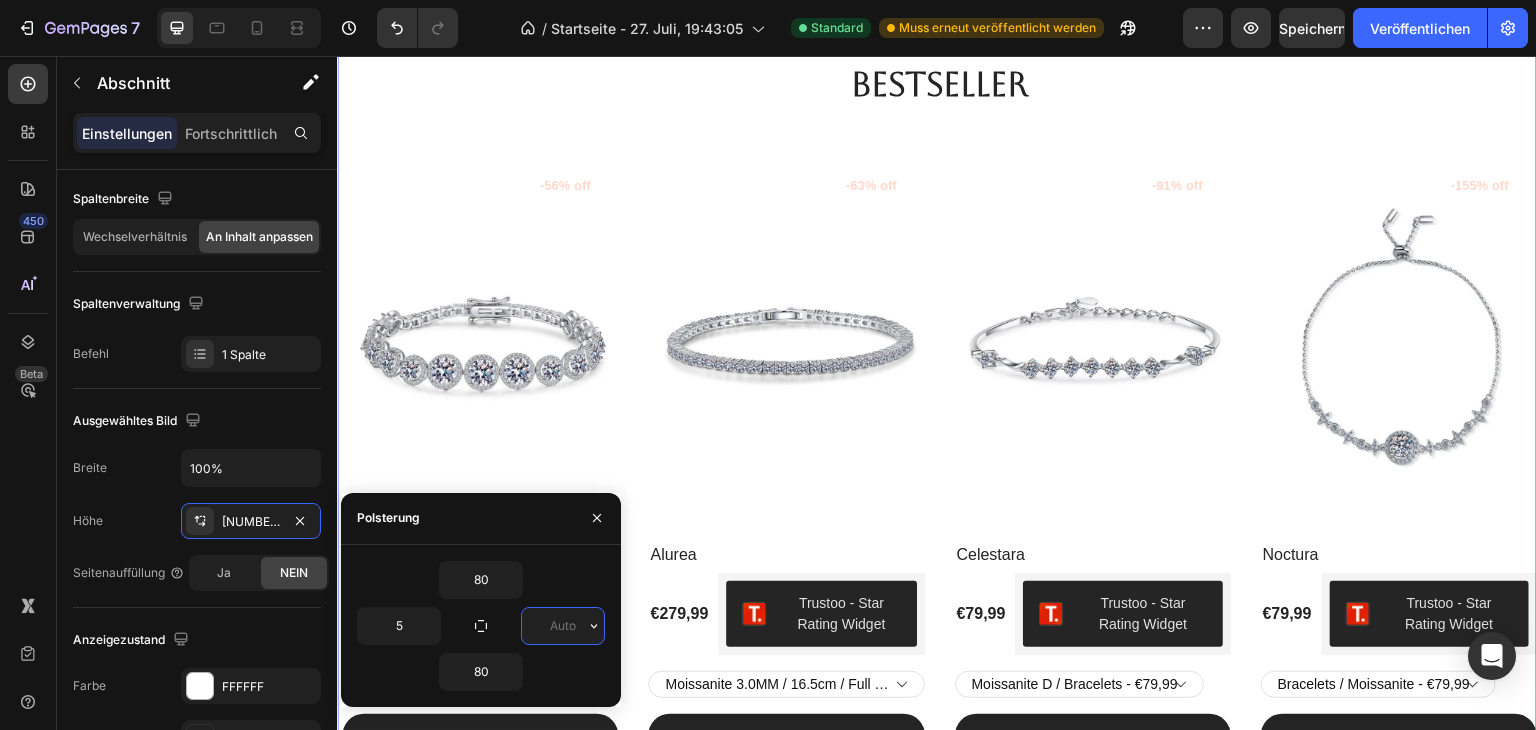 type on "5" 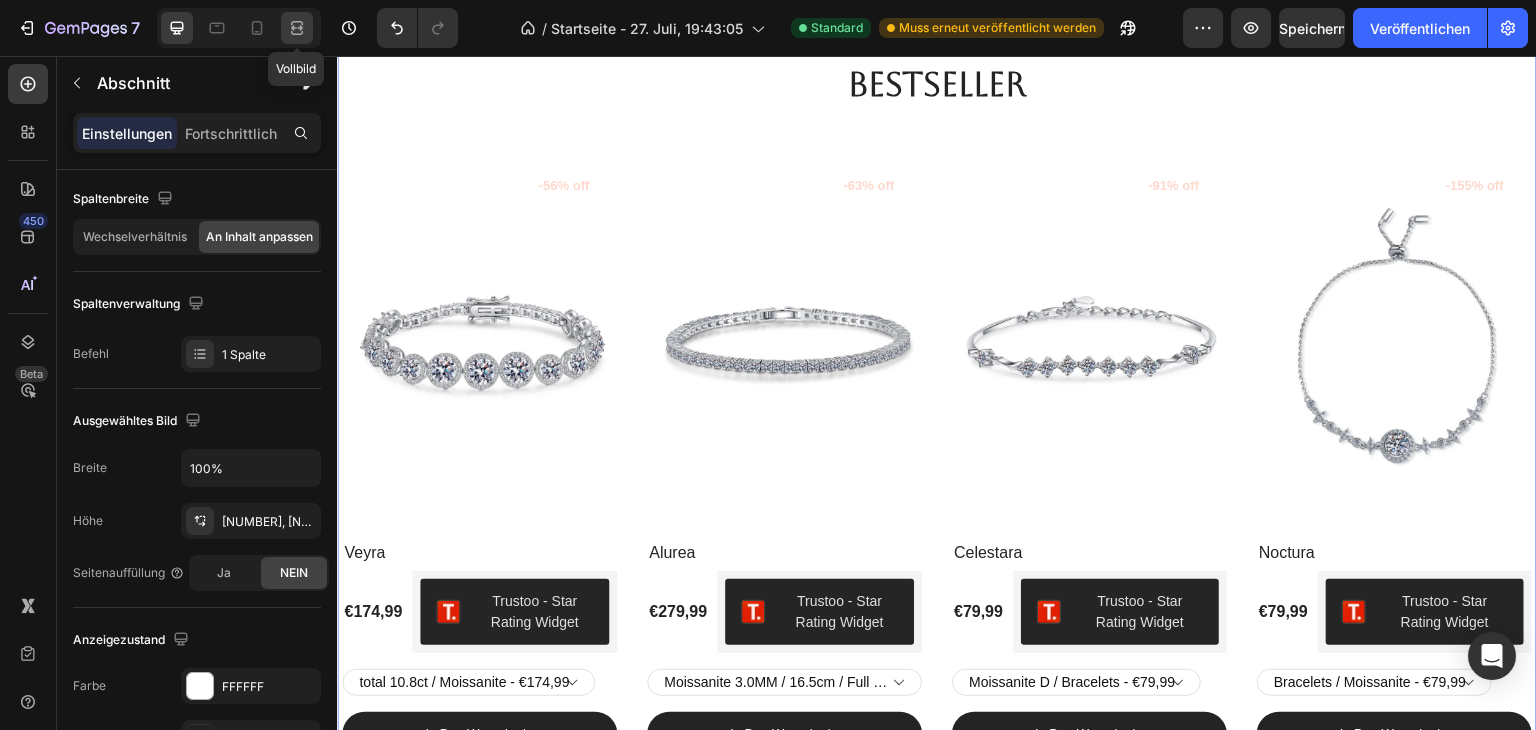 click 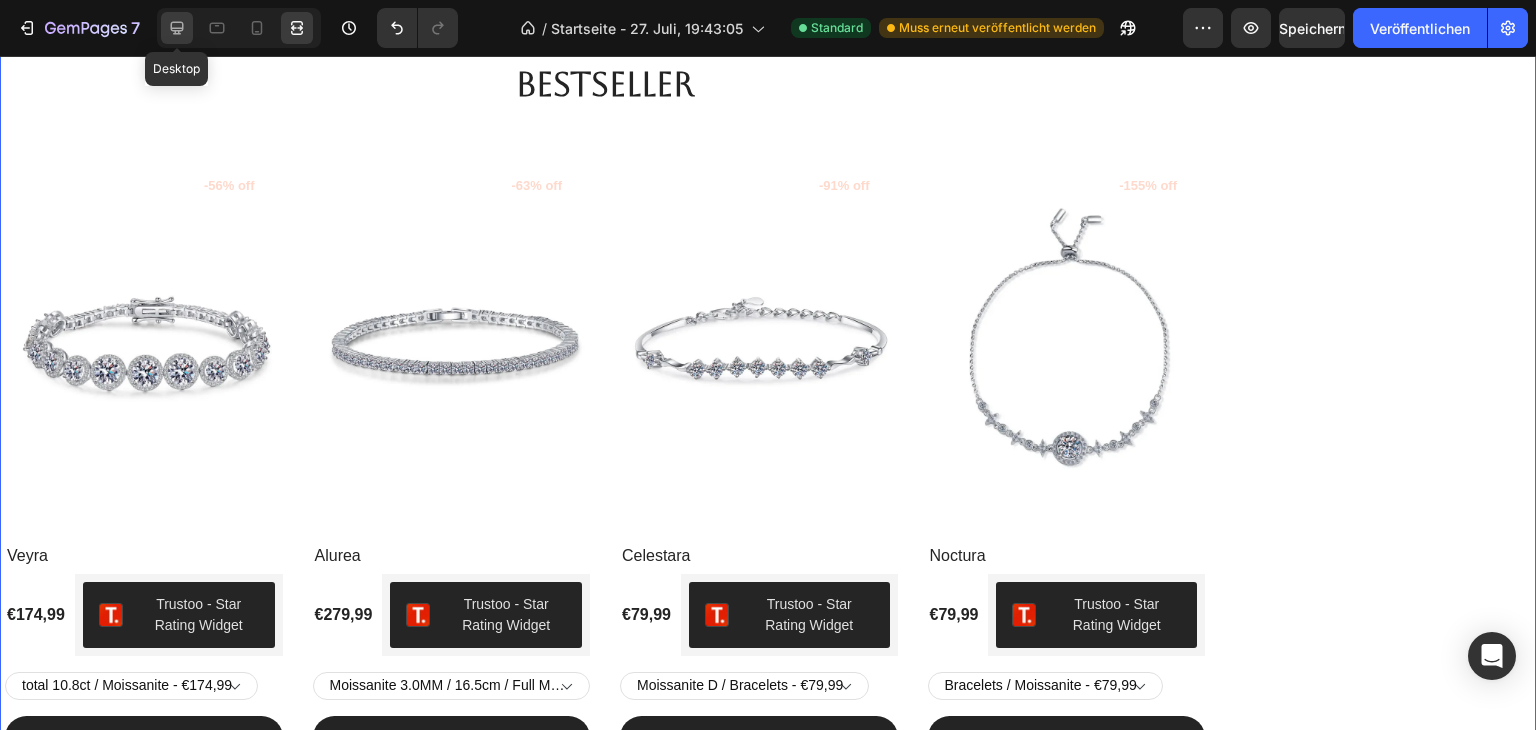 click 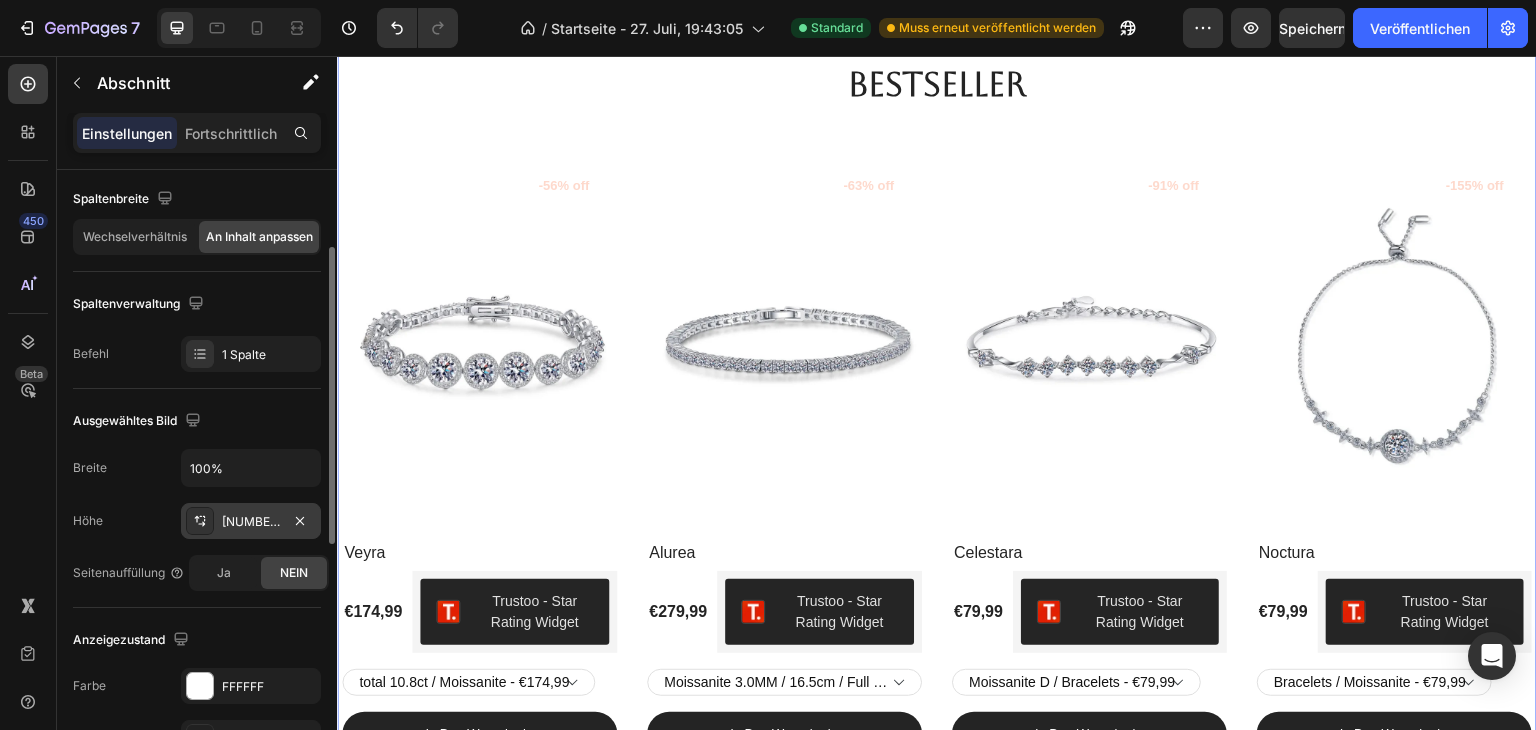 click on "80, 5, 80, 5" at bounding box center [351, 521] 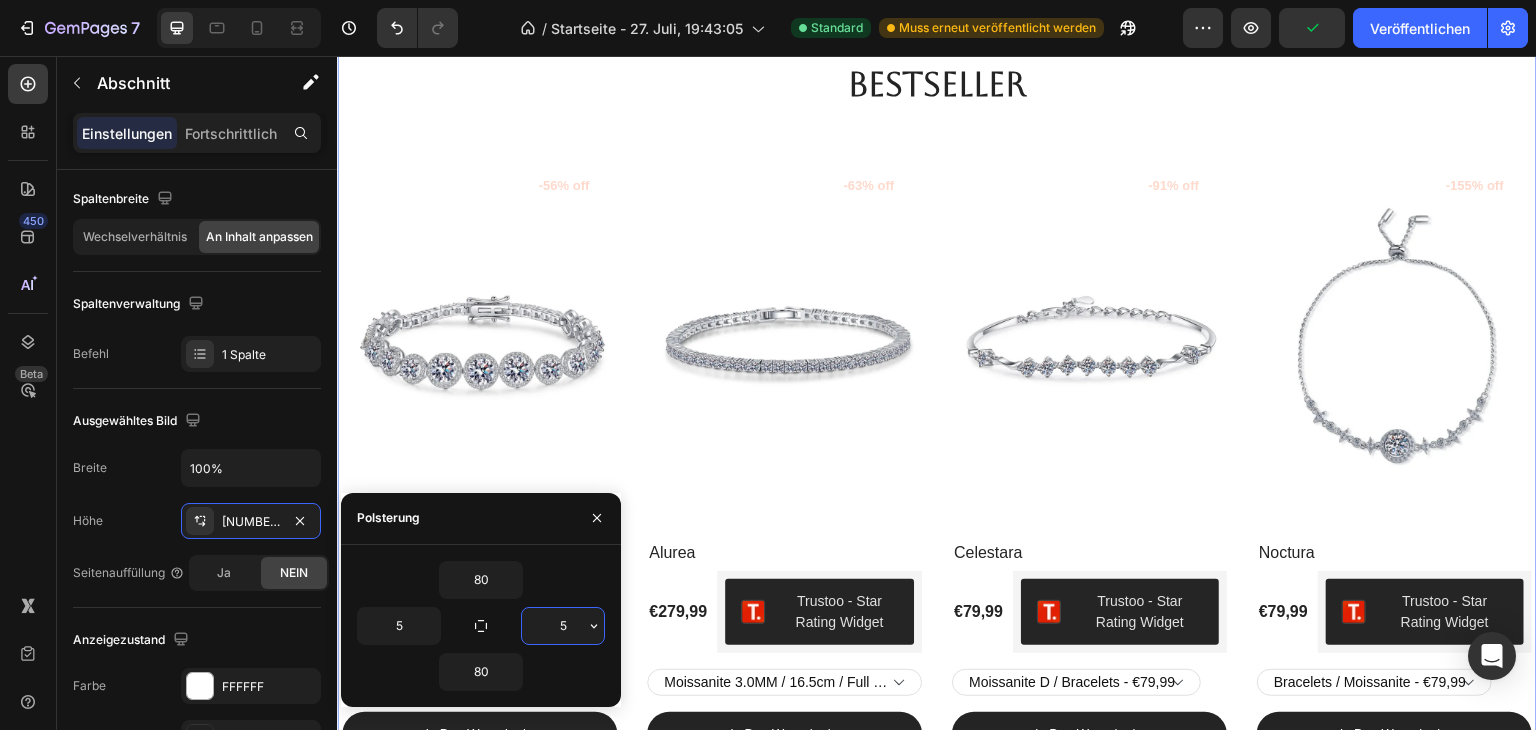 click on "5" at bounding box center (563, 626) 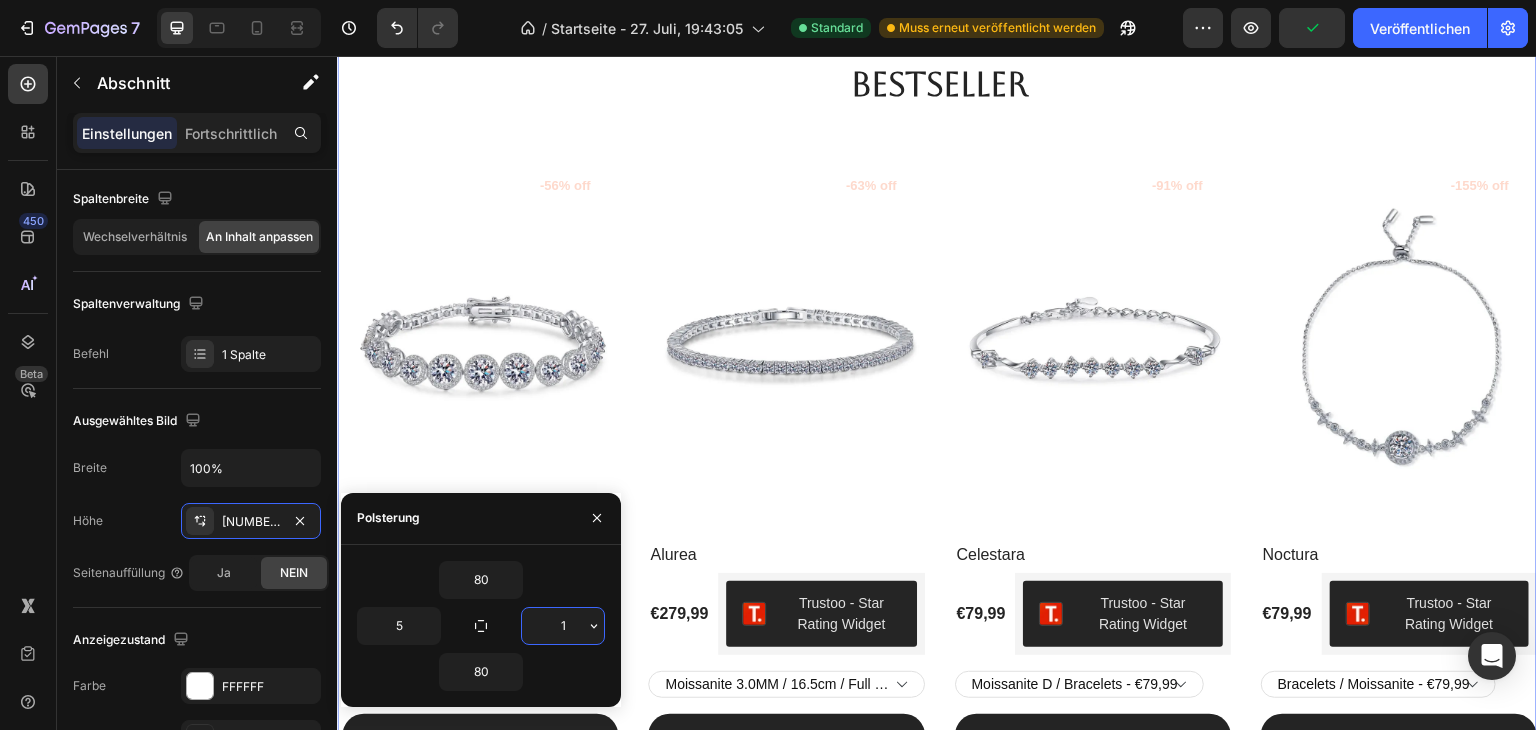 type on "15" 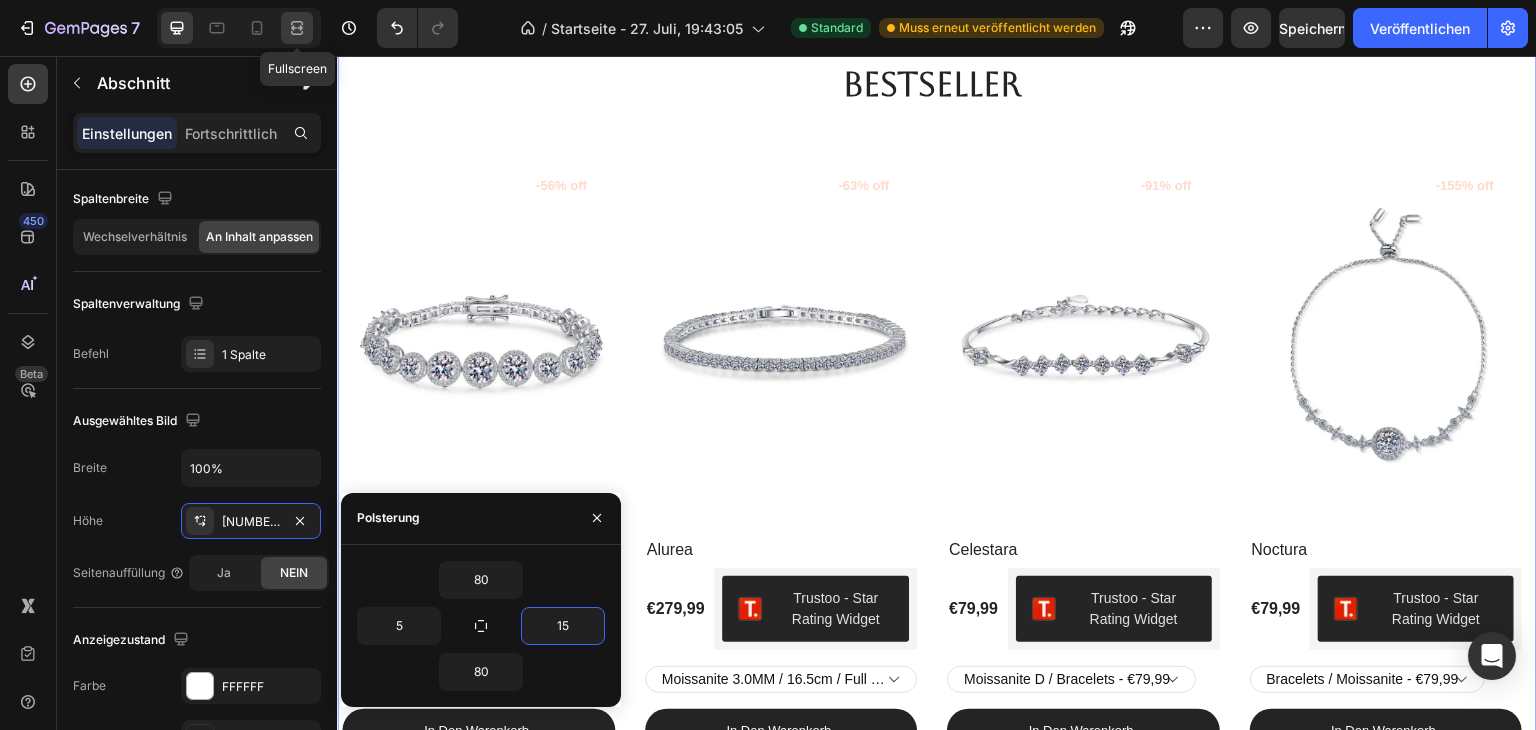 click 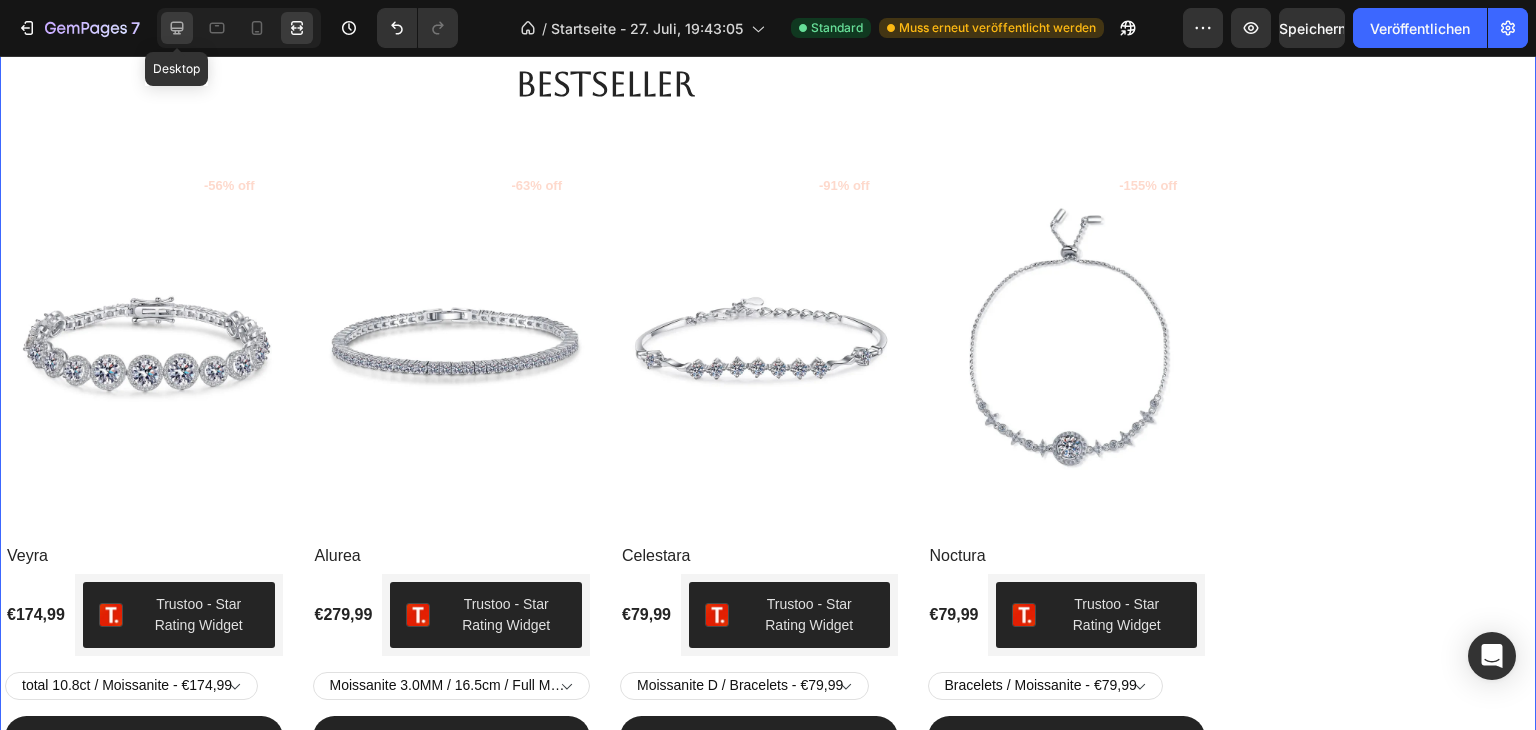 click 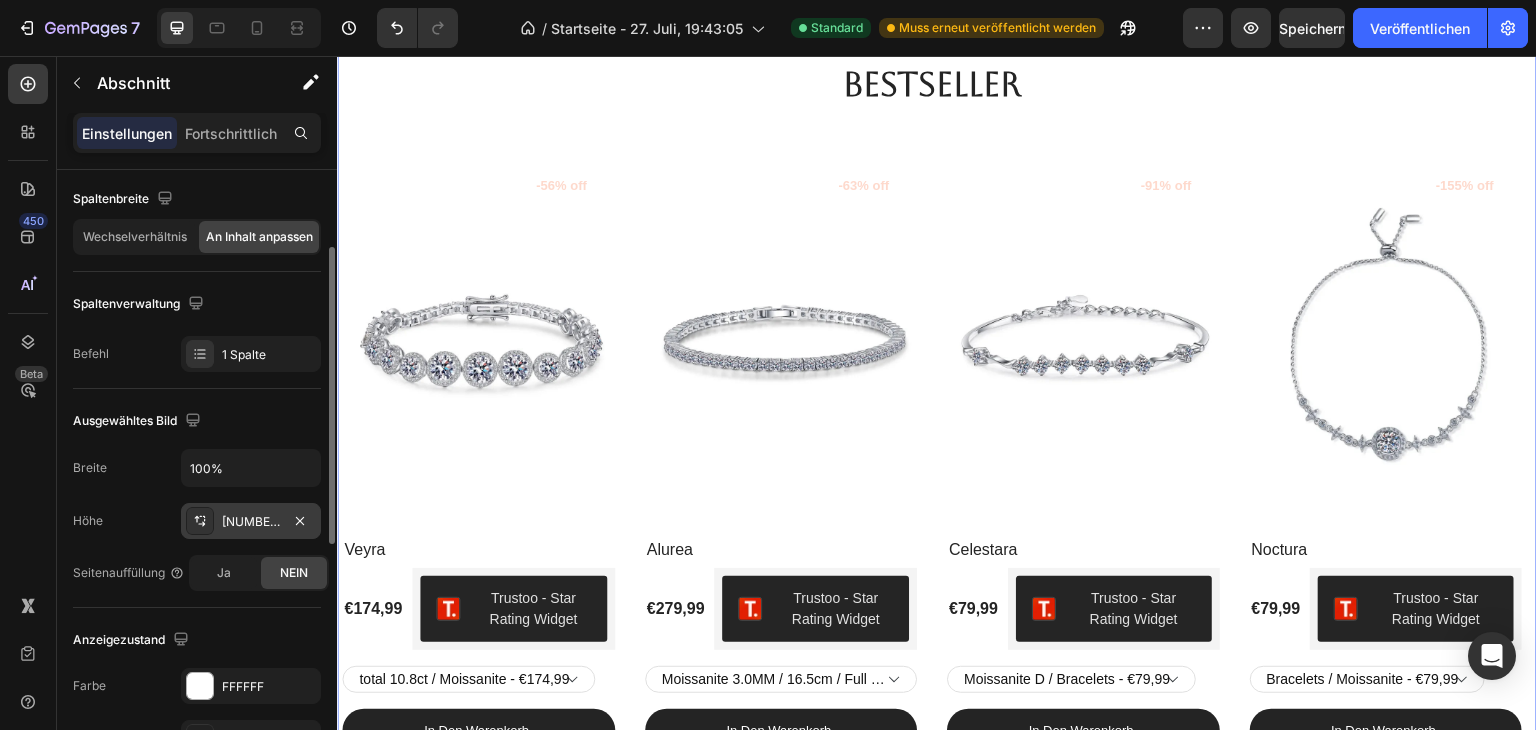 click on "80, 15, 80, 5" at bounding box center [251, 522] 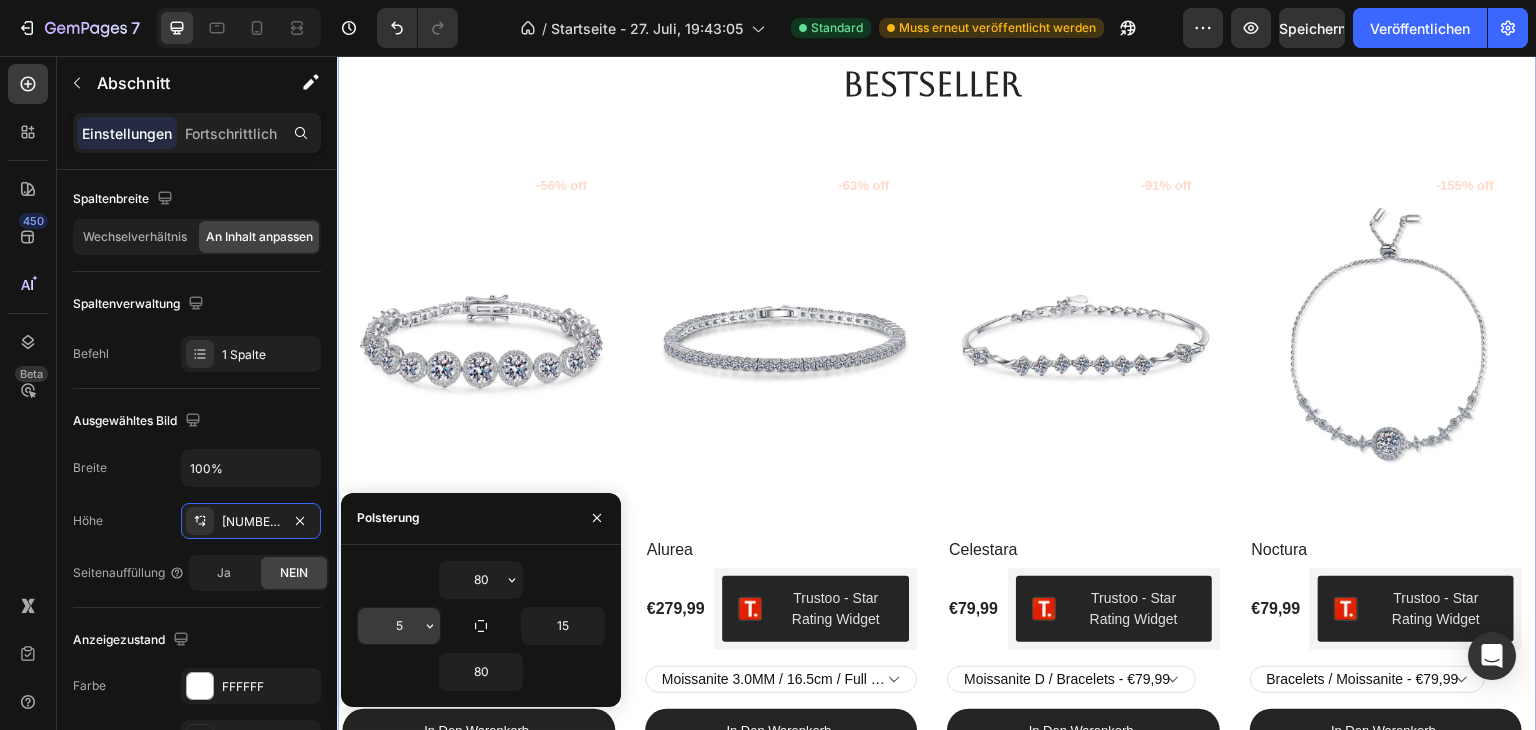 click 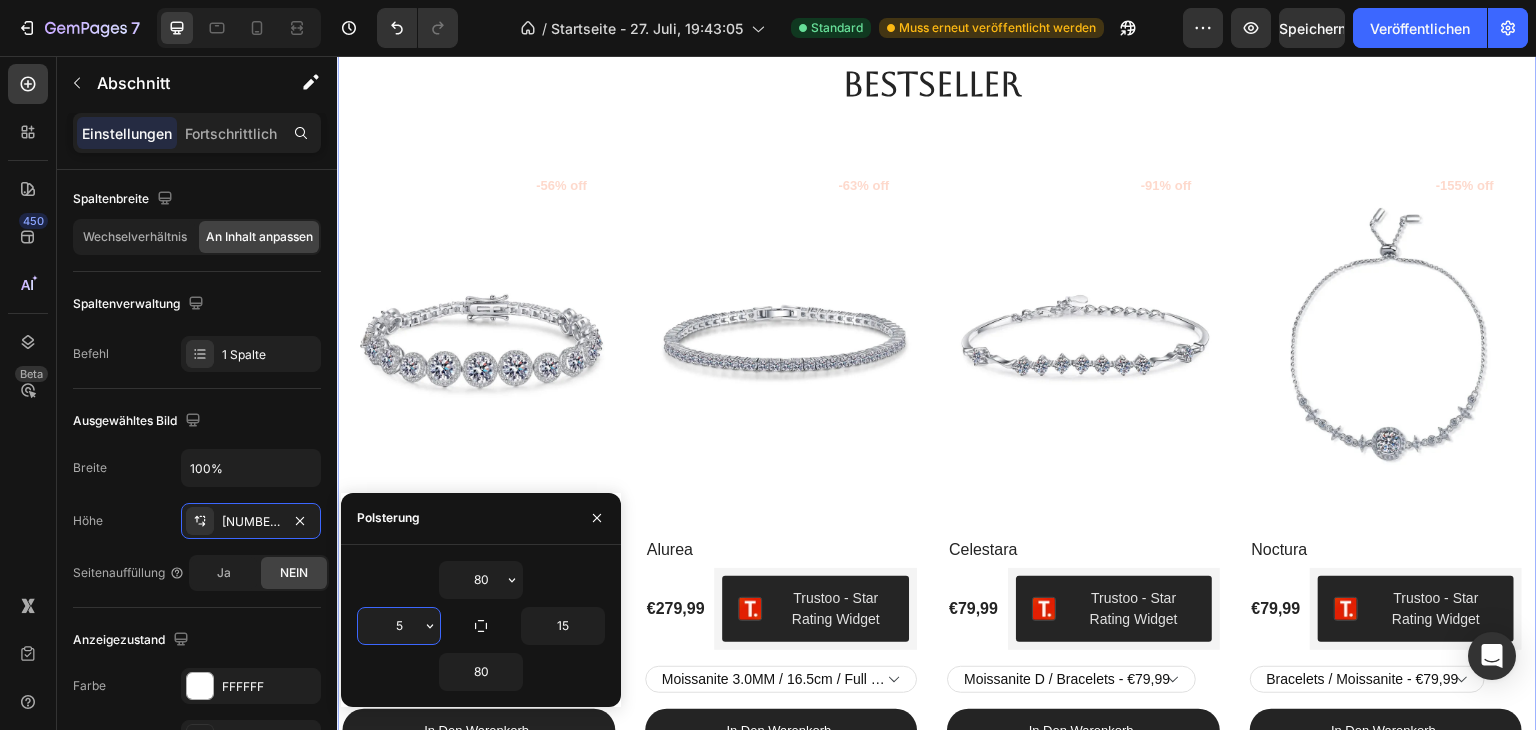 click on "5" at bounding box center (399, 626) 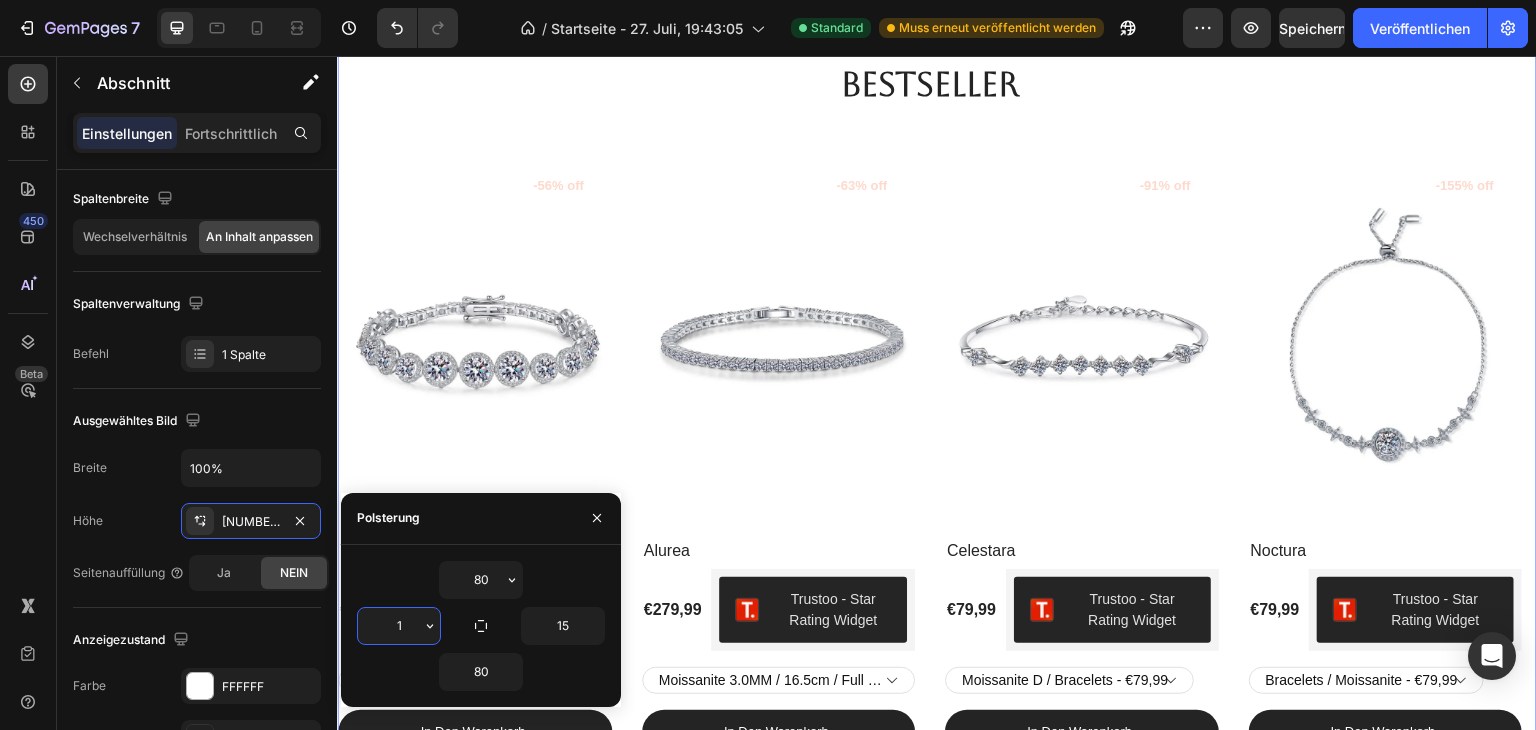 type on "15" 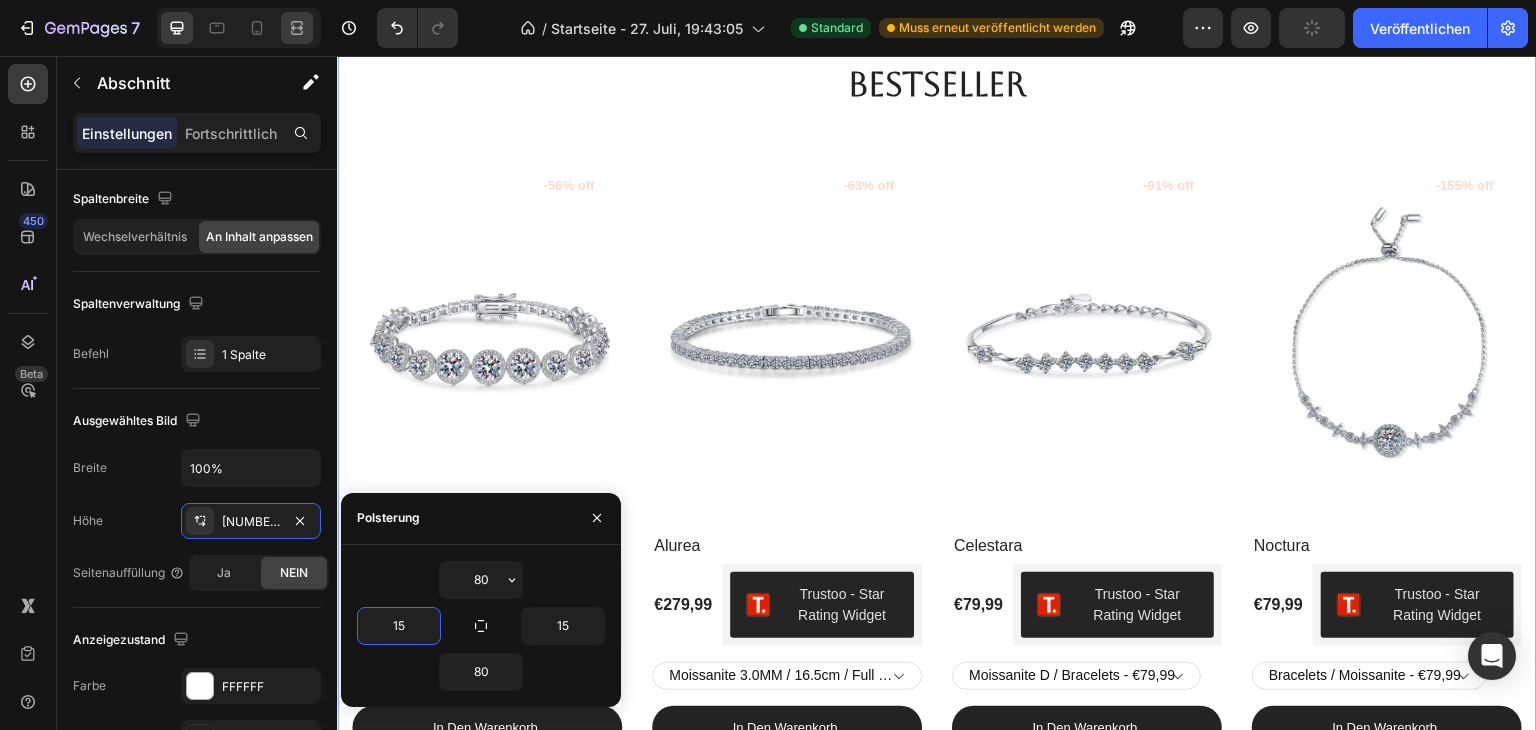 click 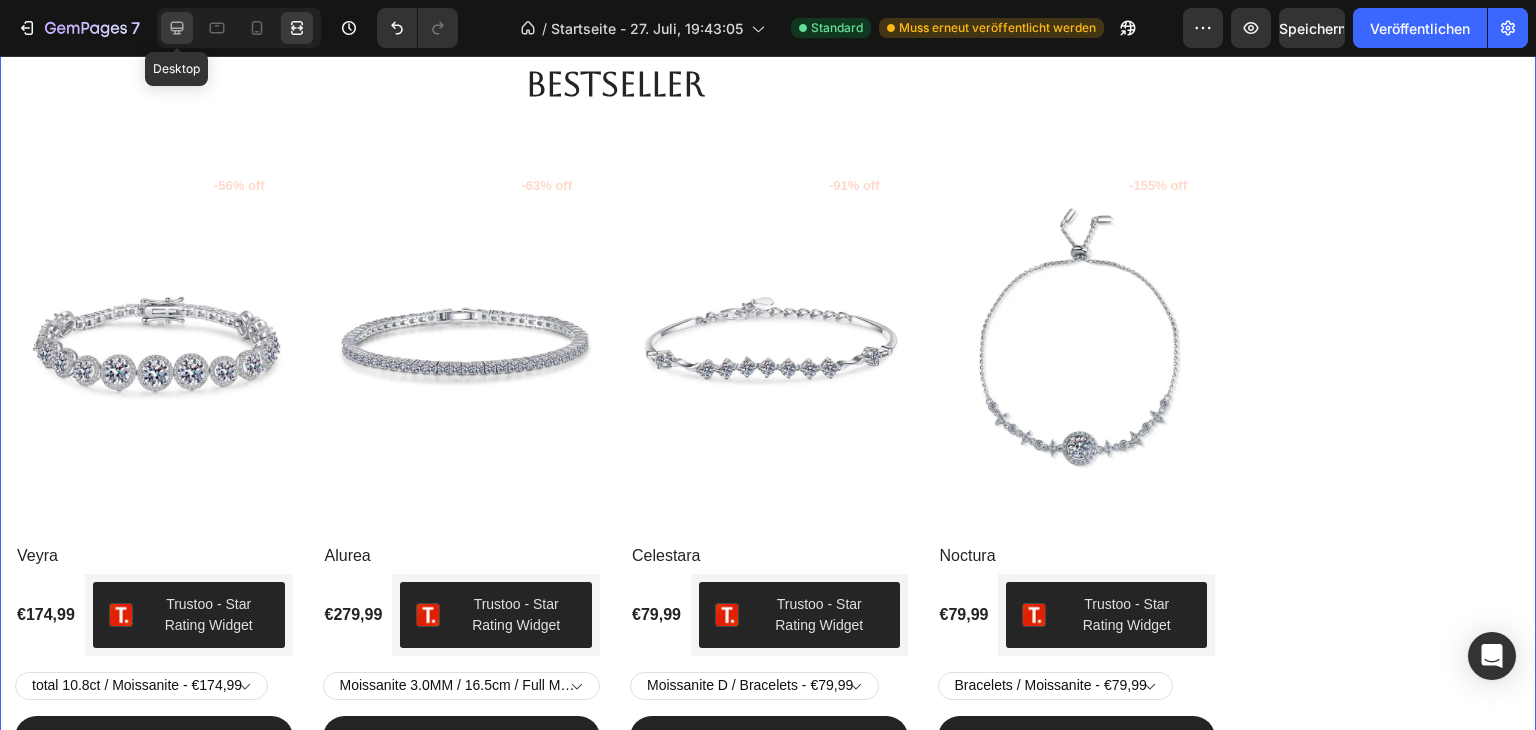 click 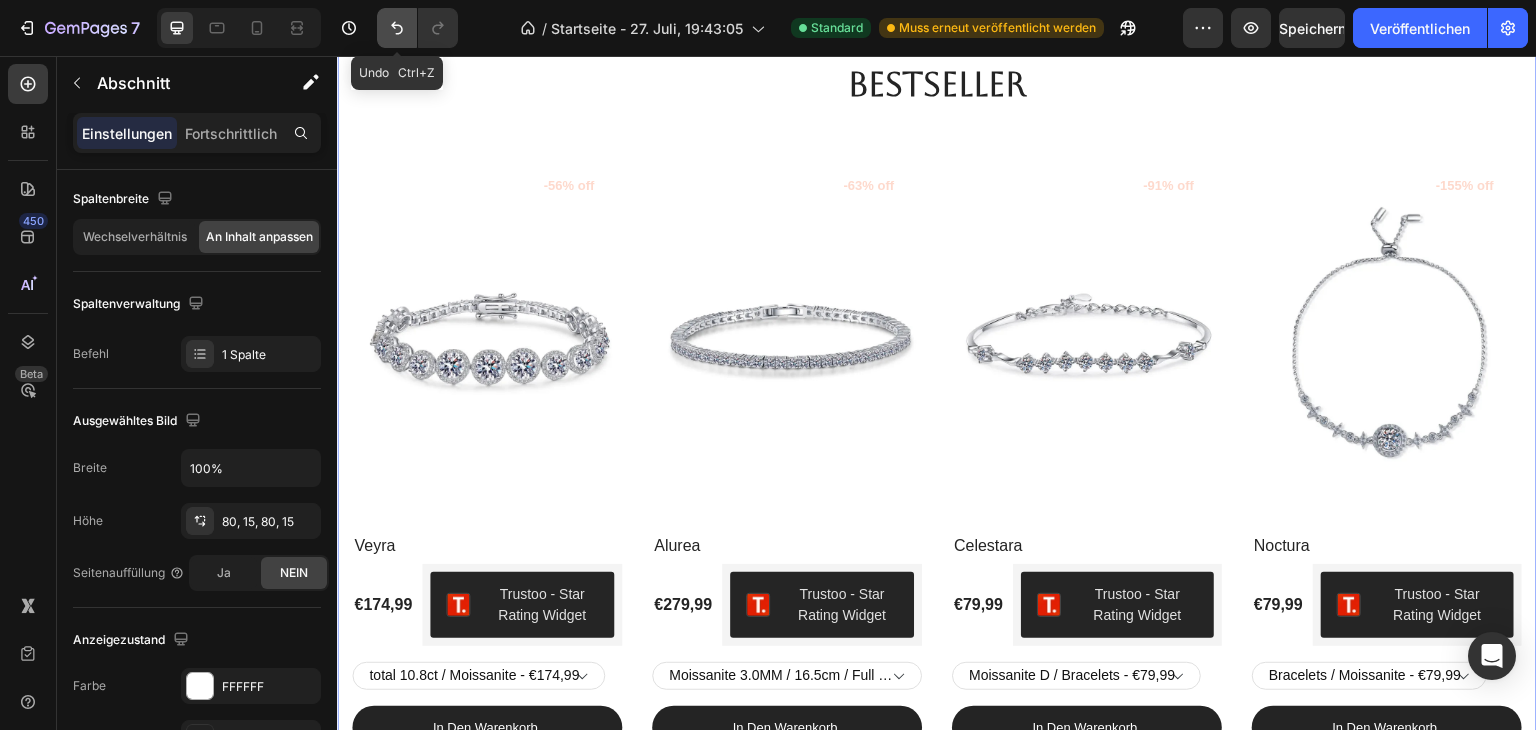 click 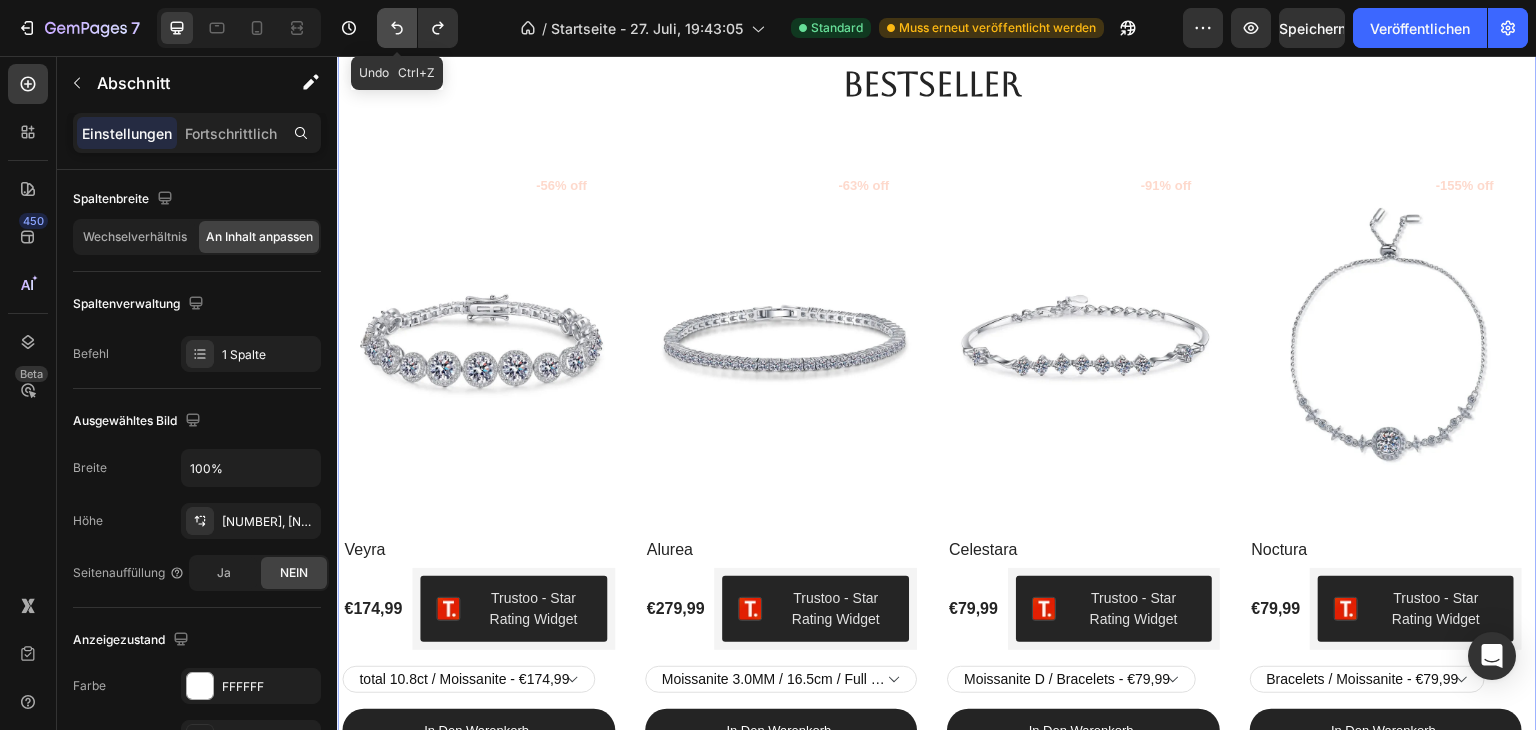click 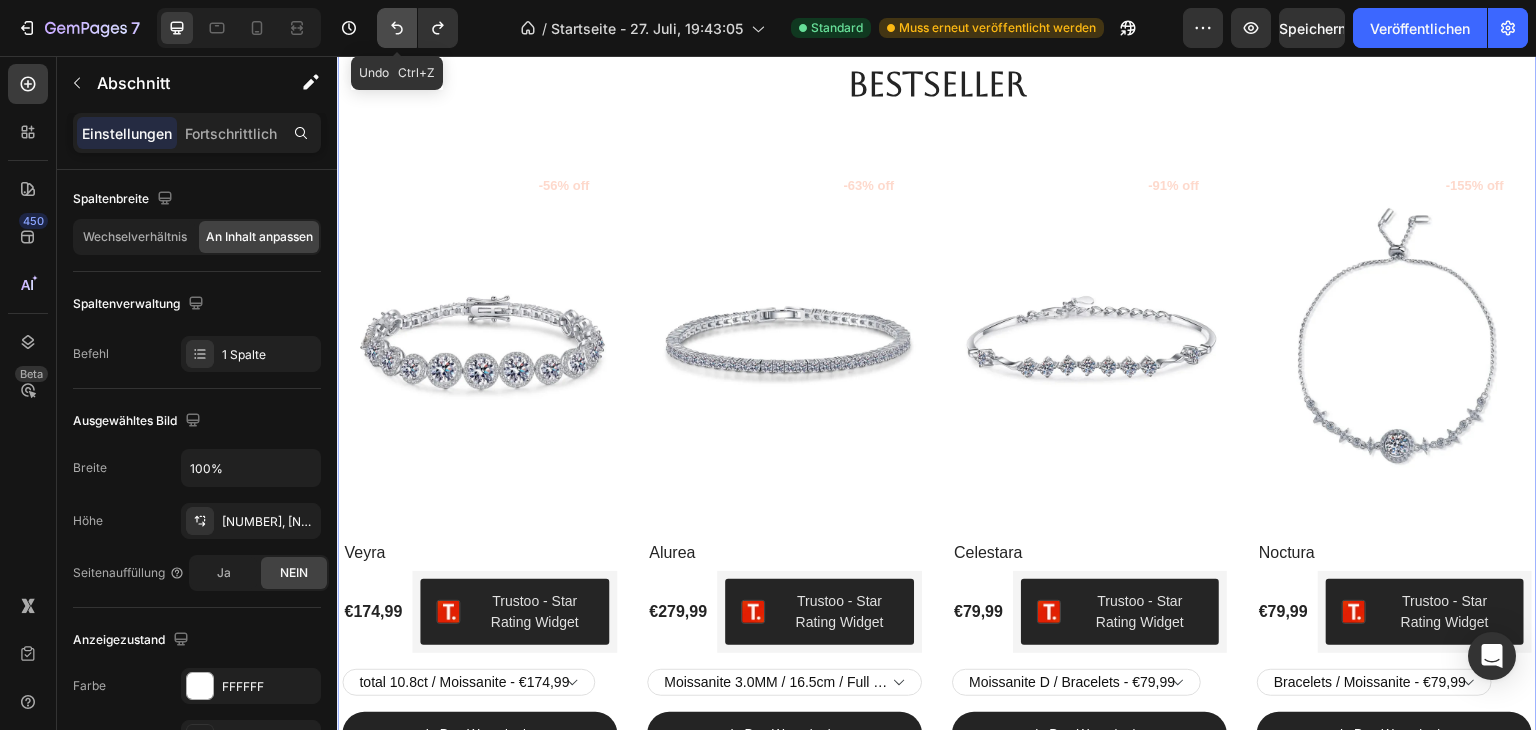 click 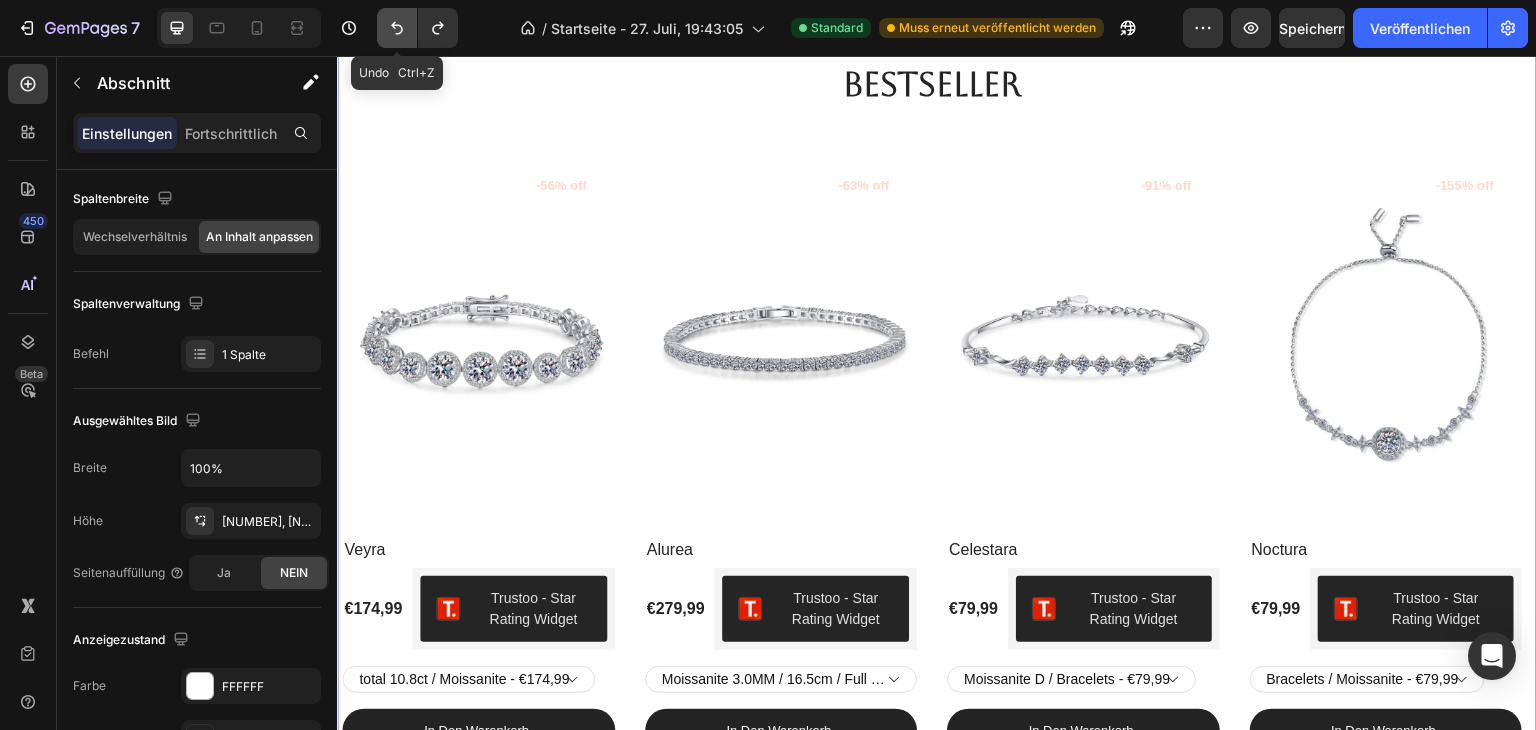 click 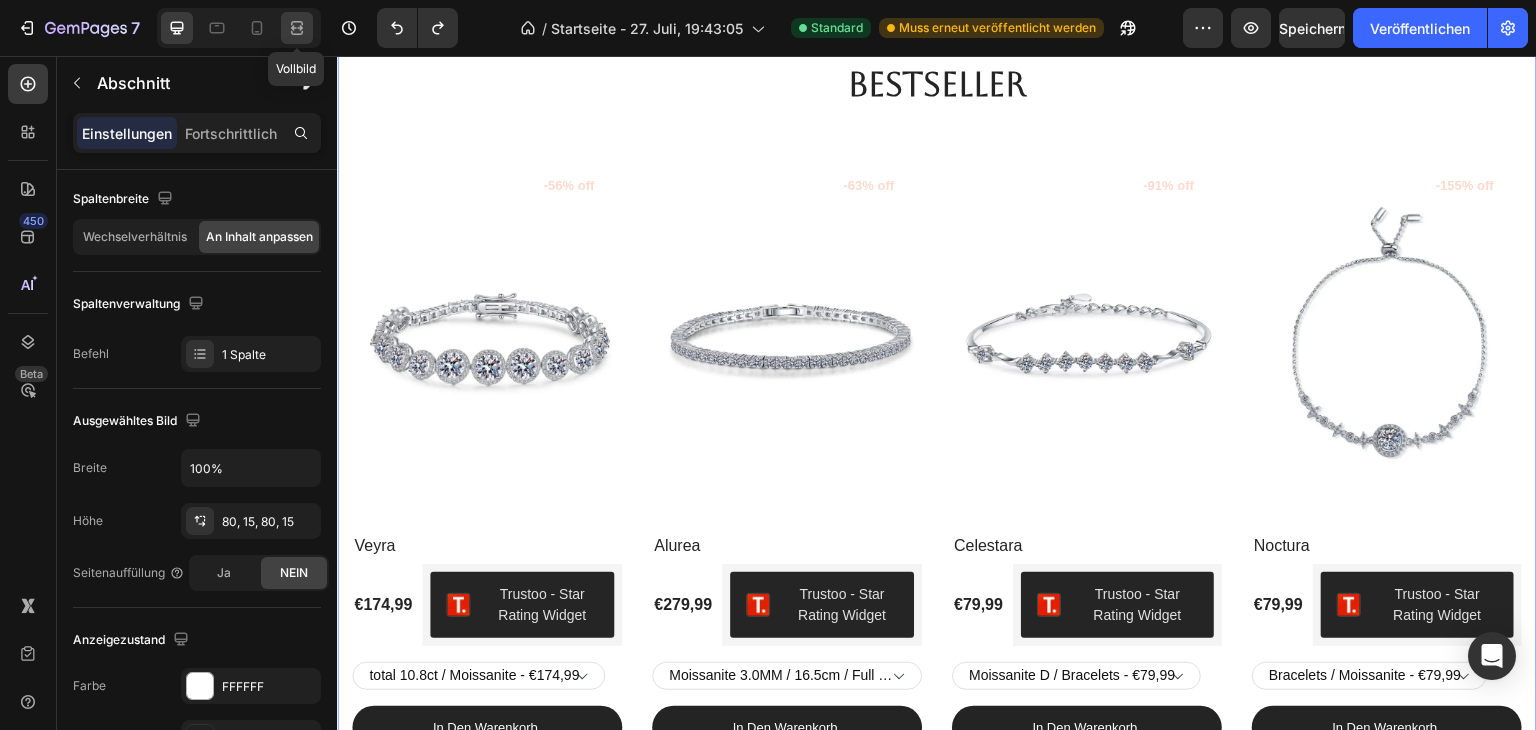 click 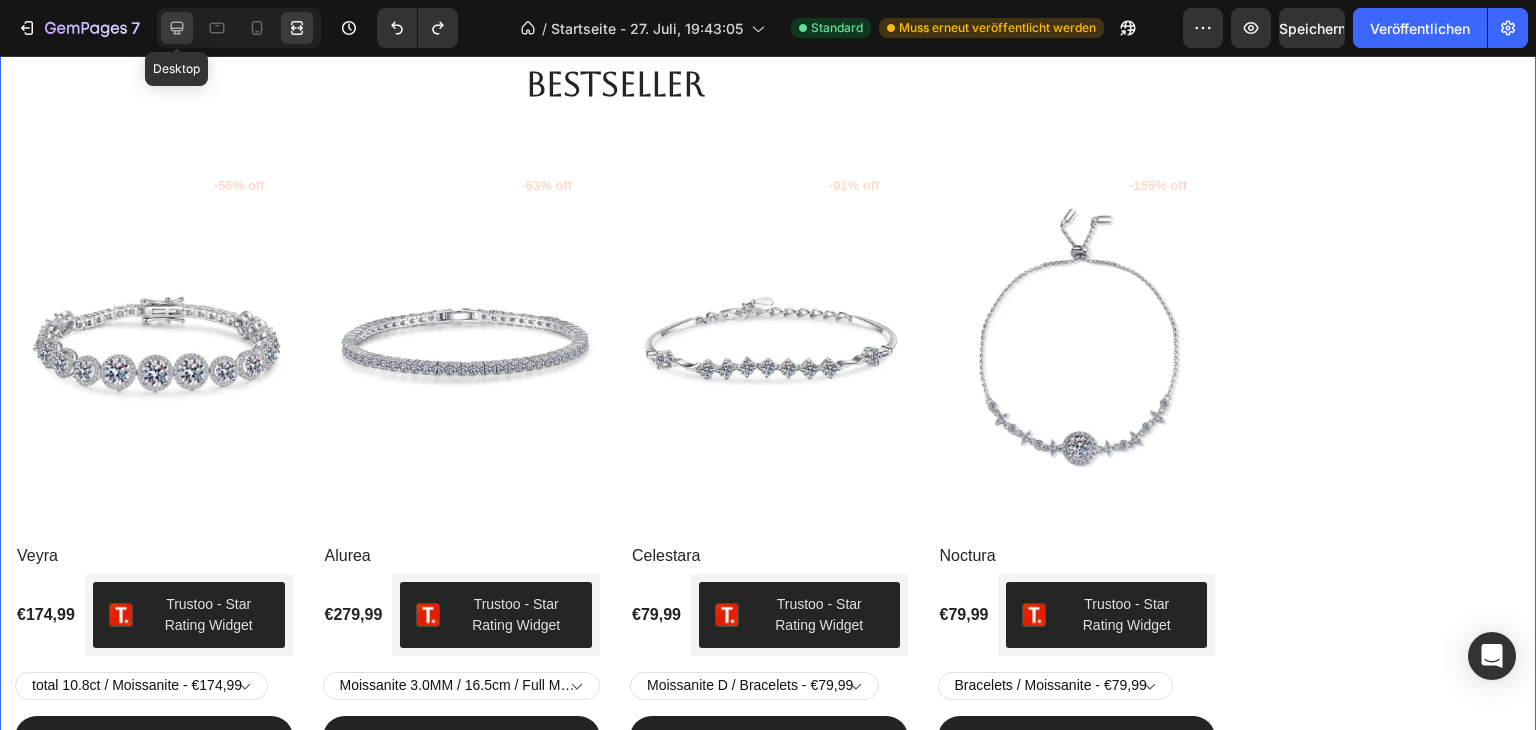 click 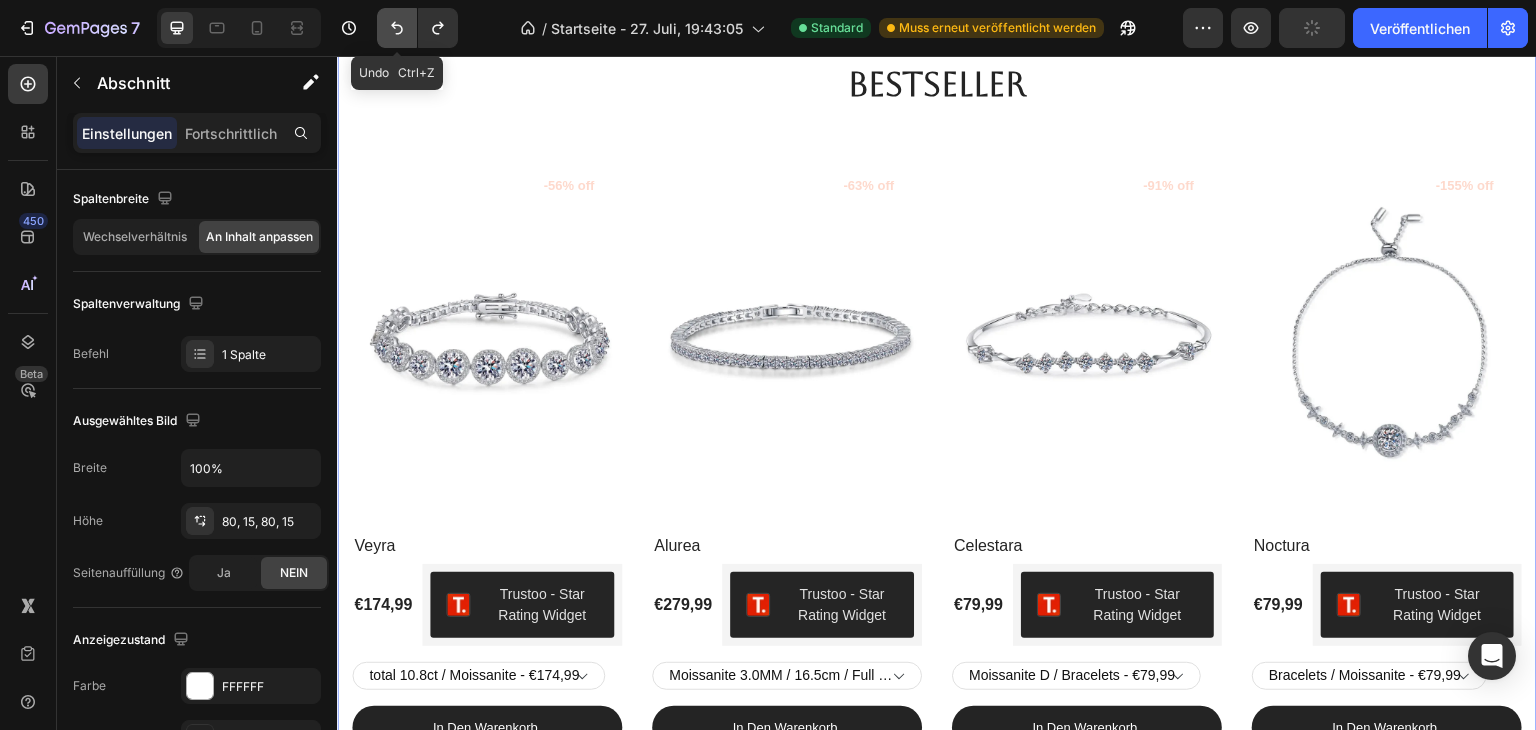 click 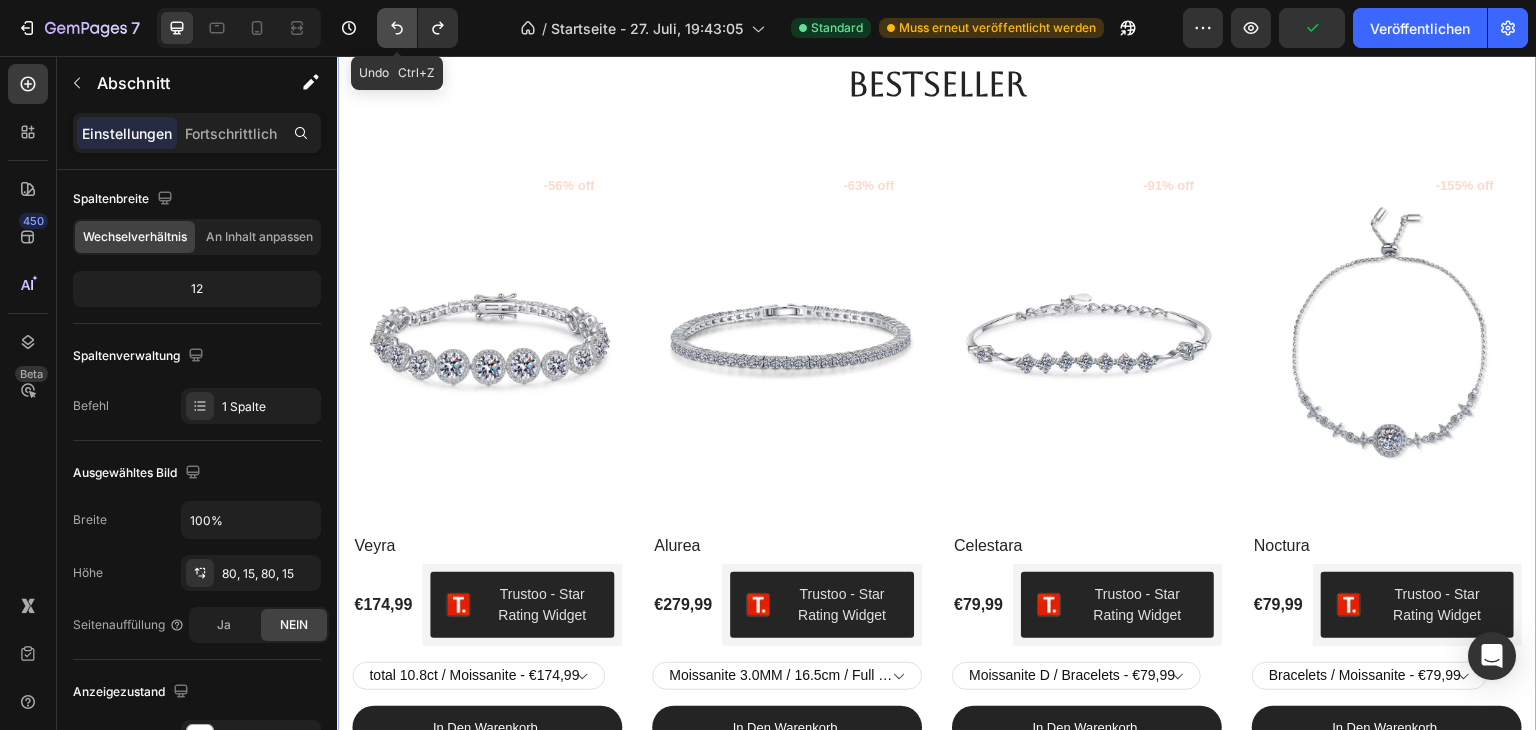 click 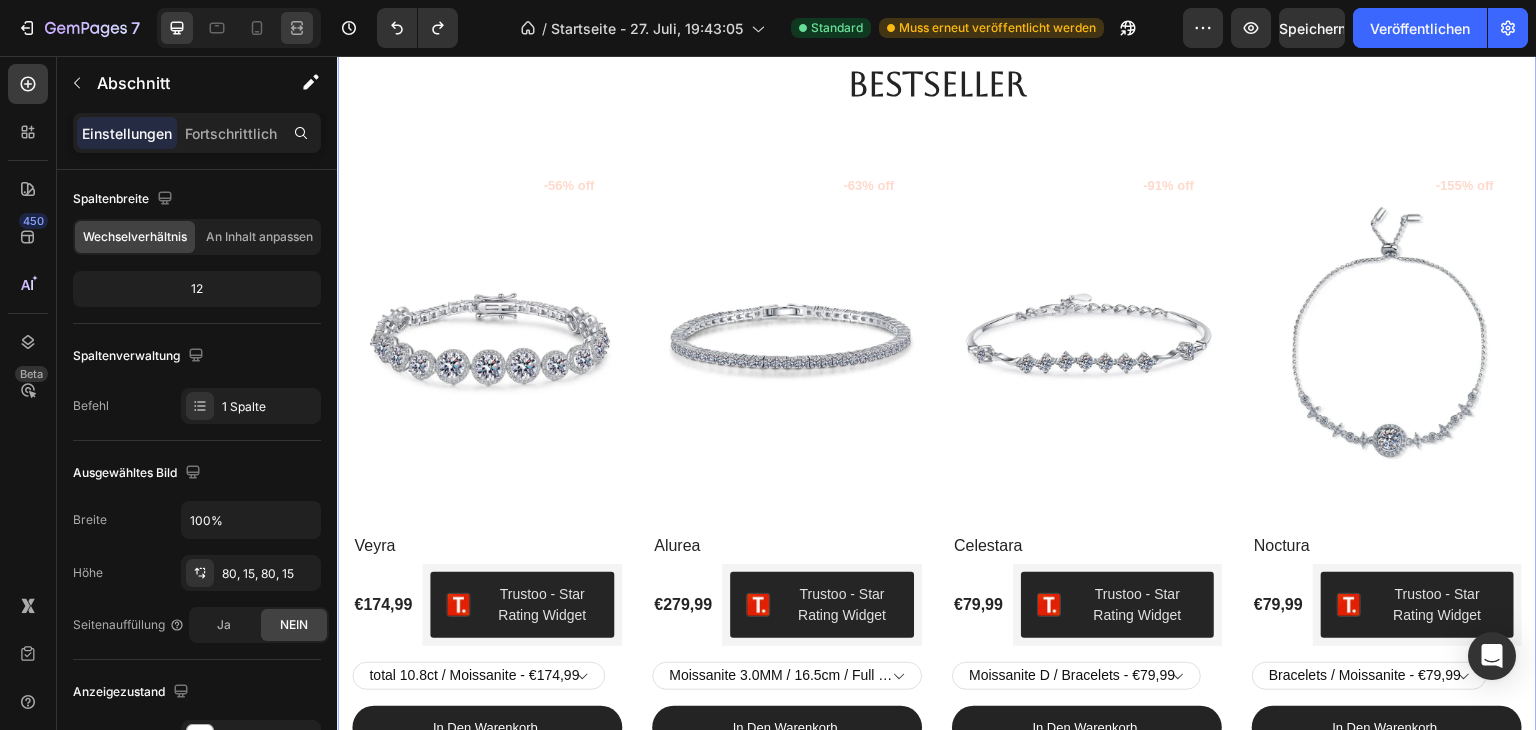 drag, startPoint x: 277, startPoint y: 41, endPoint x: 300, endPoint y: 14, distance: 35.468296 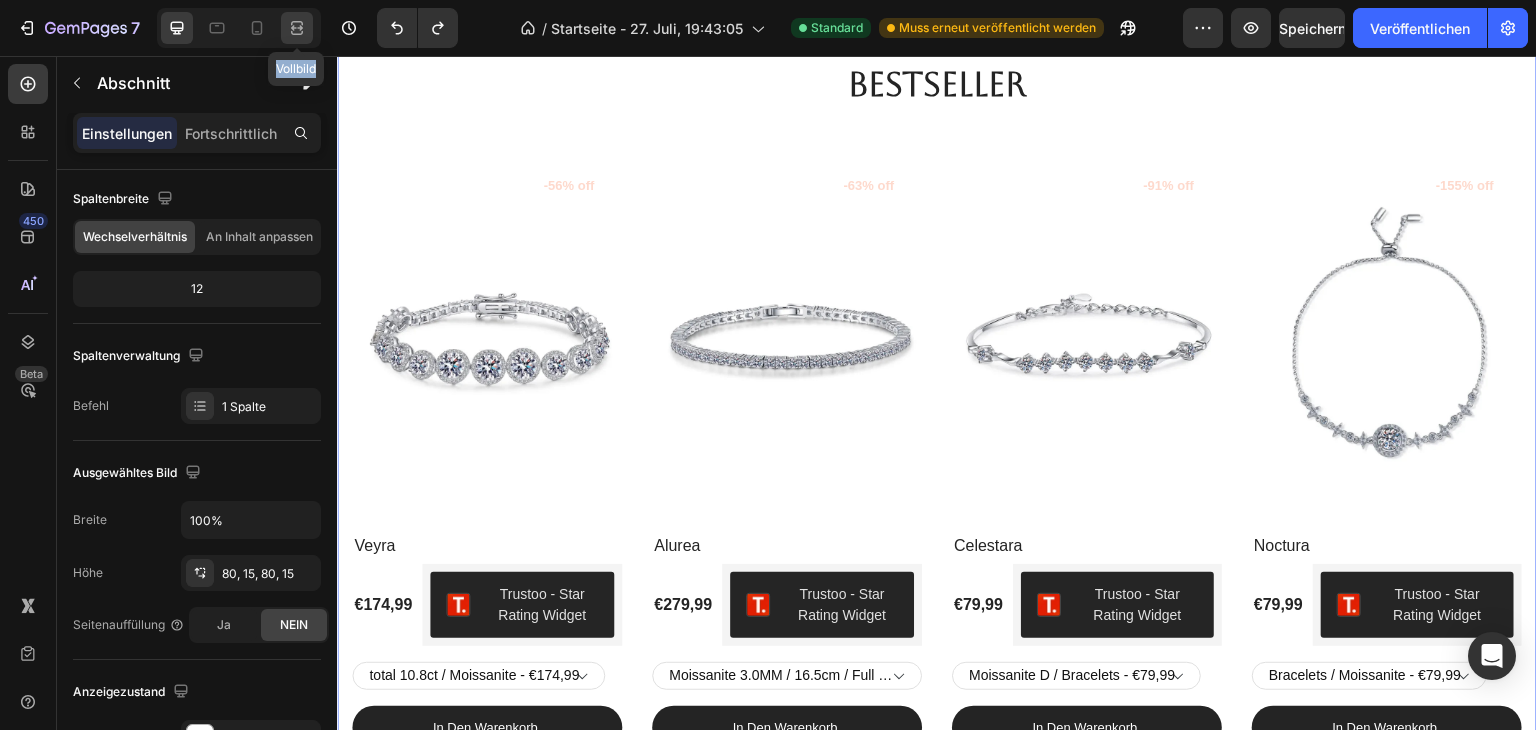 click 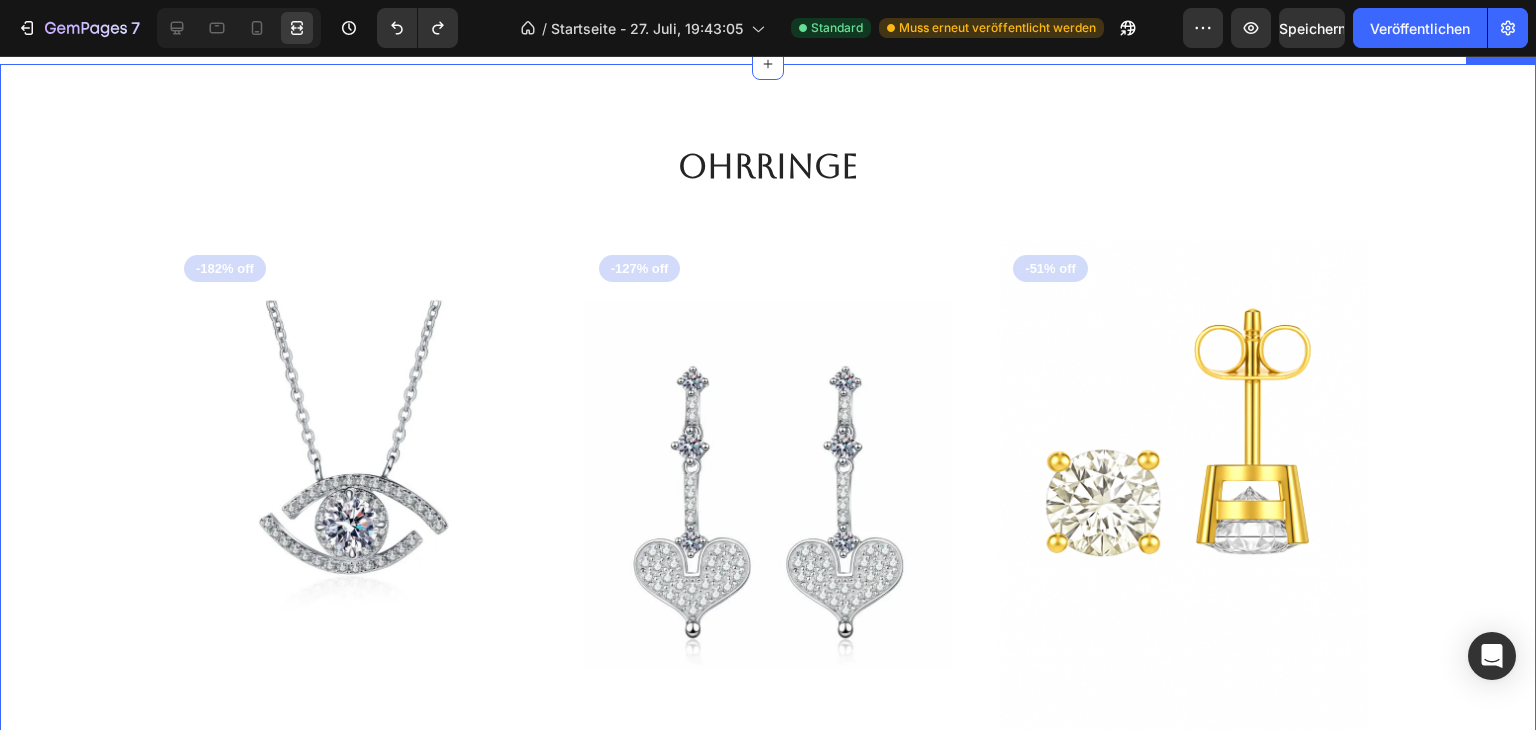 scroll, scrollTop: 2274, scrollLeft: 0, axis: vertical 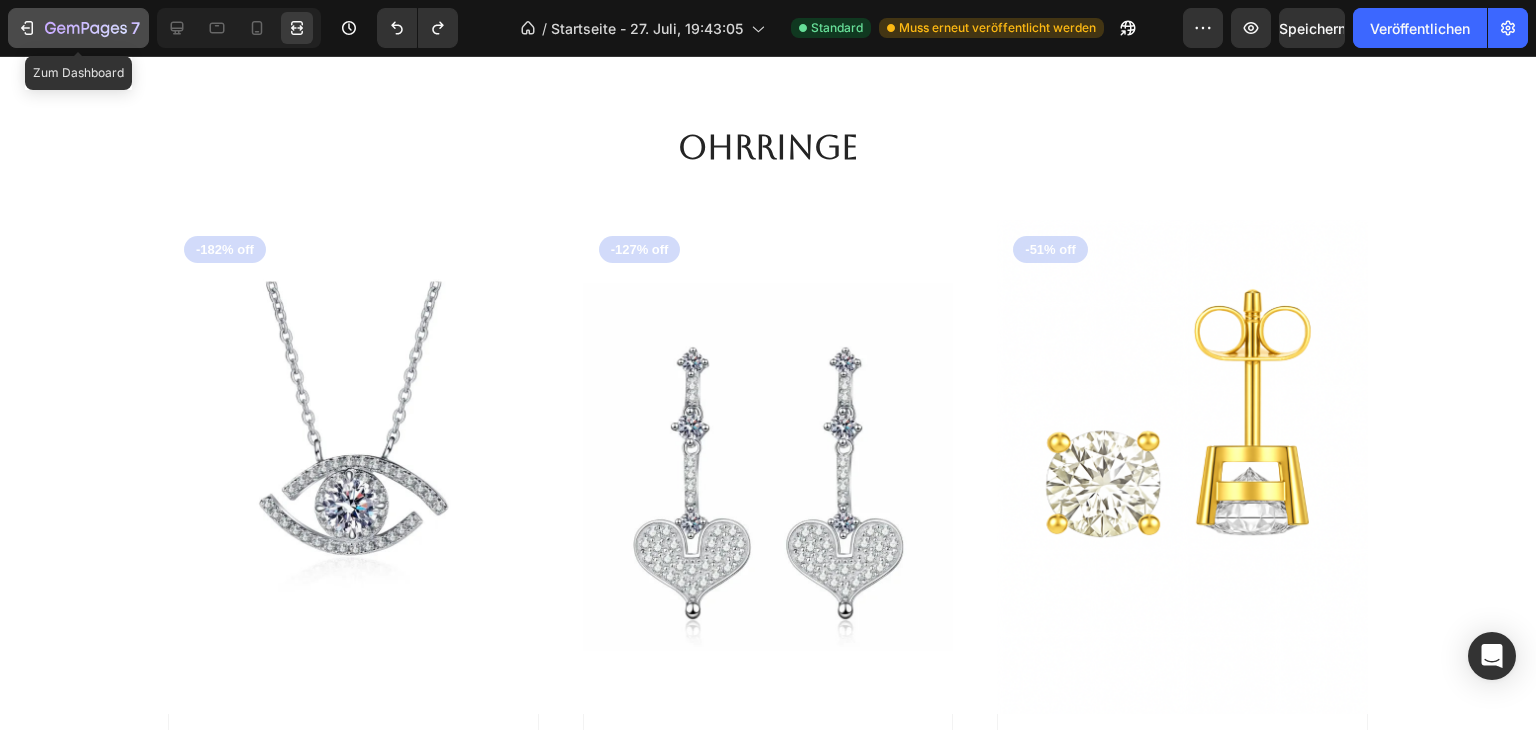 click on "7" 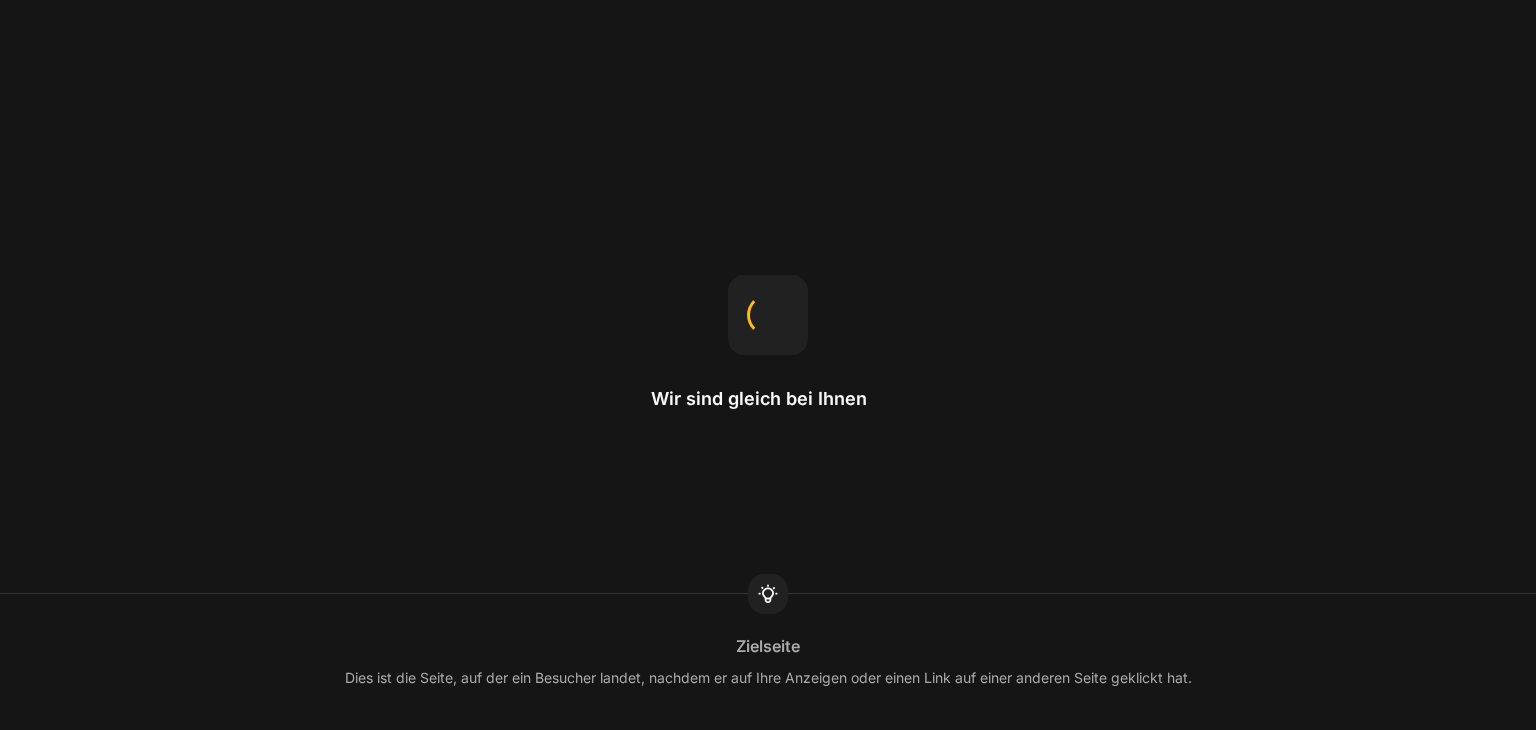 scroll, scrollTop: 0, scrollLeft: 0, axis: both 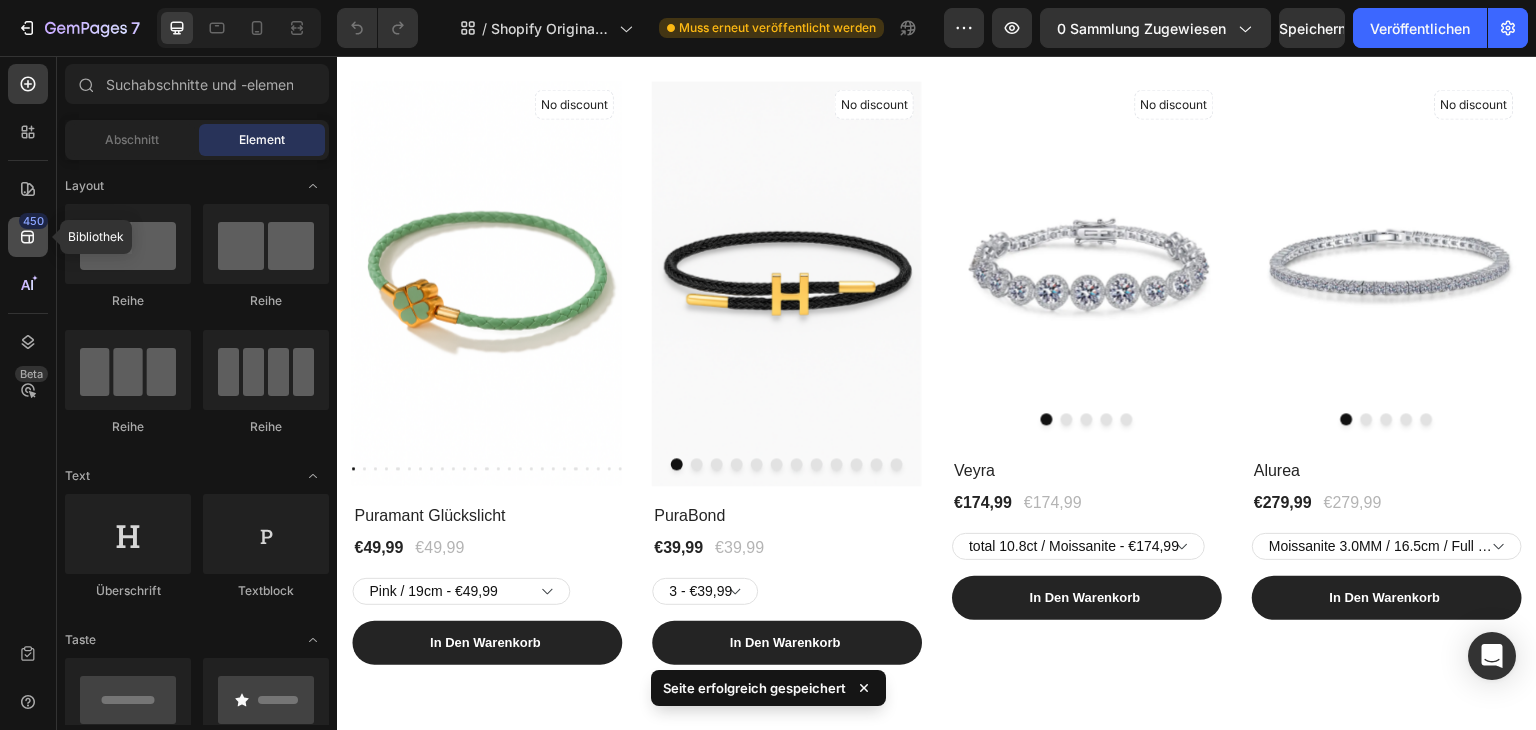 click 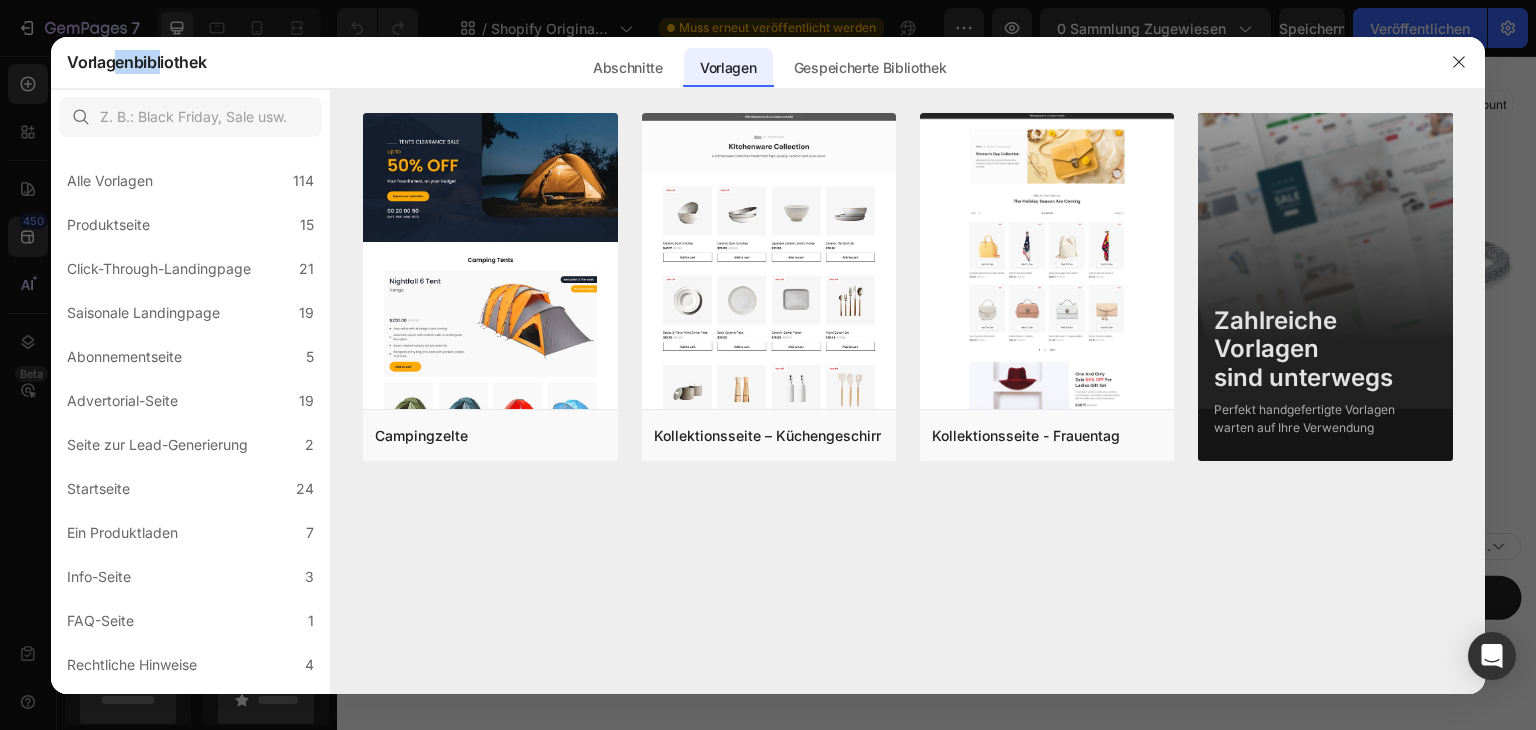 drag, startPoint x: 162, startPoint y: 87, endPoint x: 112, endPoint y: 42, distance: 67.26812 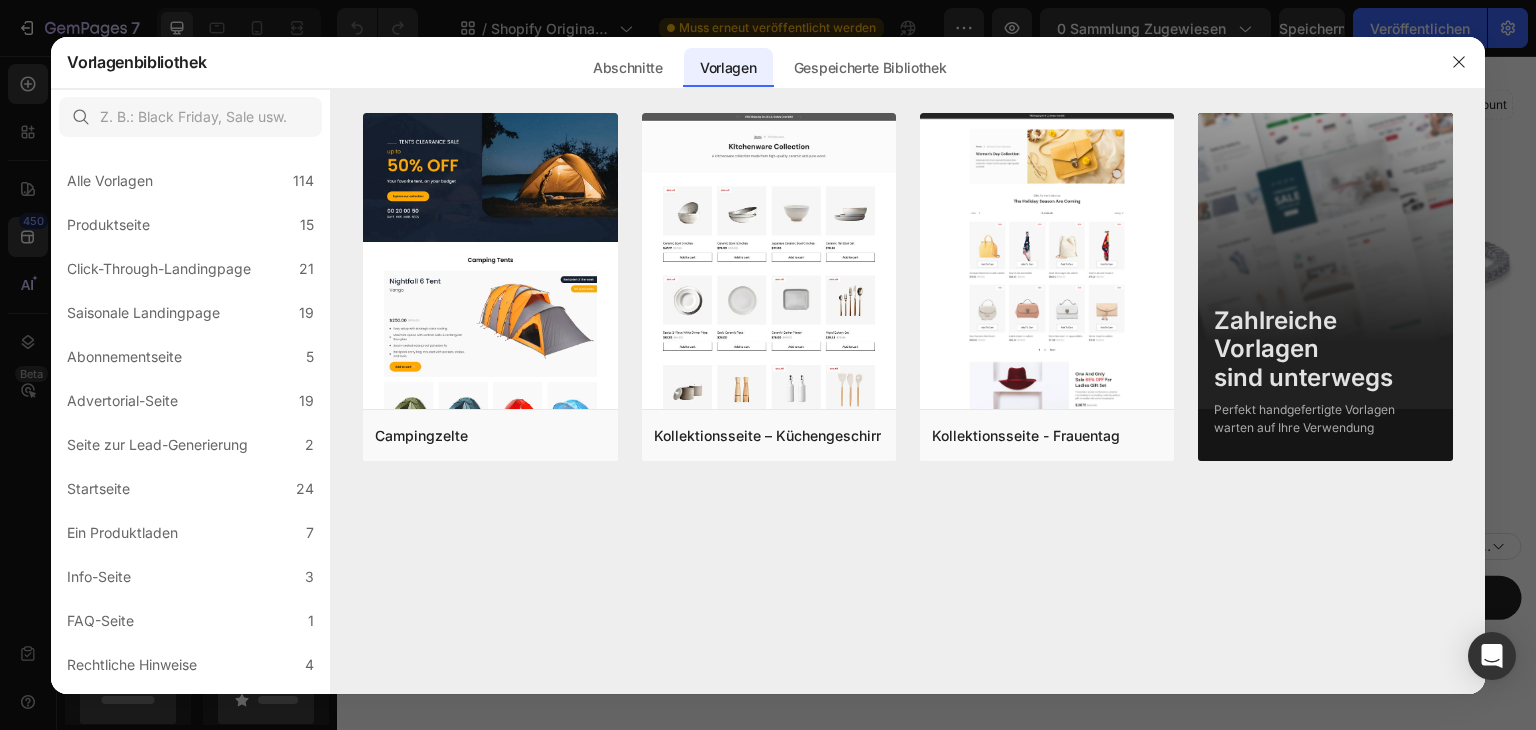 click at bounding box center (768, 365) 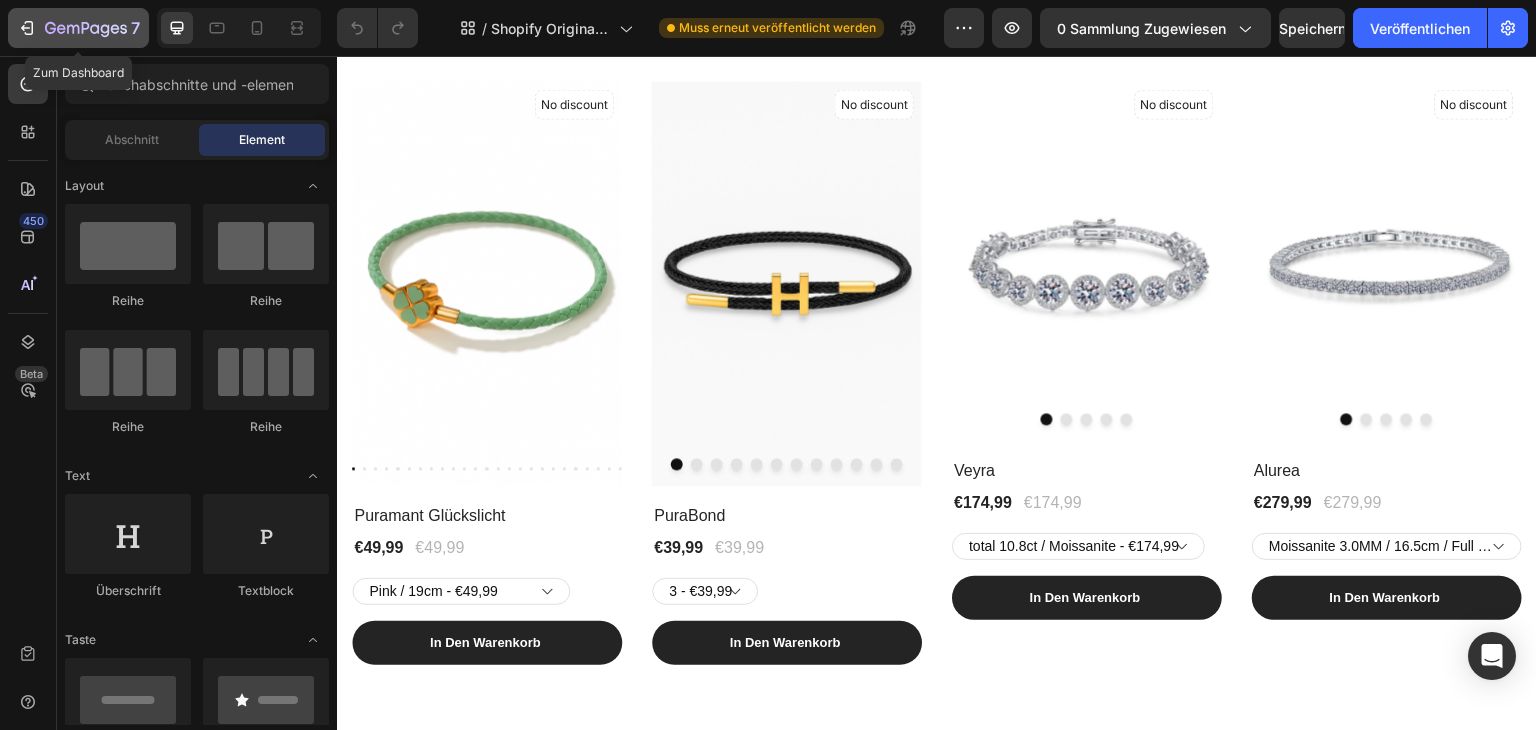 click 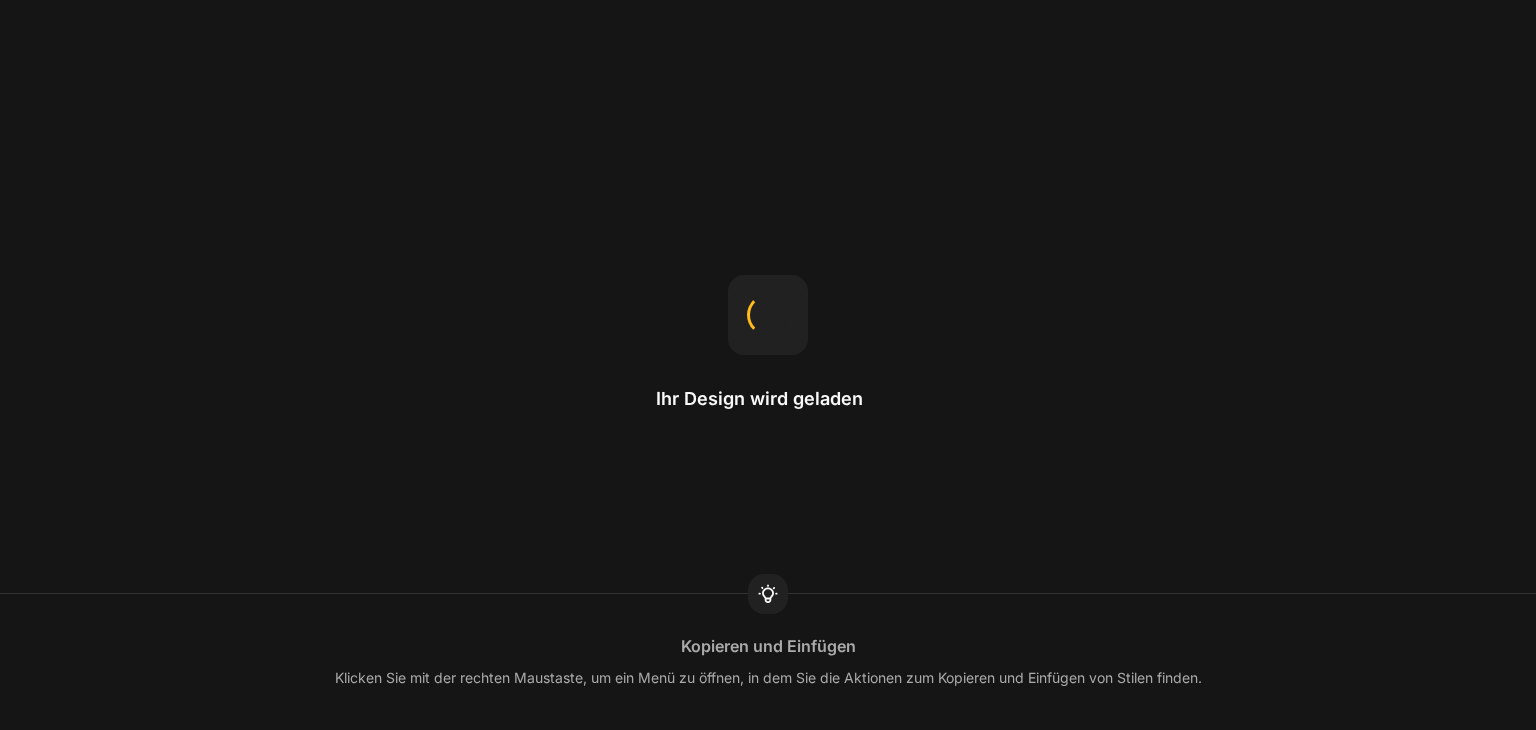 scroll, scrollTop: 0, scrollLeft: 0, axis: both 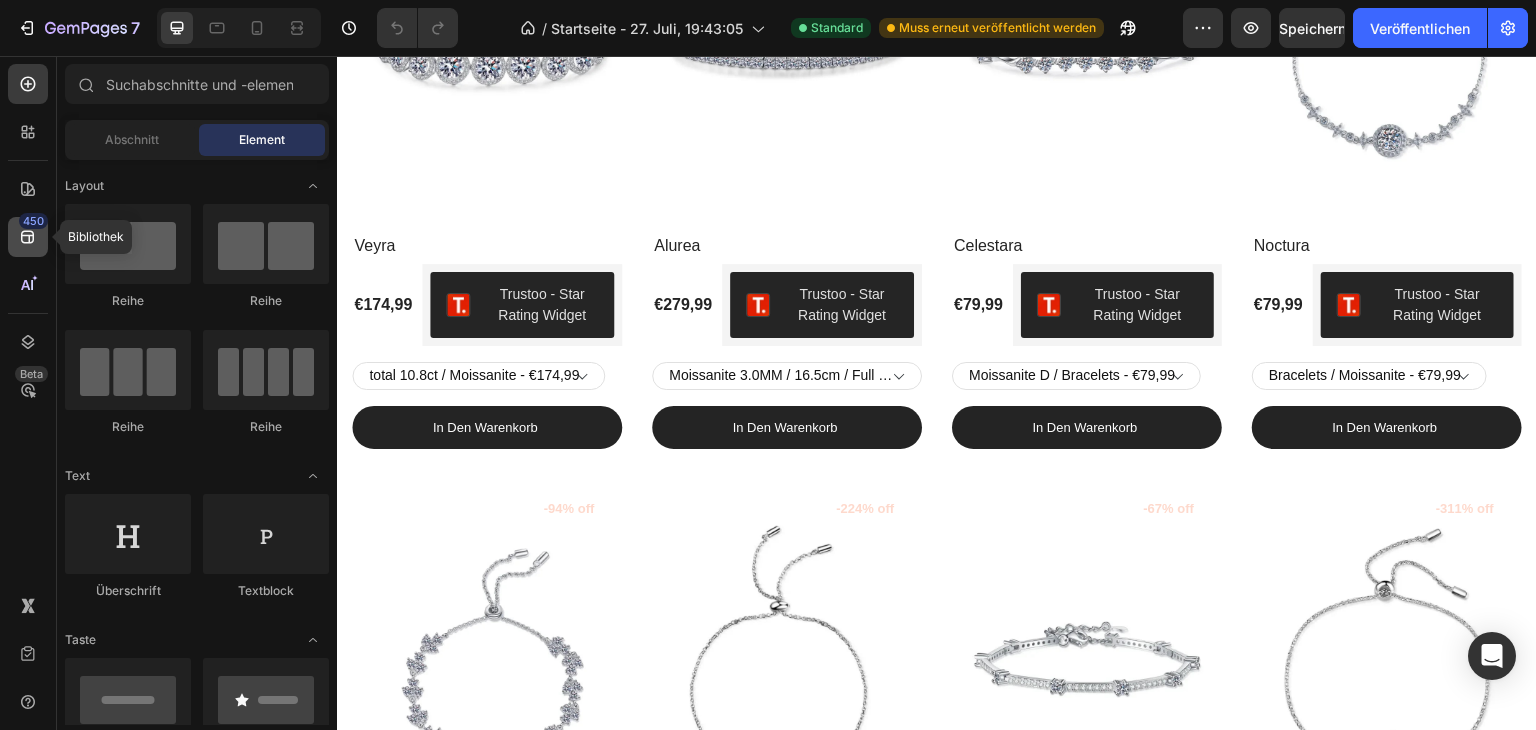 click 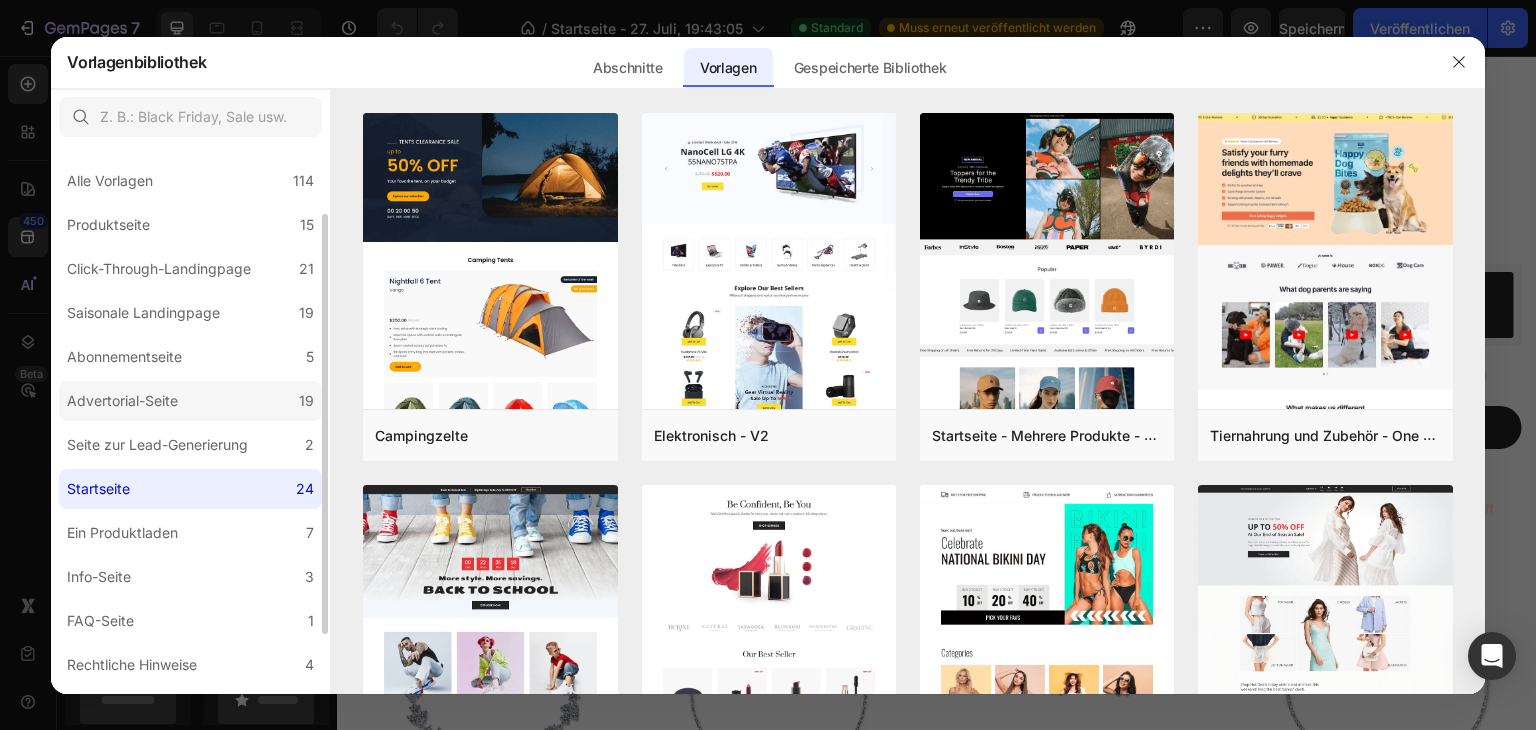 scroll, scrollTop: 43, scrollLeft: 0, axis: vertical 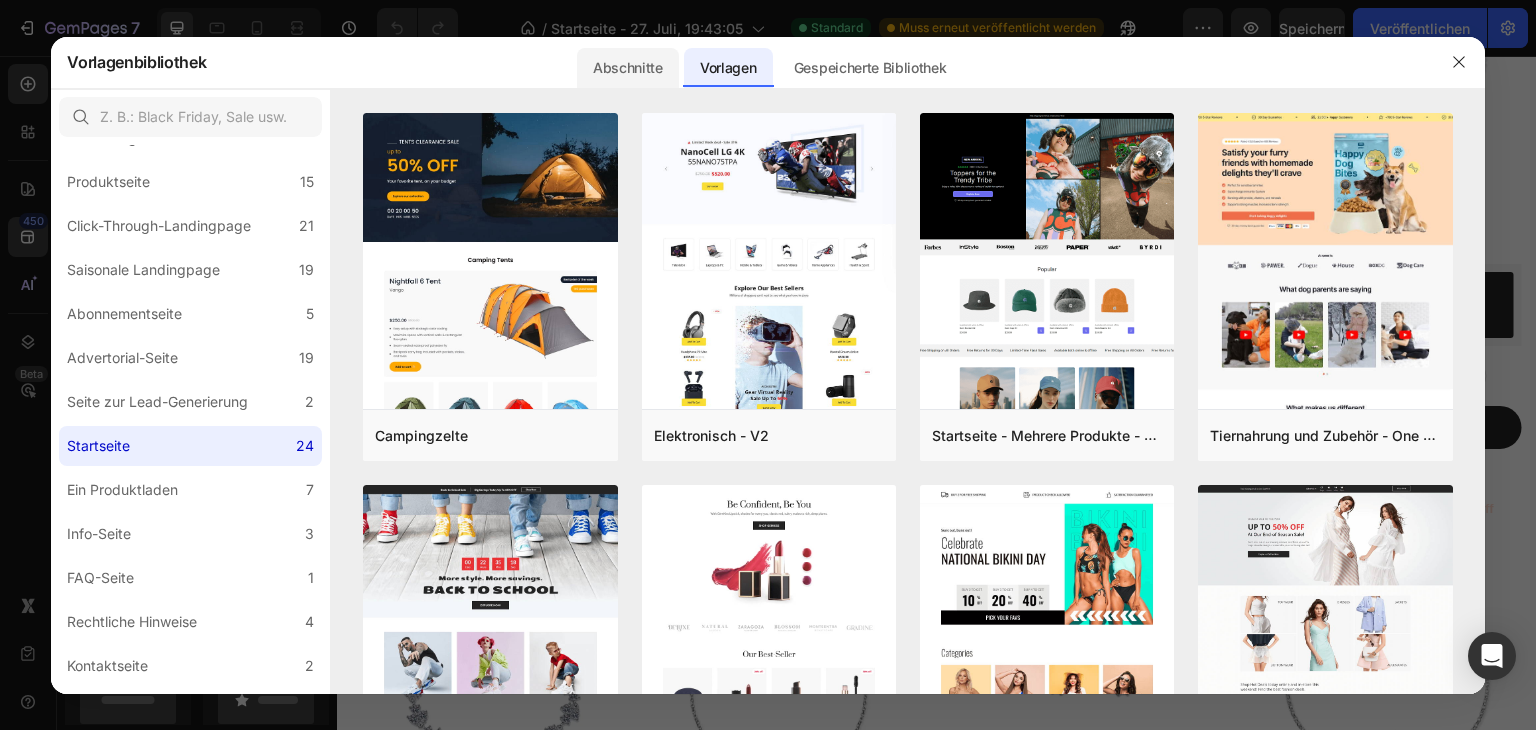 click on "Abschnitte" at bounding box center [628, 67] 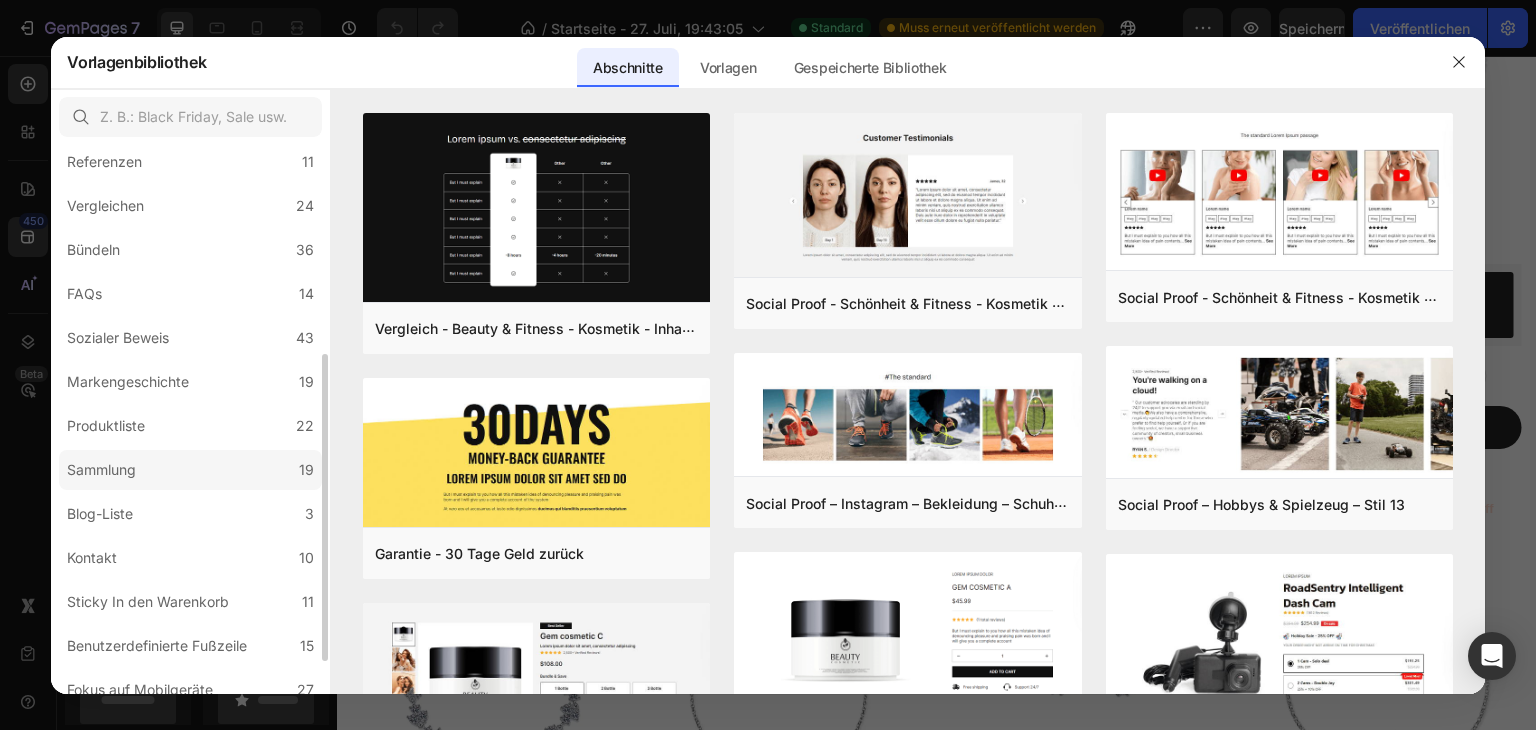 scroll, scrollTop: 372, scrollLeft: 0, axis: vertical 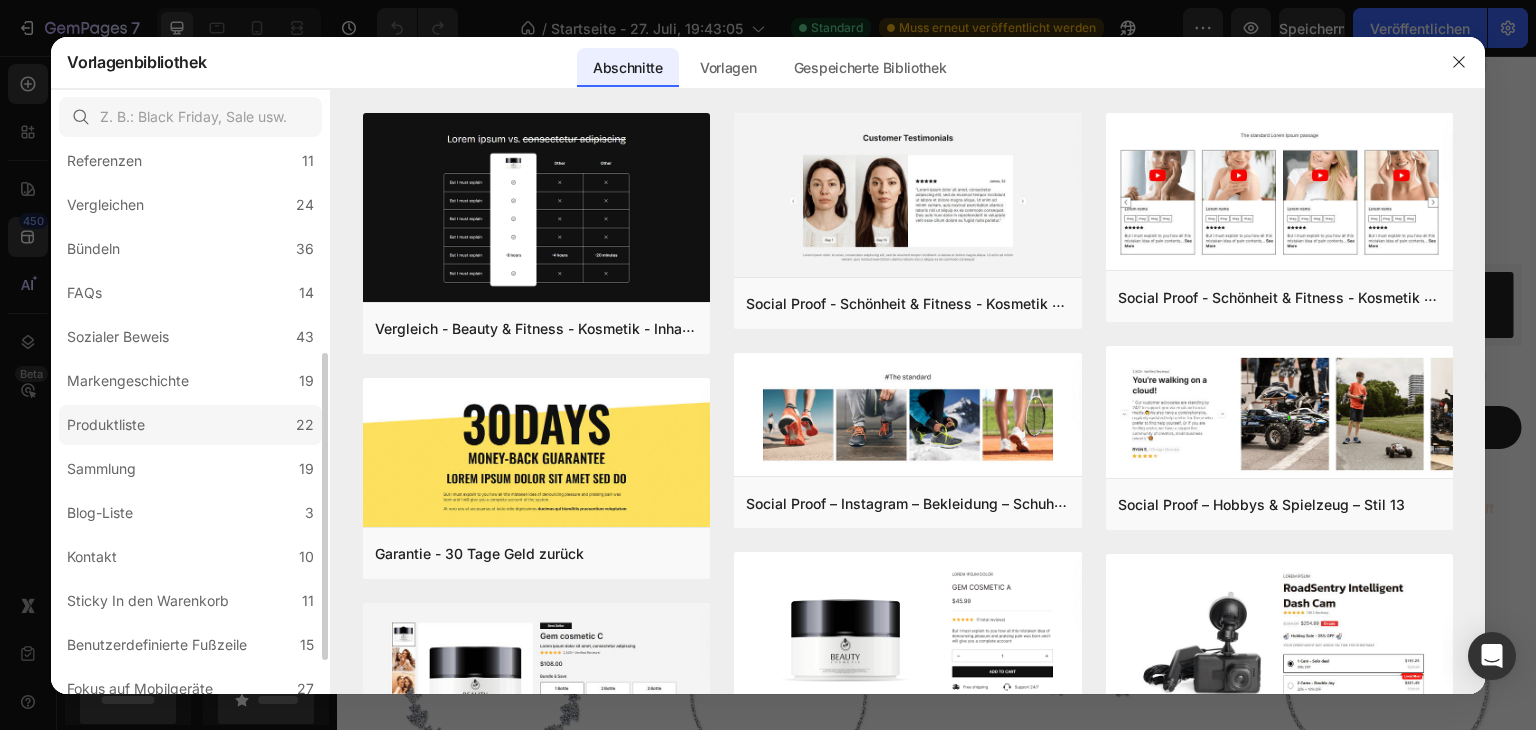 click on "Produktliste 22" 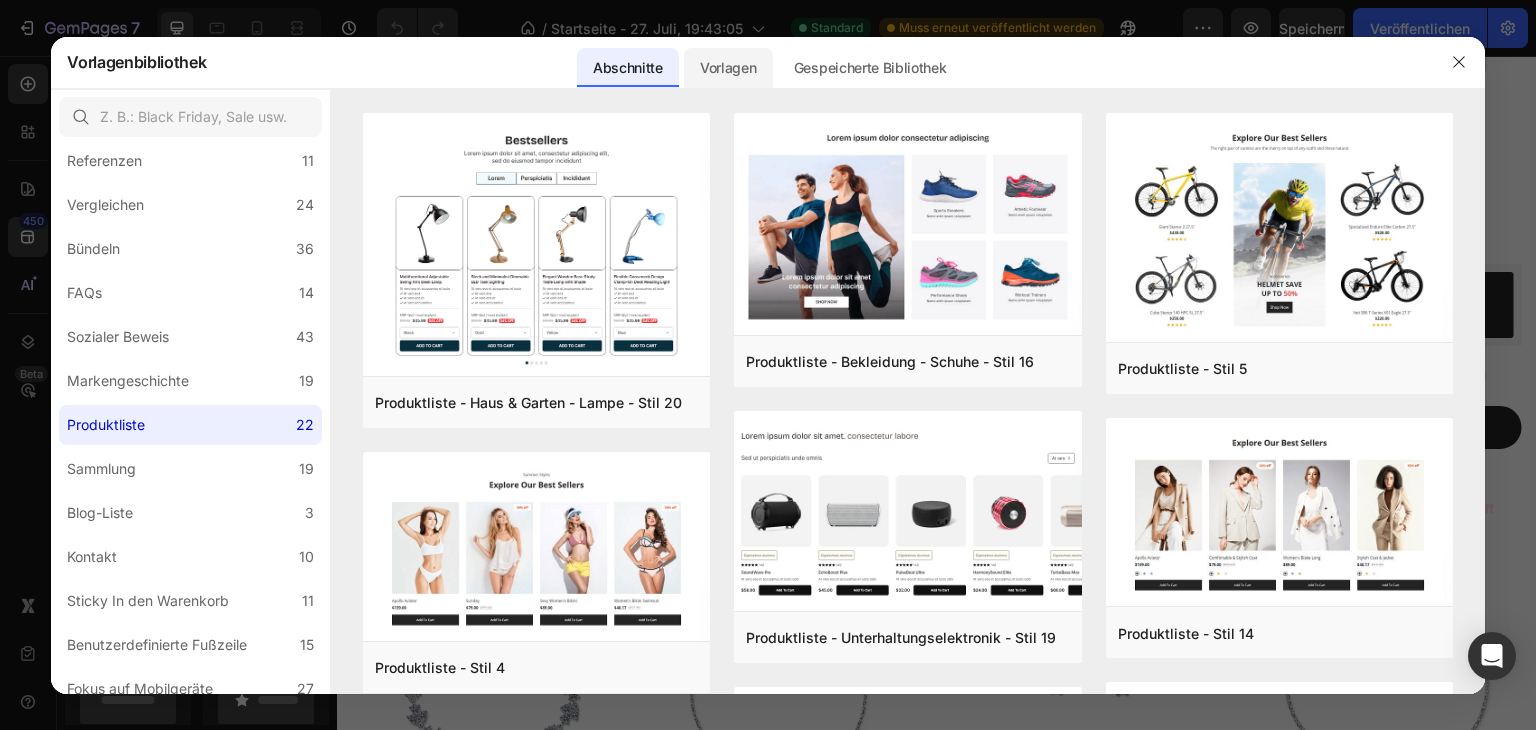 click on "Vorlagen" at bounding box center [728, 67] 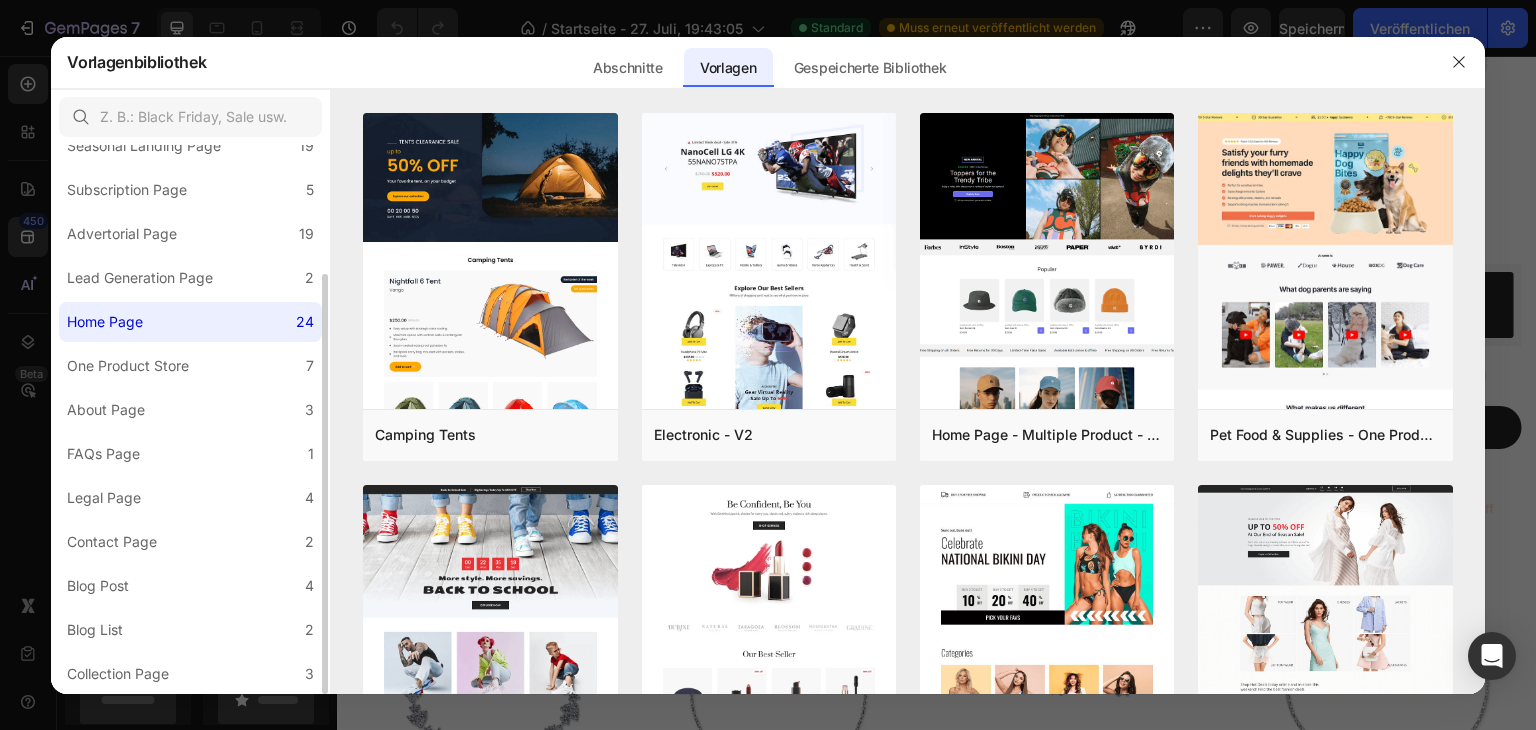 scroll, scrollTop: 167, scrollLeft: 0, axis: vertical 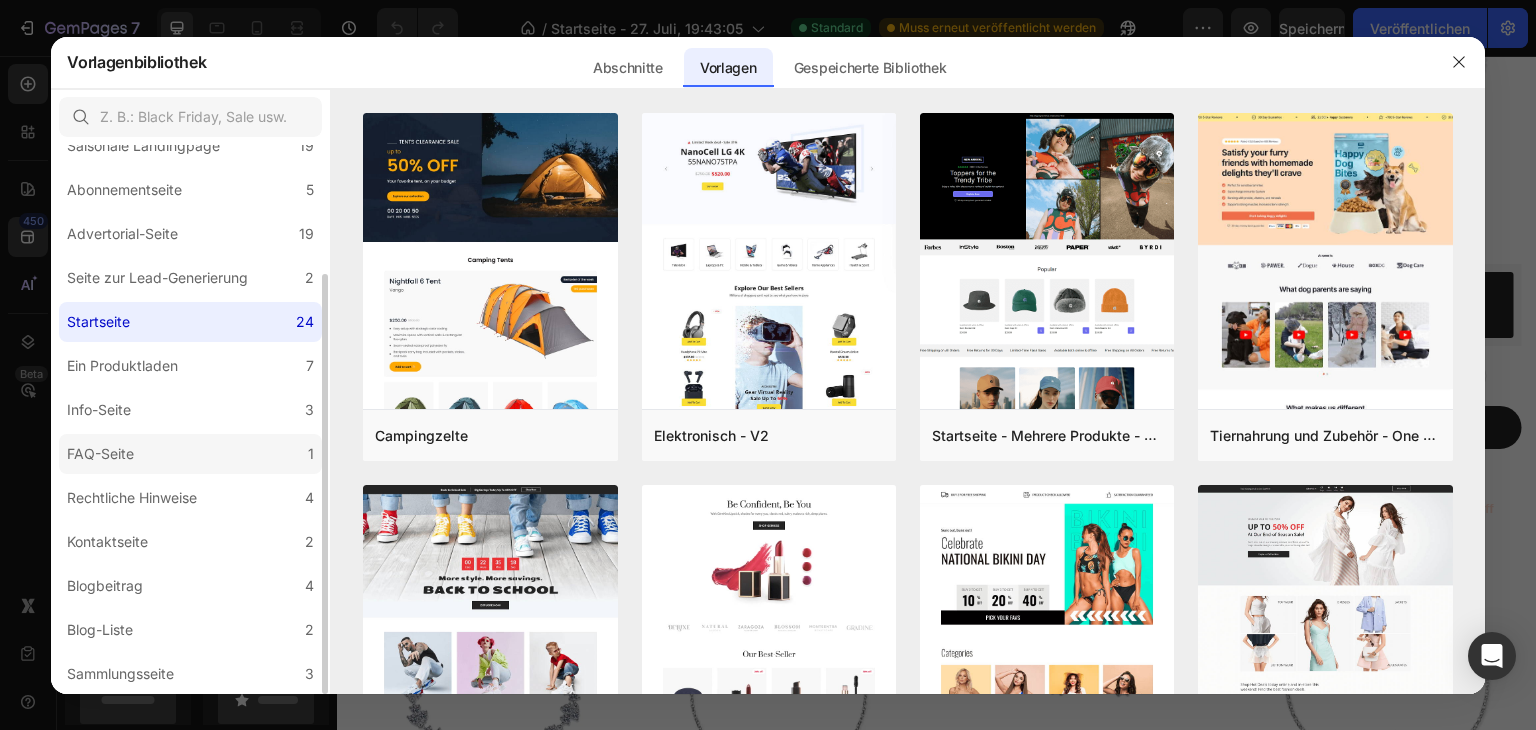 click on "FAQ-Seite 1" 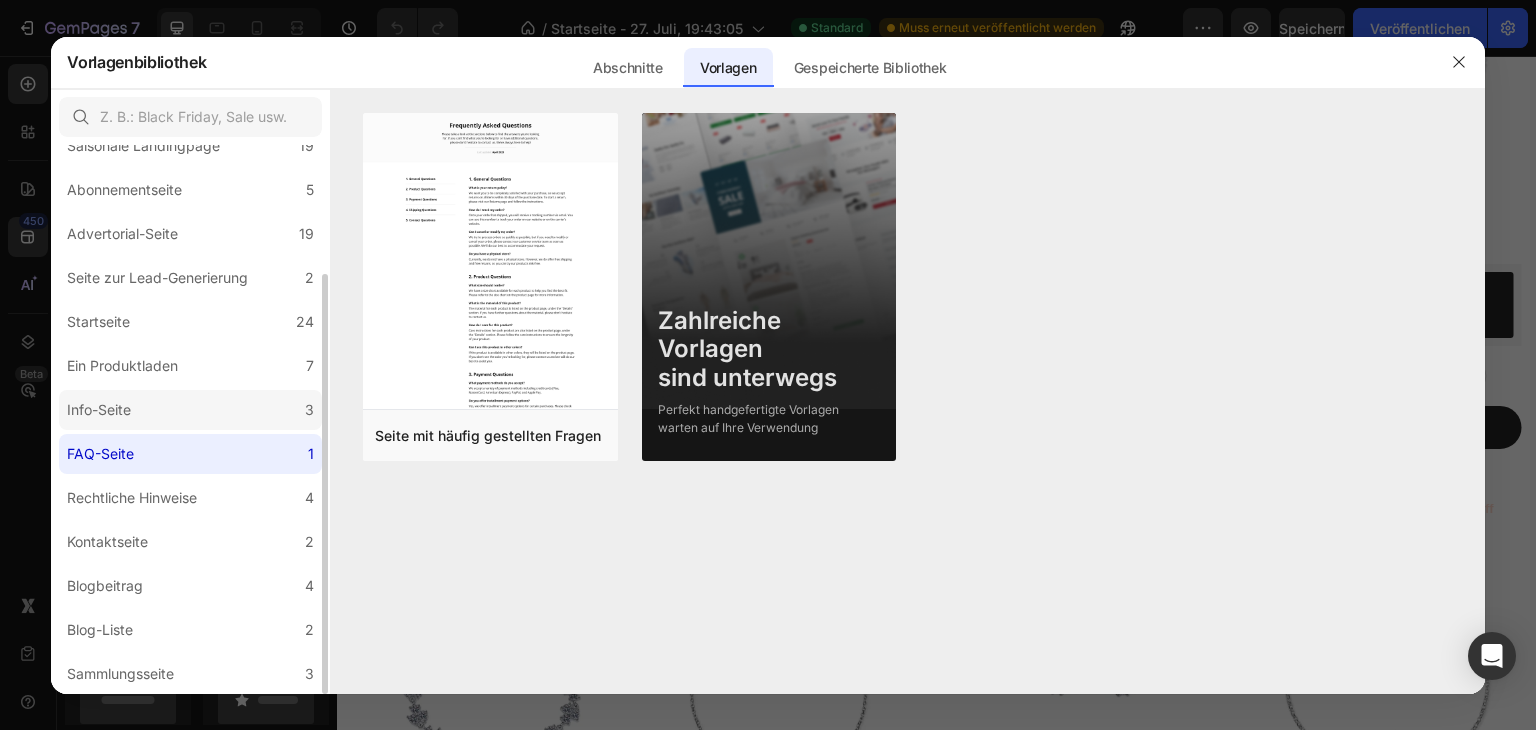 click on "Info-Seite [NUMBER]" 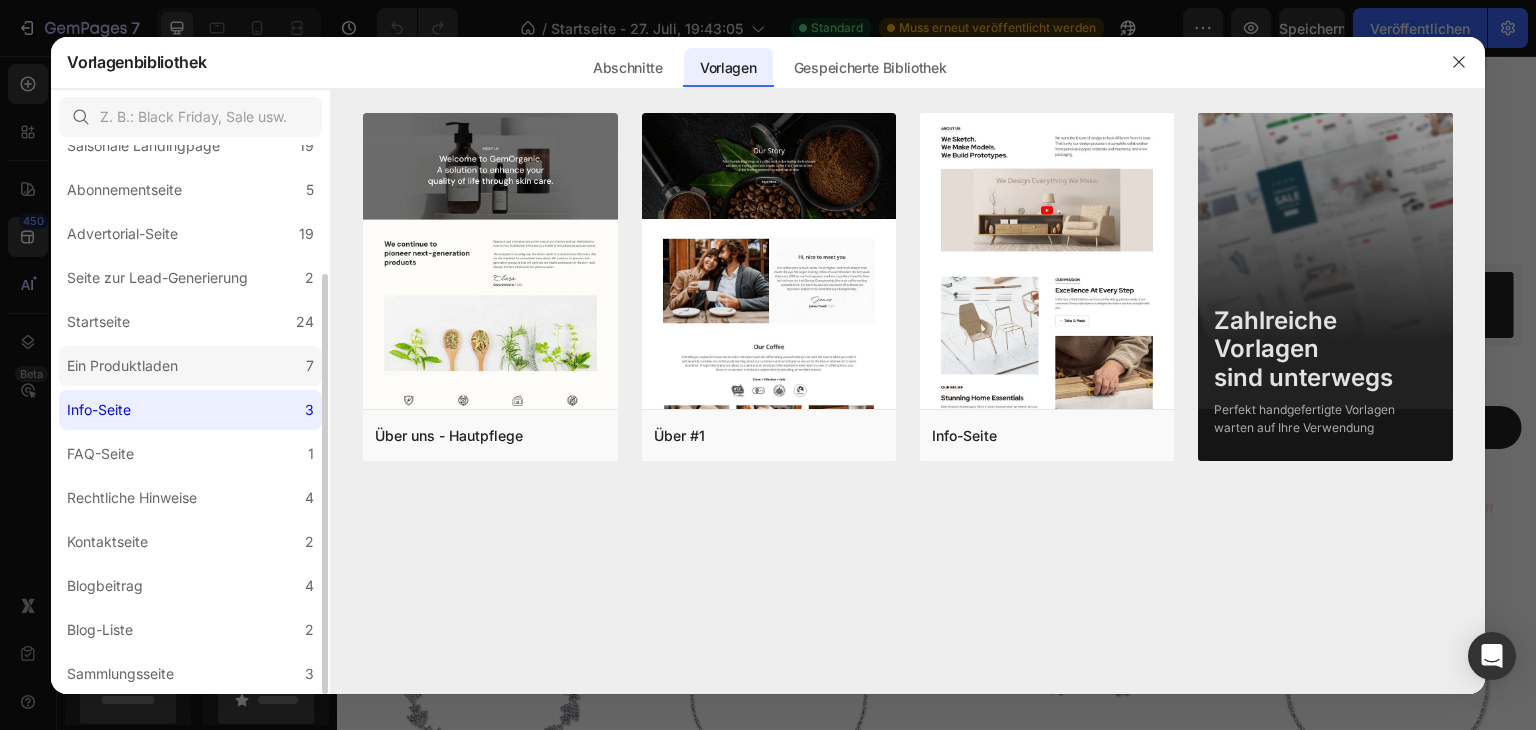 click on "Ein Produktladen" at bounding box center (126, 366) 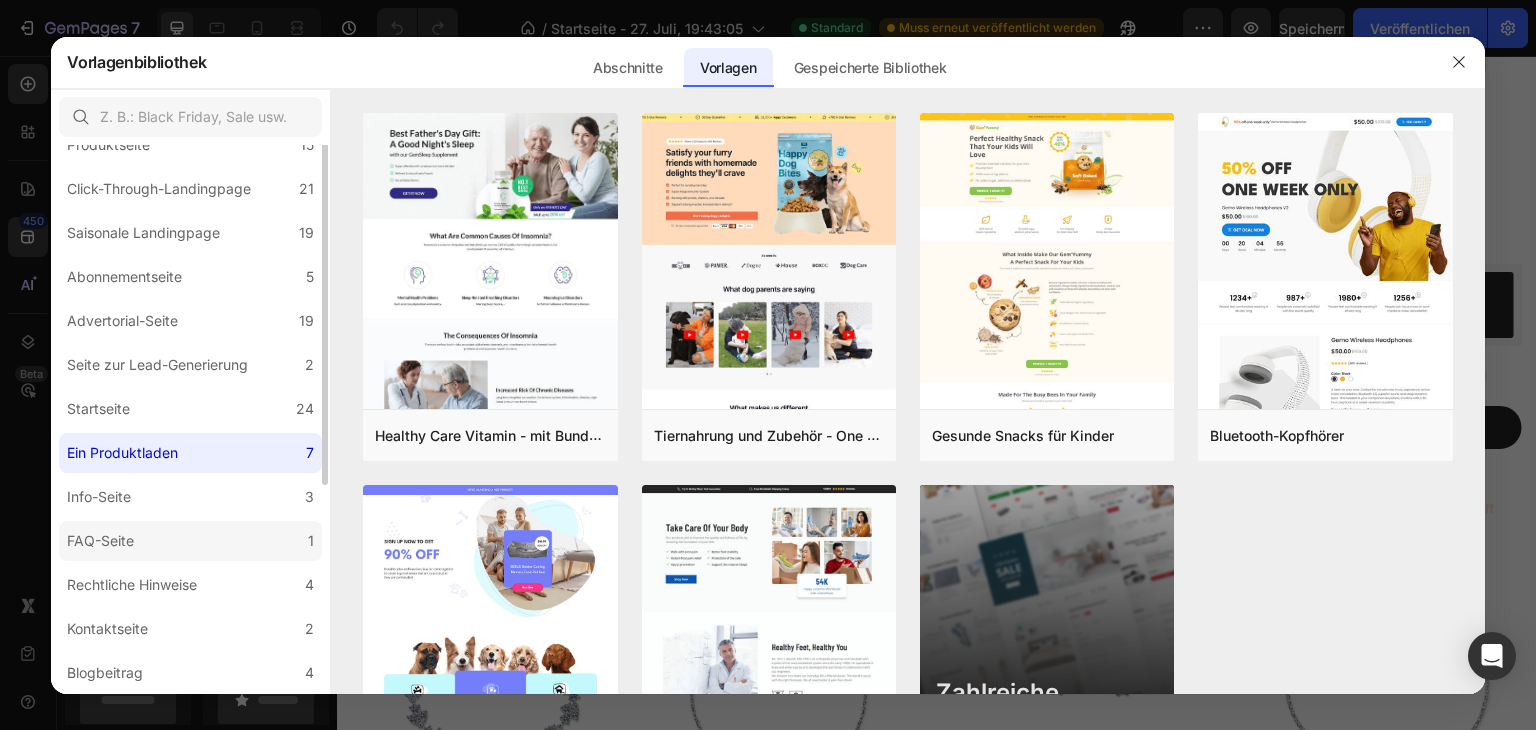 scroll, scrollTop: 0, scrollLeft: 0, axis: both 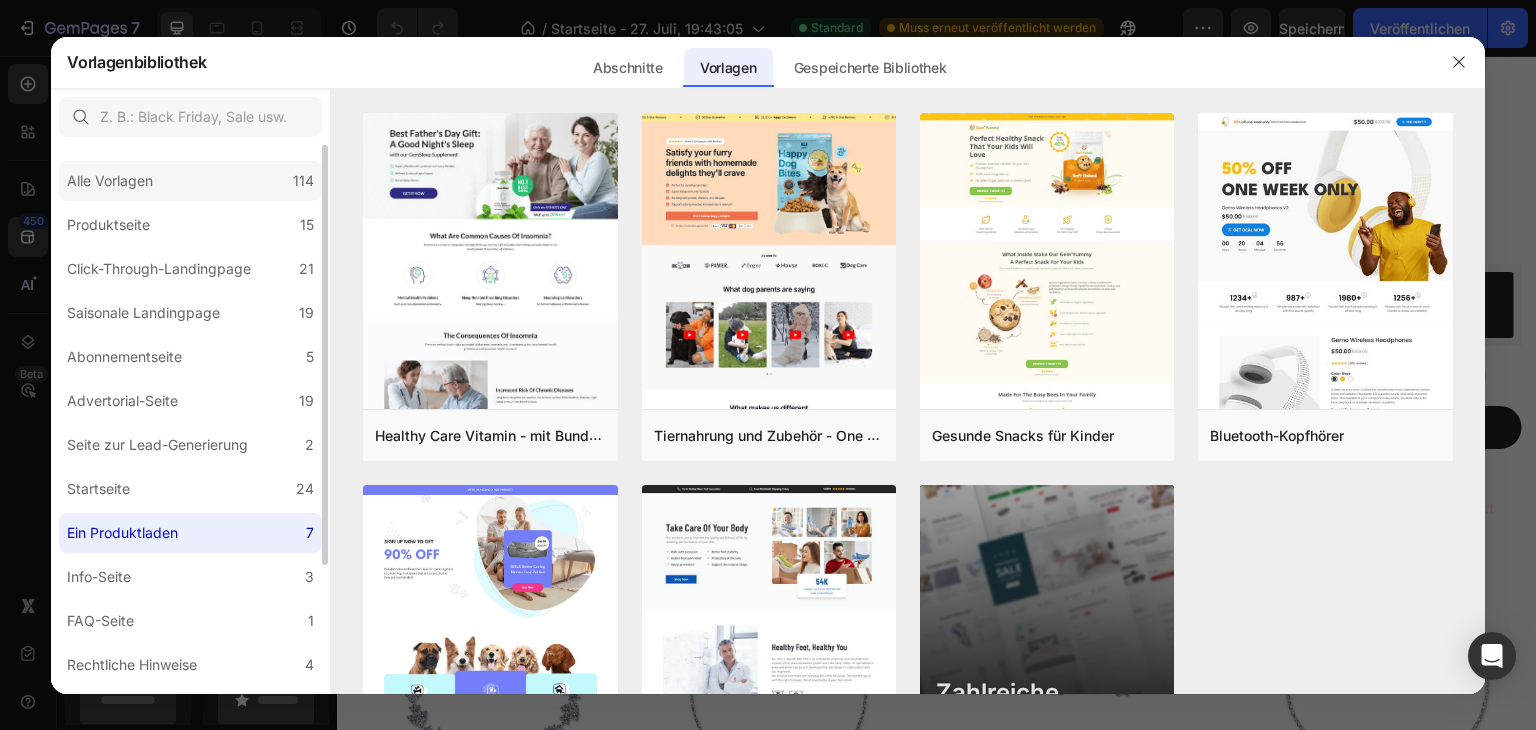 click on "Alle Vorlagen 114" 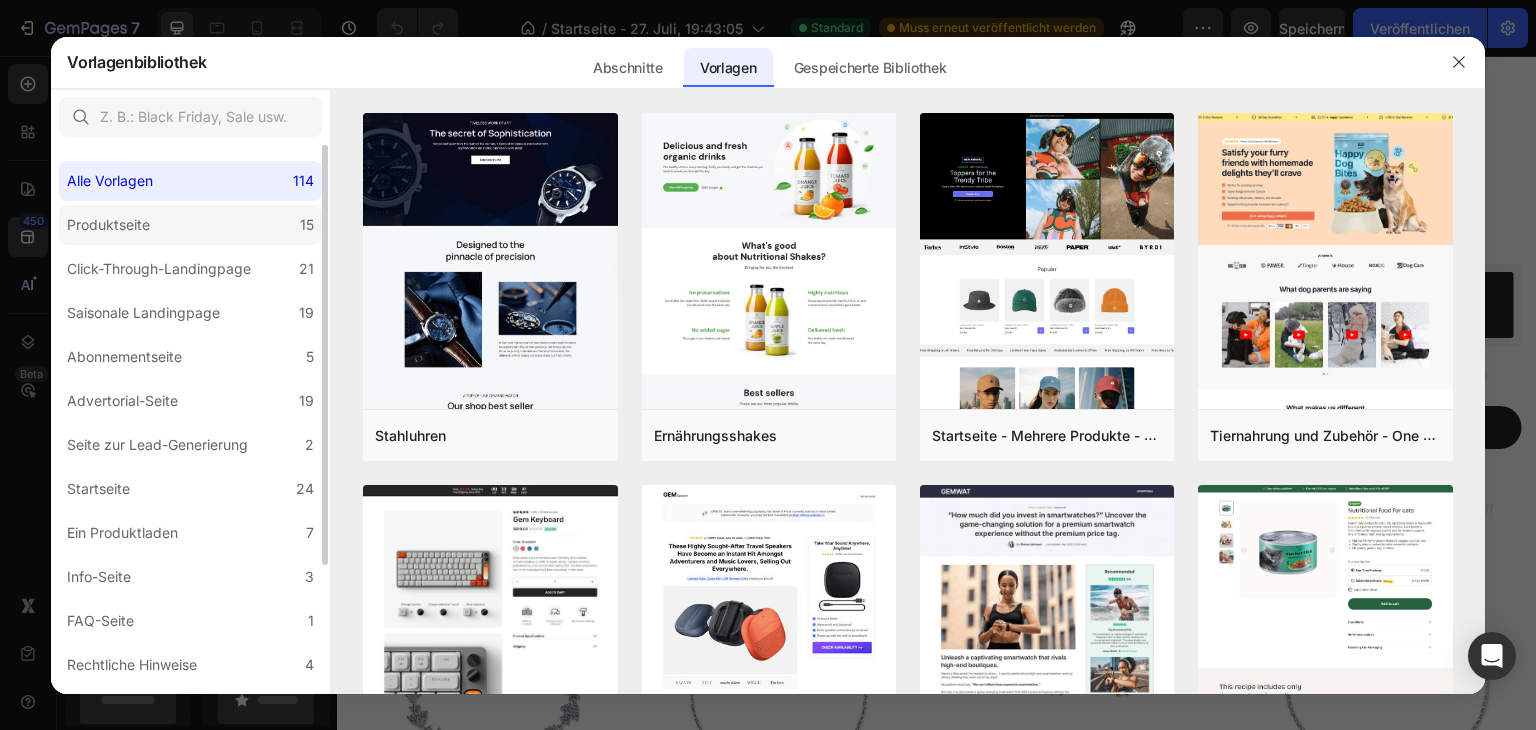 click on "Produktseite 15" 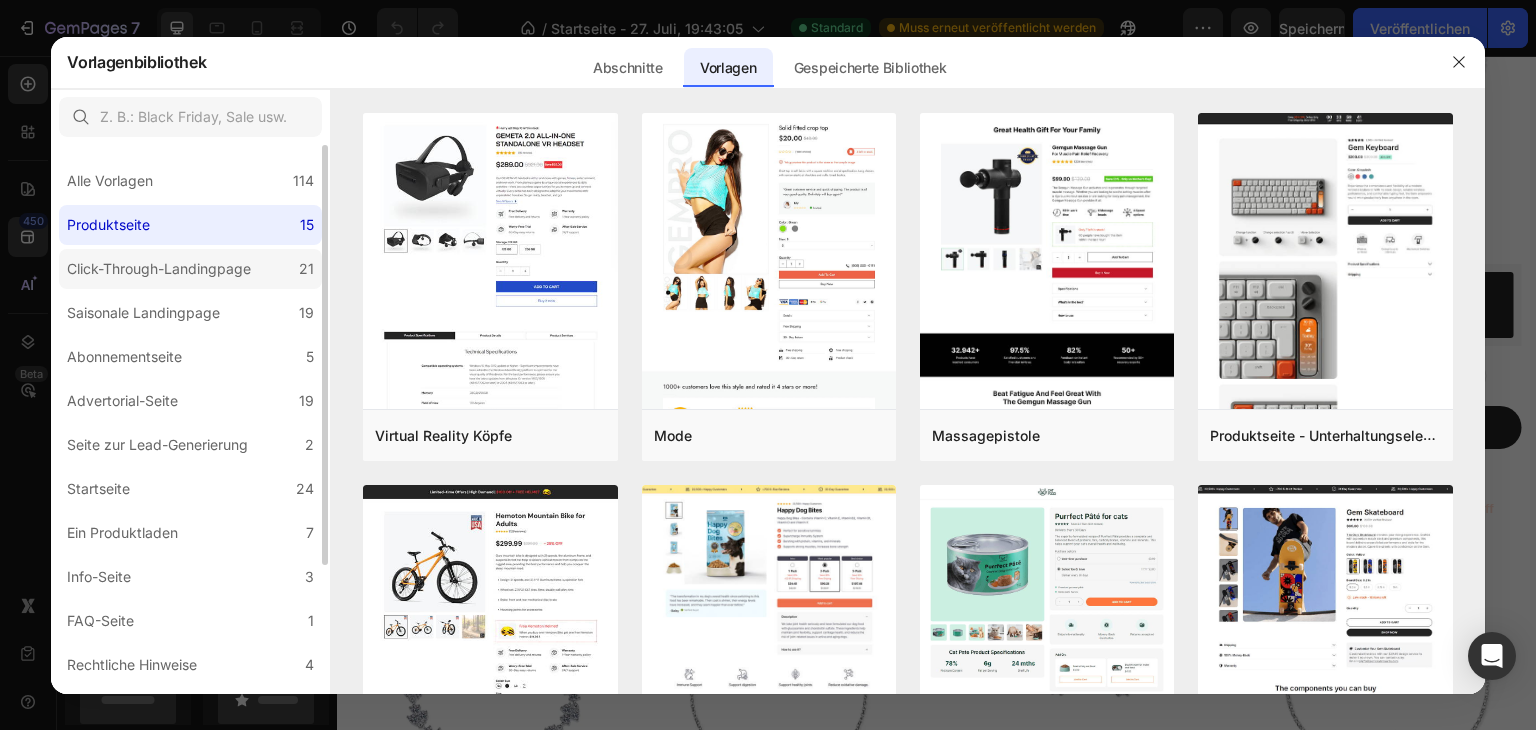 click on "Click-Through-Landingpage" at bounding box center [159, 268] 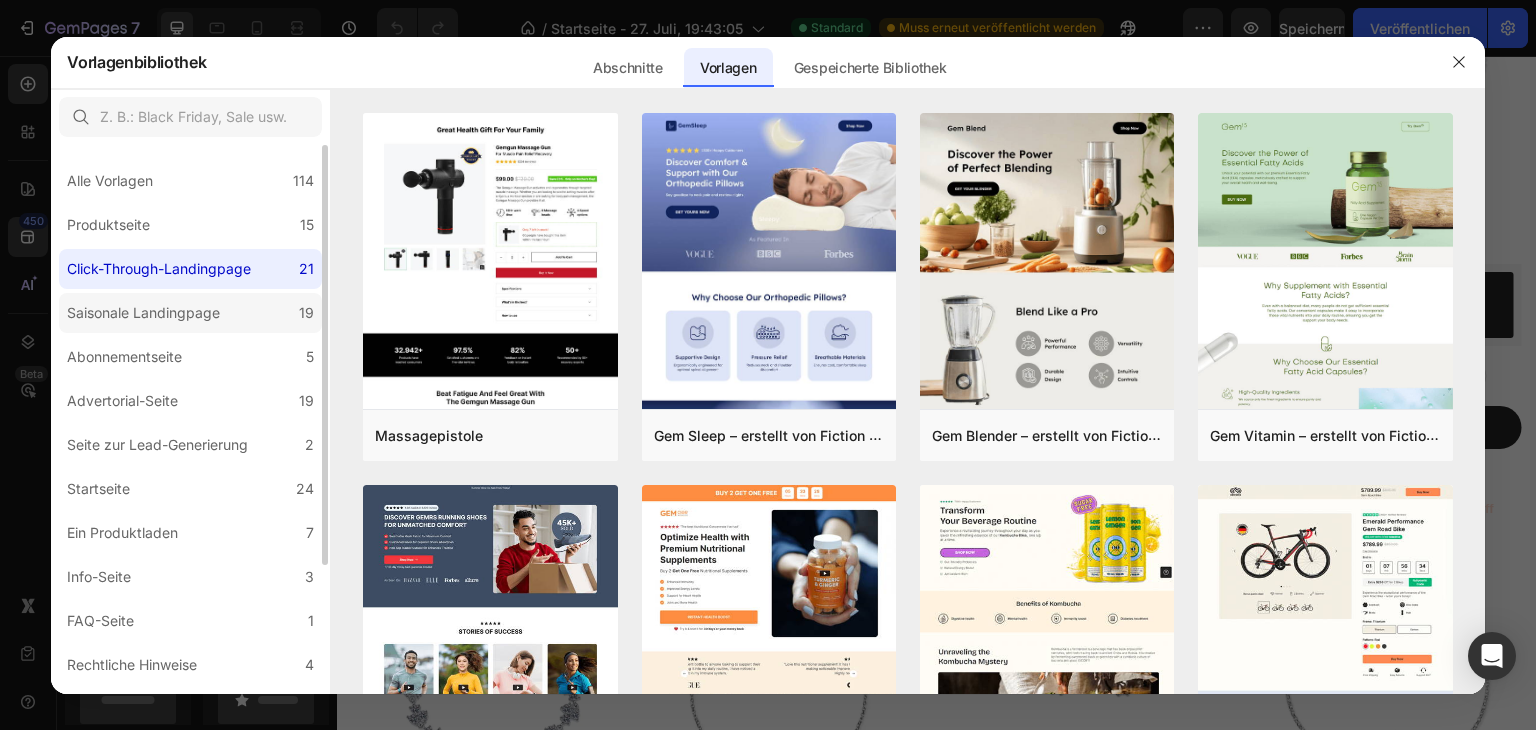 click on "Saisonale Landingpage" at bounding box center (143, 312) 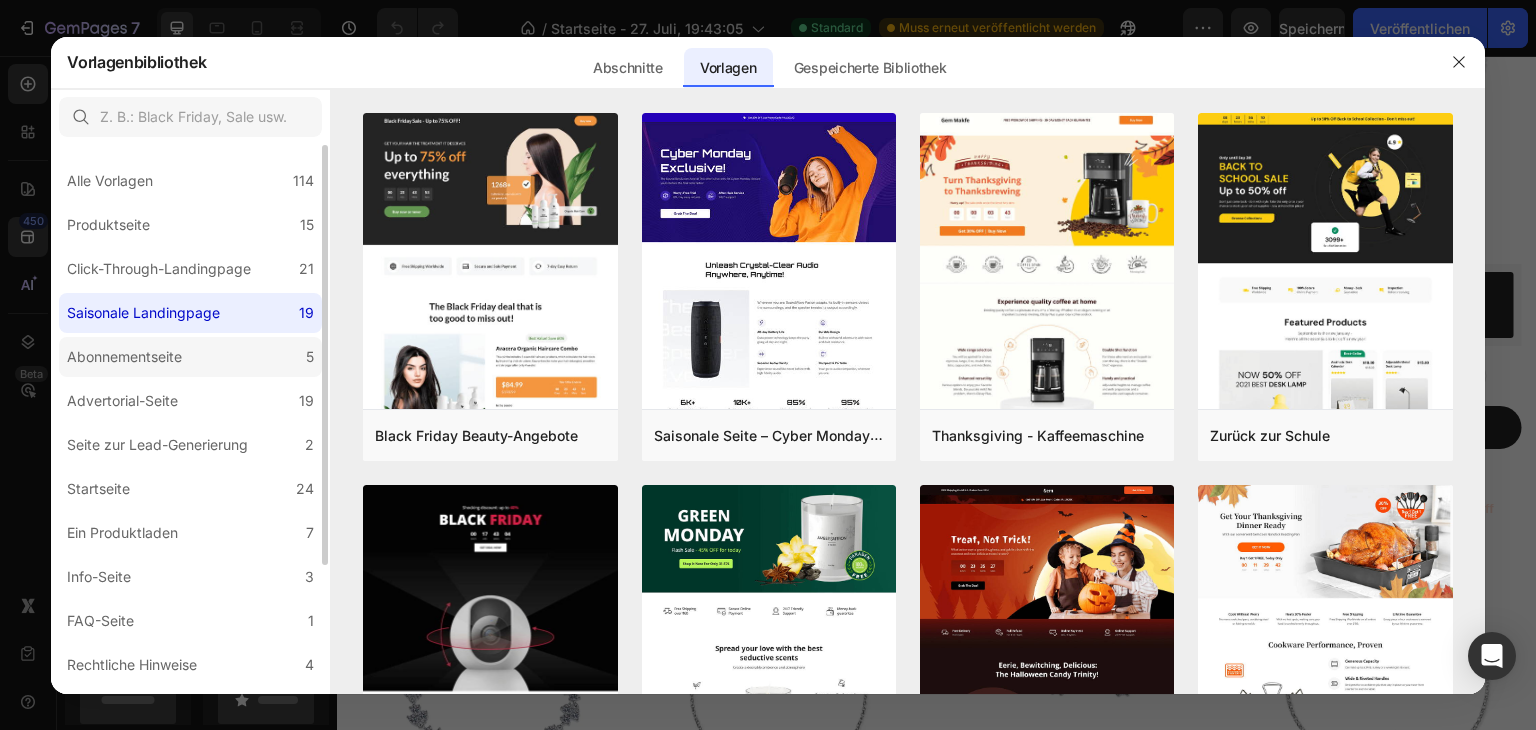 click on "Abonnementseite" at bounding box center (124, 356) 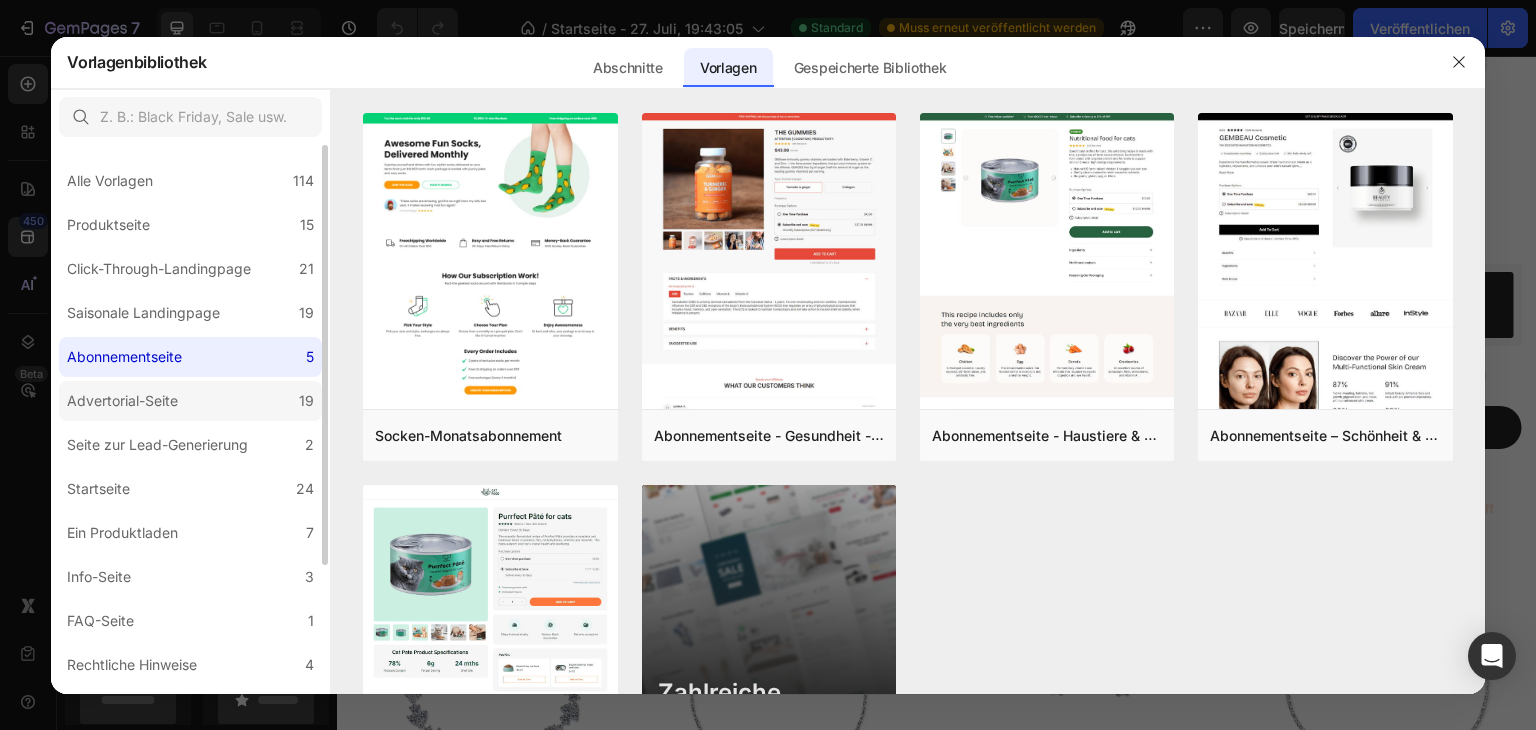 click on "Advertorial-Seite" at bounding box center (122, 400) 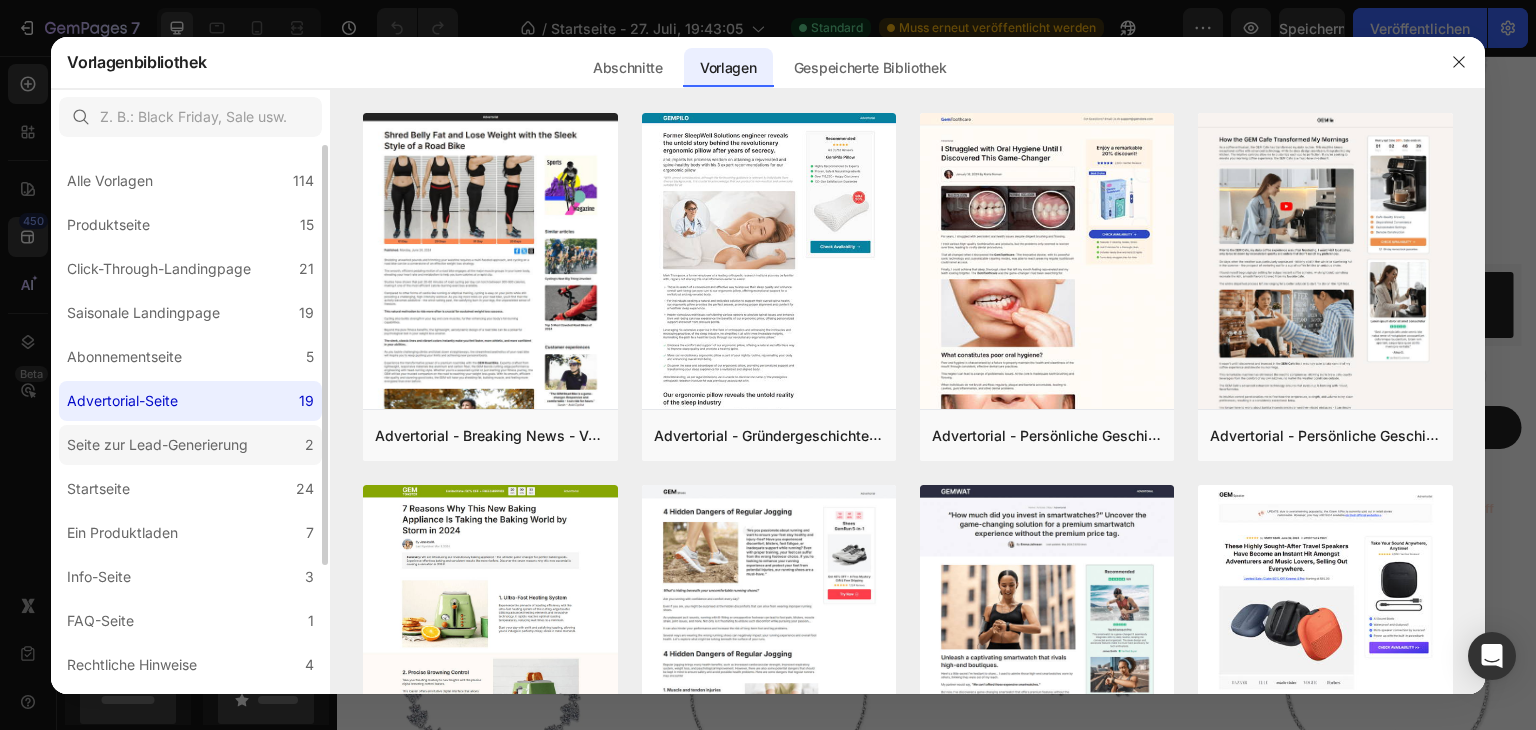 click on "Seite zur Lead-Generierung" at bounding box center (157, 444) 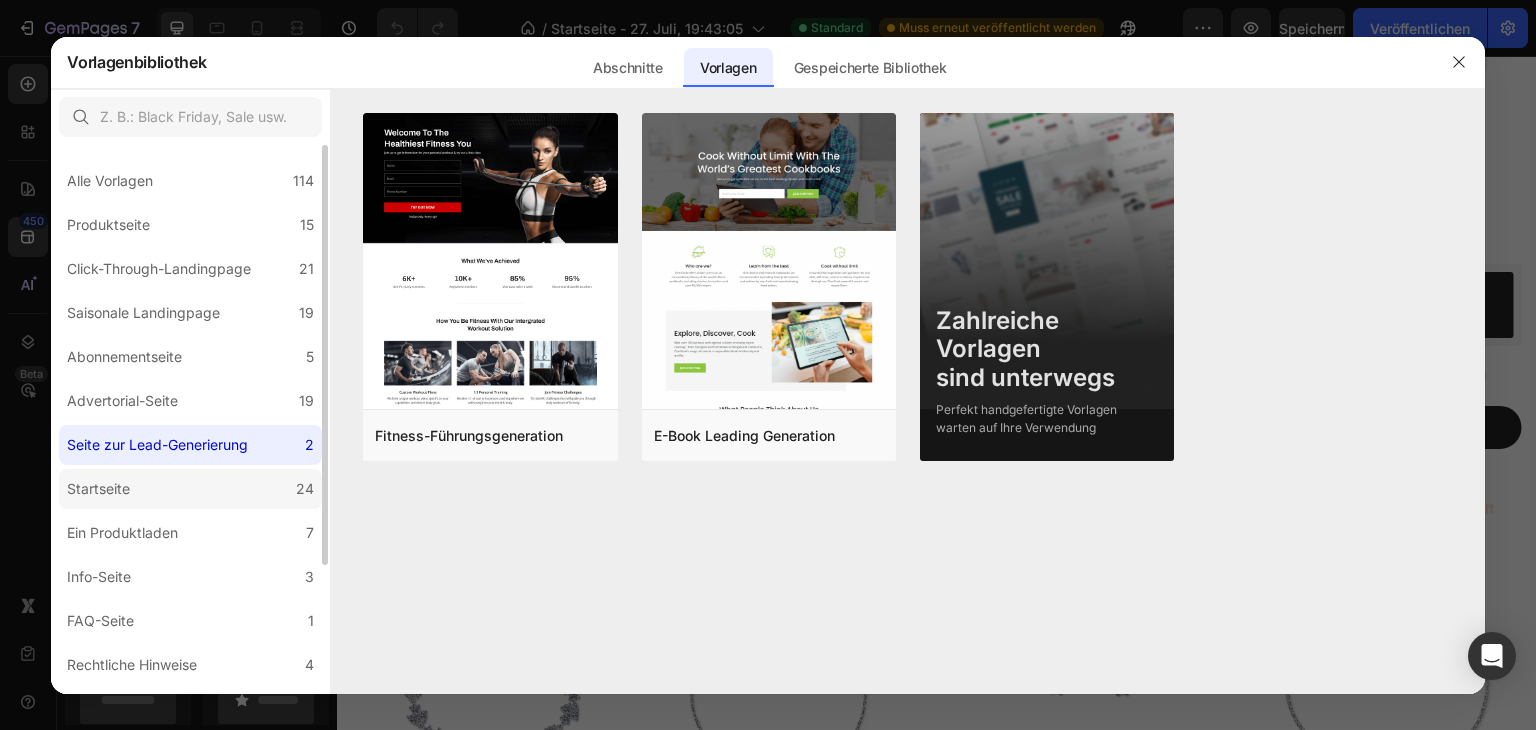 click on "Startseite 24" 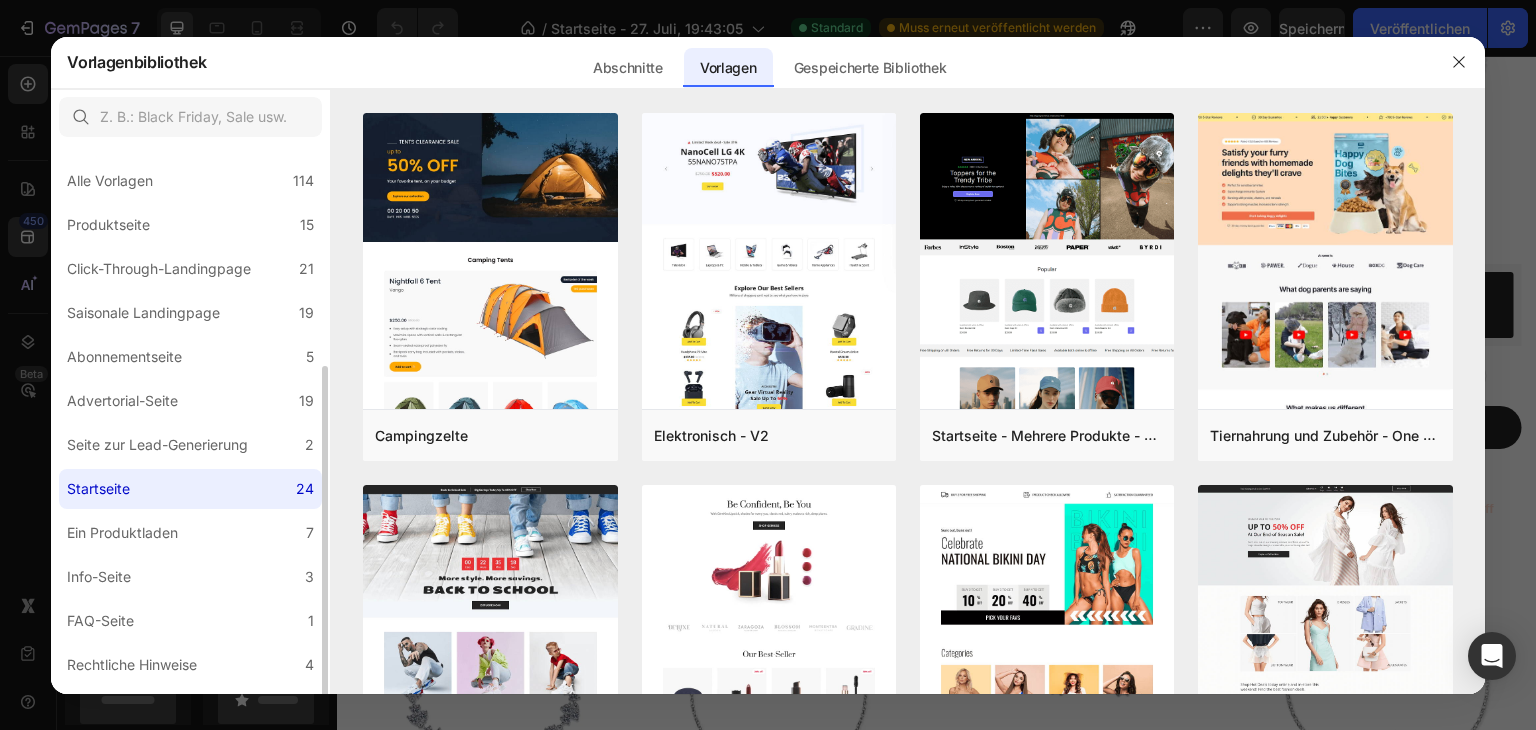 scroll, scrollTop: 126, scrollLeft: 0, axis: vertical 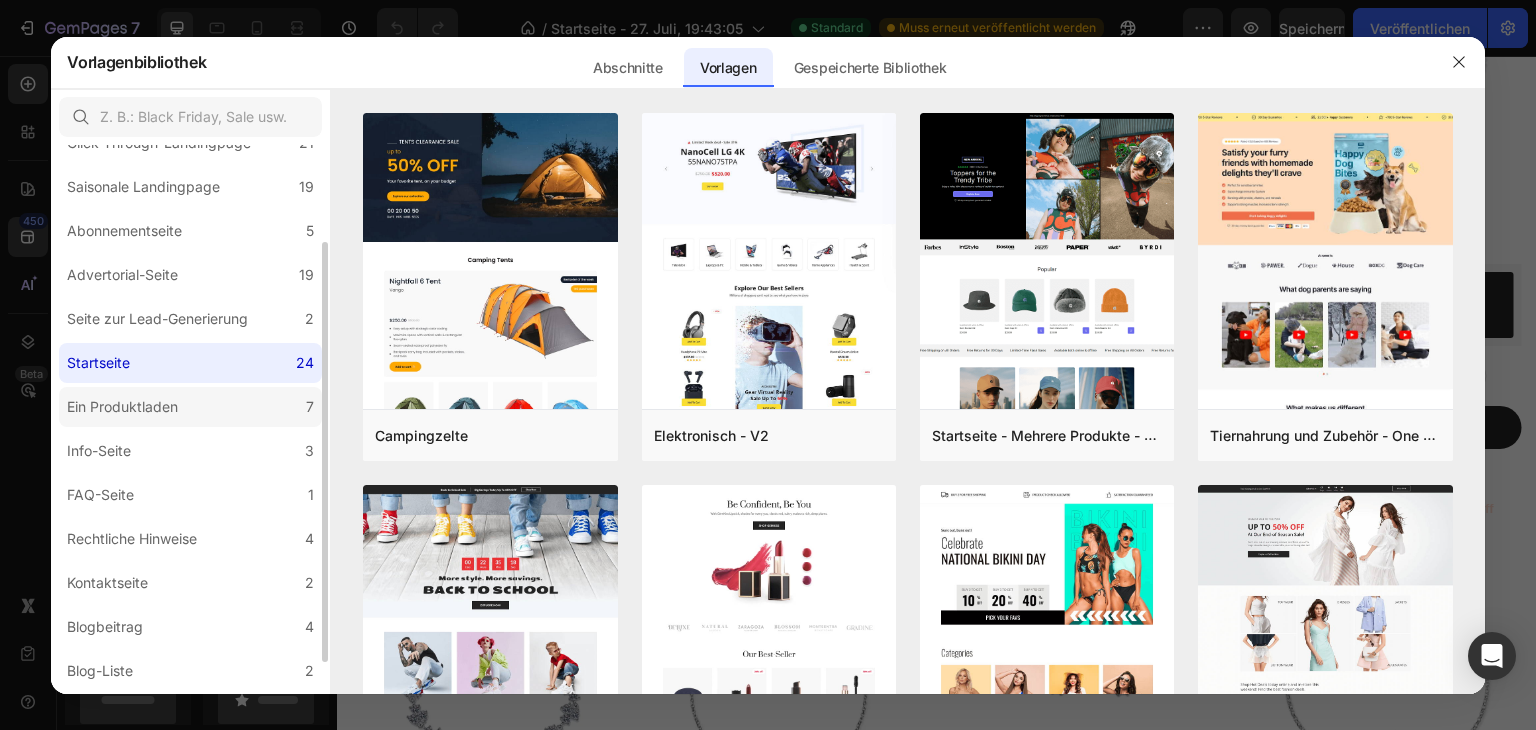 click on "Ein Produktladen" at bounding box center [122, 407] 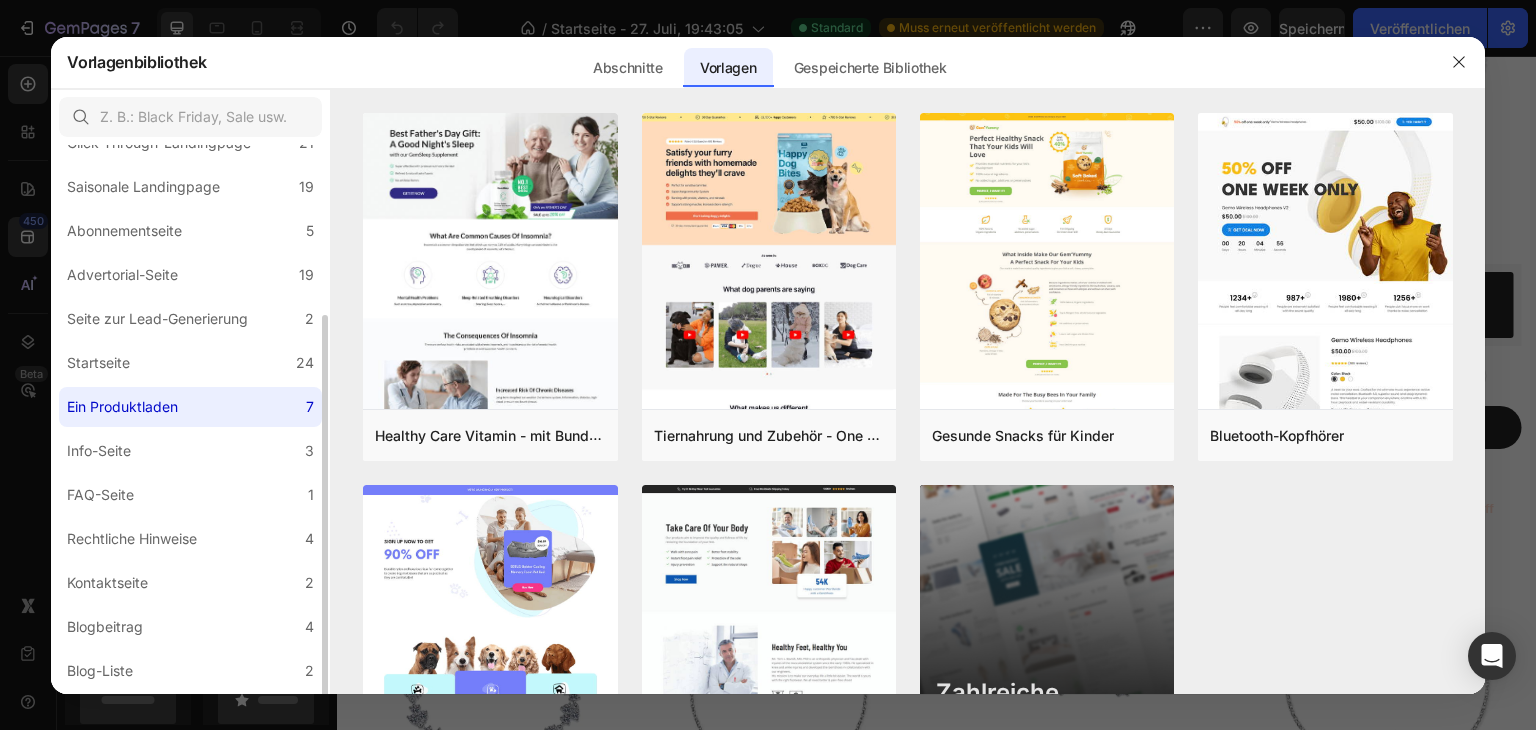 scroll, scrollTop: 167, scrollLeft: 0, axis: vertical 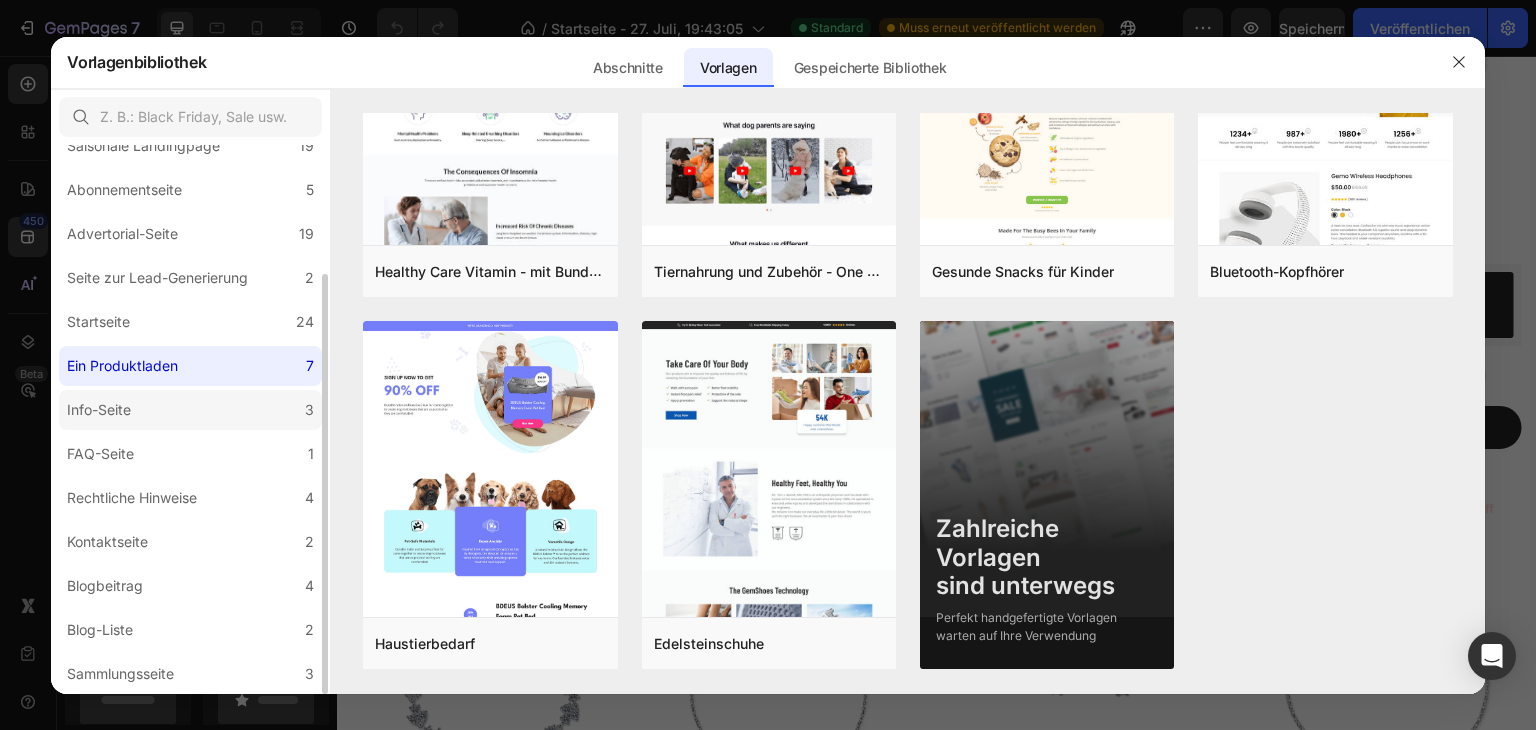 click on "Info-Seite [NUMBER]" 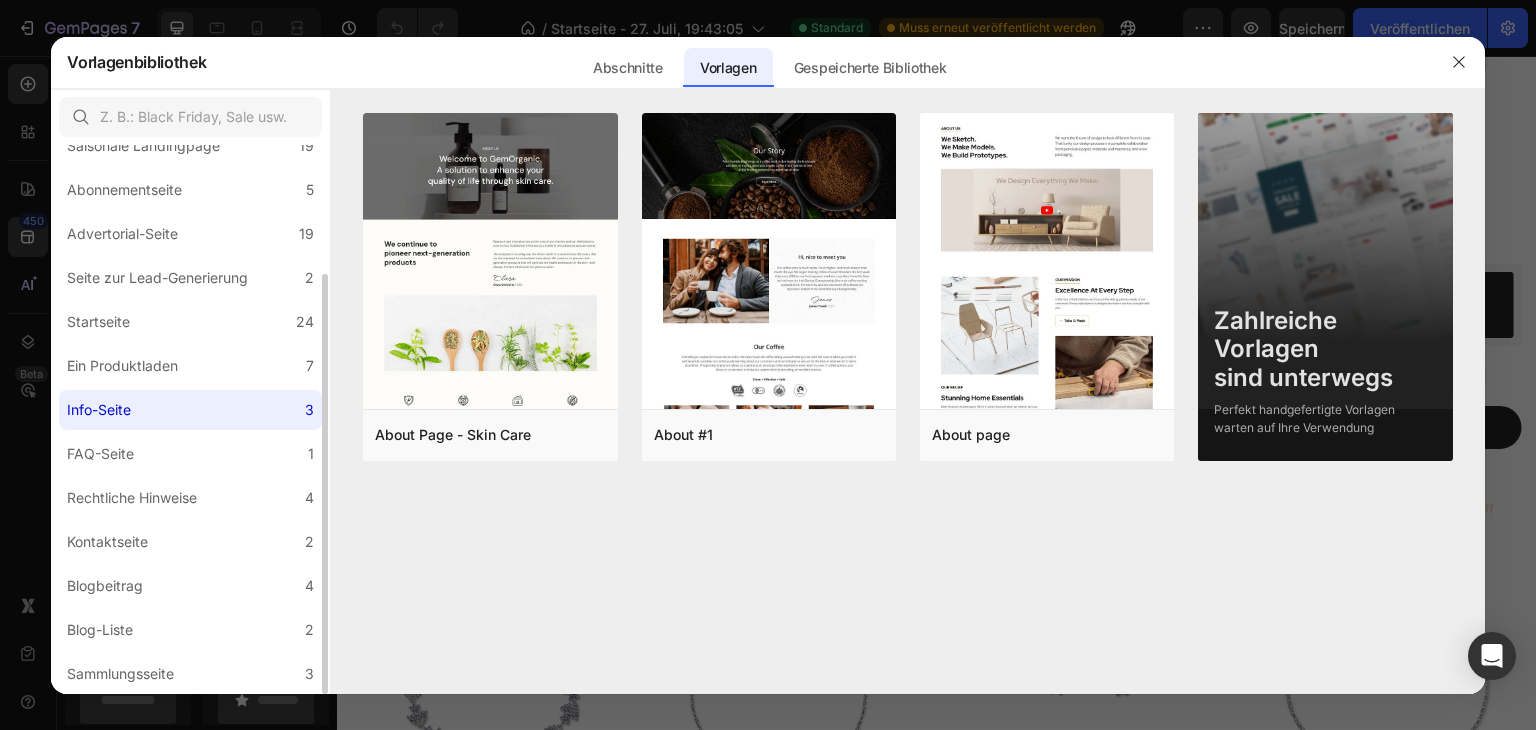 scroll, scrollTop: 0, scrollLeft: 0, axis: both 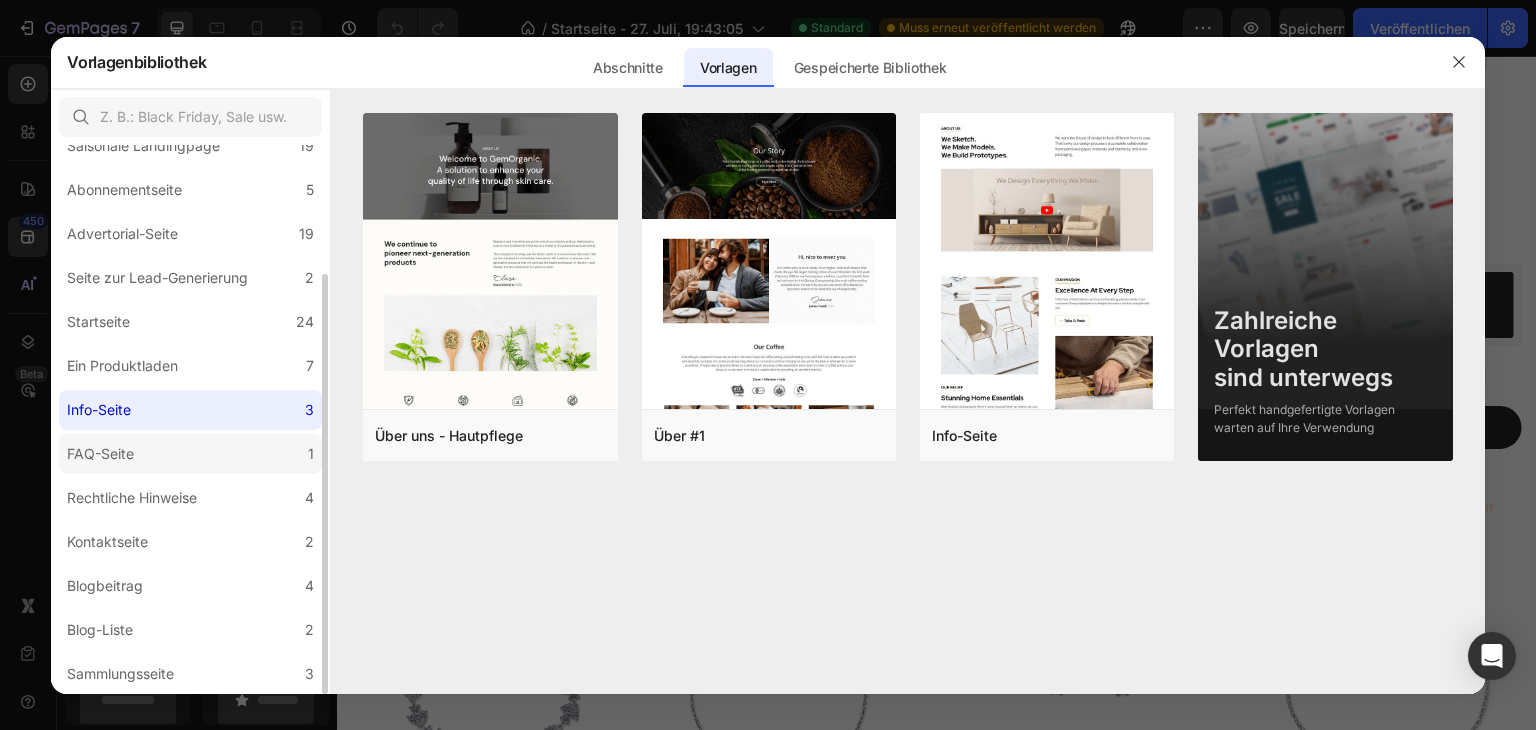 click on "FAQ-Seite 1" 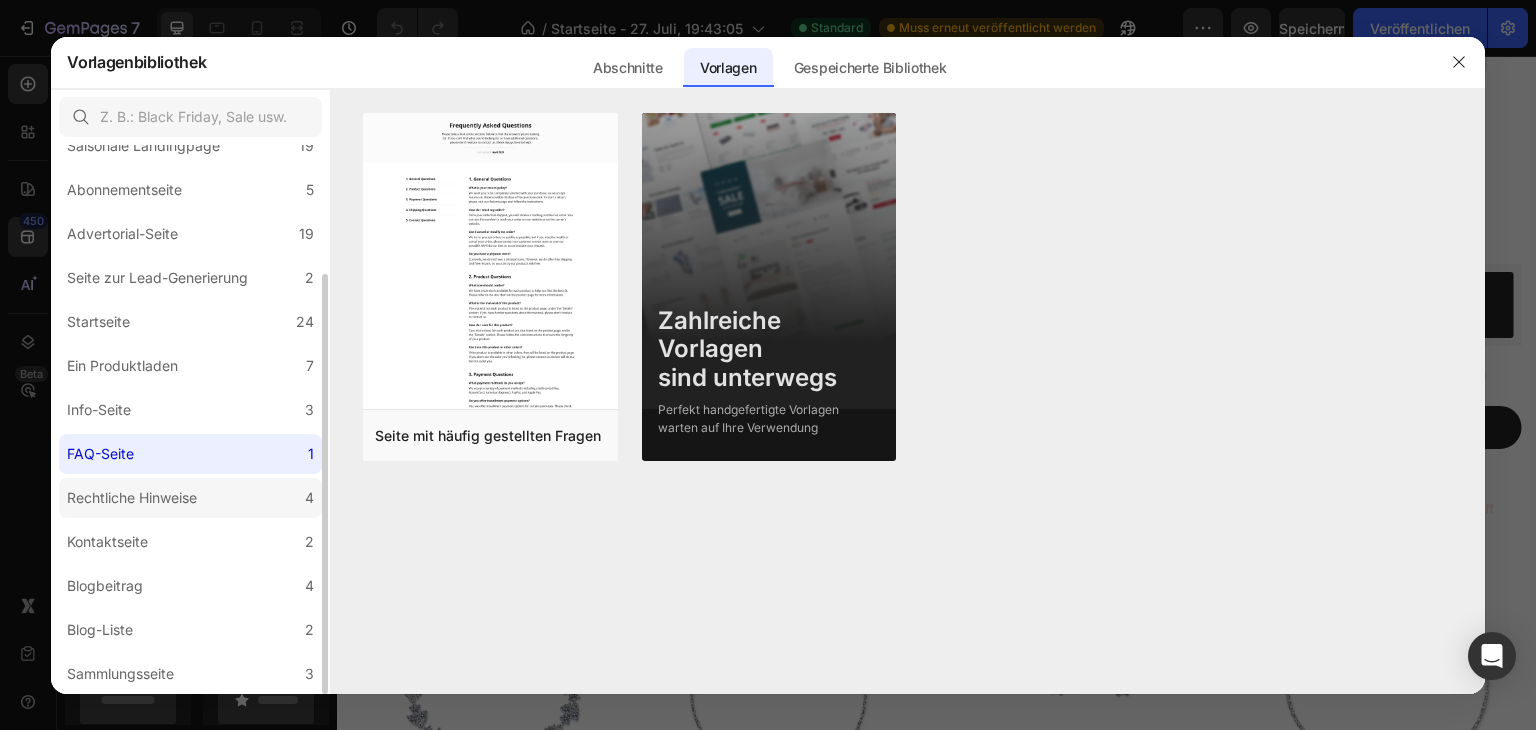 drag, startPoint x: 216, startPoint y: 476, endPoint x: 205, endPoint y: 502, distance: 28.231188 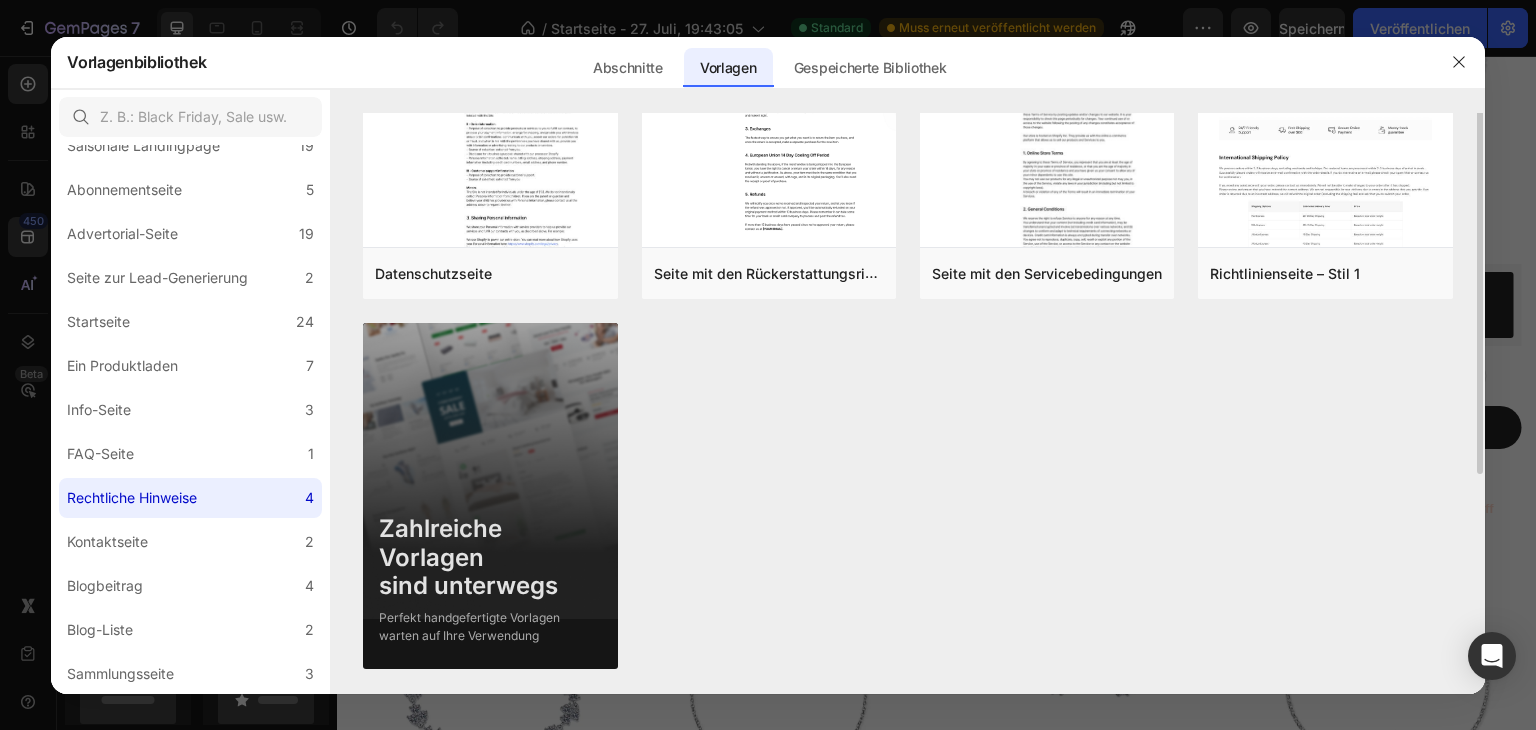 scroll, scrollTop: 38, scrollLeft: 0, axis: vertical 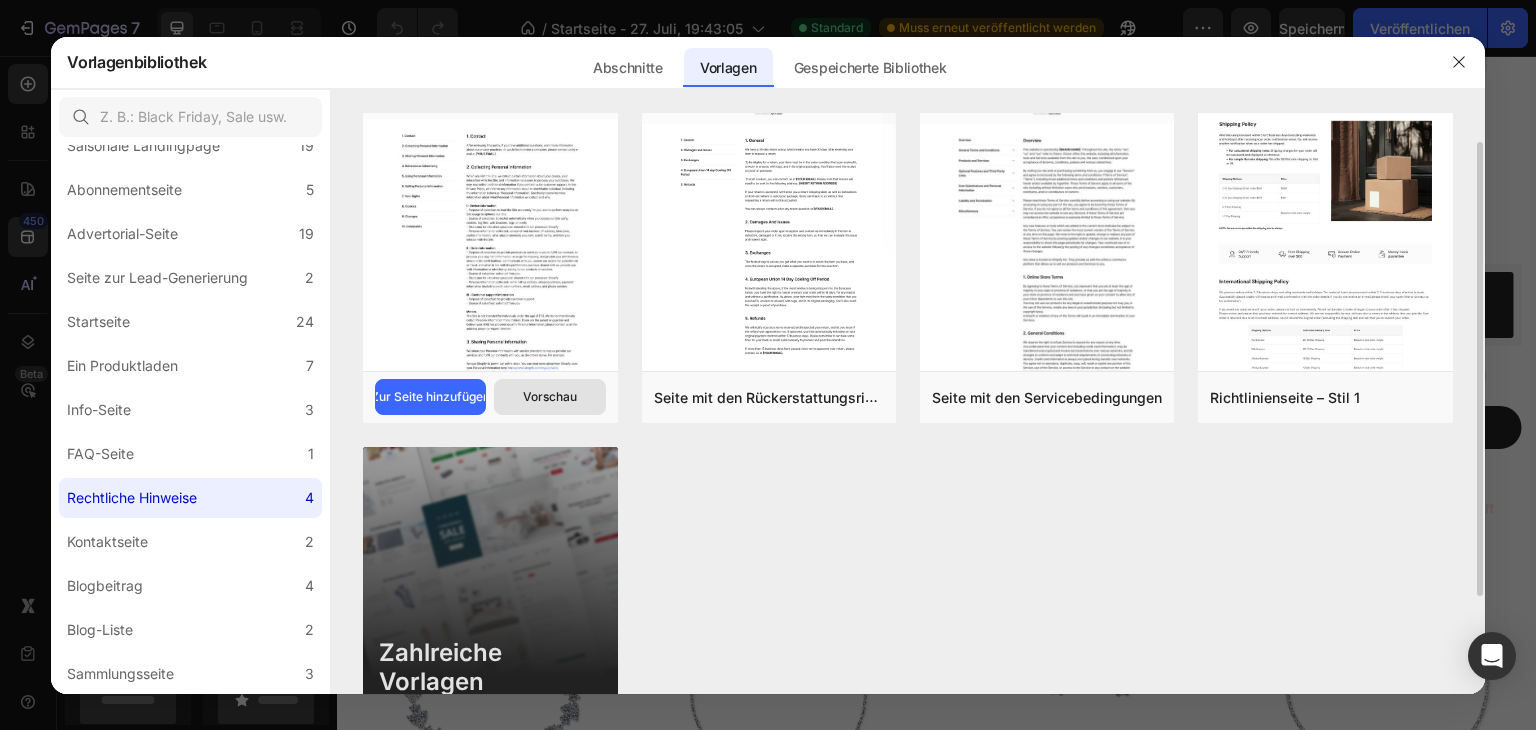 click on "Vorschau" at bounding box center [550, 396] 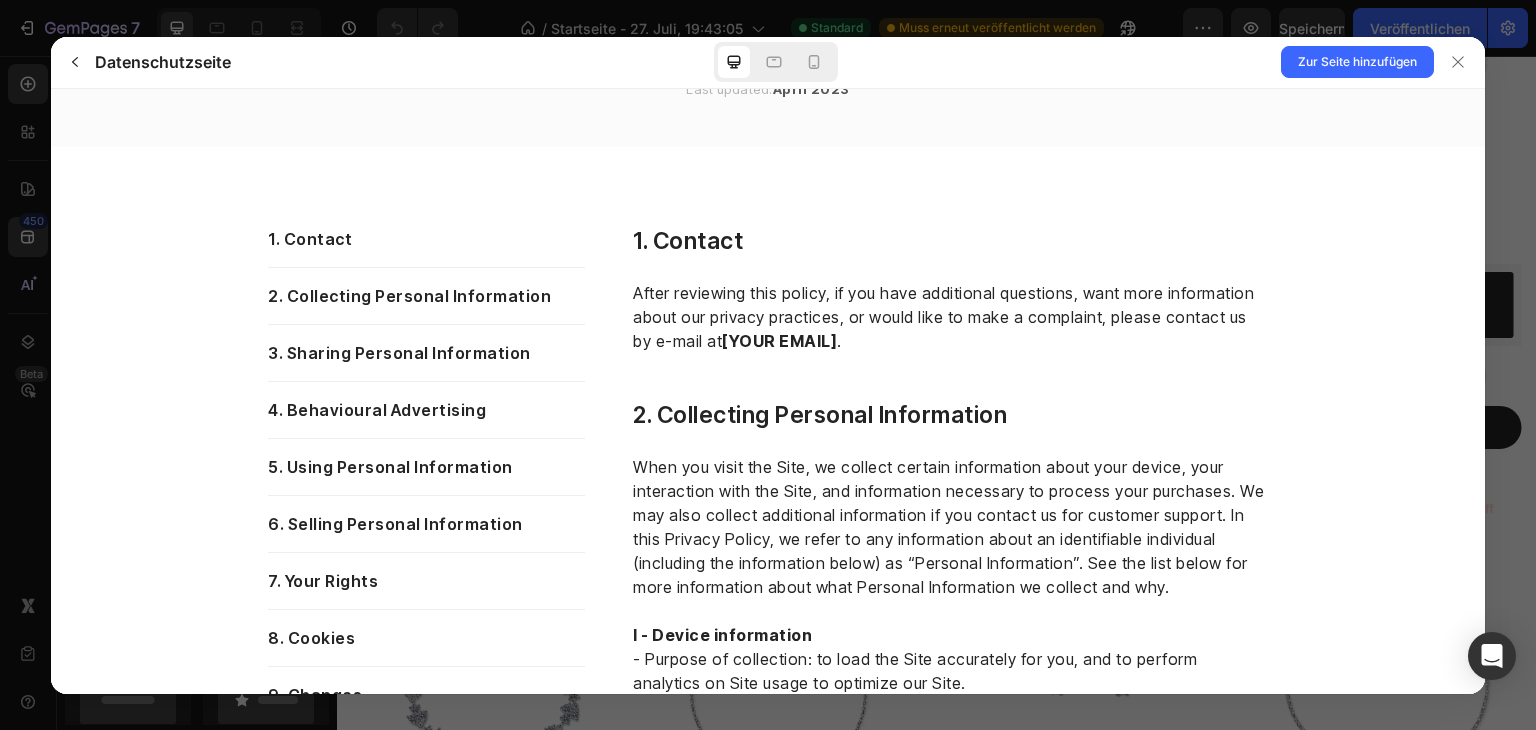 scroll, scrollTop: 0, scrollLeft: 0, axis: both 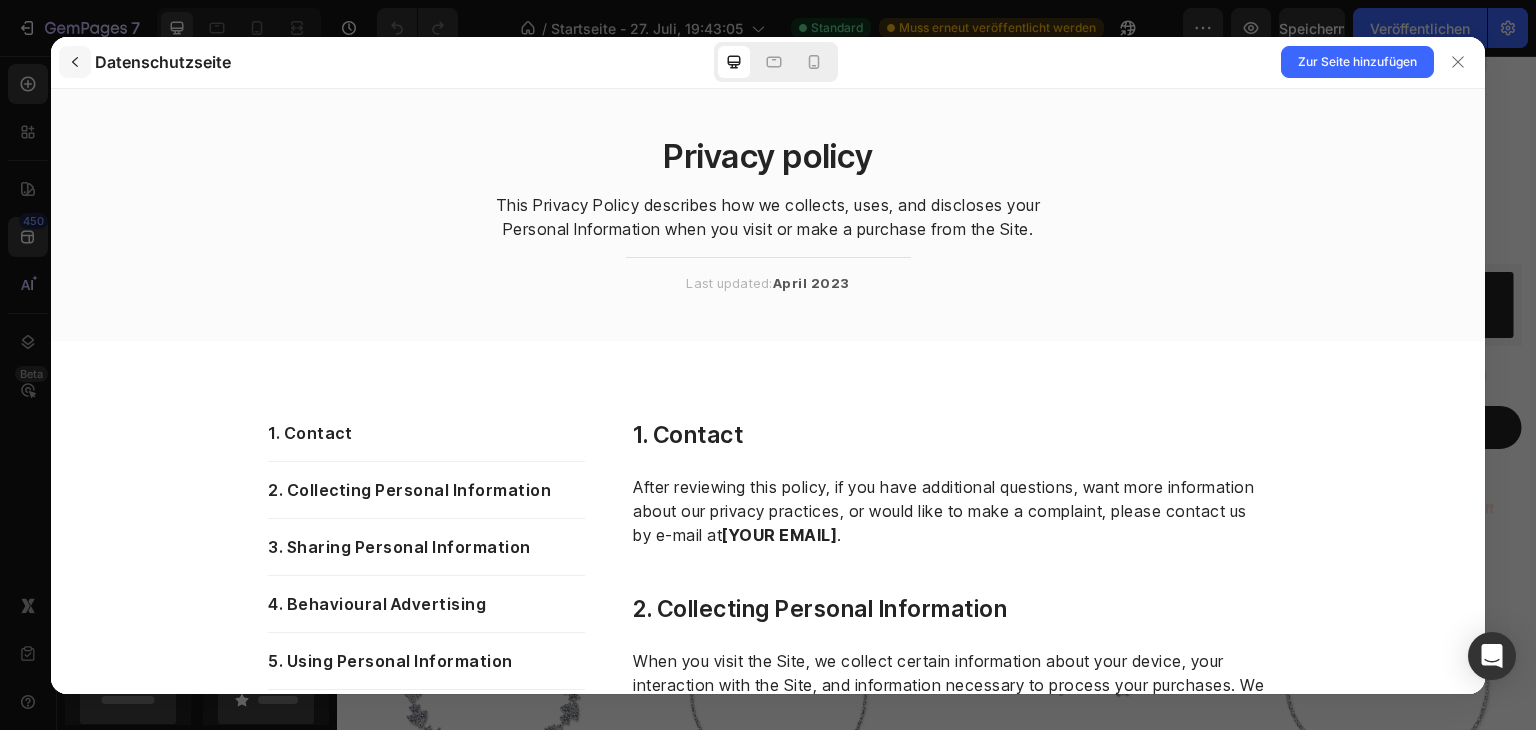 click 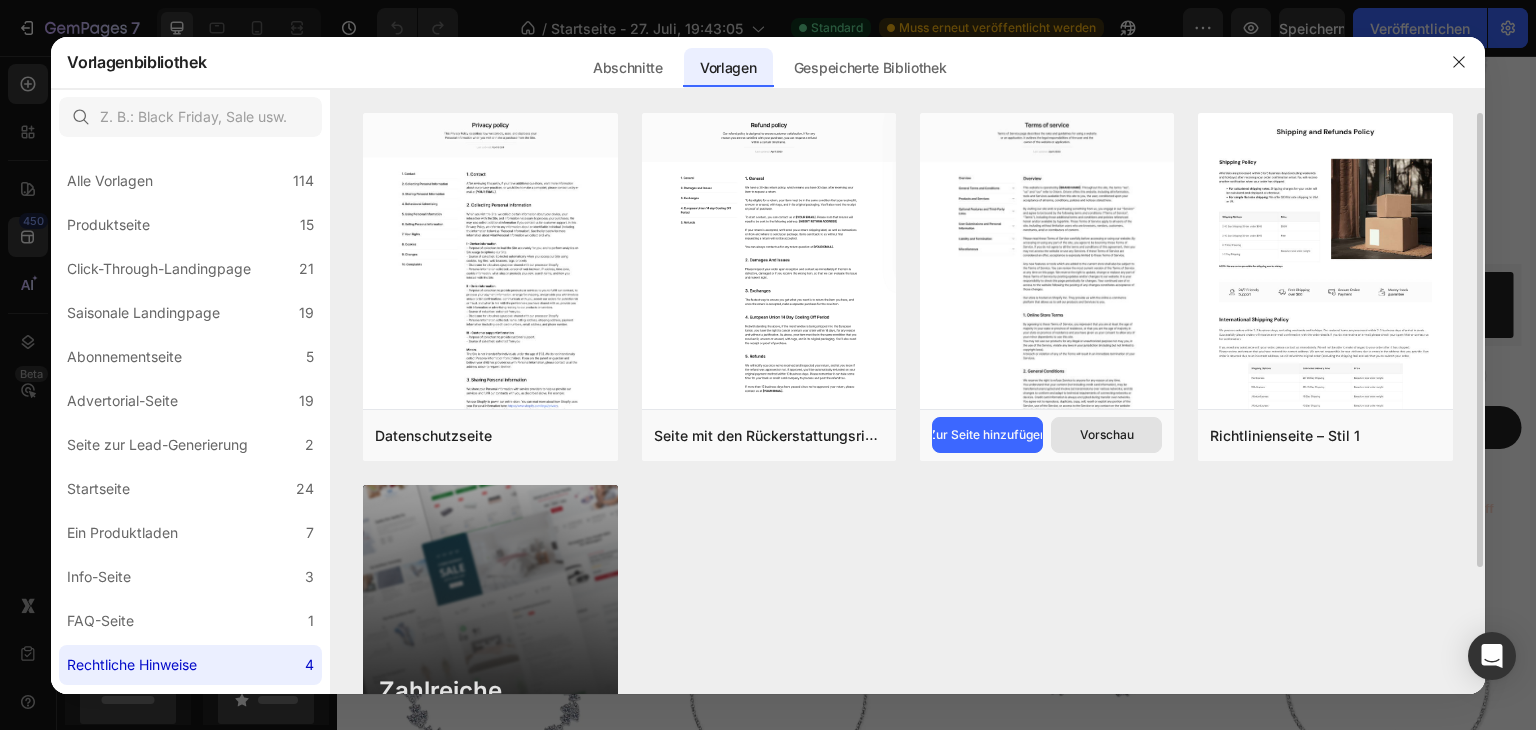 click on "Vorschau" at bounding box center (1106, 435) 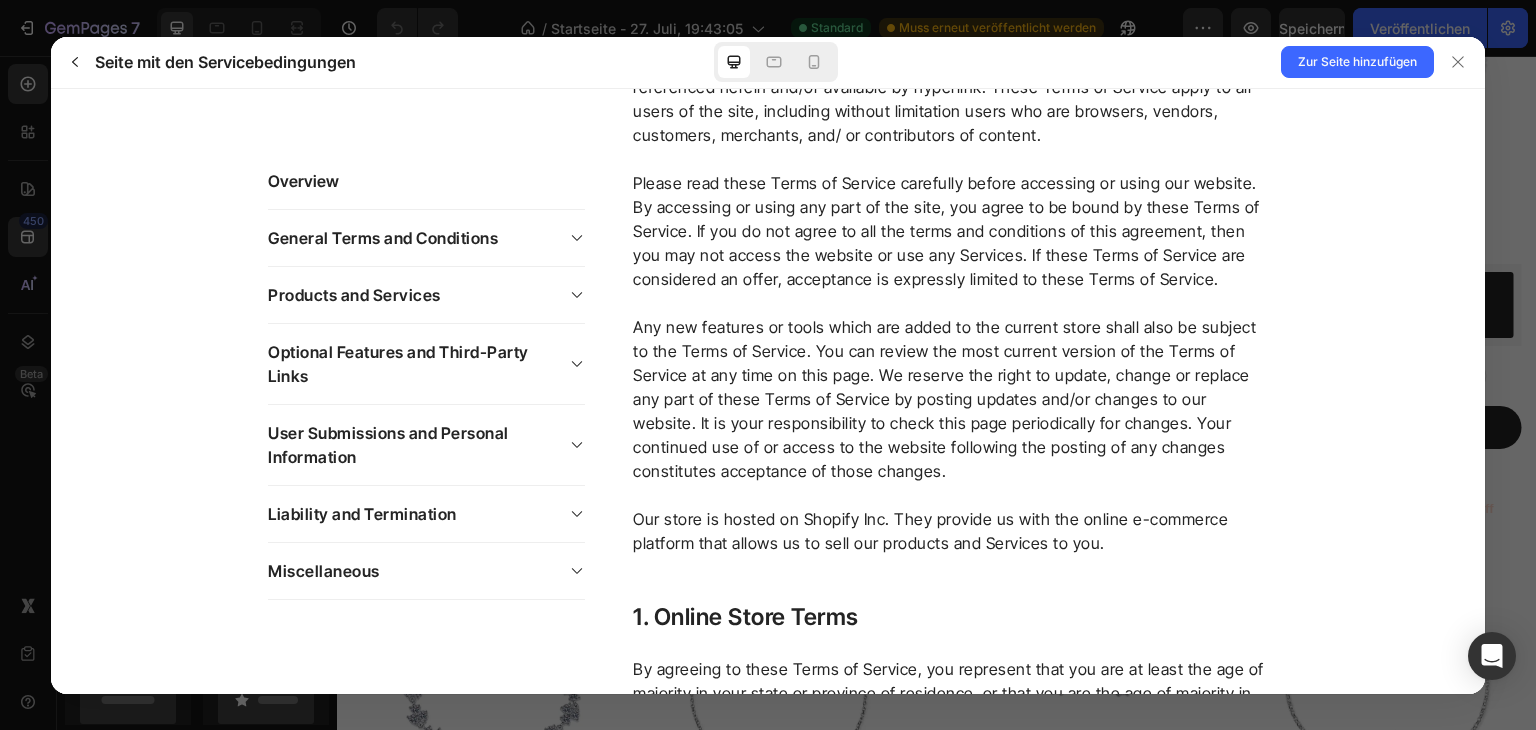 scroll, scrollTop: 622, scrollLeft: 0, axis: vertical 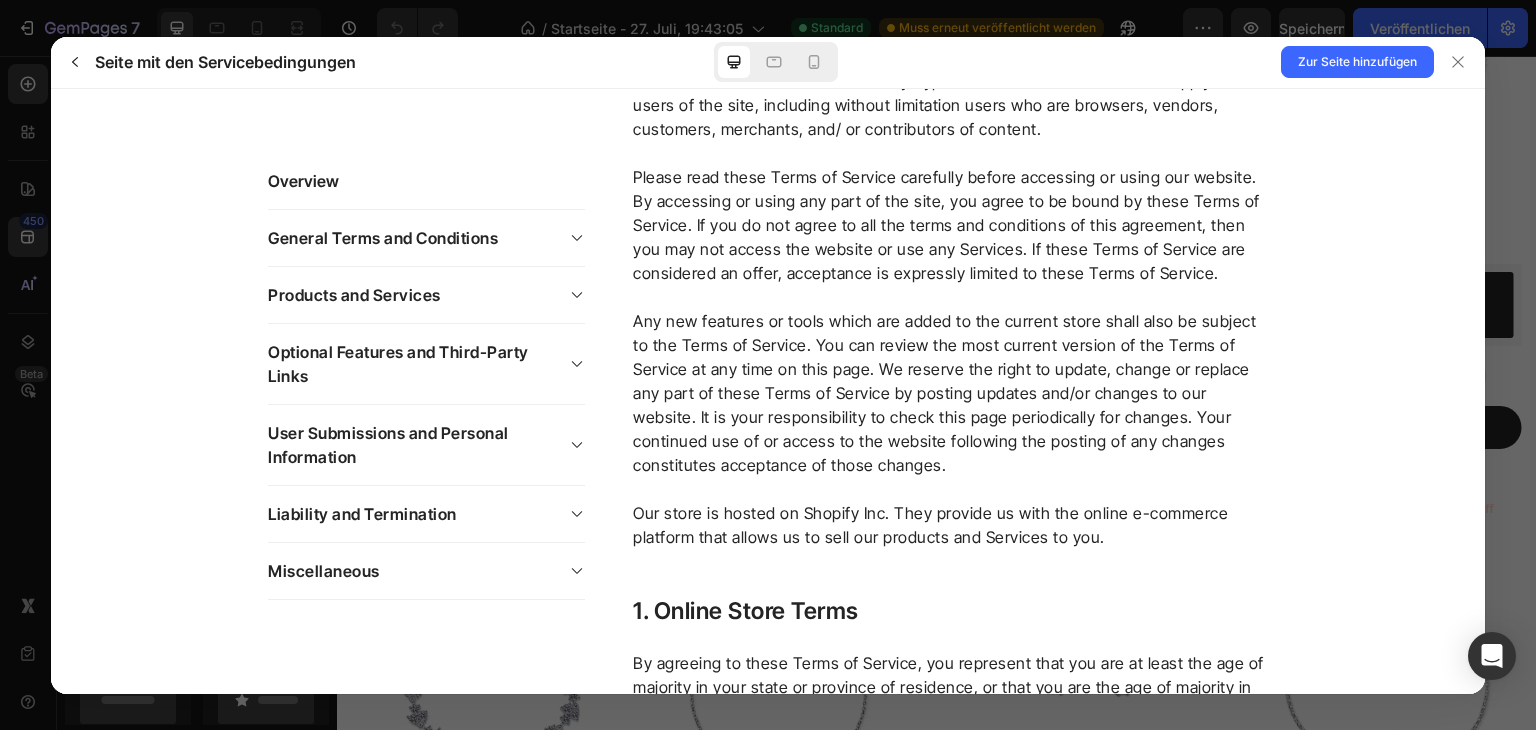 click on "Optional Features and Third-Party Links" at bounding box center [426, 363] 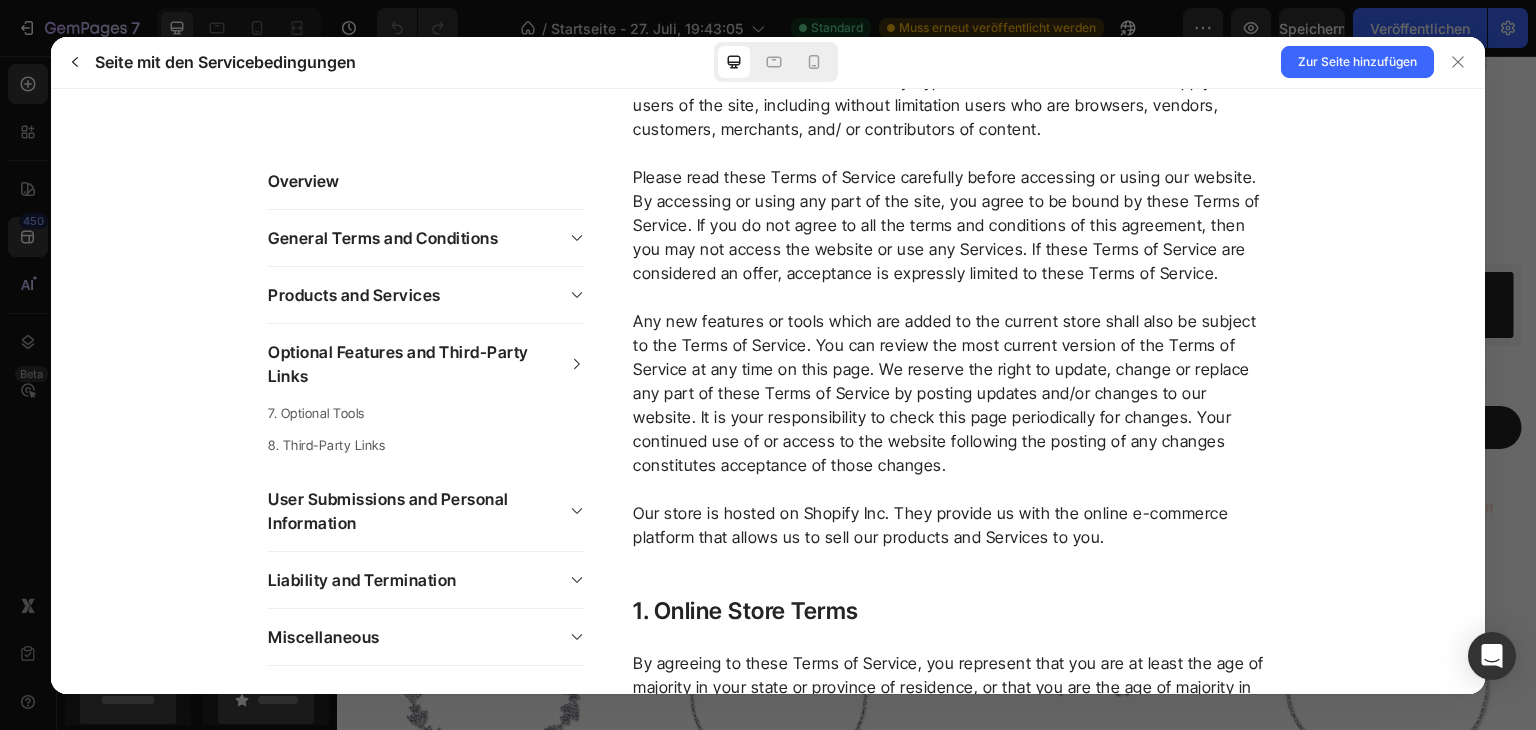 click on "Optional Features and Third-Party Links" at bounding box center (426, 363) 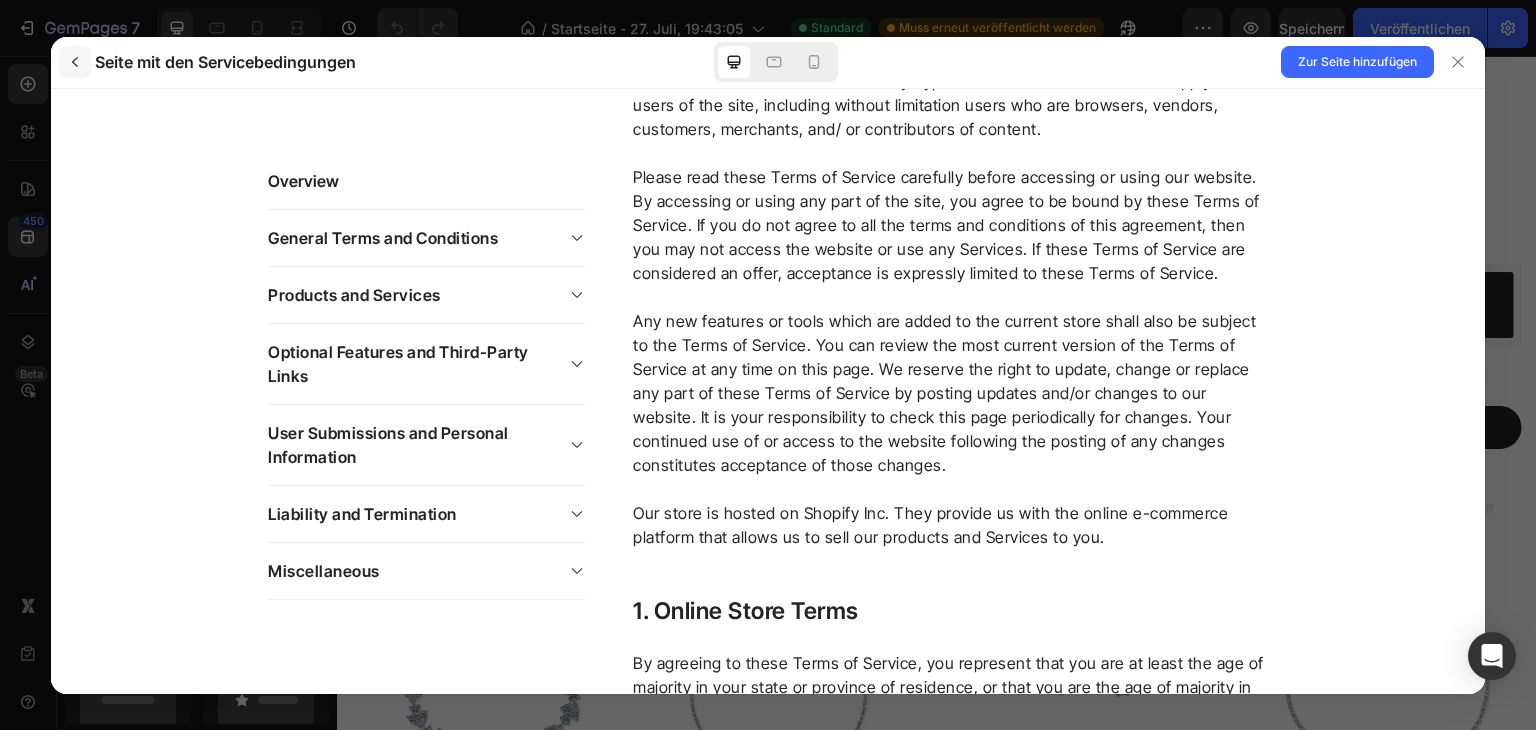 click at bounding box center (75, 62) 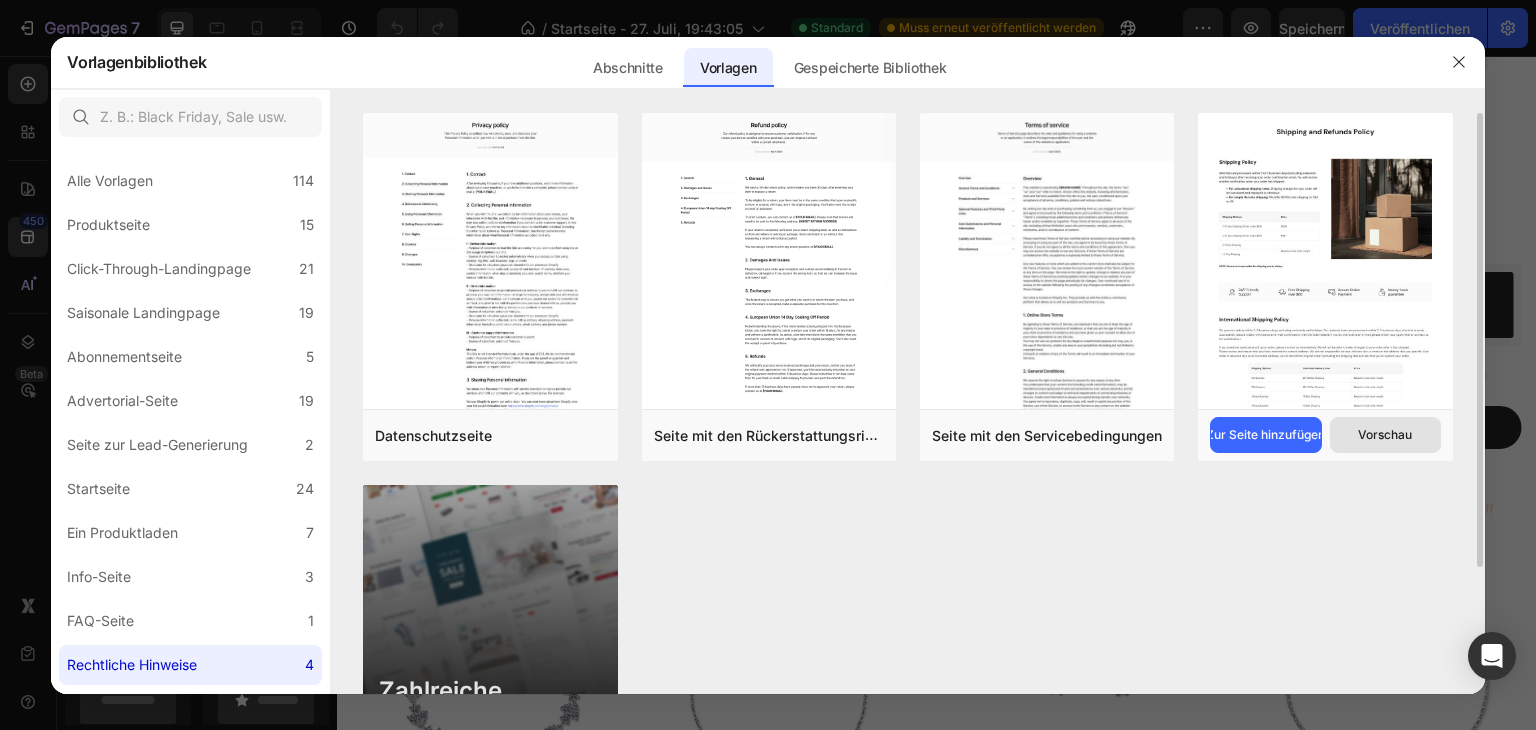 click on "Vorschau" at bounding box center (1385, 435) 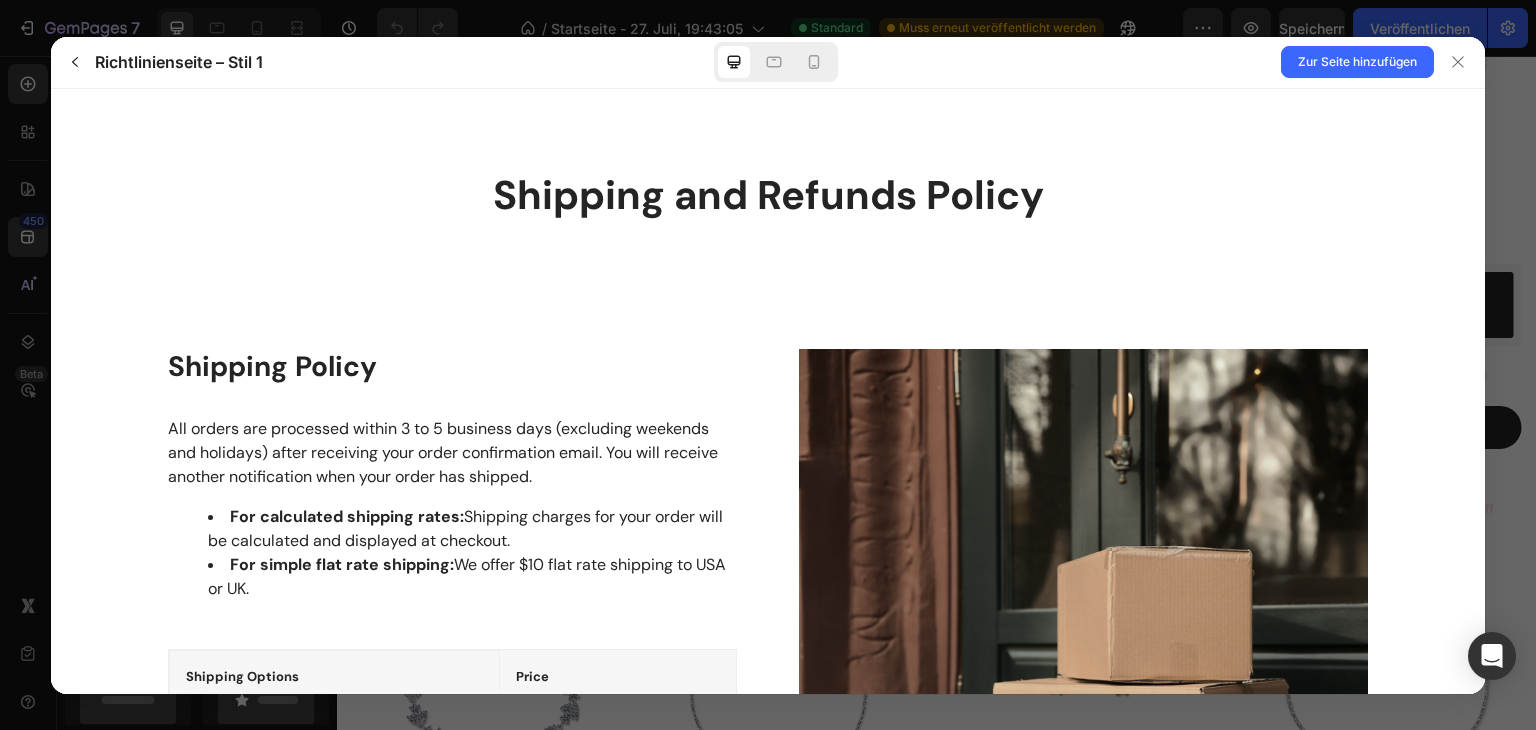 scroll, scrollTop: 0, scrollLeft: 0, axis: both 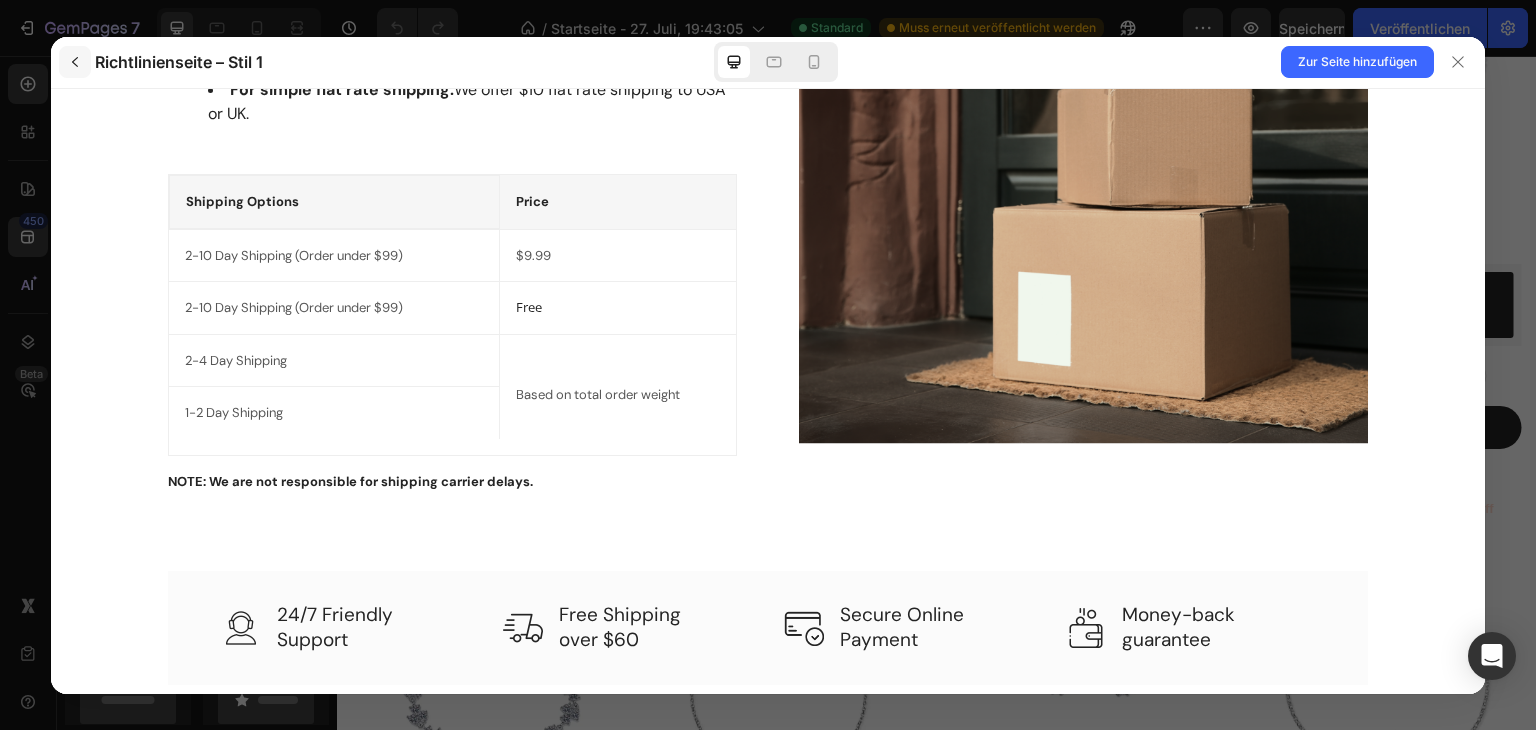 click 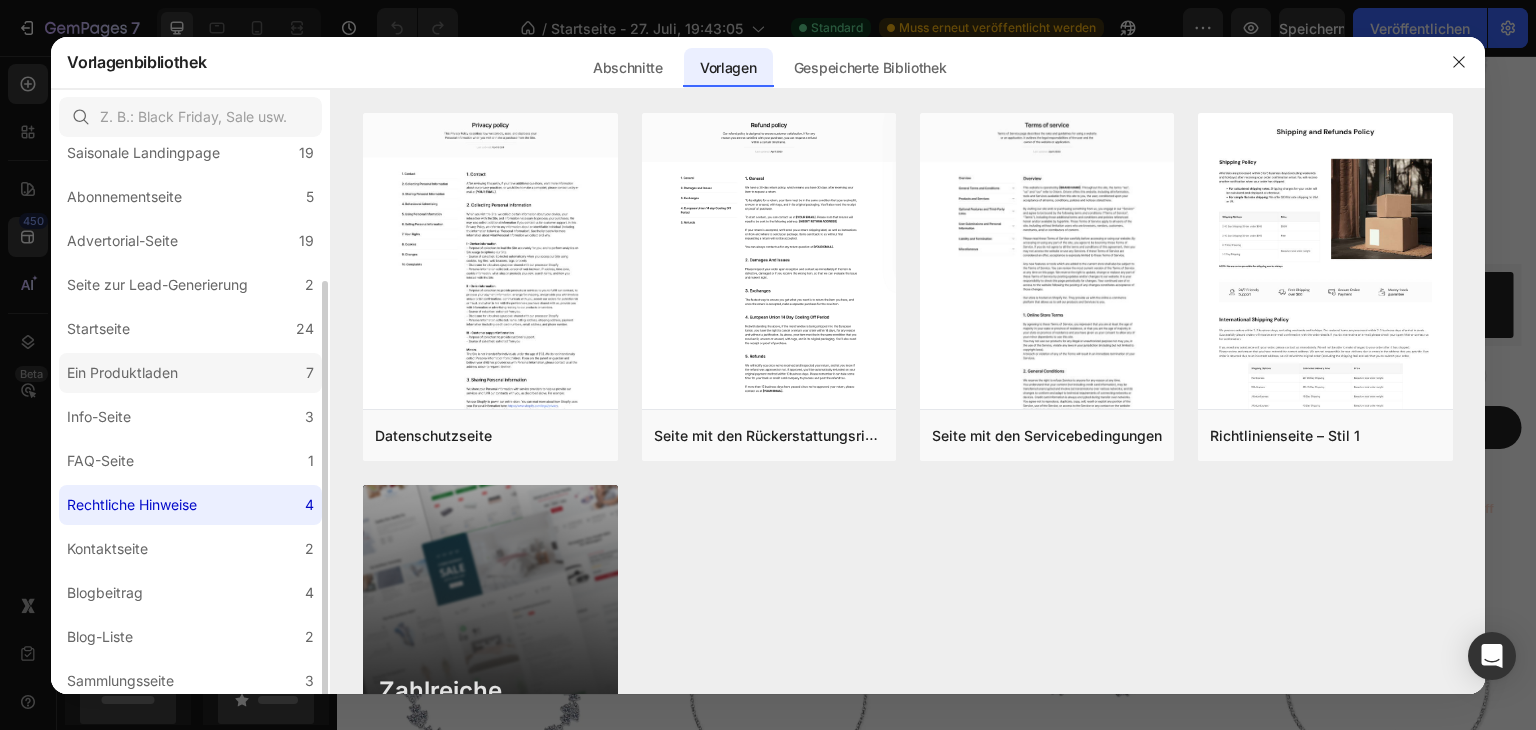scroll, scrollTop: 167, scrollLeft: 0, axis: vertical 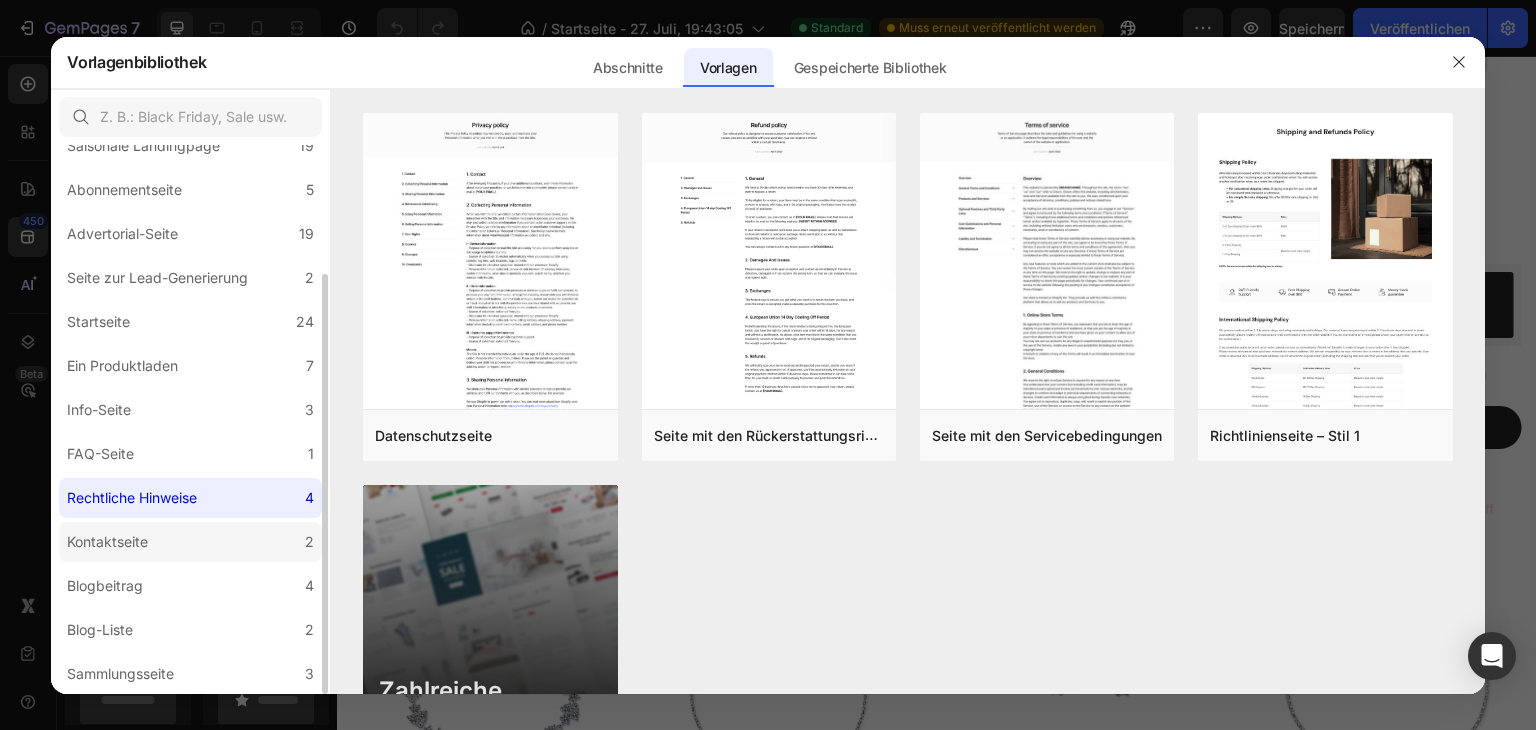 click on "Kontaktseite 2" 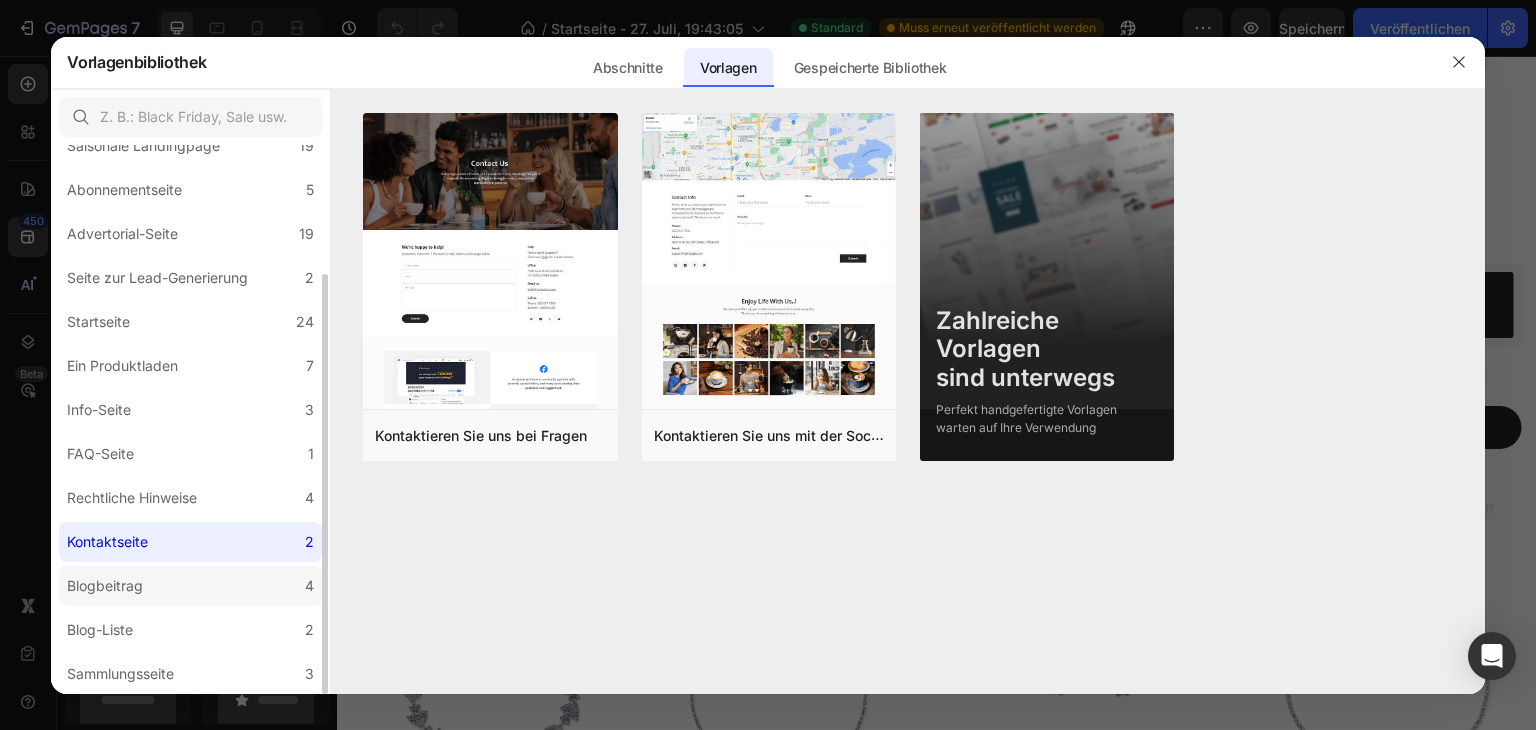 click on "Blogbeitrag [NUMBER]" 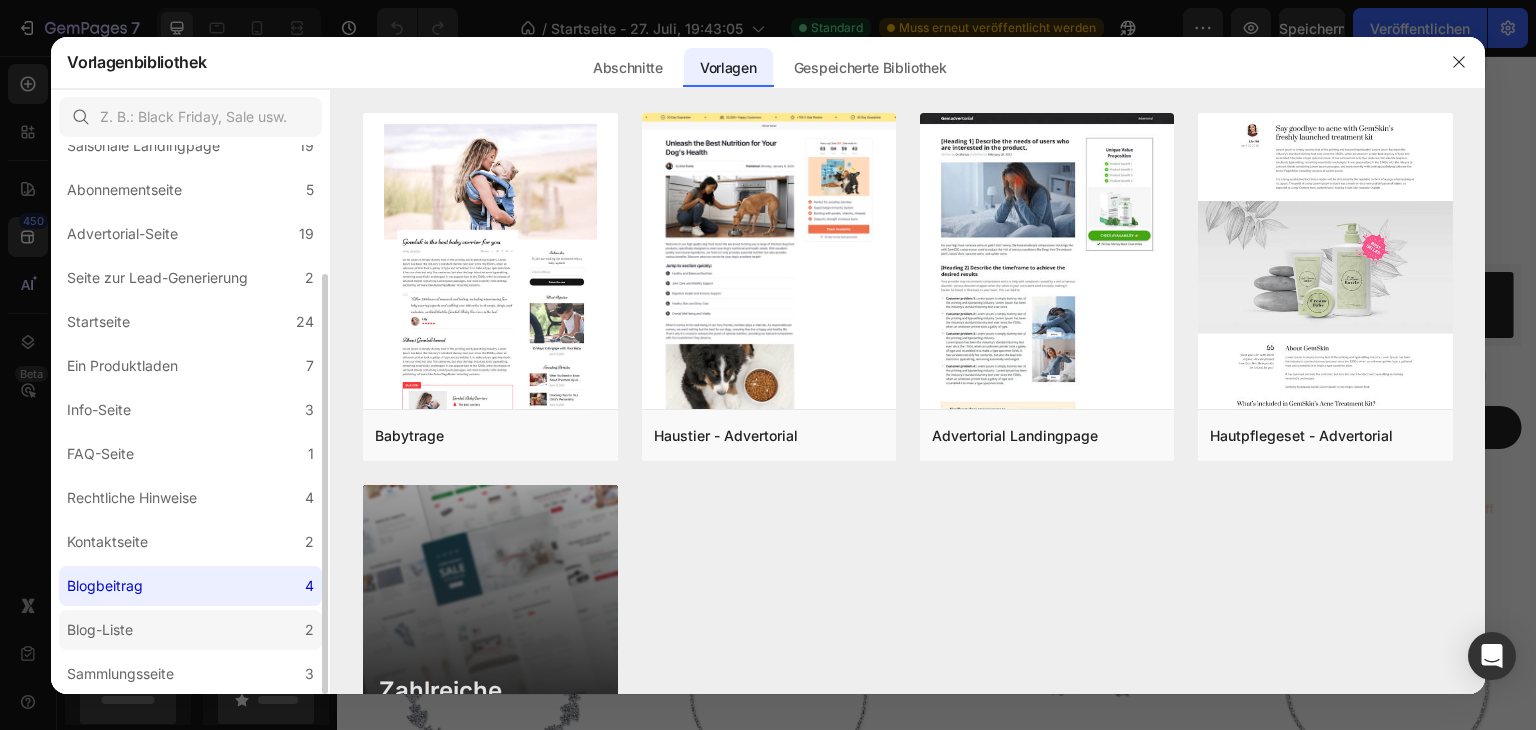 click on "Blog-Liste 2" 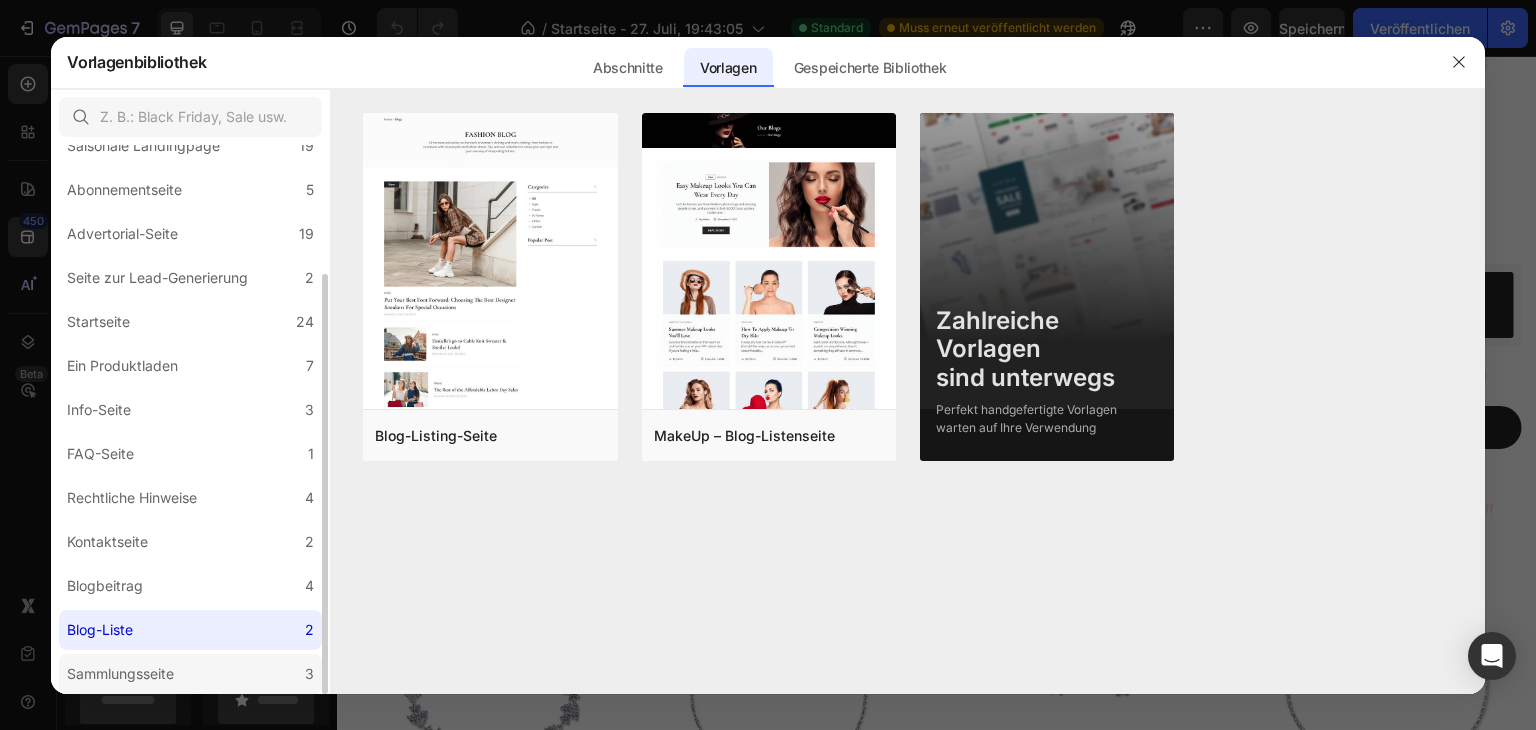 click on "Sammlungsseite" at bounding box center (124, 674) 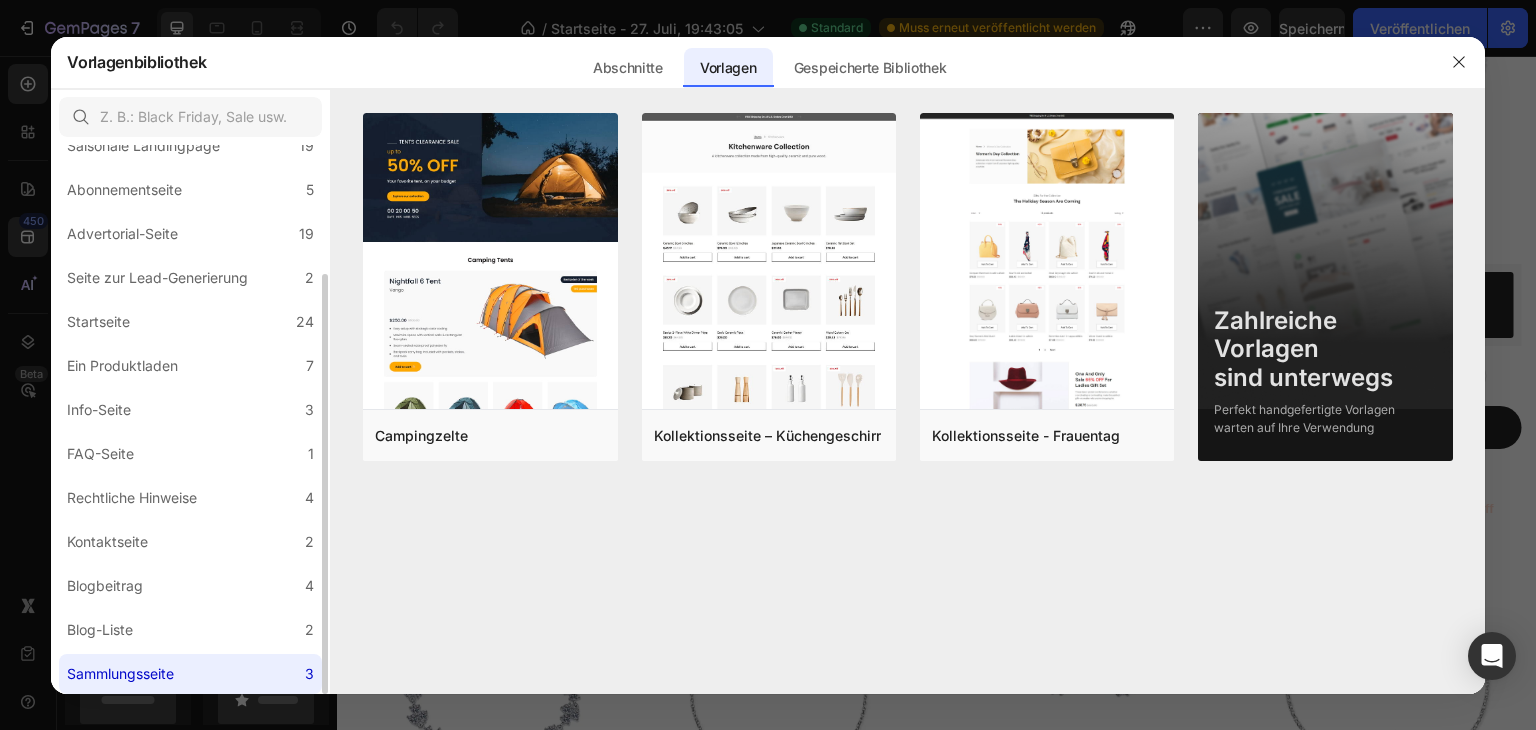 scroll, scrollTop: 0, scrollLeft: 0, axis: both 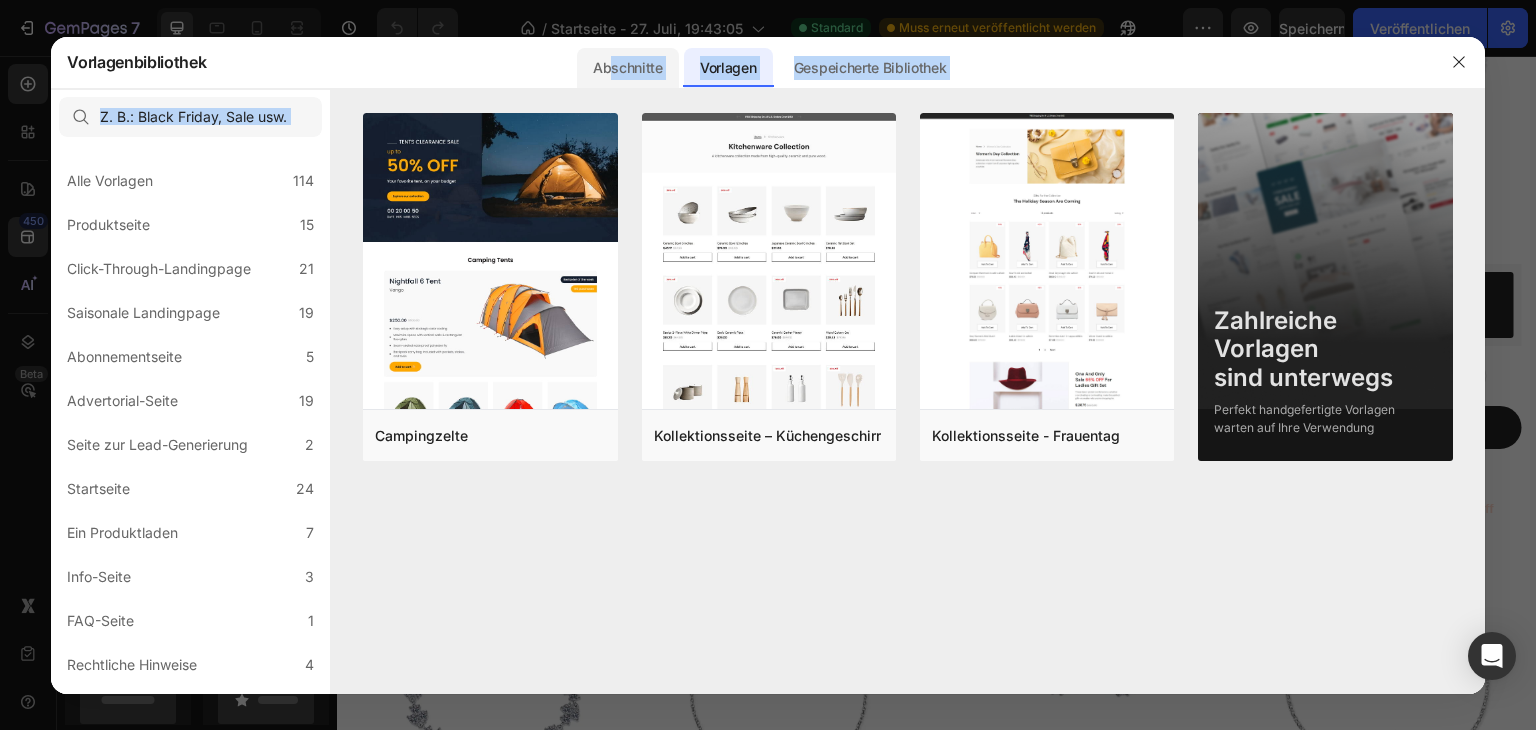 drag, startPoint x: 628, startPoint y: 97, endPoint x: 610, endPoint y: 77, distance: 26.907248 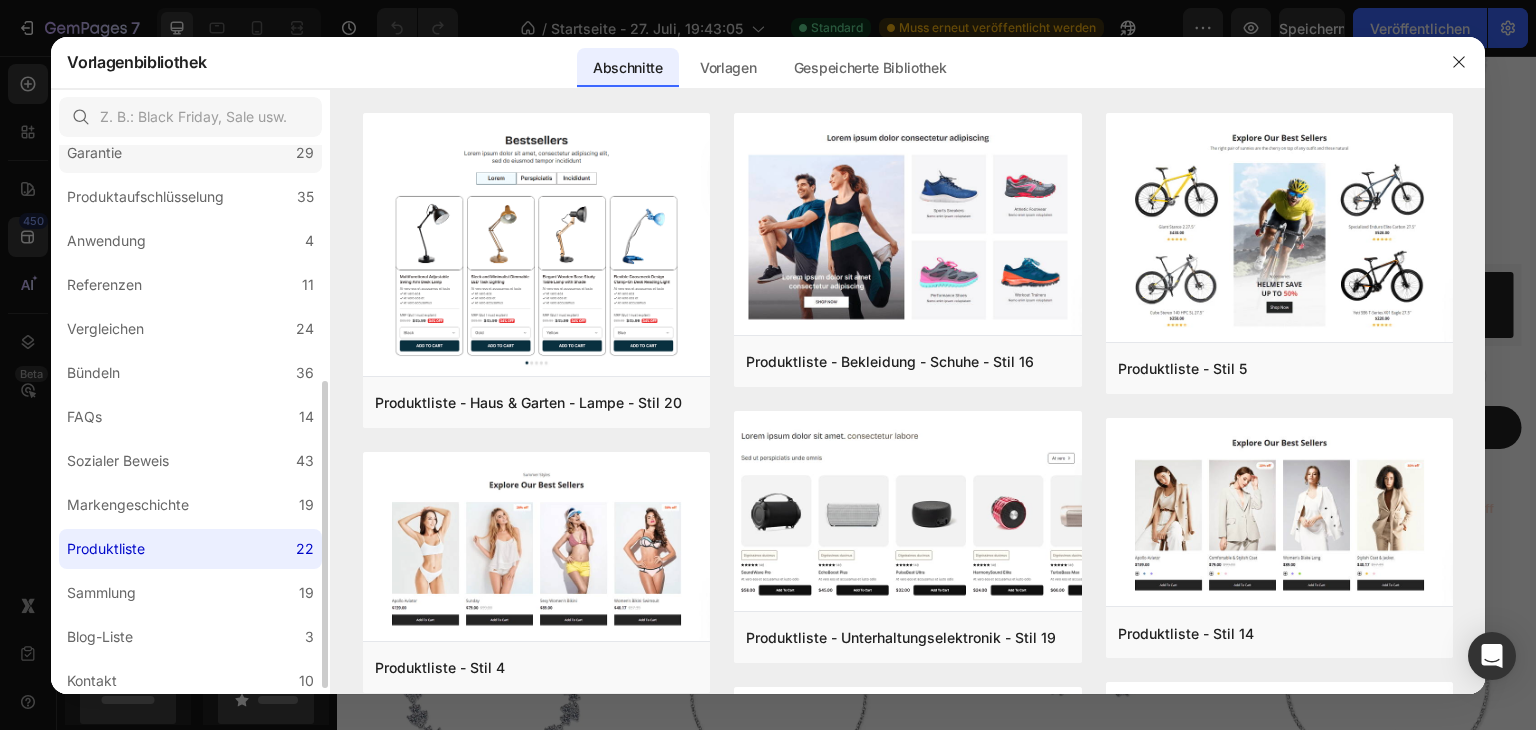 scroll, scrollTop: 312, scrollLeft: 0, axis: vertical 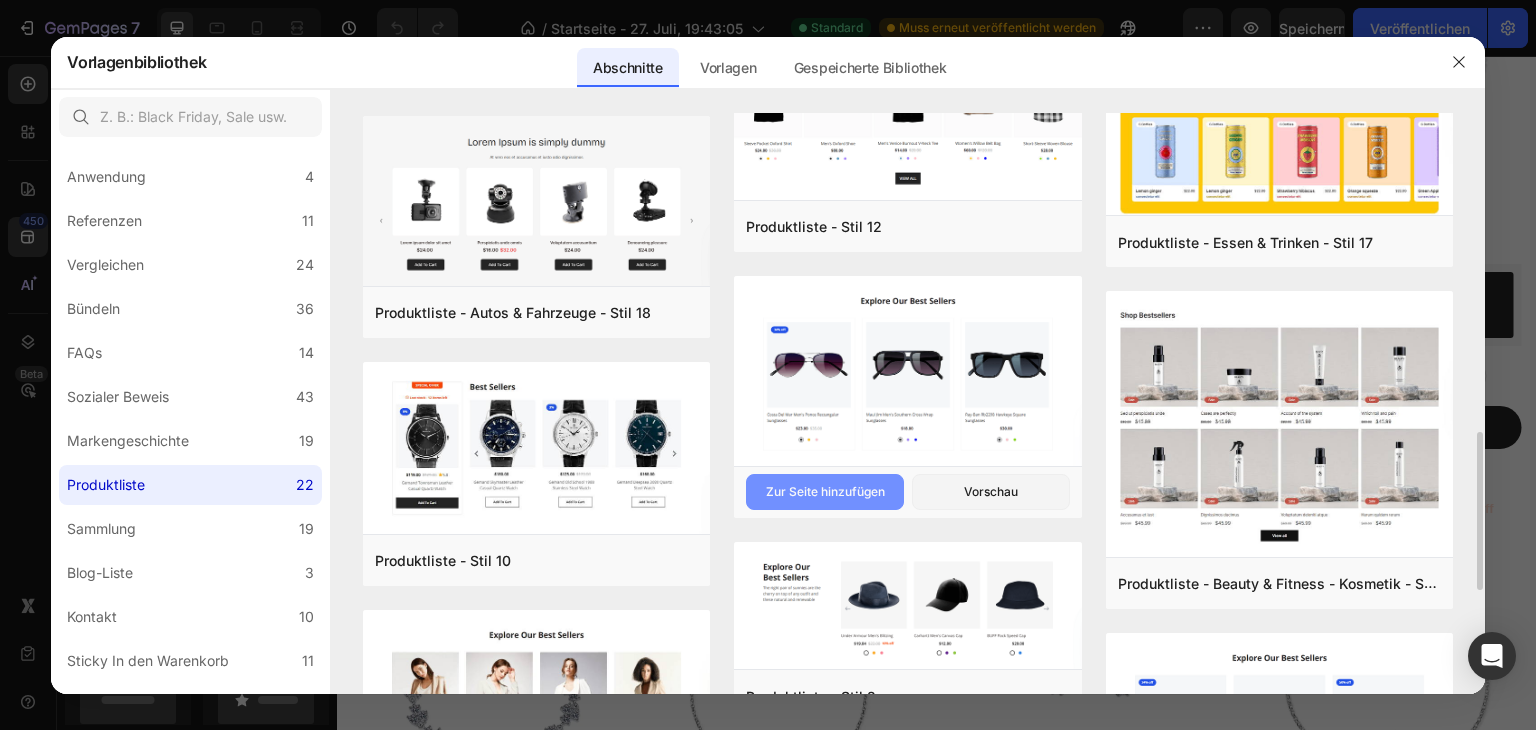 click on "Zur Seite hinzufügen" at bounding box center [825, 491] 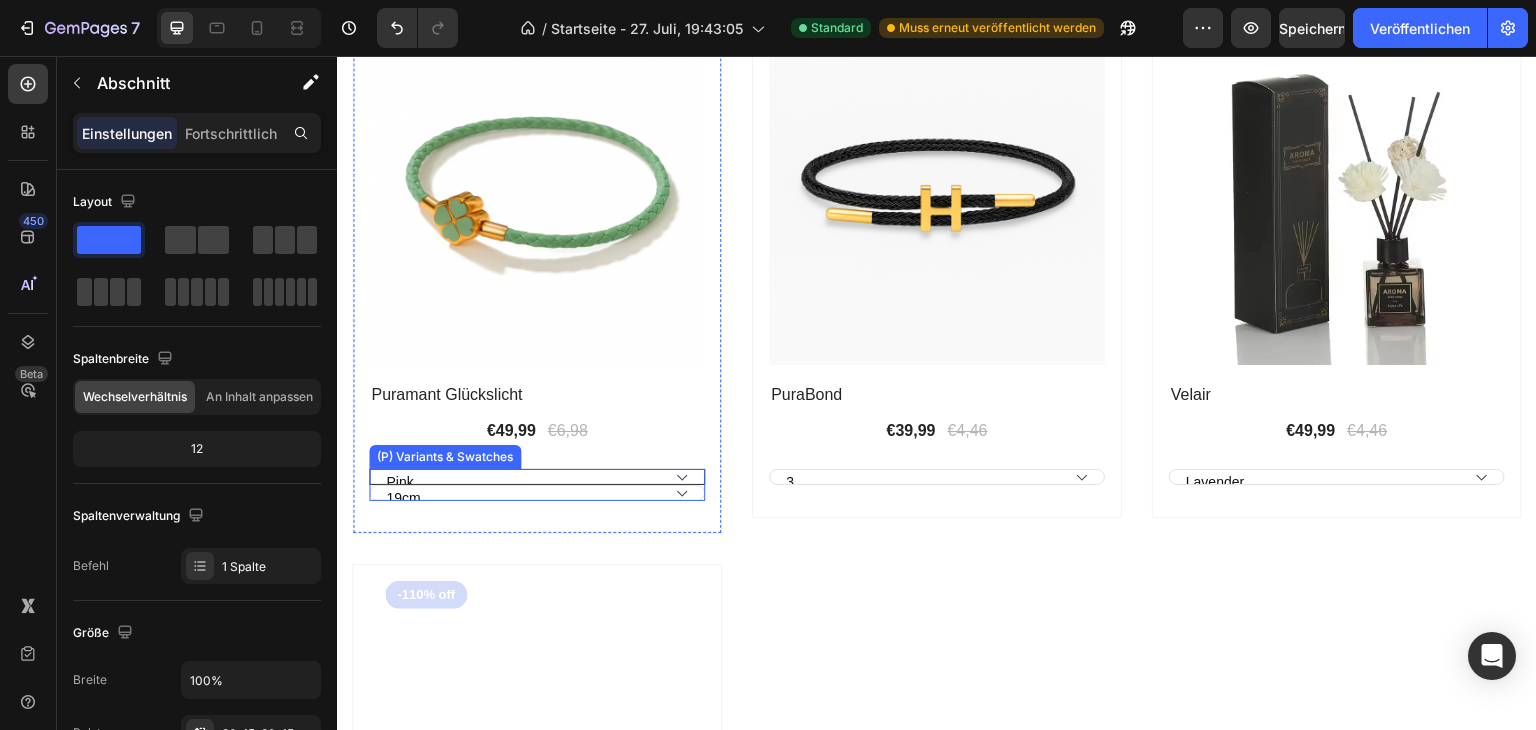 scroll, scrollTop: 5929, scrollLeft: 0, axis: vertical 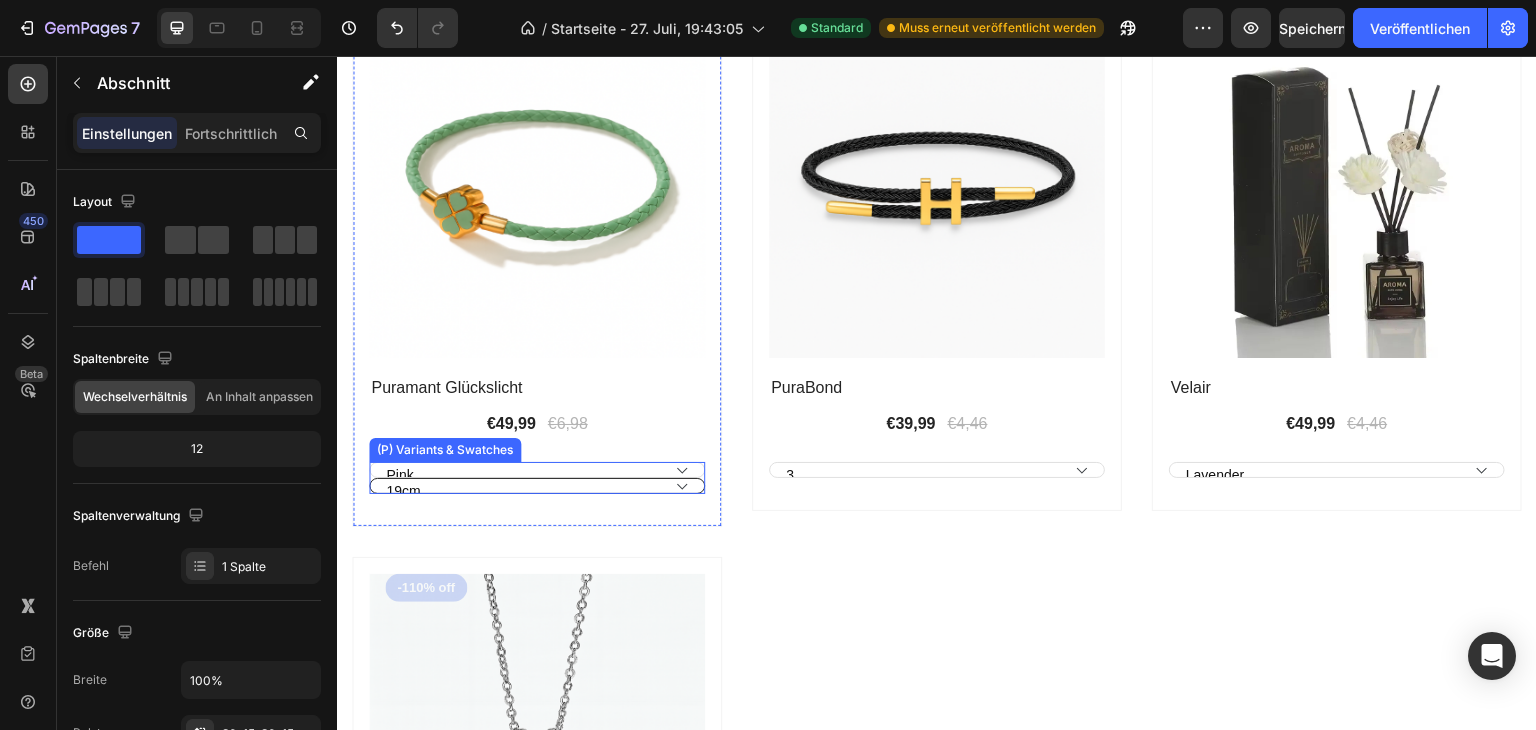 click on "[NUMBER]cm [NUMBER]cm [NUMBER]cm [NUMBER]cm [NUMBER]cm [NUMBER]cm" at bounding box center [537, 486] 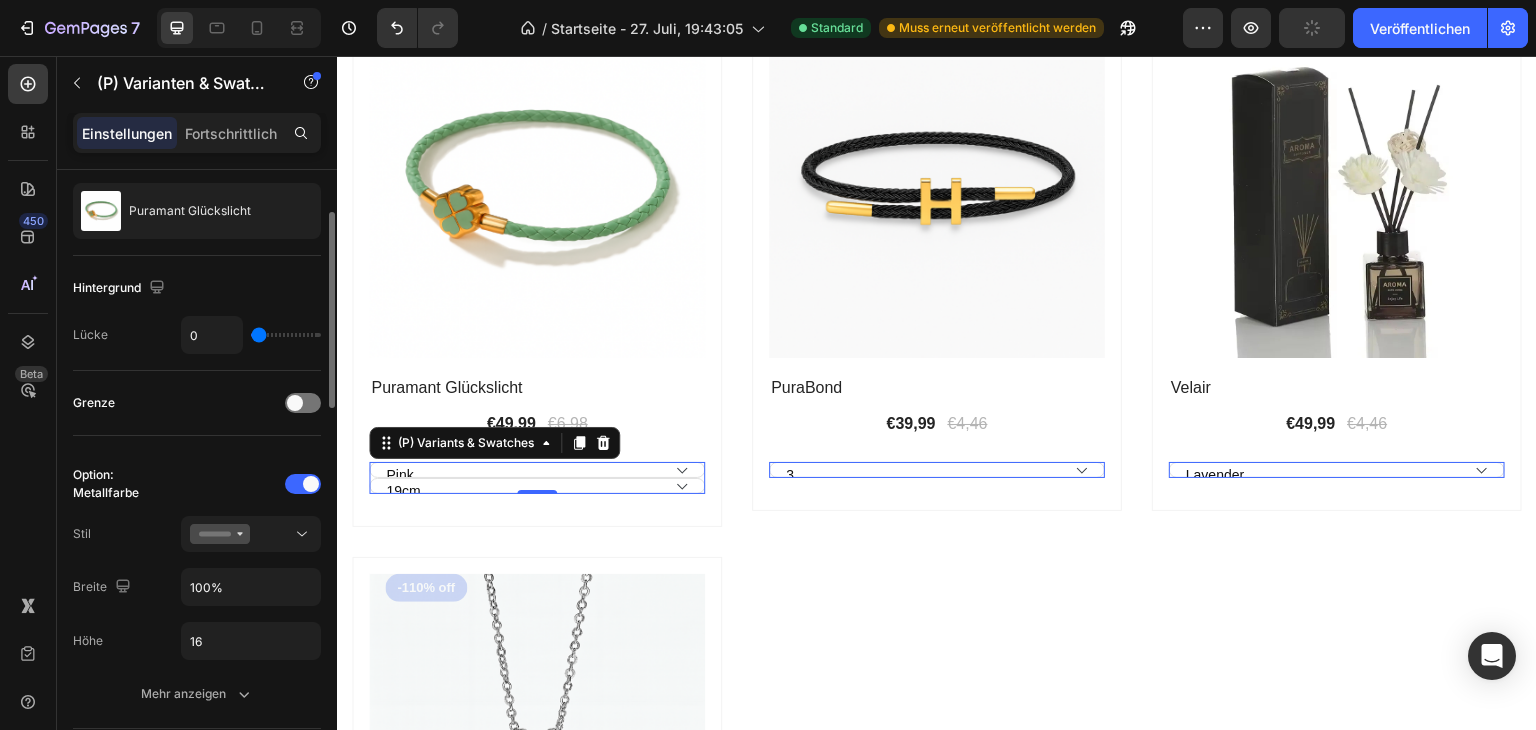 scroll, scrollTop: 115, scrollLeft: 0, axis: vertical 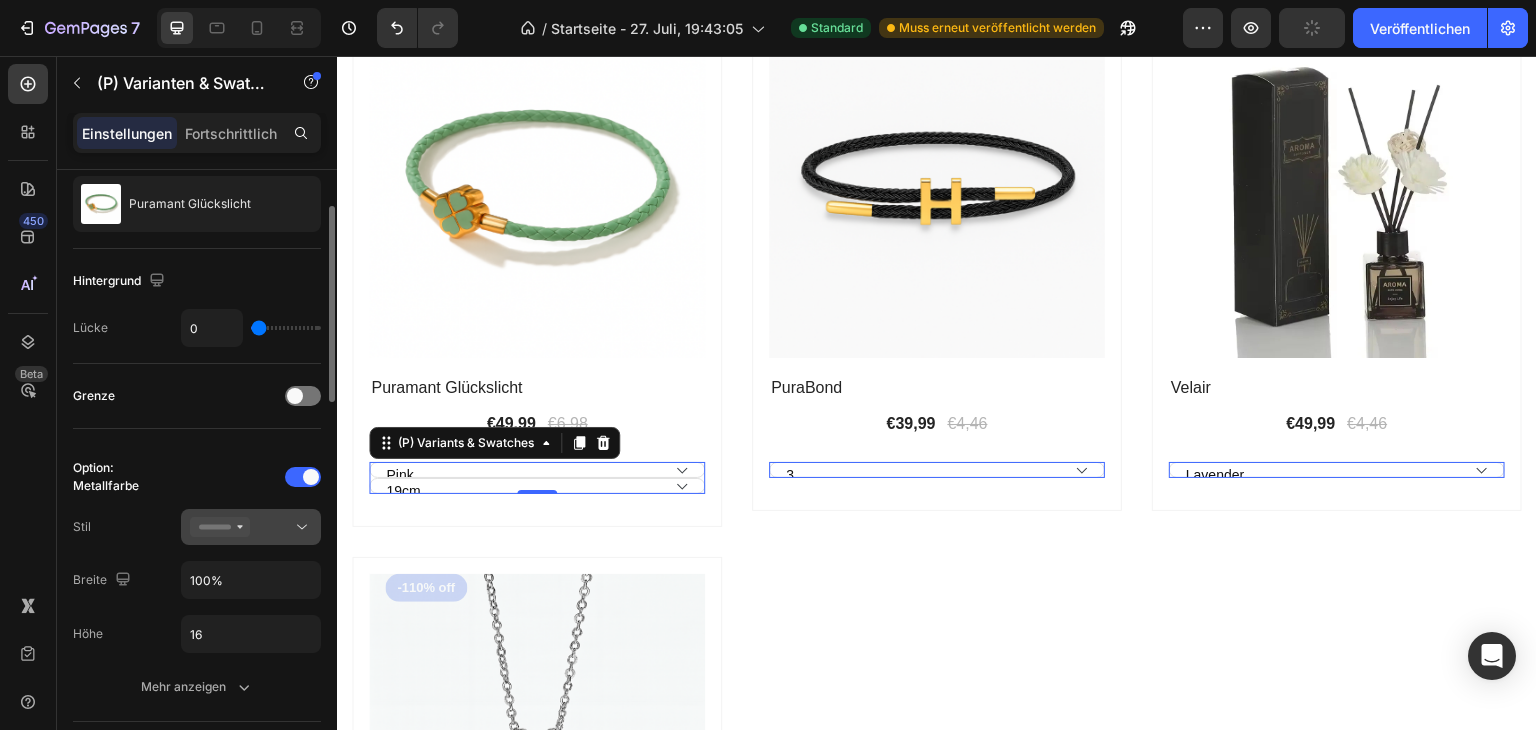 click 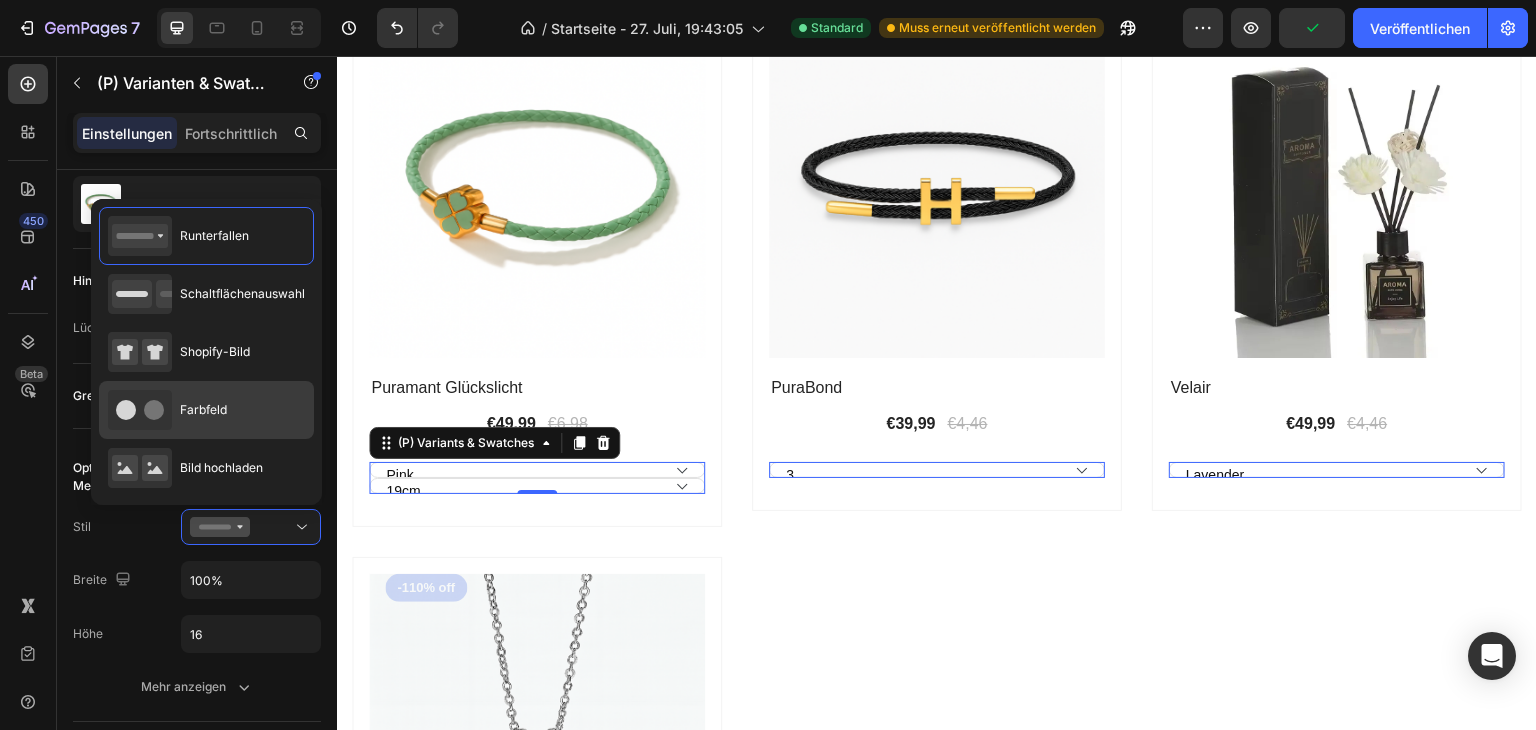 click on "Farbfeld" at bounding box center [167, 410] 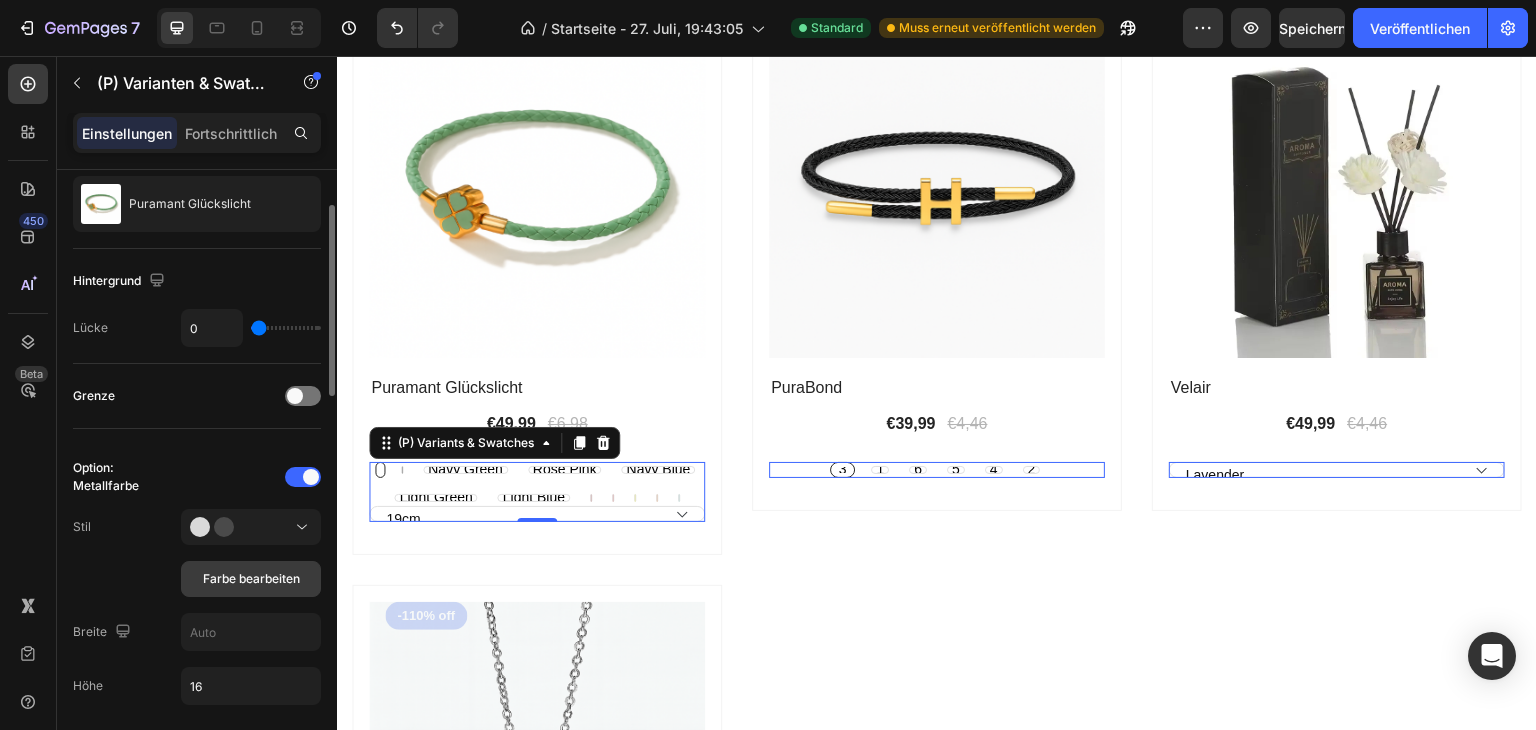 click on "Farbe bearbeiten" at bounding box center [251, 578] 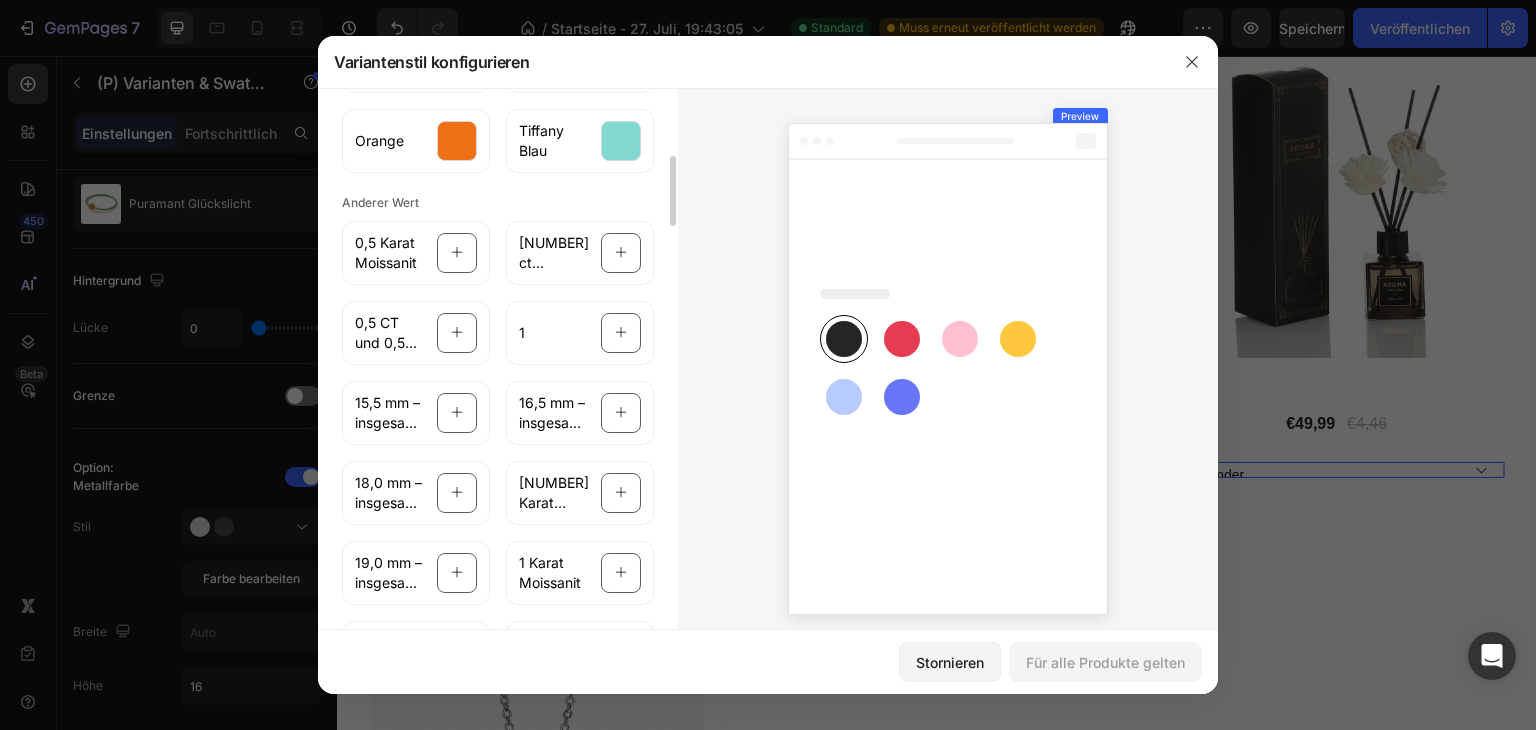 scroll, scrollTop: 536, scrollLeft: 0, axis: vertical 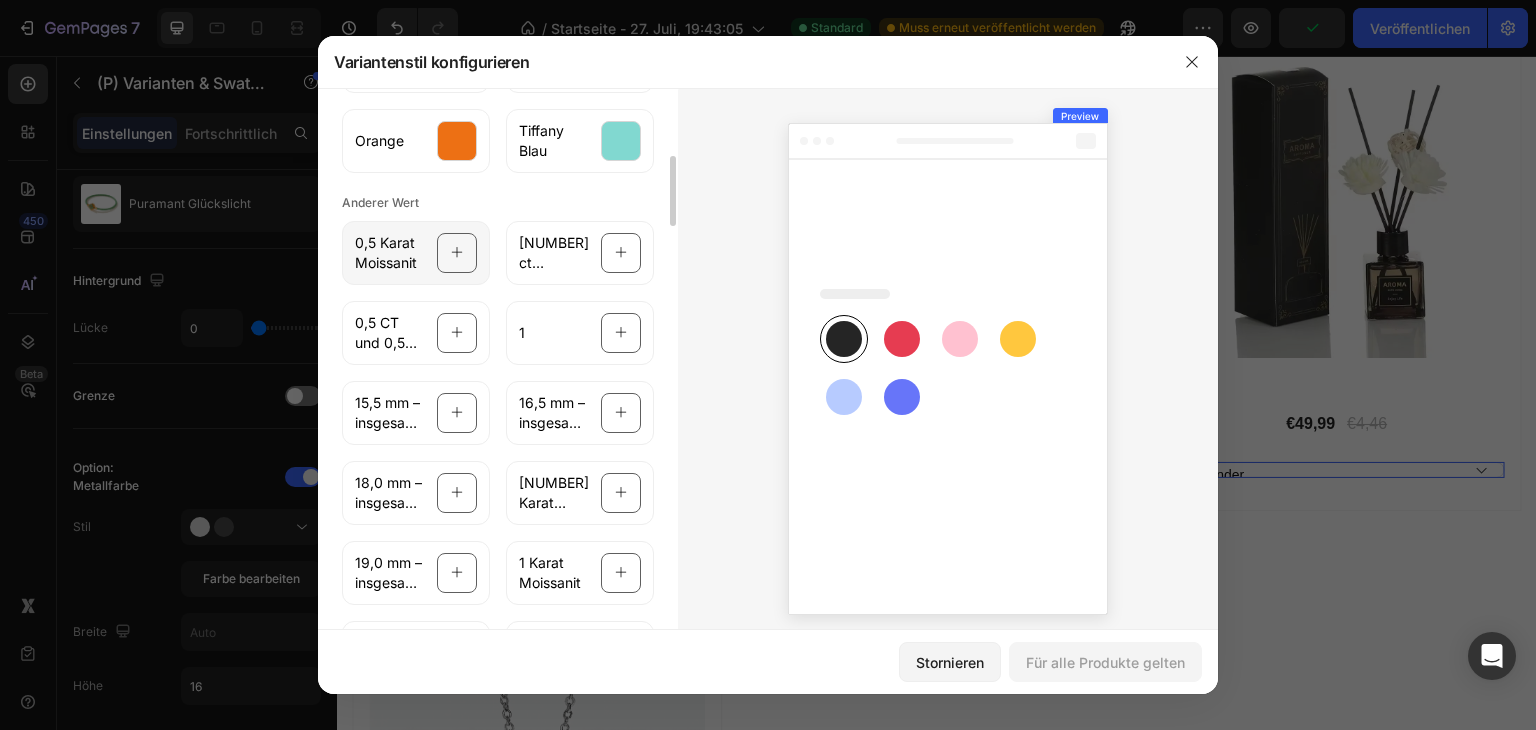 click 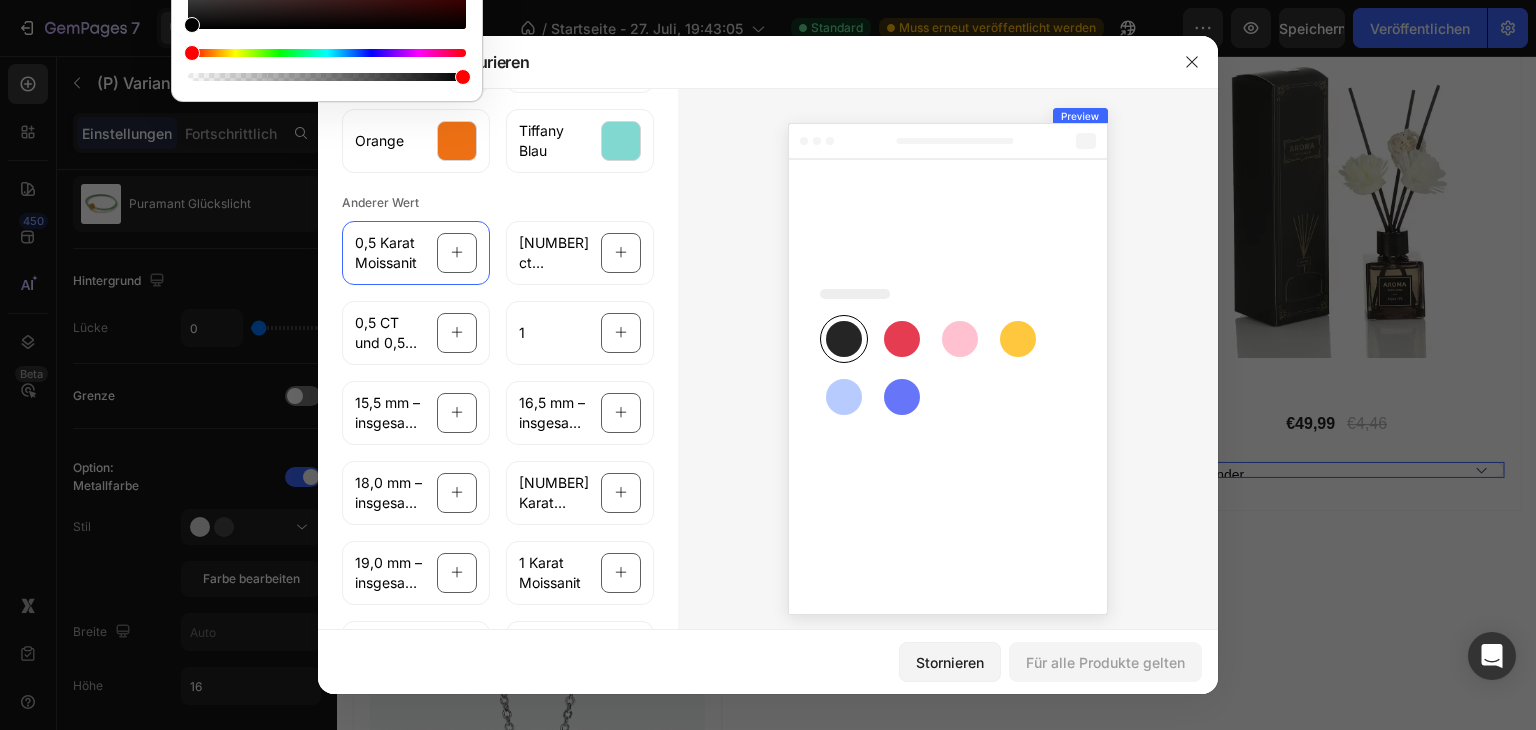 scroll, scrollTop: 1090, scrollLeft: 0, axis: vertical 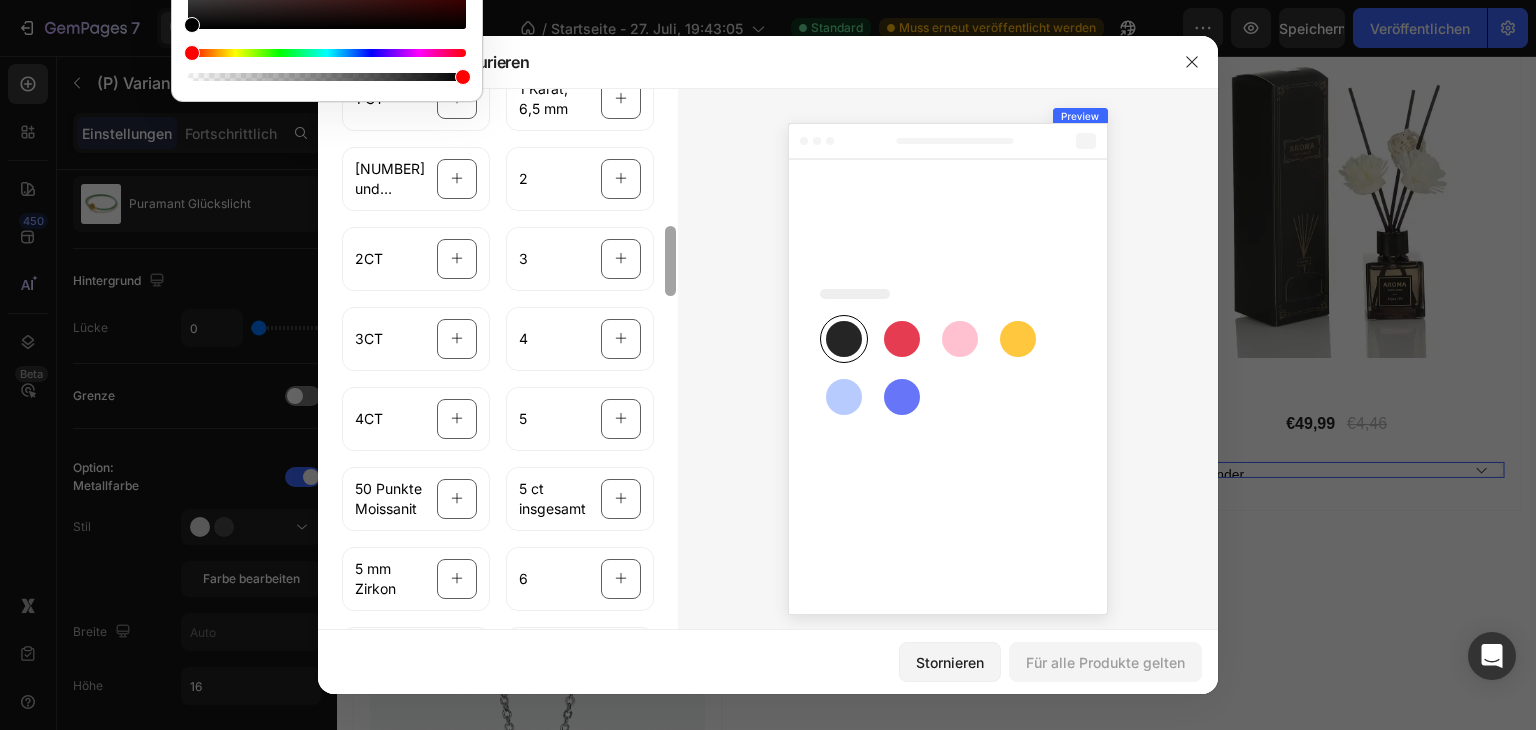 click at bounding box center (670, 365) 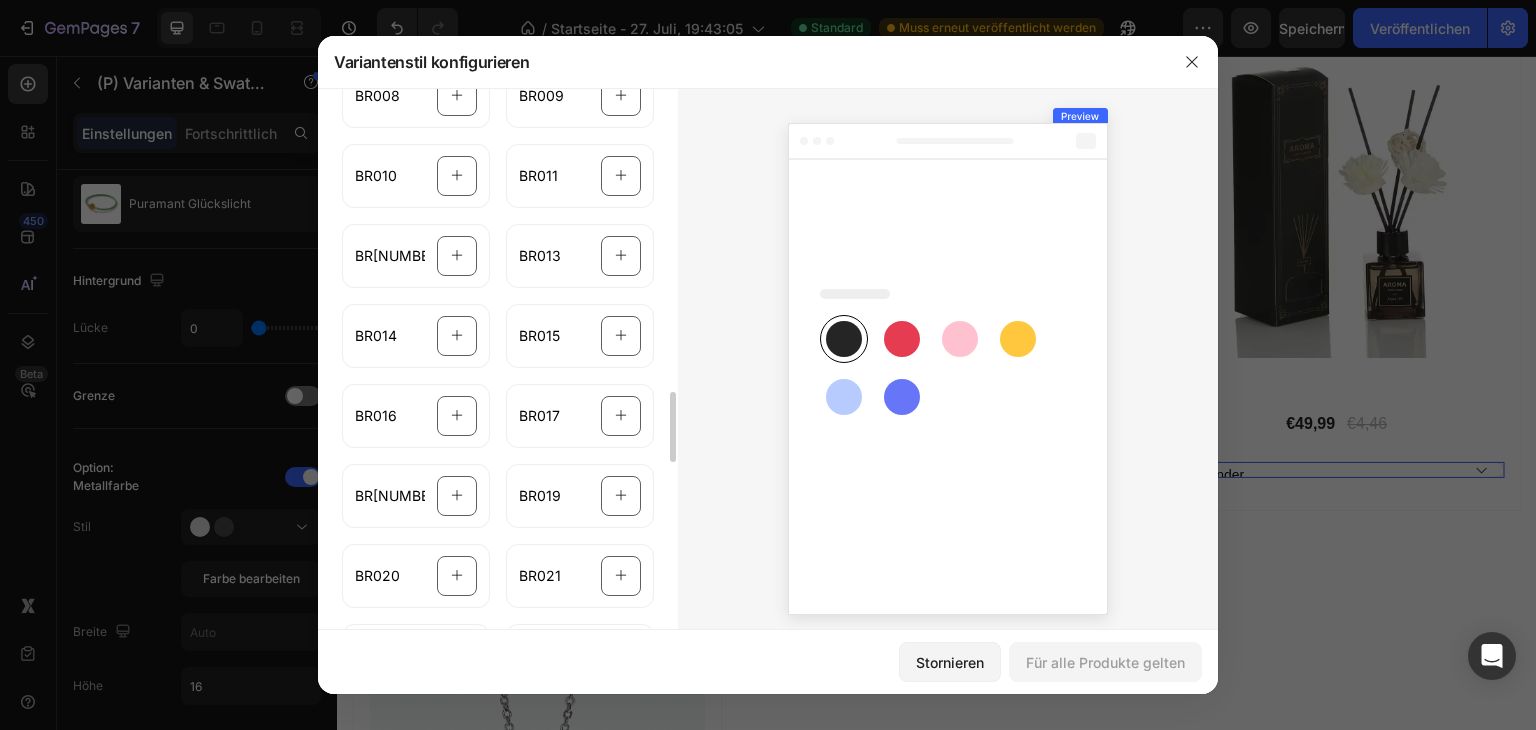 scroll, scrollTop: 2020, scrollLeft: 0, axis: vertical 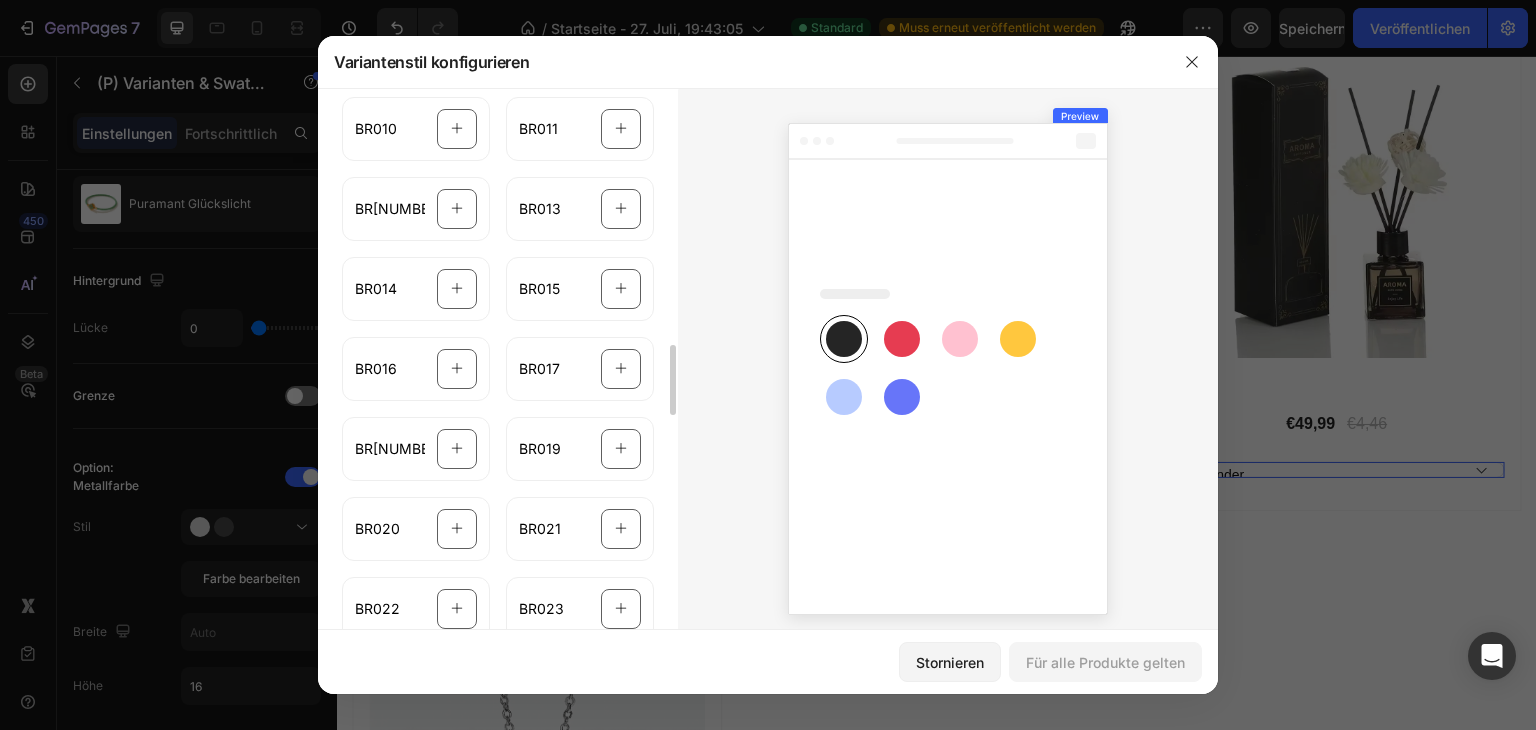 click 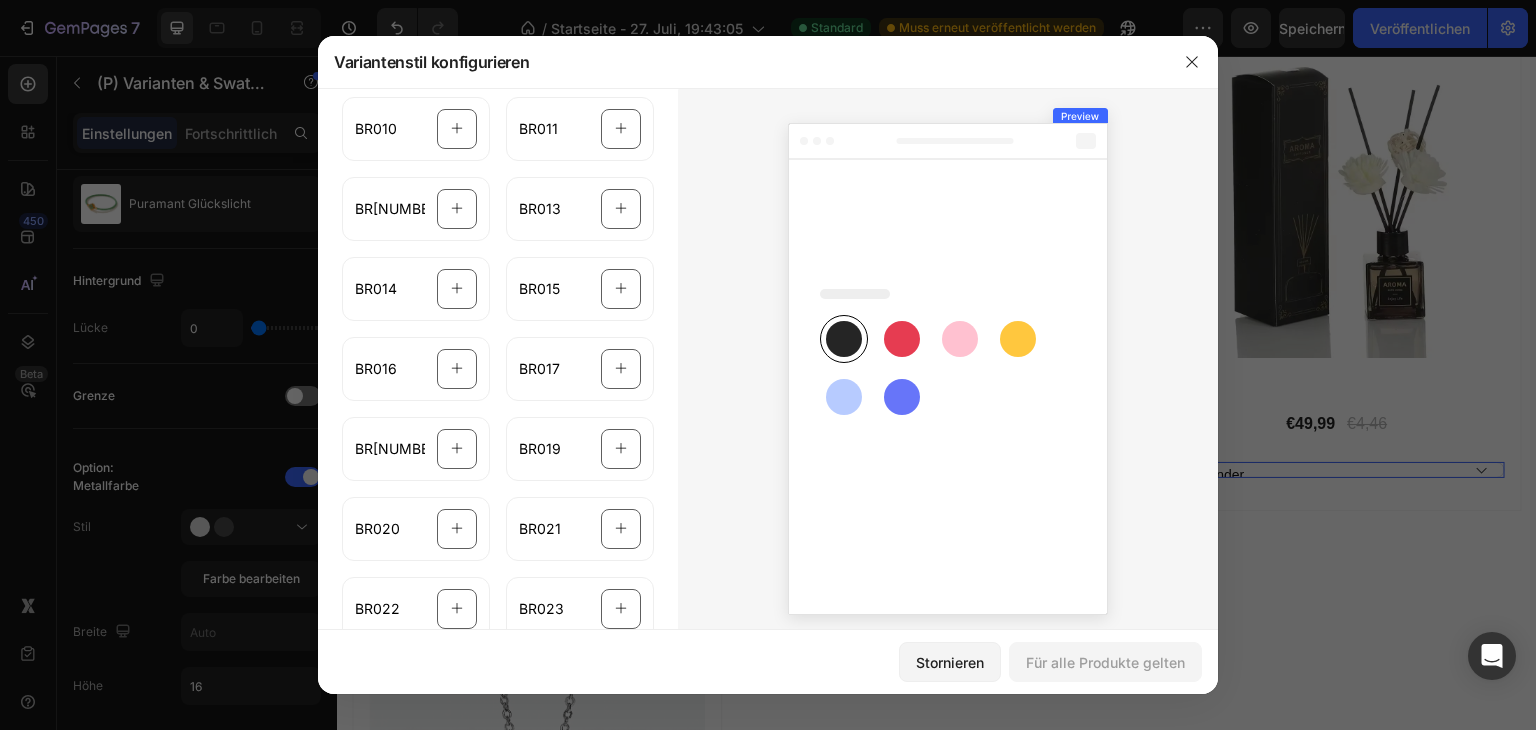click 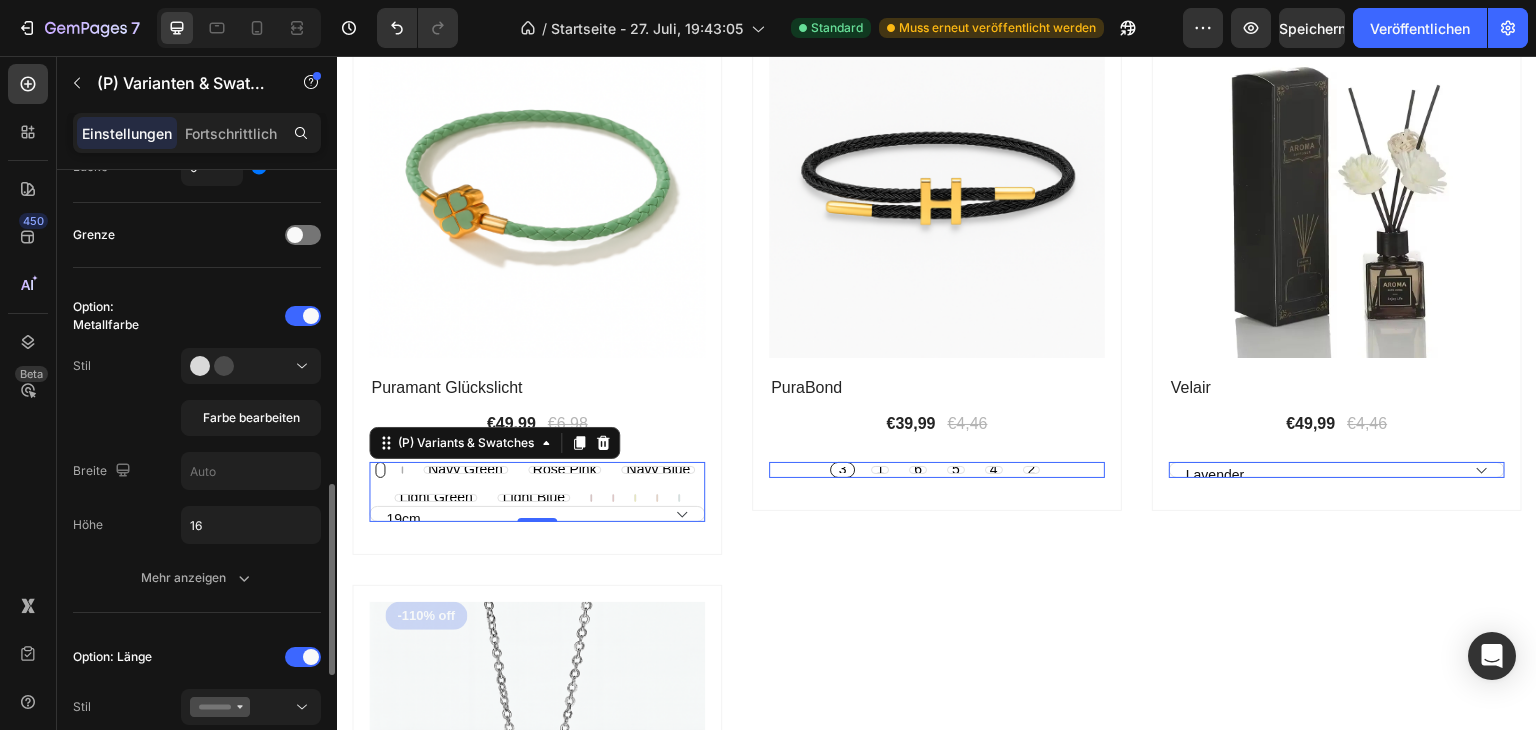 scroll, scrollTop: 453, scrollLeft: 0, axis: vertical 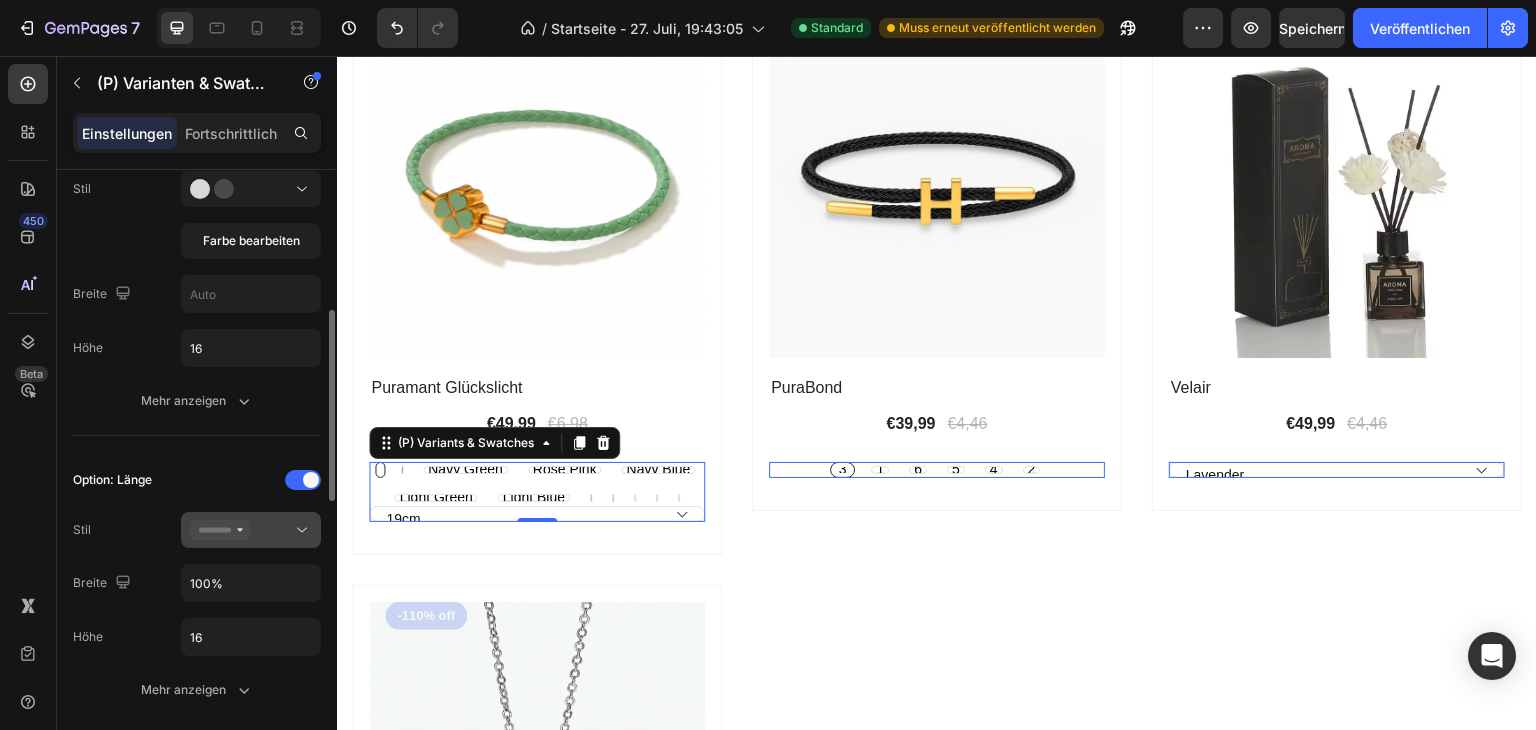 click 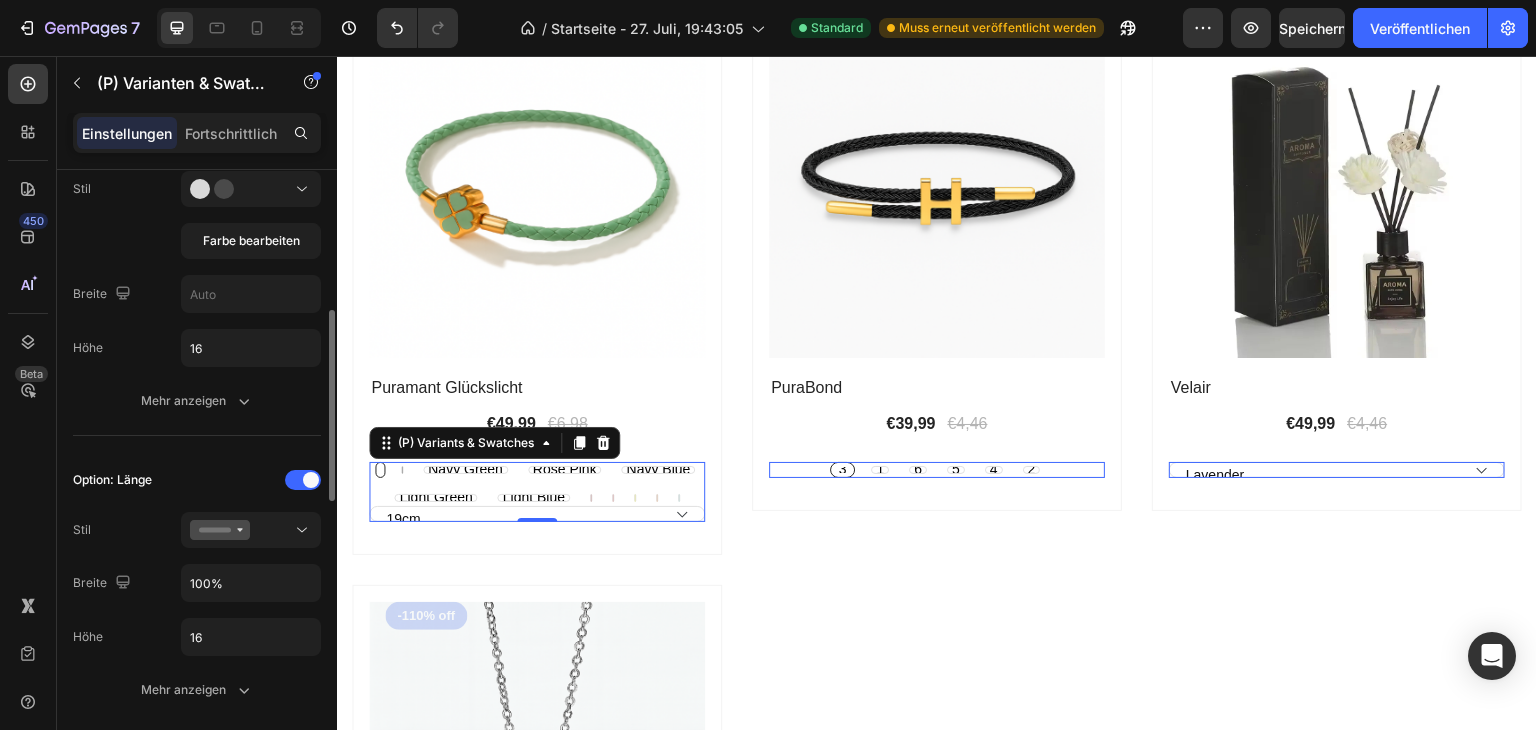 click on "Stil" 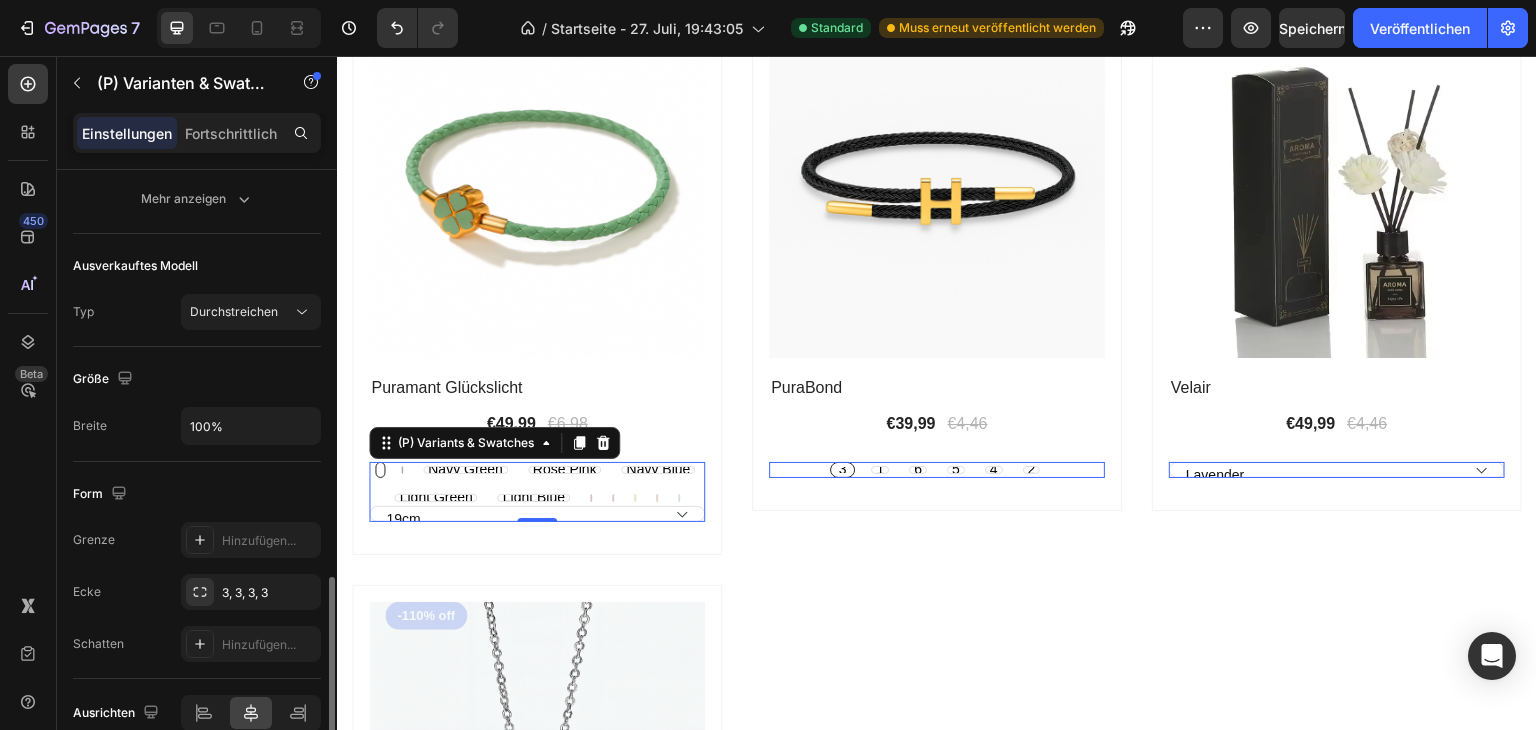 scroll, scrollTop: 1291, scrollLeft: 0, axis: vertical 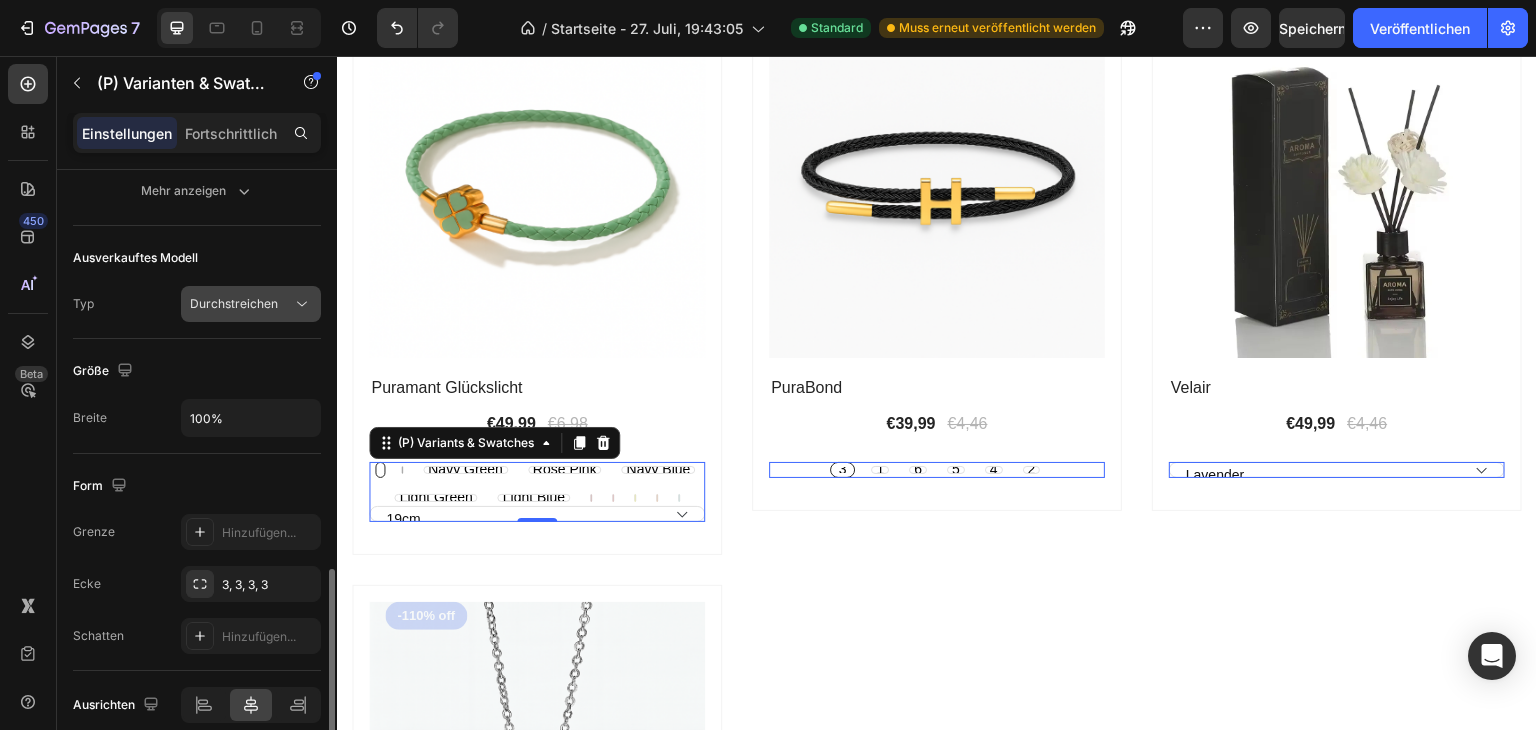 click on "Durchstreichen" at bounding box center [241, 304] 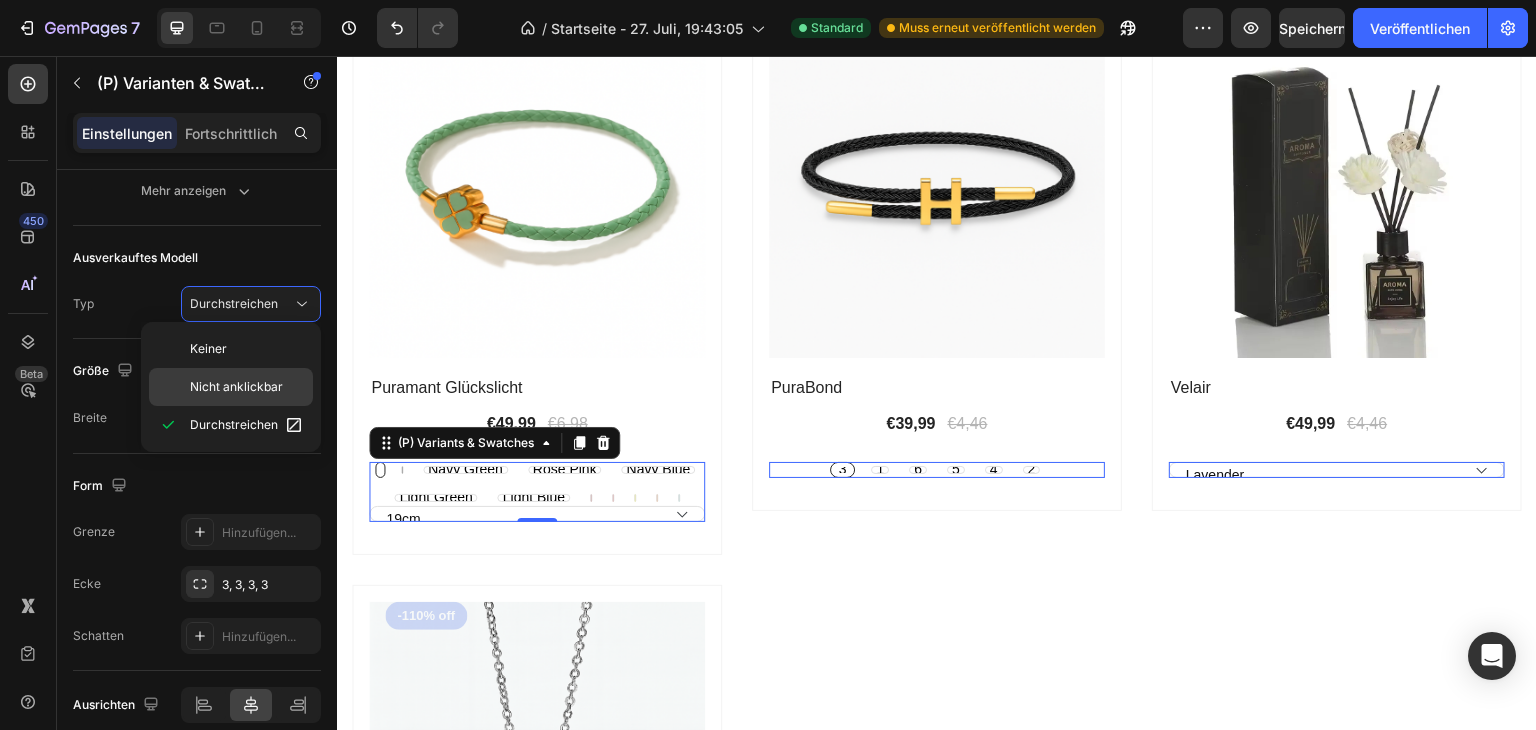 click on "Nicht anklickbar" at bounding box center (236, 386) 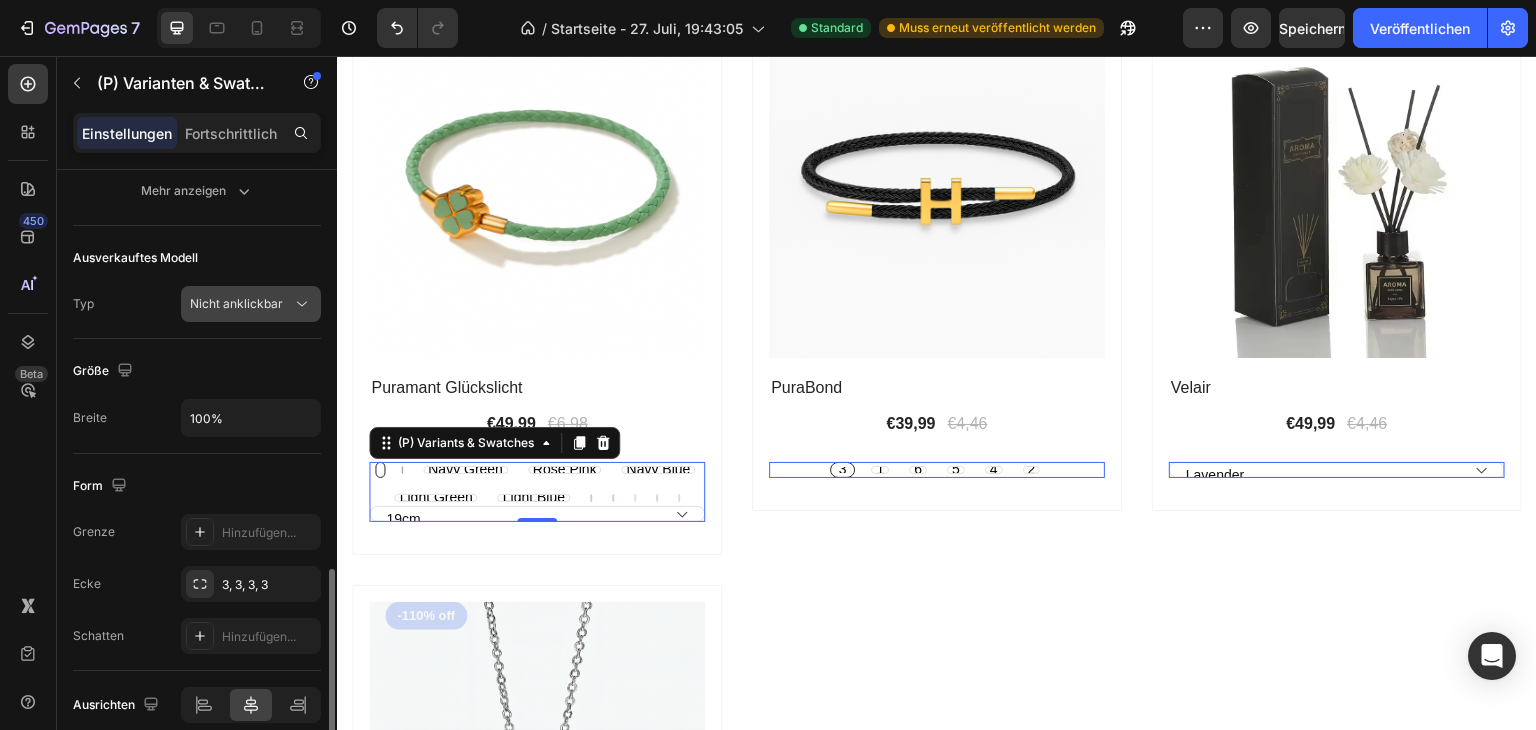 click on "Nicht anklickbar" 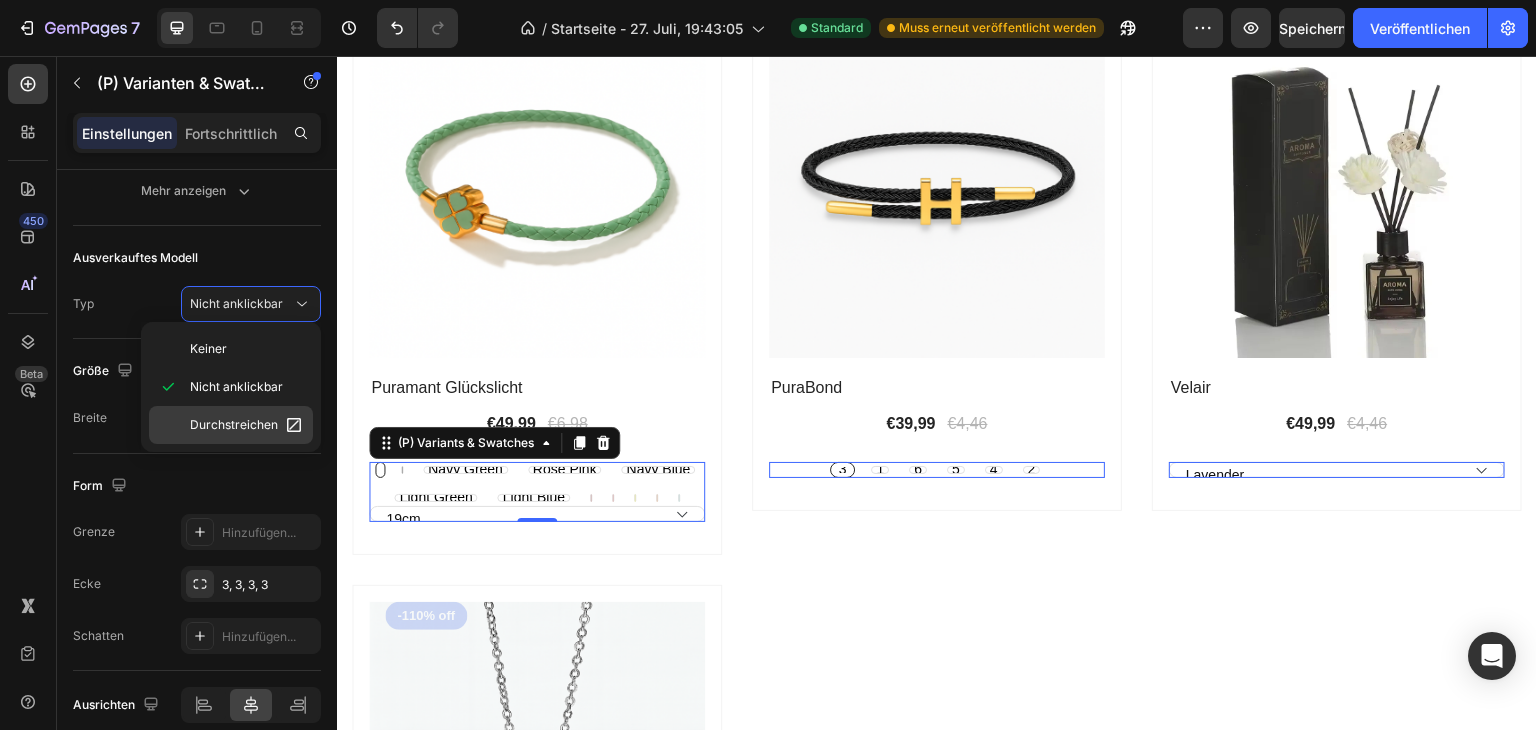 click on "Durchstreichen" at bounding box center [234, 424] 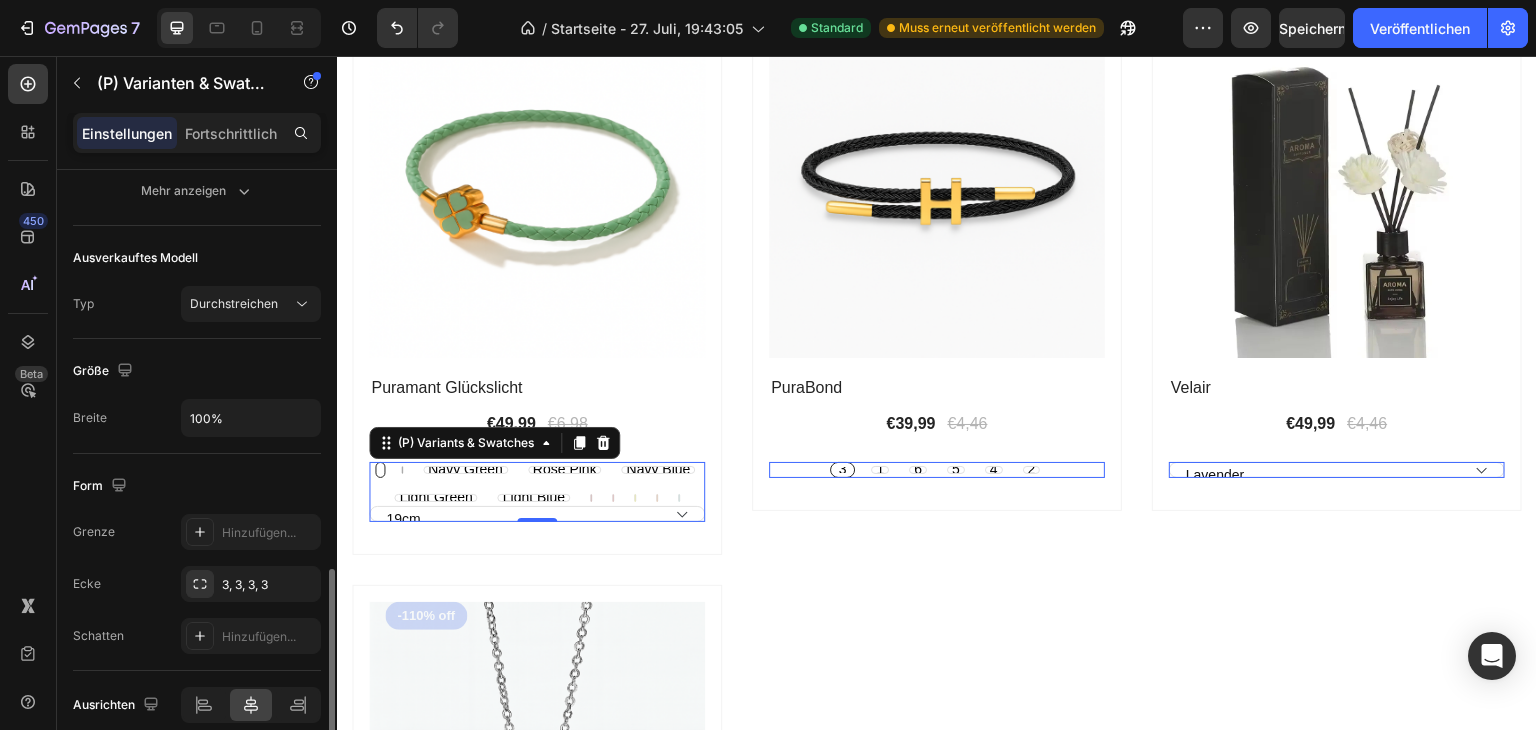 click on "Größe Breite [NUMBER]%" 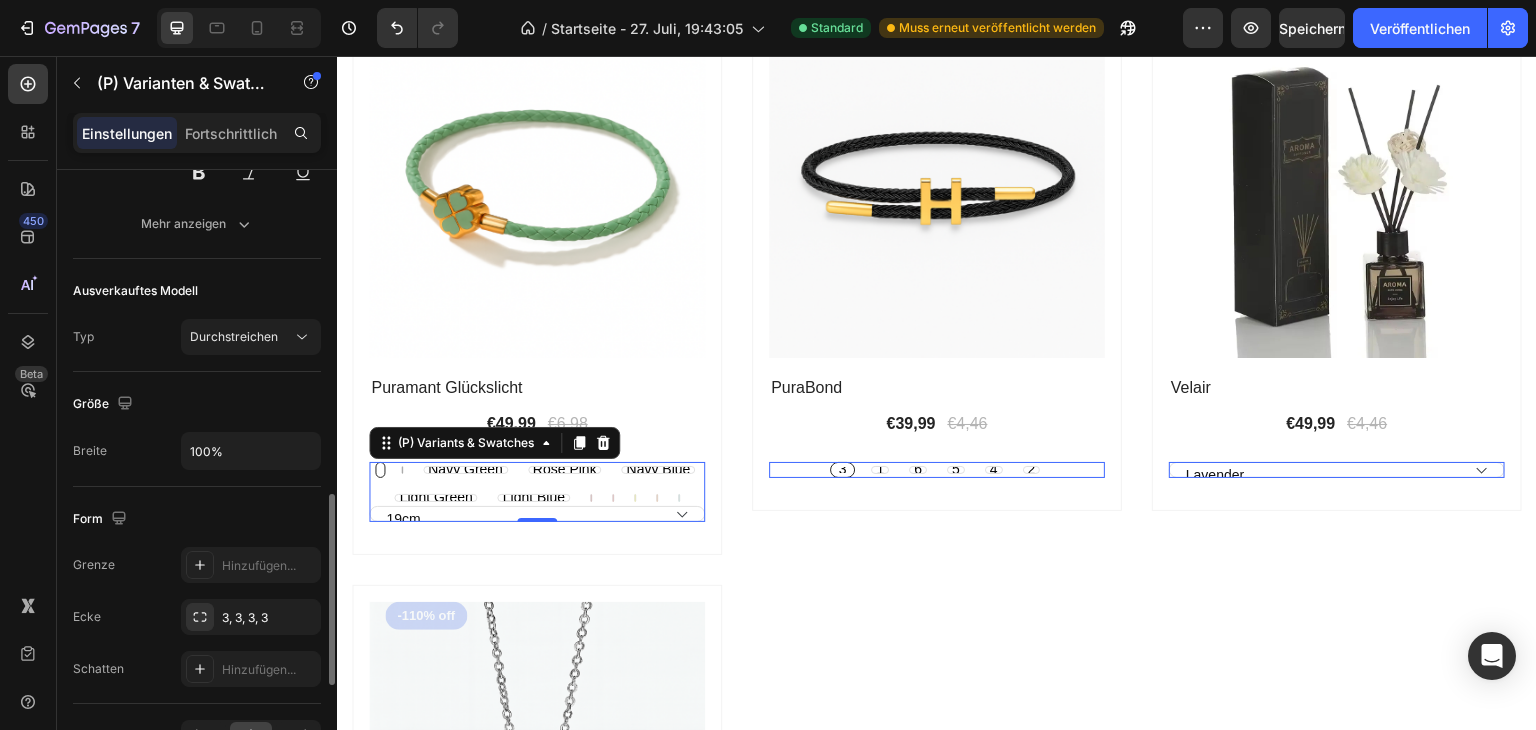 scroll, scrollTop: 1204, scrollLeft: 0, axis: vertical 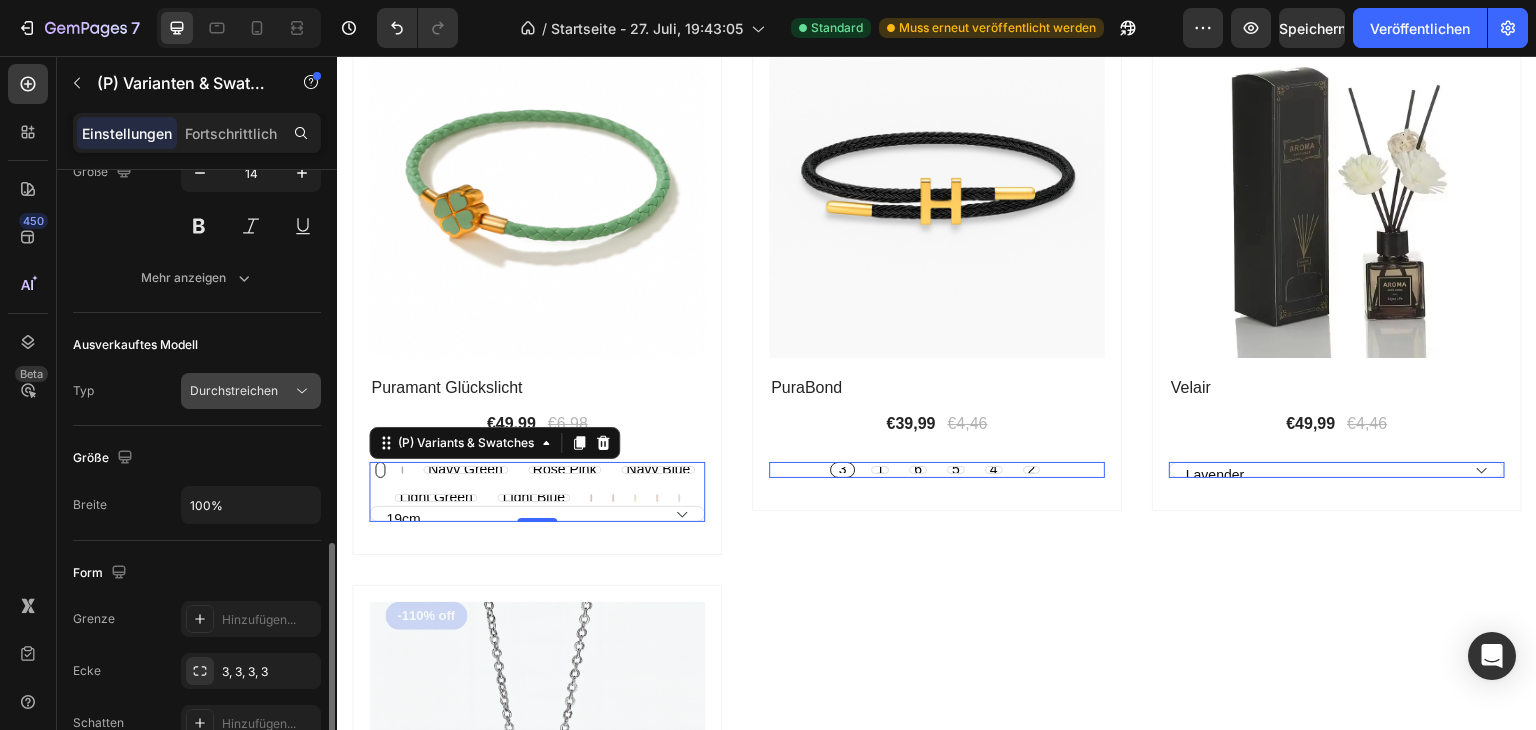 click on "Durchstreichen" at bounding box center (251, 391) 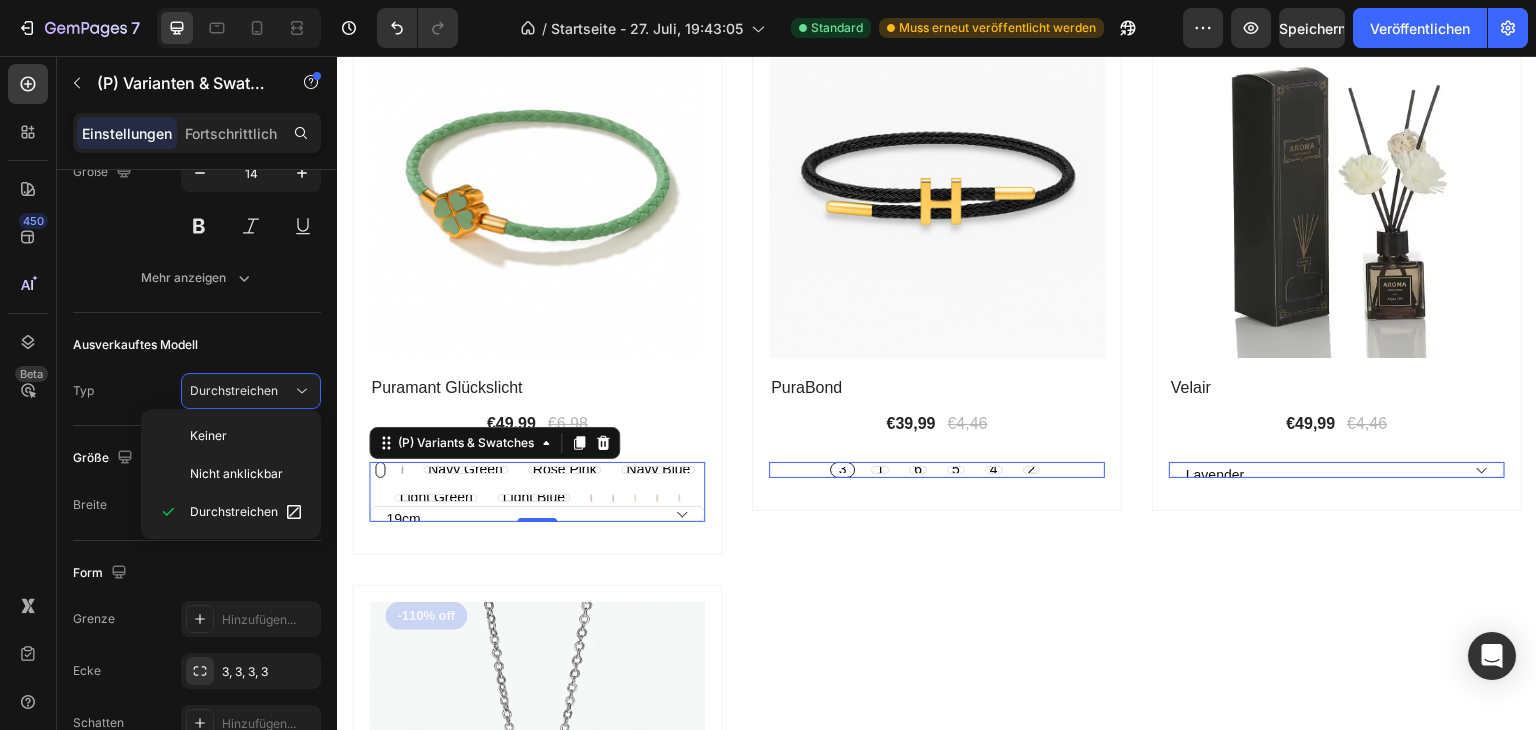 click on "Keiner Nicht anklickbar Durchstreichen" 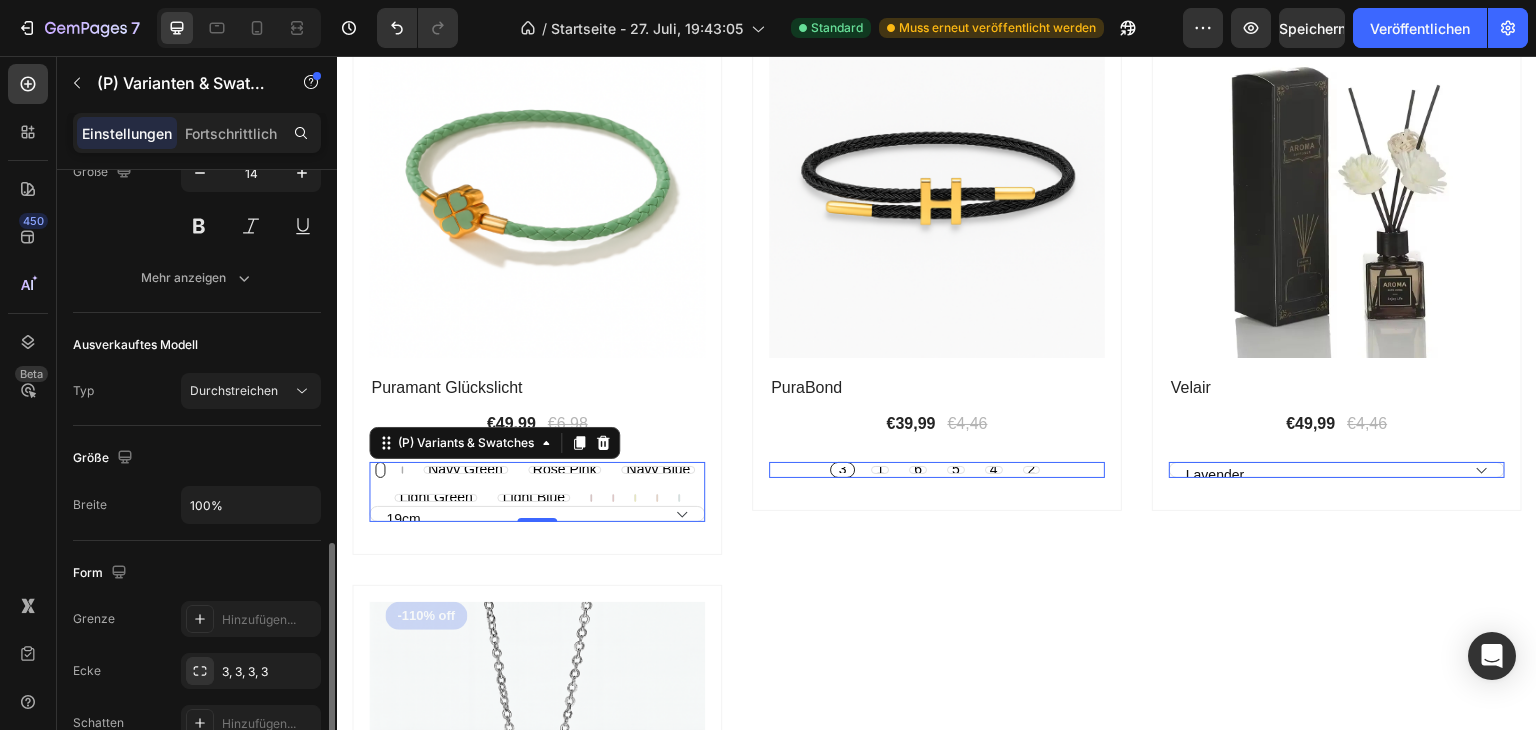 click on "Typ Durchstreichen" at bounding box center (197, 391) 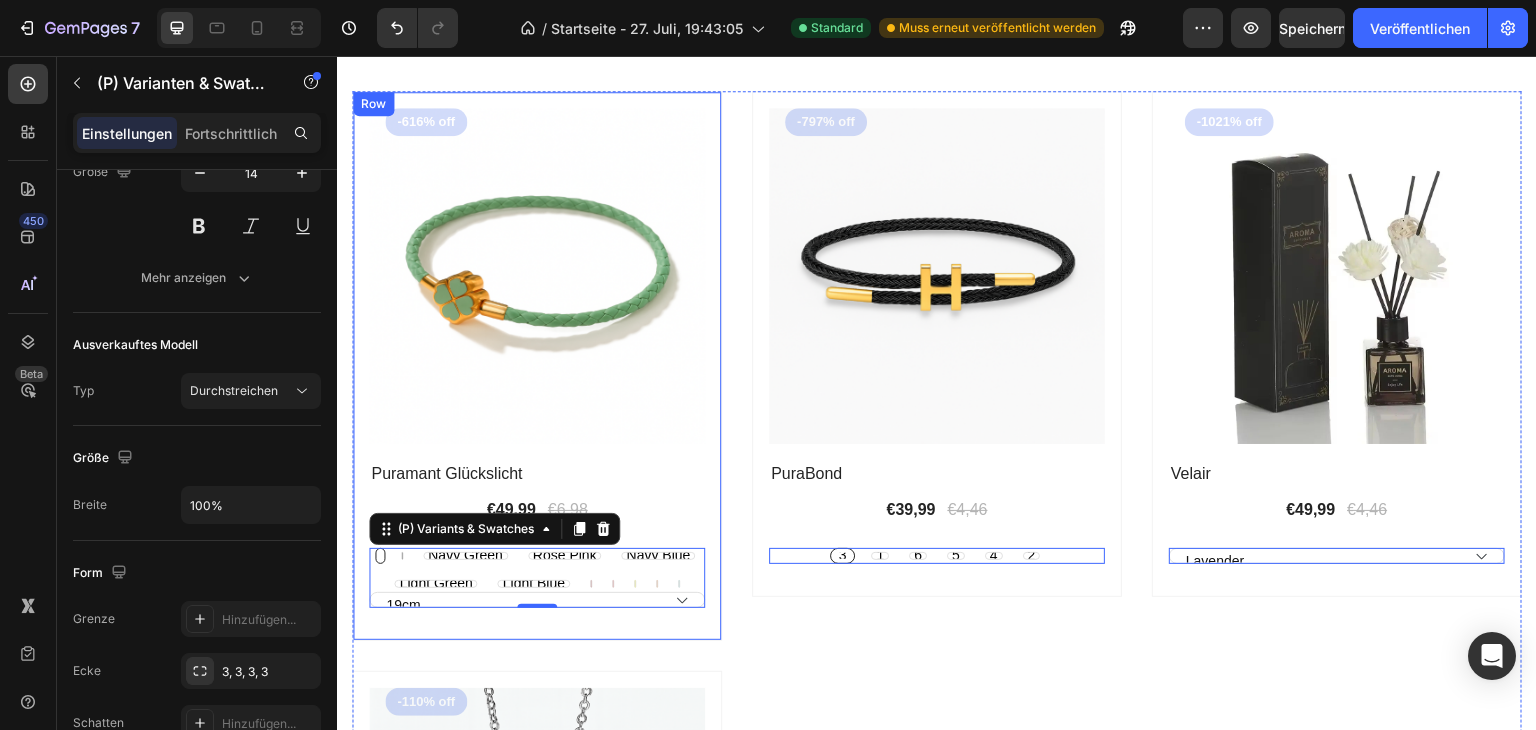 scroll, scrollTop: 5842, scrollLeft: 0, axis: vertical 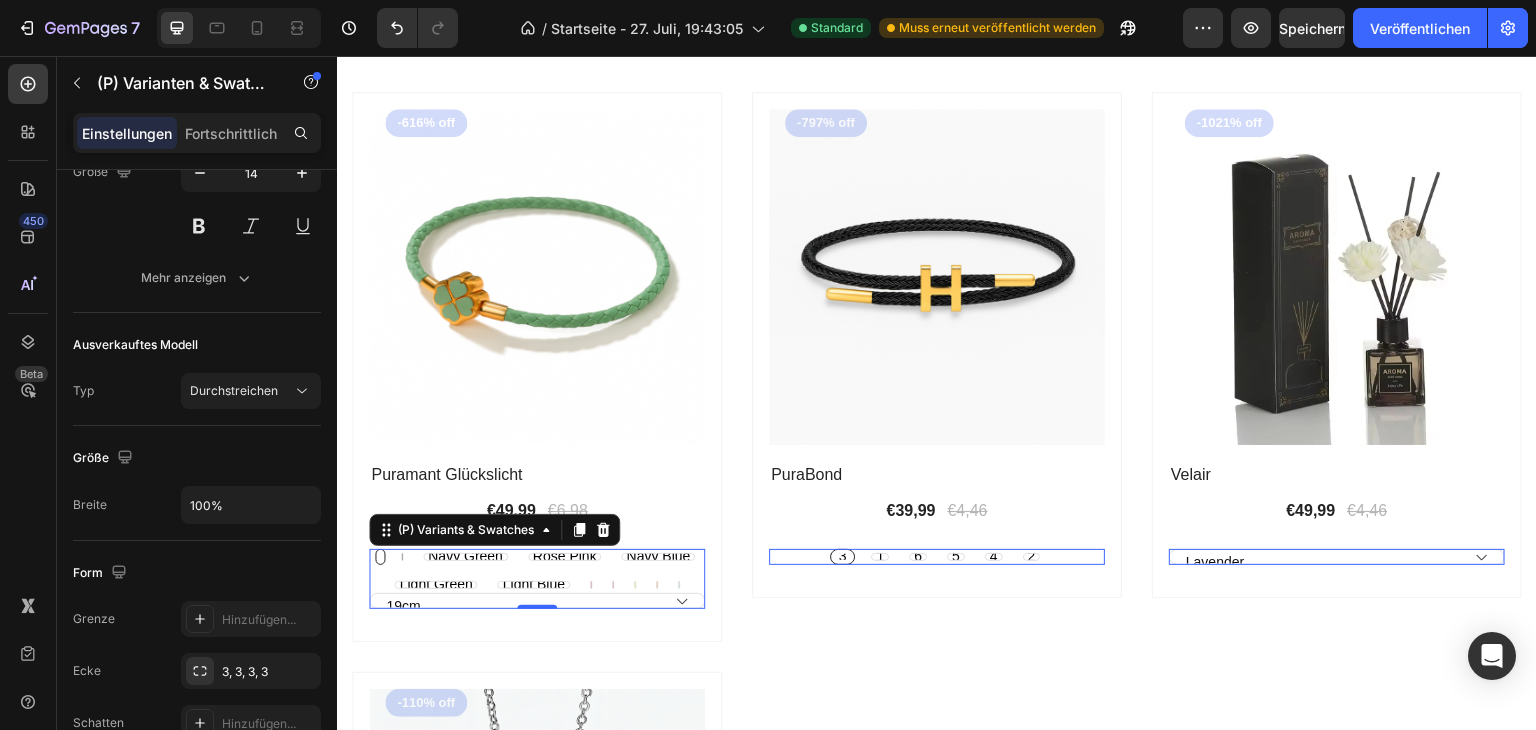 click at bounding box center (402, 557) 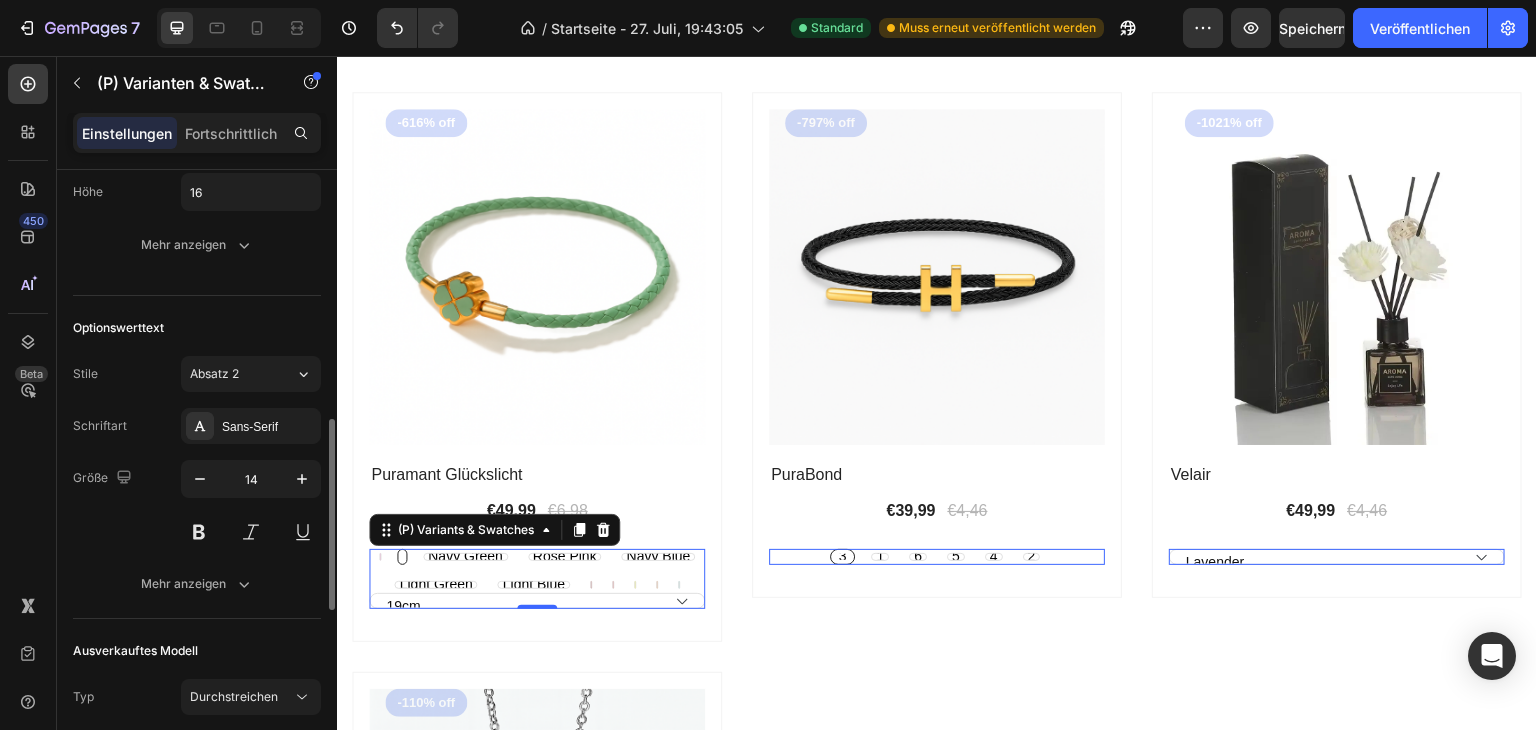 scroll, scrollTop: 874, scrollLeft: 0, axis: vertical 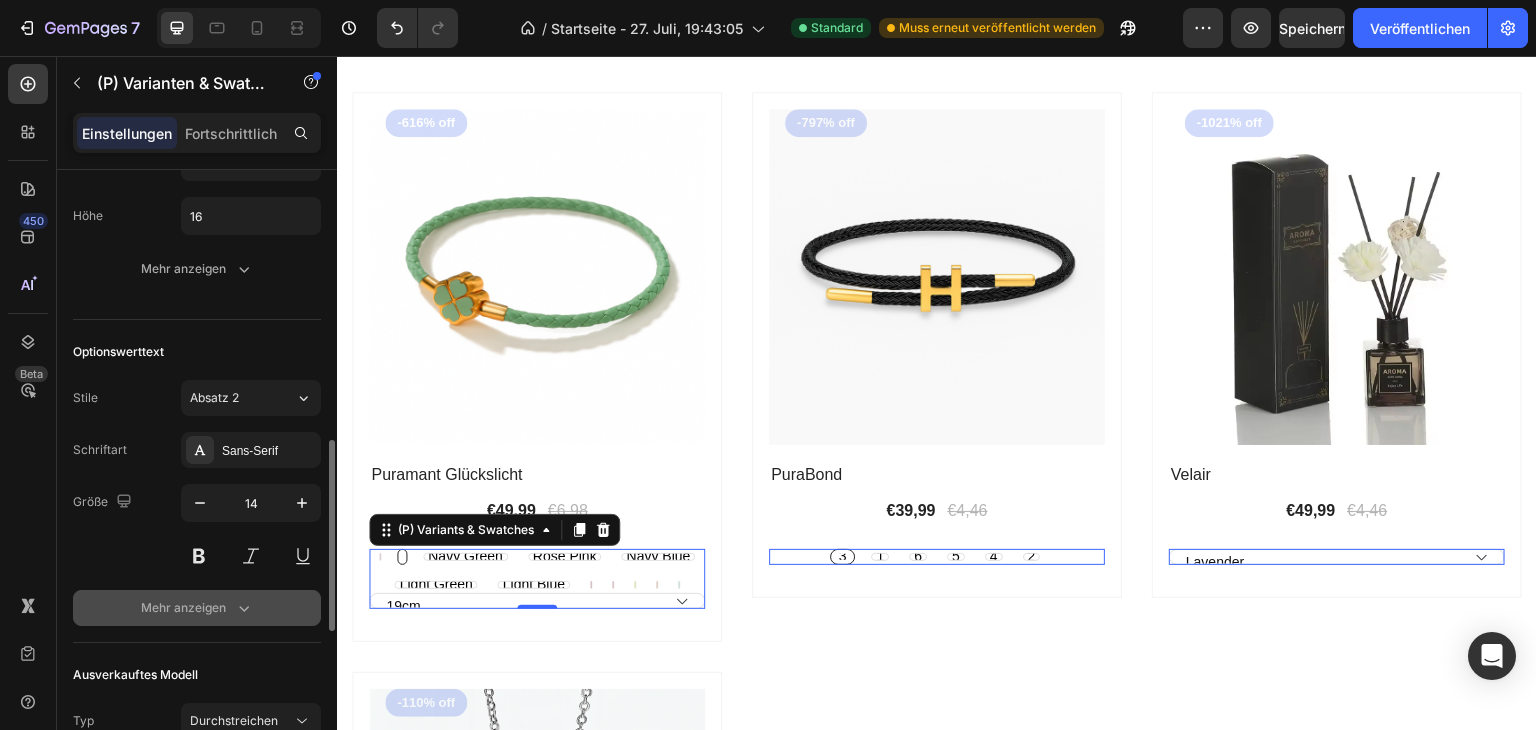 click on "Mehr anzeigen" at bounding box center [197, 608] 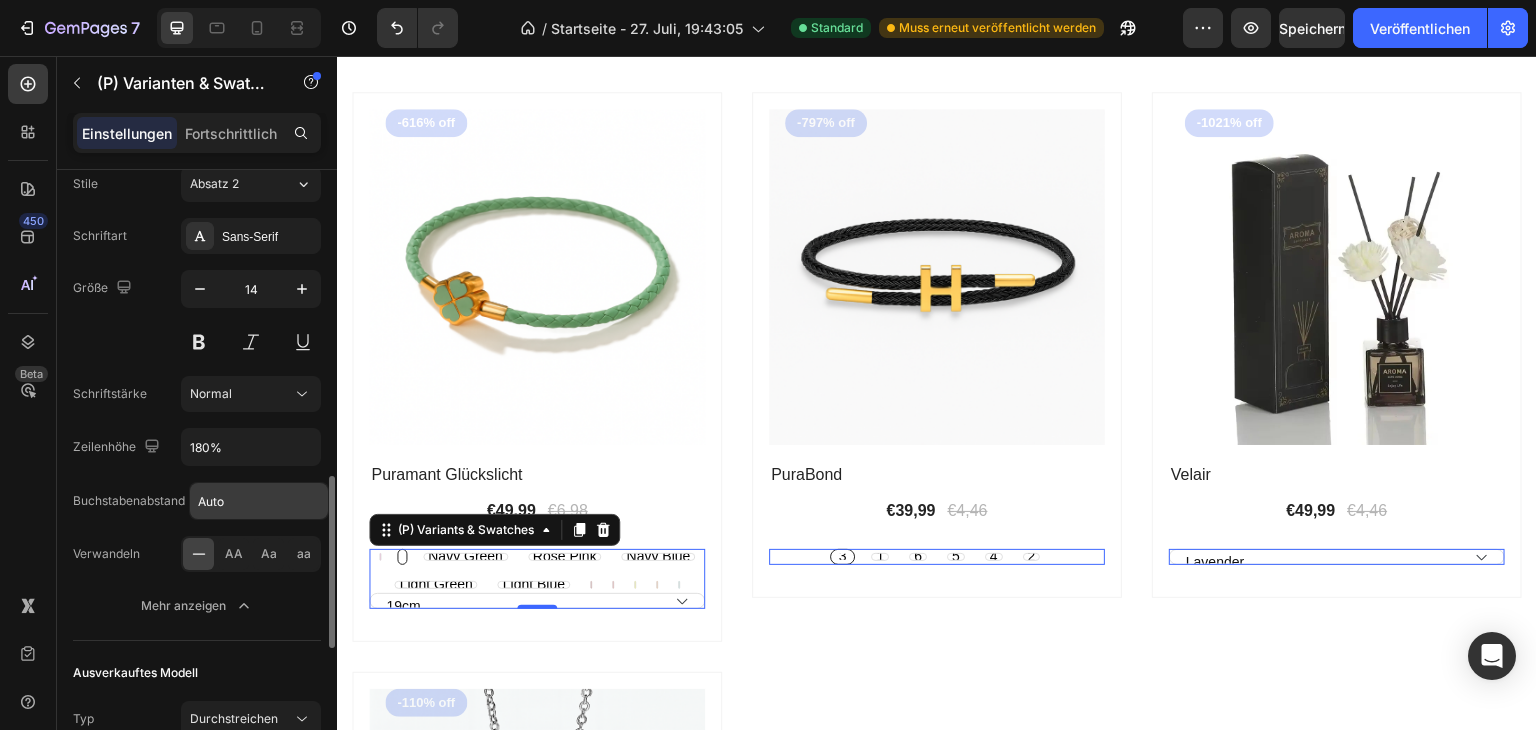 scroll, scrollTop: 1089, scrollLeft: 0, axis: vertical 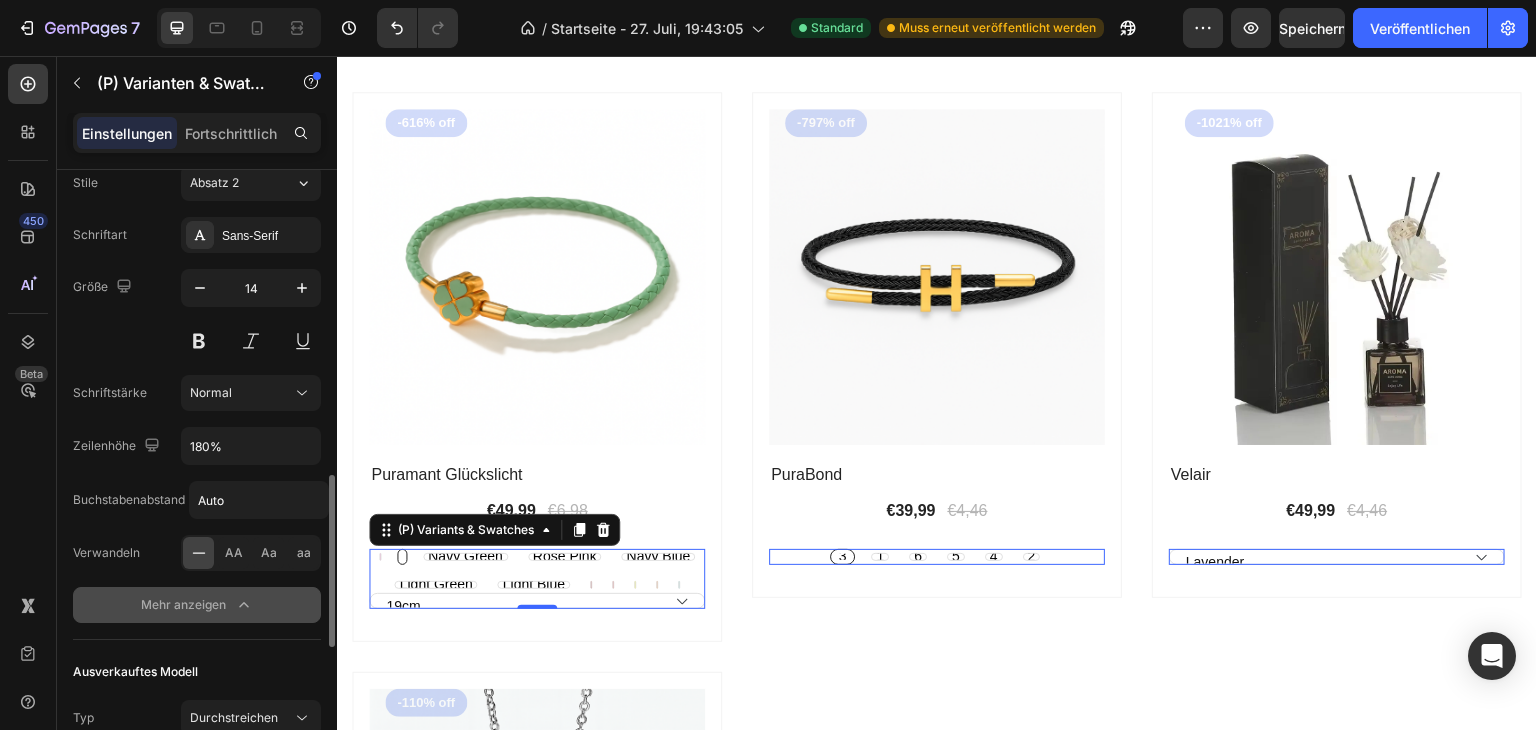 click on "Mehr anzeigen" at bounding box center (197, 605) 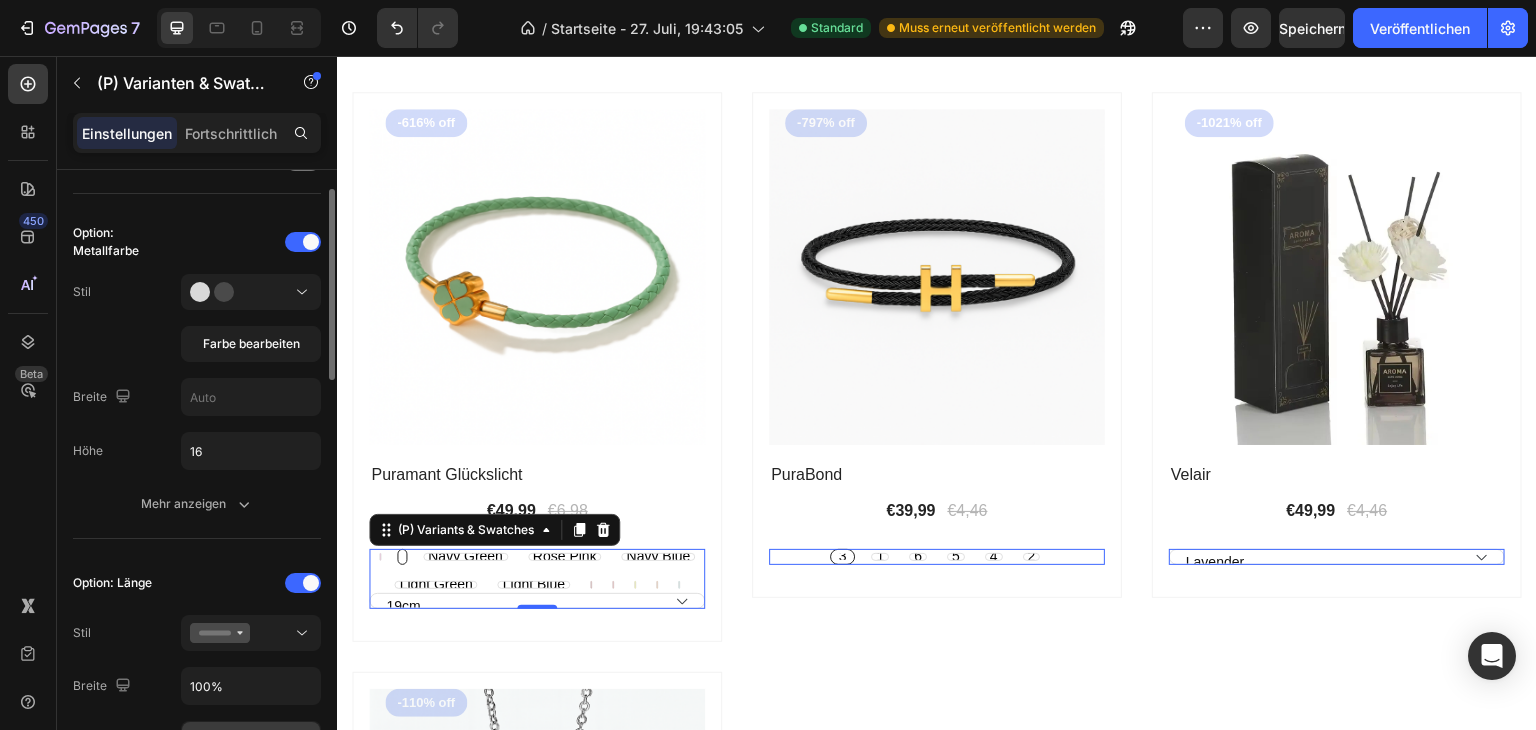 scroll, scrollTop: 278, scrollLeft: 0, axis: vertical 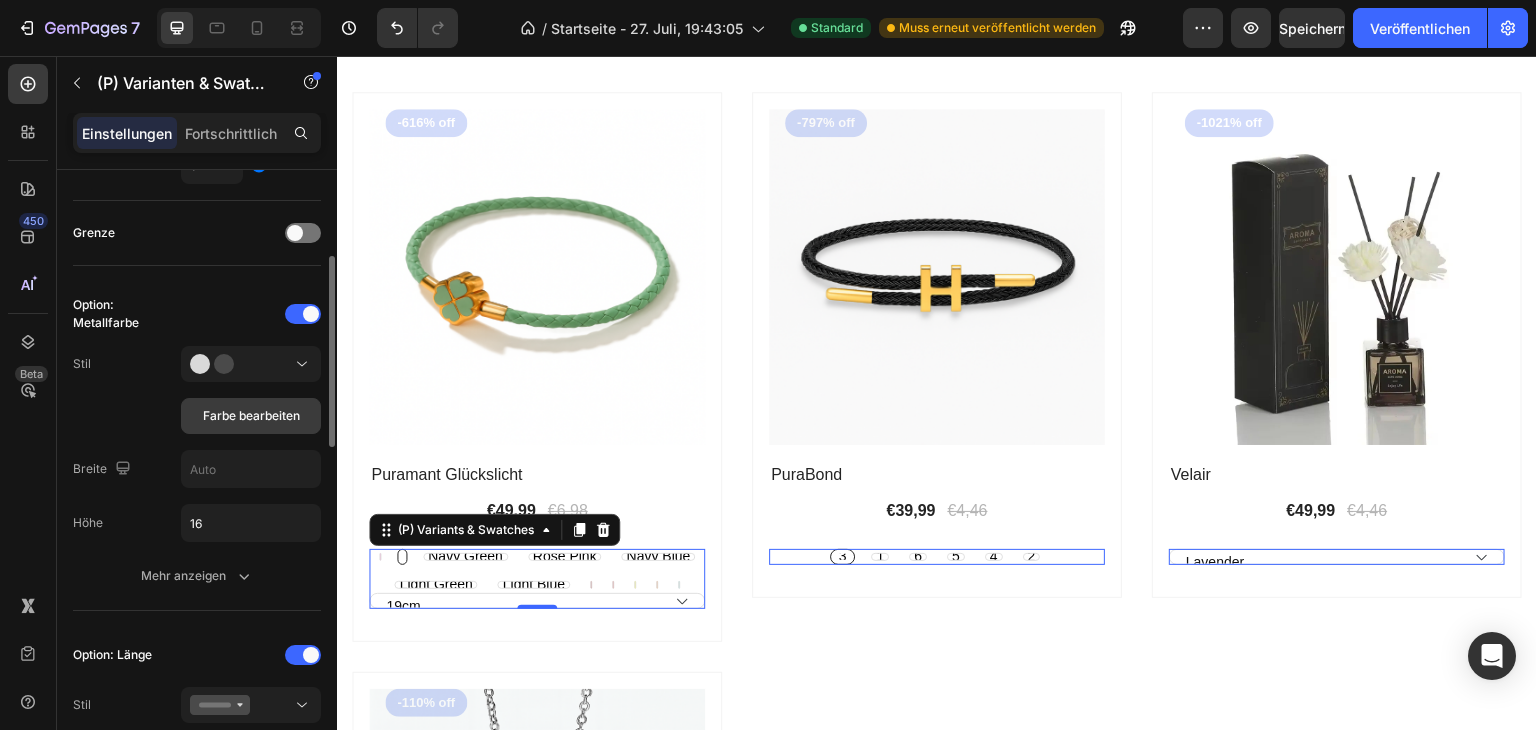 click on "Farbe bearbeiten" 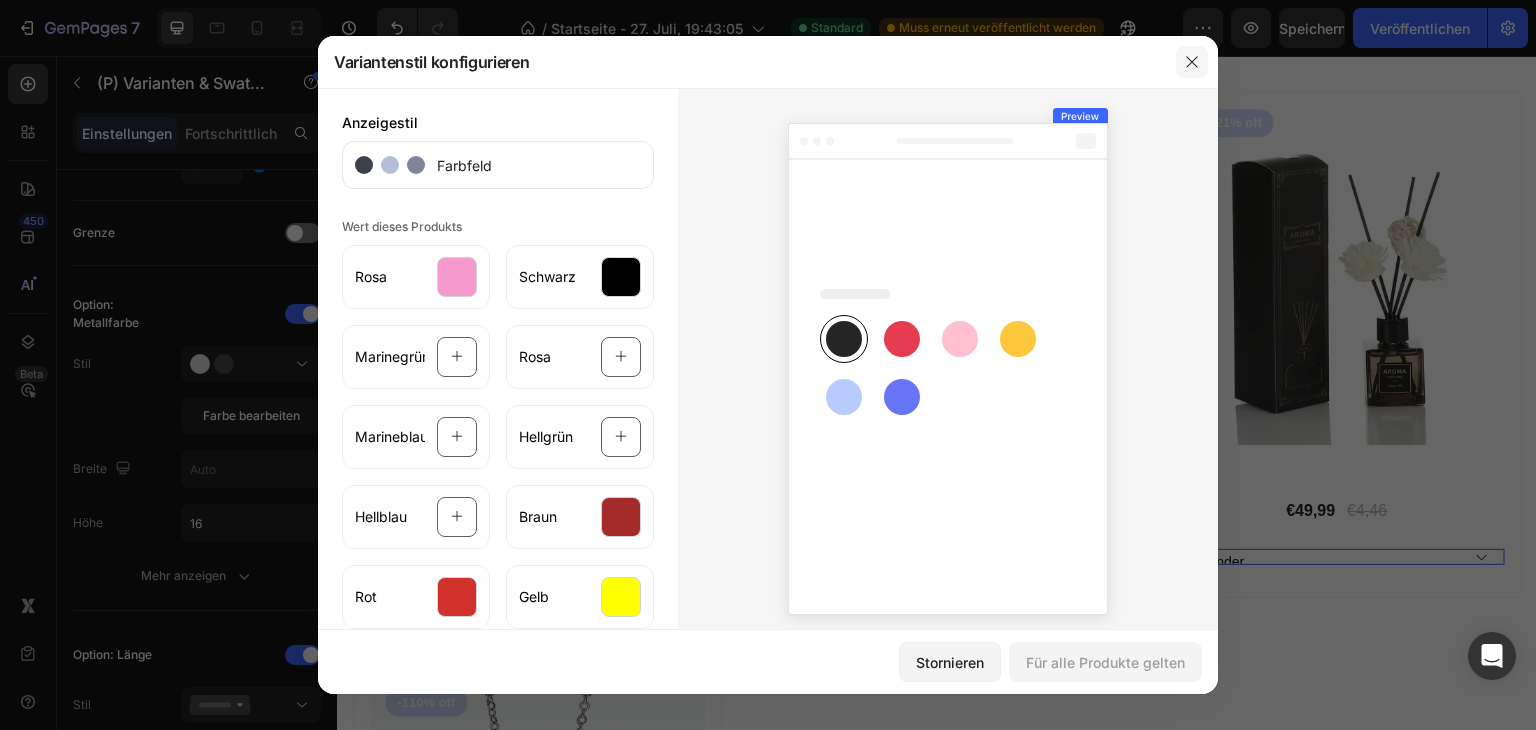 click at bounding box center [1192, 62] 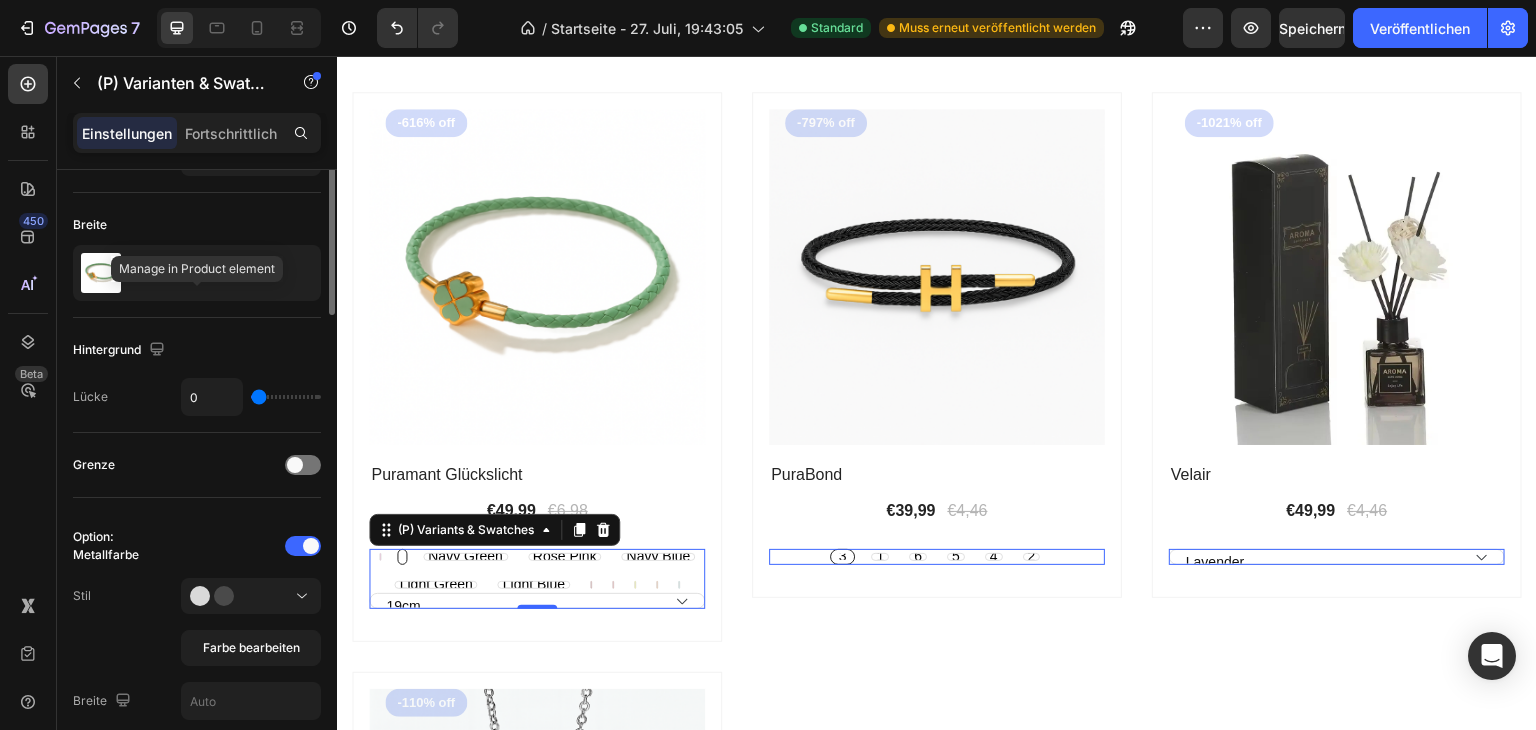 scroll, scrollTop: 0, scrollLeft: 0, axis: both 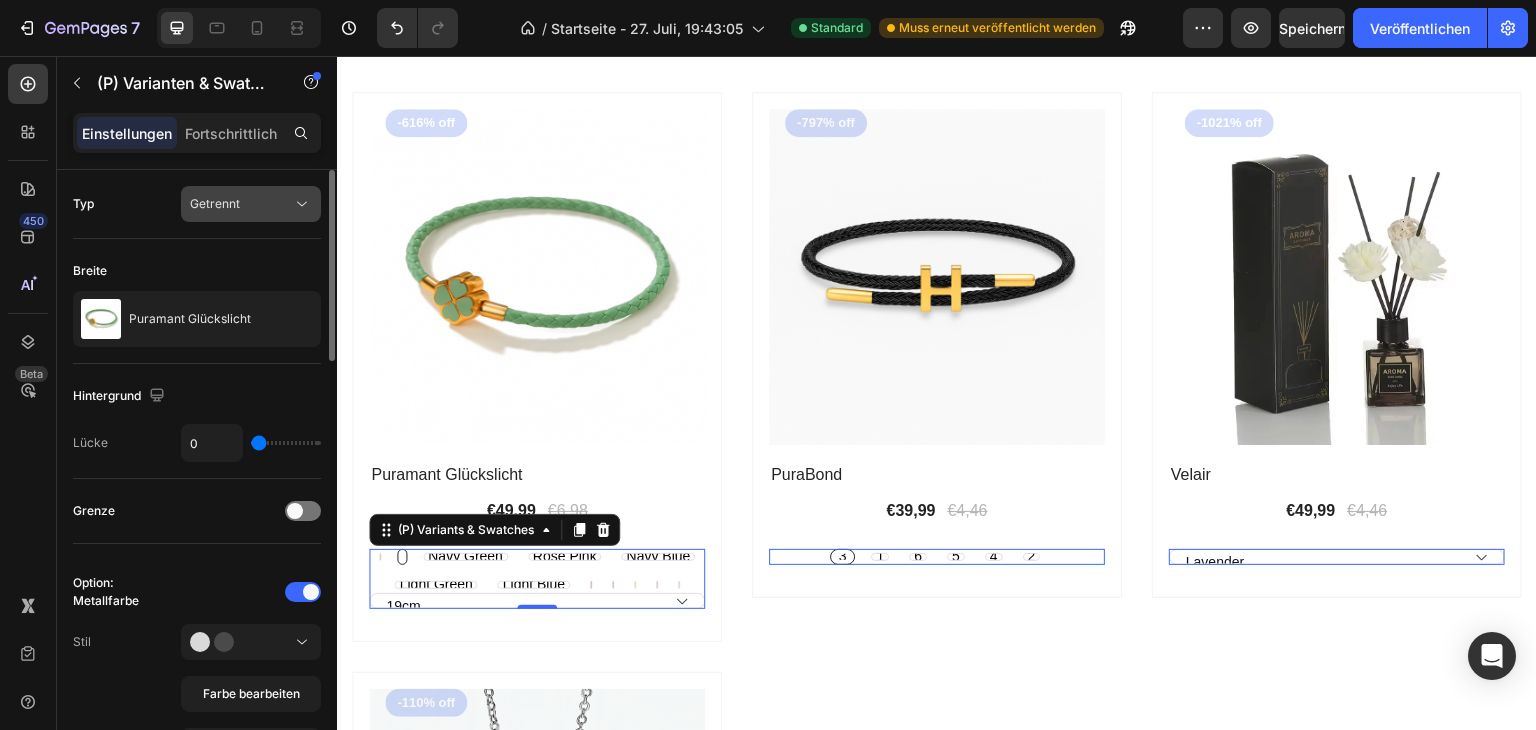 click on "Getrennt" at bounding box center (241, 204) 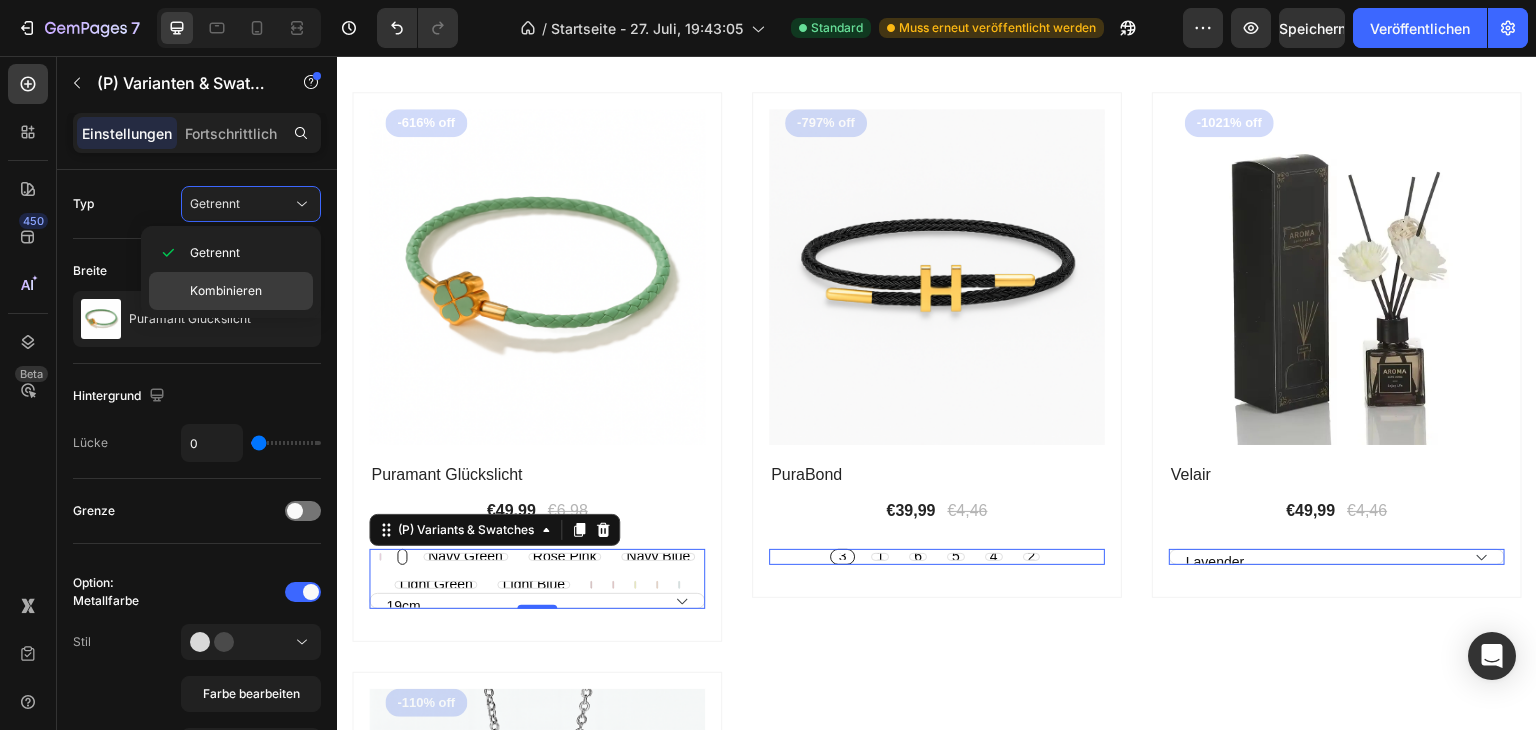 click on "Kombinieren" 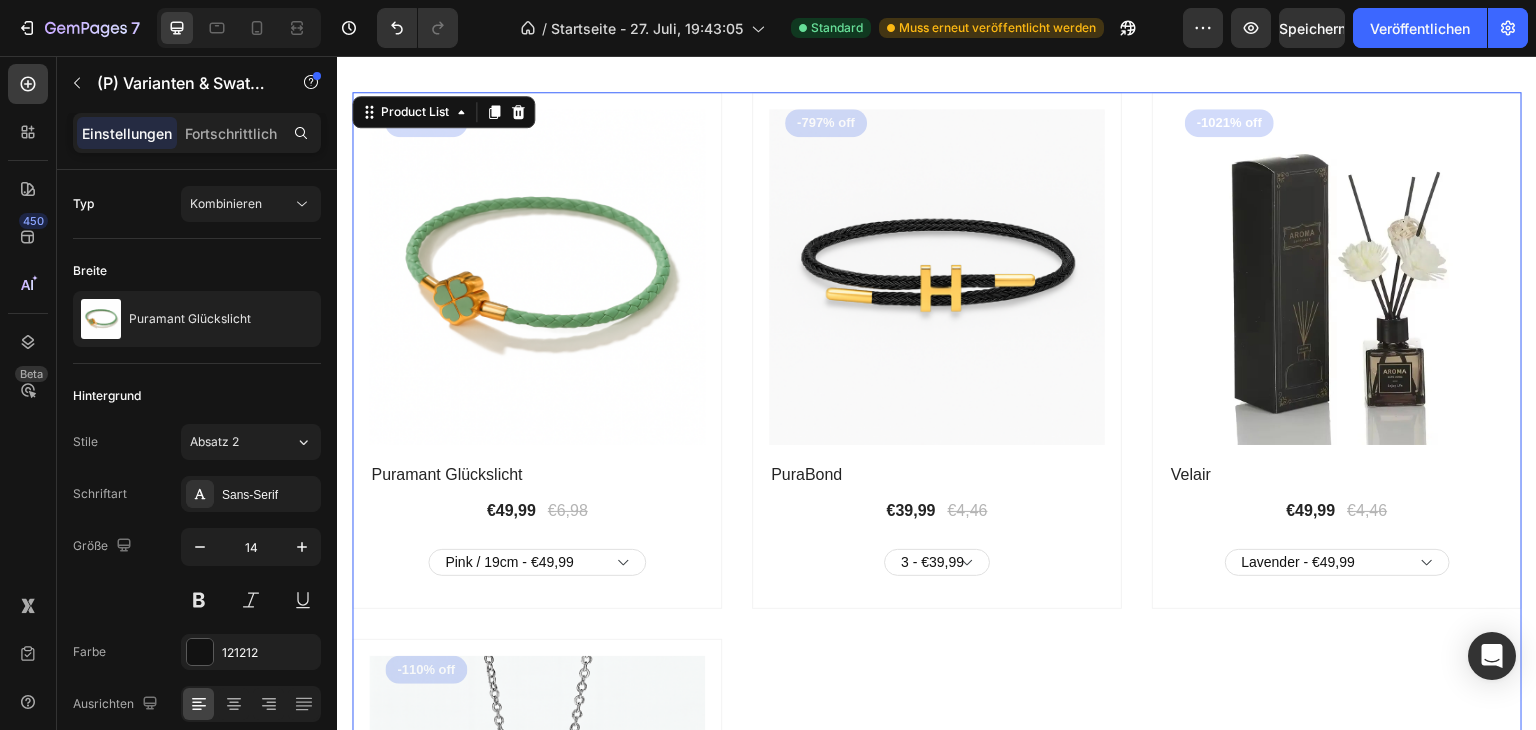 click on "(P) Images -616% off Product Badge Row Puramant Glückslicht (P) Title €49,99 (P) Price (P) Price €6,98 (P) Price (P) Price Row   Pink / 19cm - €49,99  Pink / 20cm - €49,99  Pink / 21cm - €49,99  Pink / 16cm - €49,99  Pink / 17cm - €49,99  Pink / 18cm - €49,99  Black / 19cm - €49,99  Black / 20cm - €49,99  Black / 21cm - €49,99  Black / 16cm - €49,99  Black / 17cm - €49,99  Black / 18cm - €49,99  Navy Green / 19cm - €49,99  Navy Green / 20cm - €49,99  Navy Green / 21cm - €49,99  Navy Green / 16cm - €49,99  Navy Green / 17cm - €49,99  Navy Green / 18cm - €49,99  Rose Pink / 19cm - €49,99  Rose Pink / 20cm - €49,99  Rose Pink / 21cm - €49,99  Rose Pink / 16cm - €49,99  Rose Pink / 17cm - €49,99  Rose Pink / 18cm - €49,99  Navy Blue / 19cm - €49,99  Navy Blue / 20cm - €49,99  Navy Blue / 21cm - €49,99  Navy Blue / 16cm - €49,99  Navy Blue / 17cm - €49,99  Navy Blue / 18cm - €49,99  Light Green / 19cm - €49,99  Light Green / 20cm - €49,99  Row" at bounding box center (937, 624) 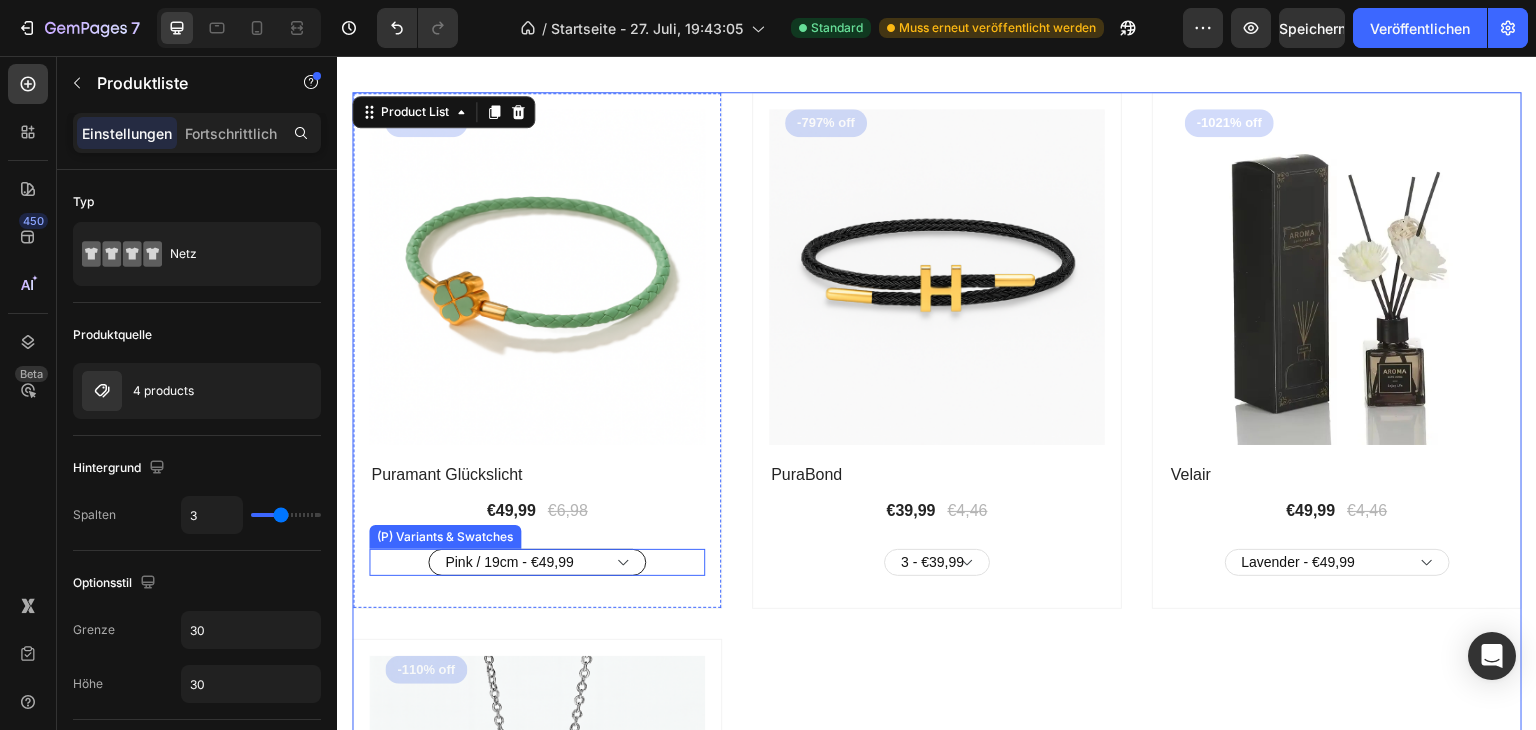 click on "Pink / 19cm - €49,99  Pink / 20cm - €49,99  Pink / 21cm - €49,99  Pink / 16cm - €49,99  Pink / 17cm - €49,99  Pink / 18cm - €49,99  Black / 19cm - €49,99  Black / 20cm - €49,99  Black / 21cm - €49,99  Black / 16cm - €49,99  Black / 17cm - €49,99  Black / 18cm - €49,99  Navy Green / 19cm - €49,99  Navy Green / 20cm - €49,99  Navy Green / 21cm - €49,99  Navy Green / 16cm - €49,99  Navy Green / 17cm - €49,99  Navy Green / 18cm - €49,99  Rose Pink / 19cm - €49,99  Rose Pink / 20cm - €49,99  Rose Pink / 21cm - €49,99  Rose Pink / 16cm - €49,99  Rose Pink / 17cm - €49,99  Rose Pink / 18cm - €49,99  Navy Blue / 19cm - €49,99  Navy Blue / 20cm - €49,99  Navy Blue / 21cm - €49,99  Navy Blue / 16cm - €49,99  Navy Blue / 17cm - €49,99  Navy Blue / 18cm - €49,99  Light Green / 19cm - €49,99  Light Green / 20cm - €49,99  Light Green / 21cm - €49,99  Light Green / 16cm - €49,99  Light Green / 17cm - €49,99  Light Green / 18cm - €49,99" at bounding box center [537, 562] 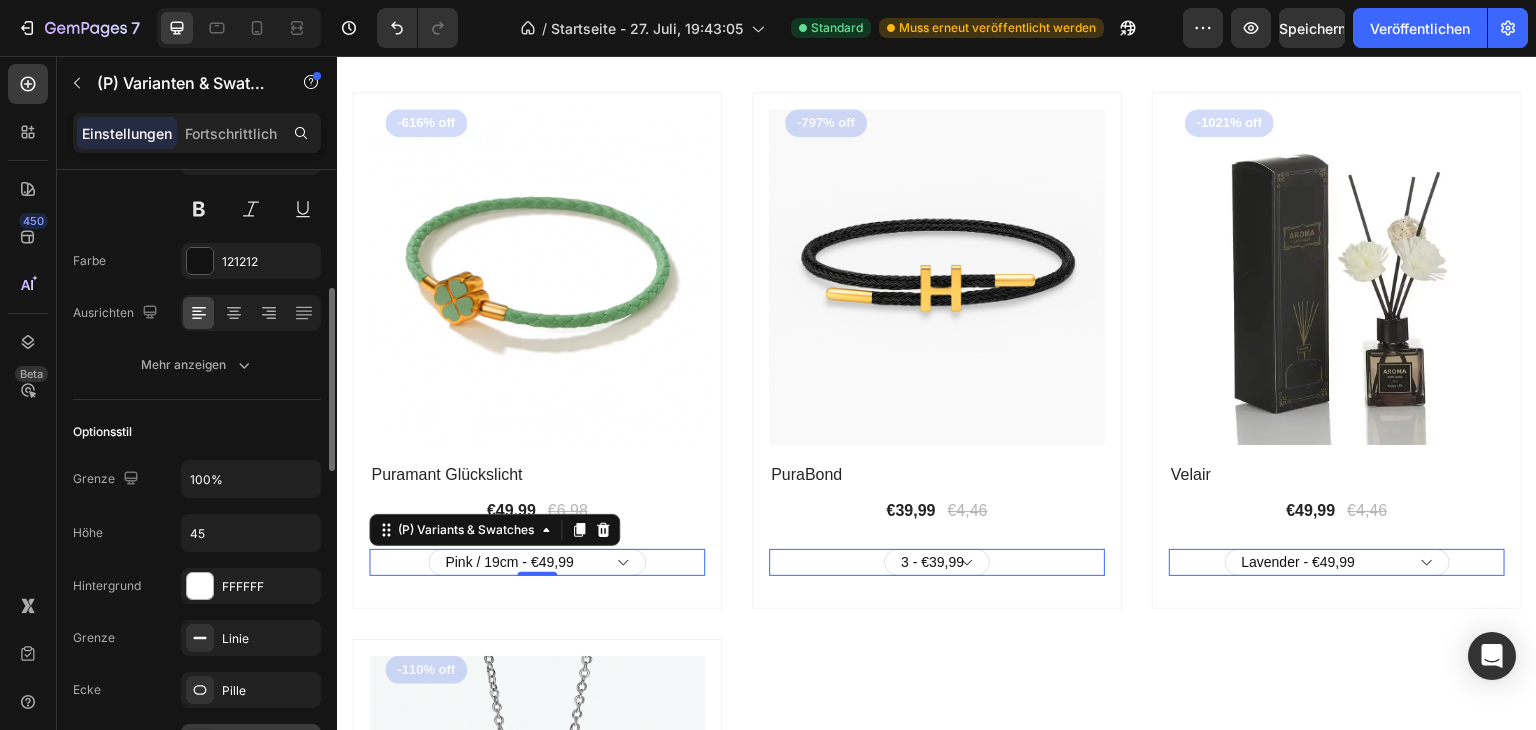 scroll, scrollTop: 390, scrollLeft: 0, axis: vertical 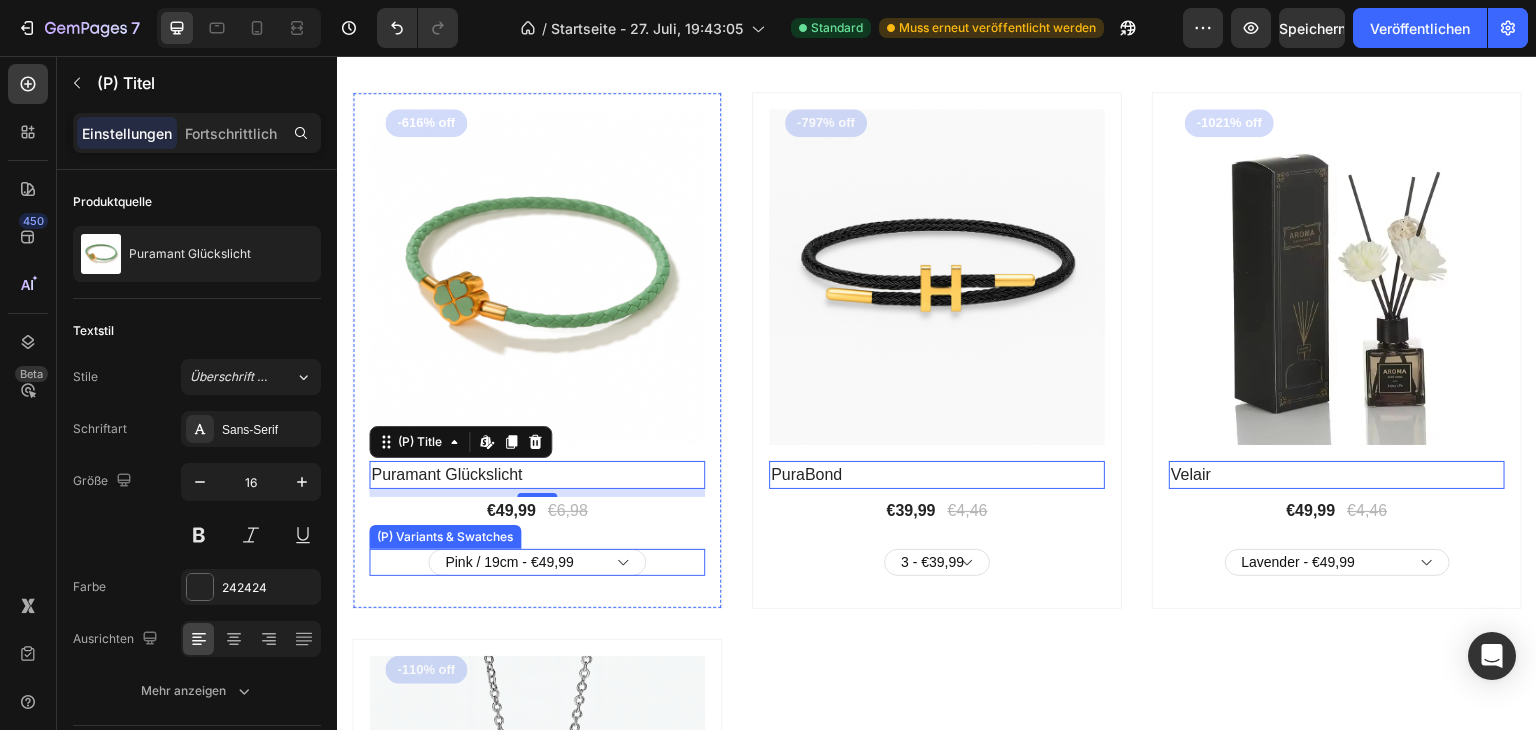click on "Pink / 19cm - €49,99  Pink / 20cm - €49,99  Pink / 21cm - €49,99  Pink / 16cm - €49,99  Pink / 17cm - €49,99  Pink / 18cm - €49,99  Black / 19cm - €49,99  Black / 20cm - €49,99  Black / 21cm - €49,99  Black / 16cm - €49,99  Black / 17cm - €49,99  Black / 18cm - €49,99  Navy Green / 19cm - €49,99  Navy Green / 20cm - €49,99  Navy Green / 21cm - €49,99  Navy Green / 16cm - €49,99  Navy Green / 17cm - €49,99  Navy Green / 18cm - €49,99  Rose Pink / 19cm - €49,99  Rose Pink / 20cm - €49,99  Rose Pink / 21cm - €49,99  Rose Pink / 16cm - €49,99  Rose Pink / 17cm - €49,99  Rose Pink / 18cm - €49,99  Navy Blue / 19cm - €49,99  Navy Blue / 20cm - €49,99  Navy Blue / 21cm - €49,99  Navy Blue / 16cm - €49,99  Navy Blue / 17cm - €49,99  Navy Blue / 18cm - €49,99  Light Green / 19cm - €49,99  Light Green / 20cm - €49,99  Light Green / 21cm - €49,99  Light Green / 16cm - €49,99  Light Green / 17cm - €49,99  Light Green / 18cm - €49,99" at bounding box center (537, 562) 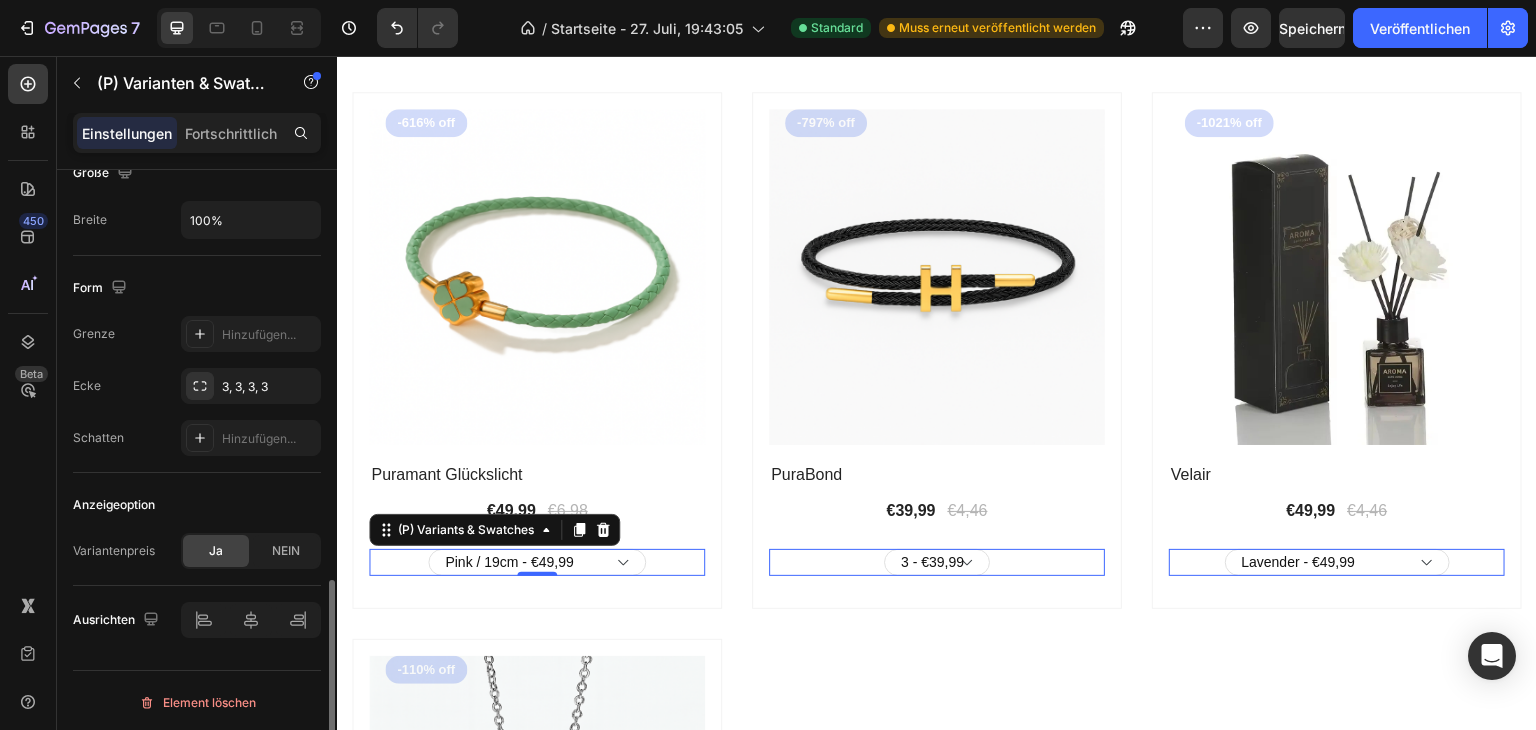 scroll, scrollTop: 1441, scrollLeft: 0, axis: vertical 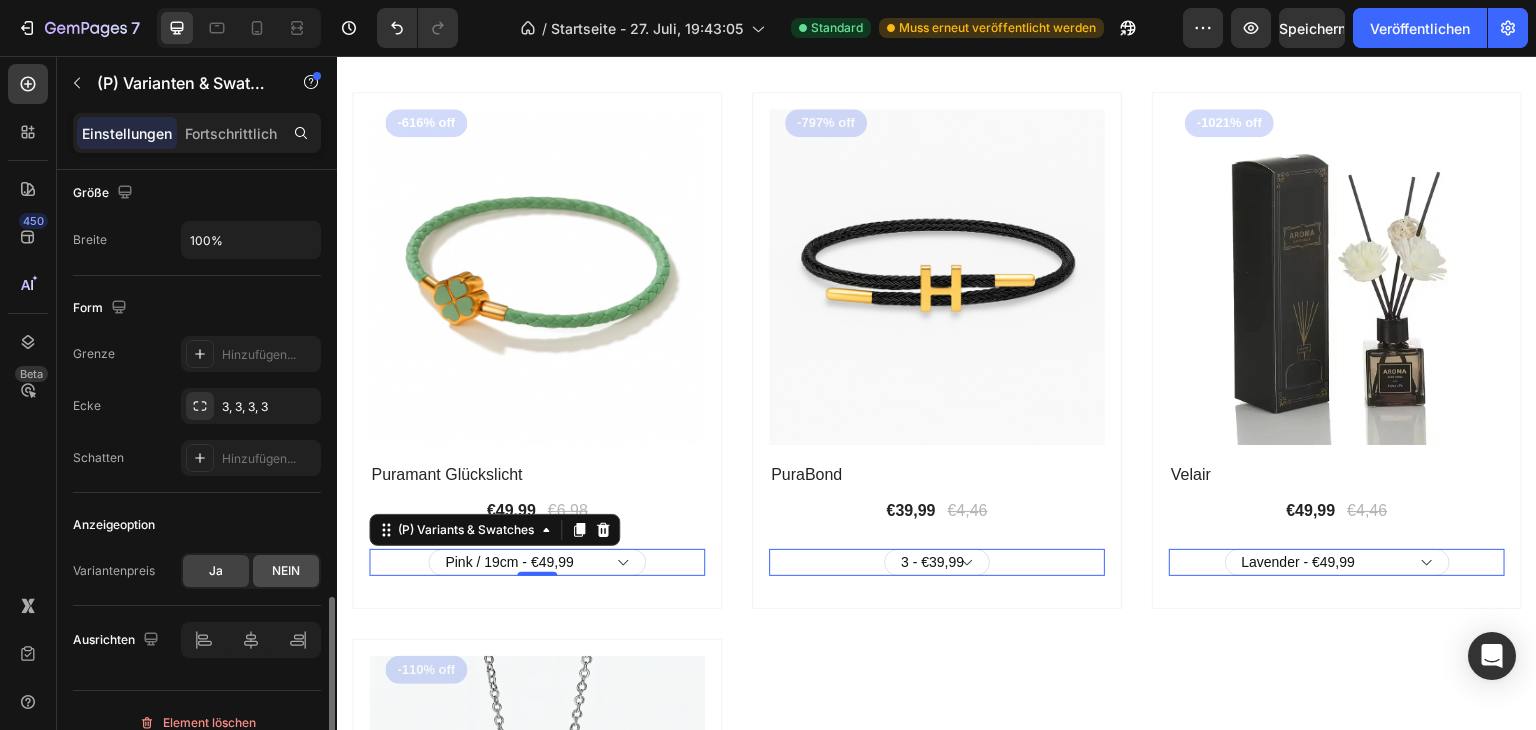 click on "NEIN" at bounding box center [286, 570] 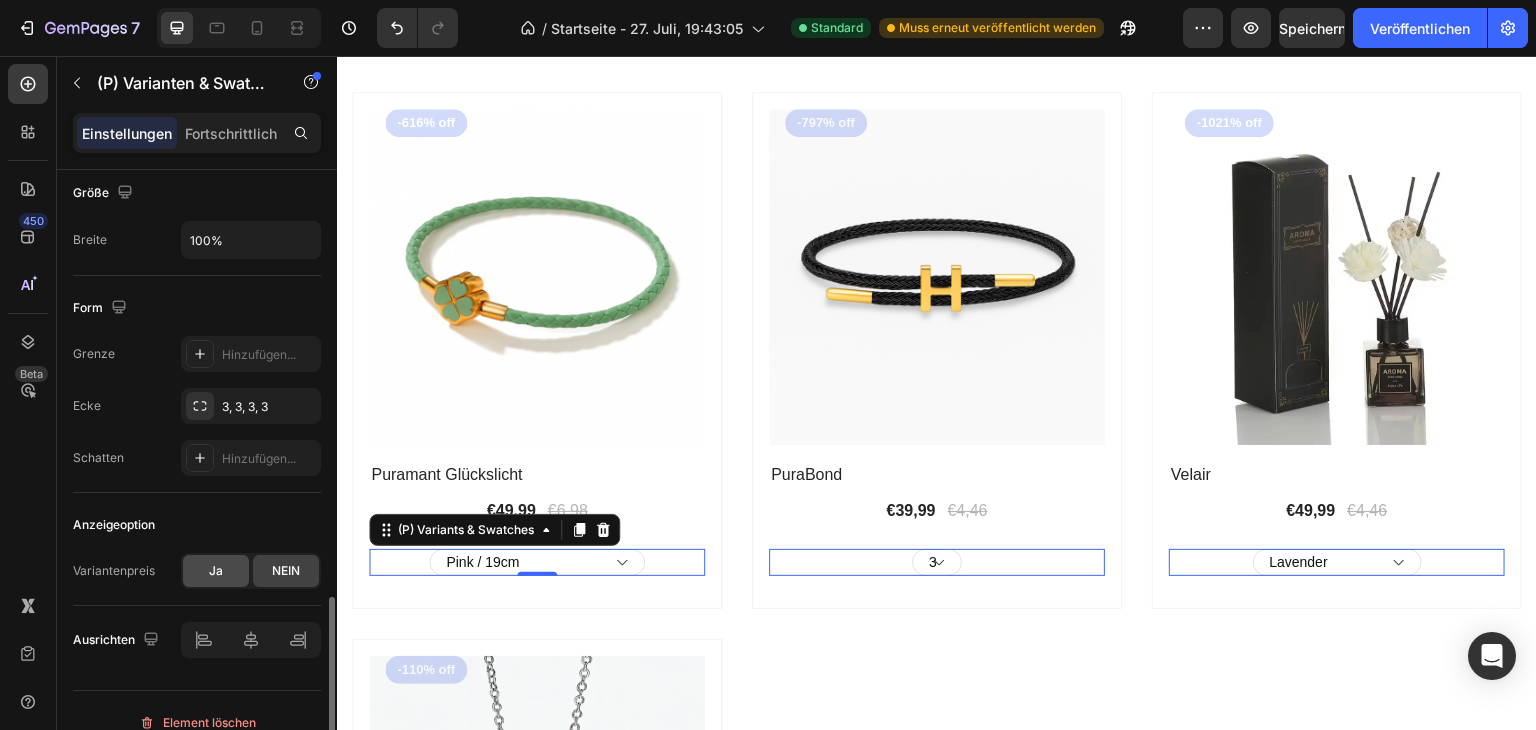 click on "Ja" 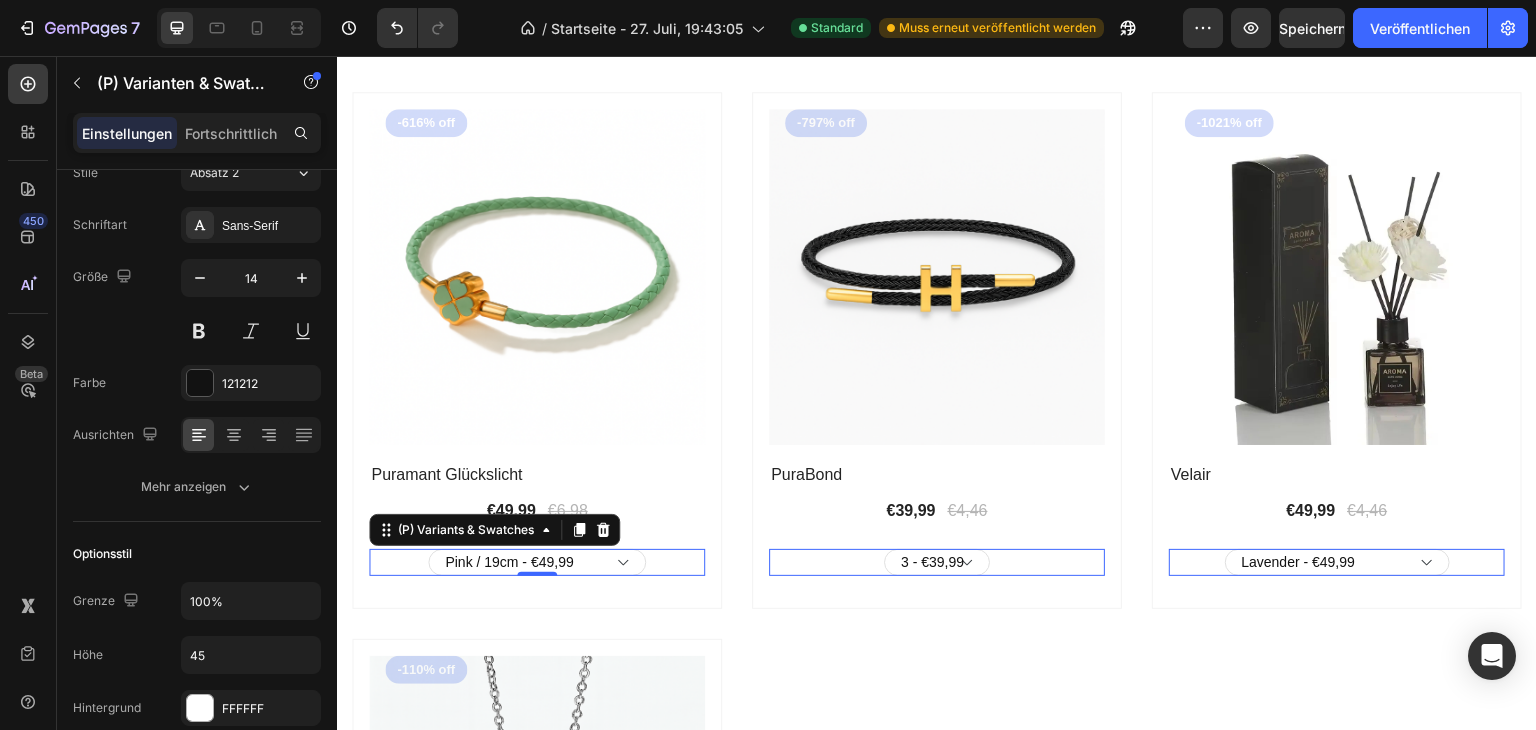 scroll, scrollTop: 0, scrollLeft: 0, axis: both 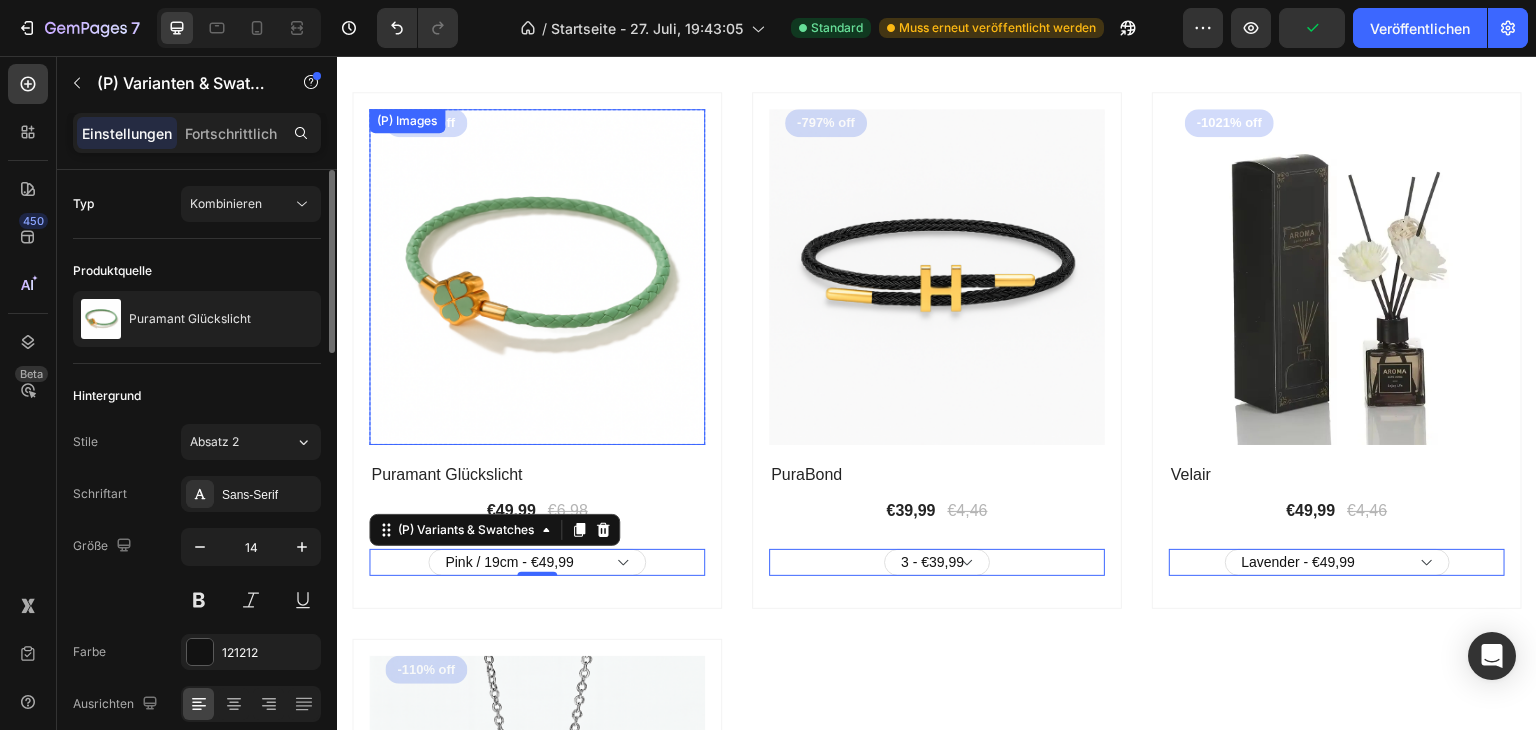 click at bounding box center (537, 277) 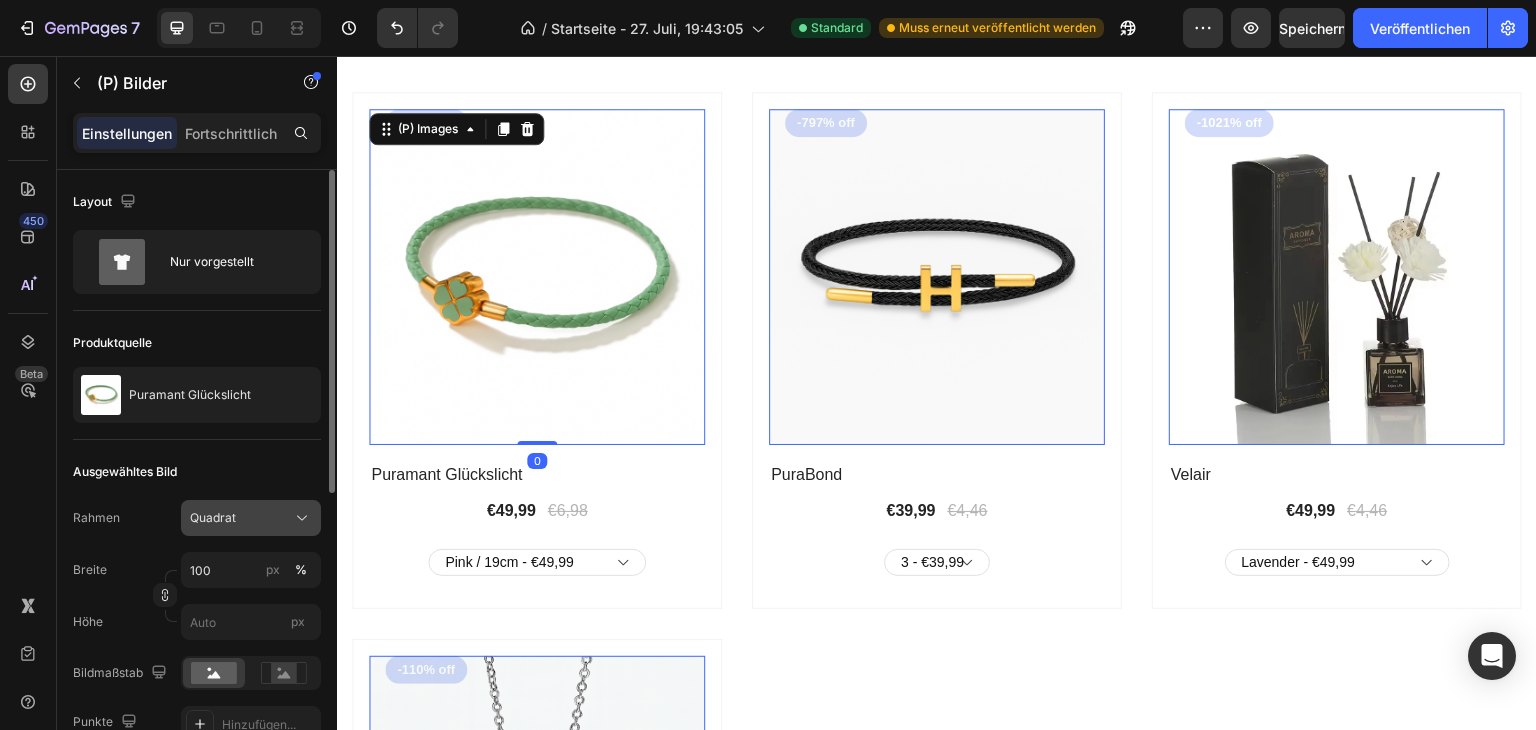 click on "Quadrat" at bounding box center [213, 517] 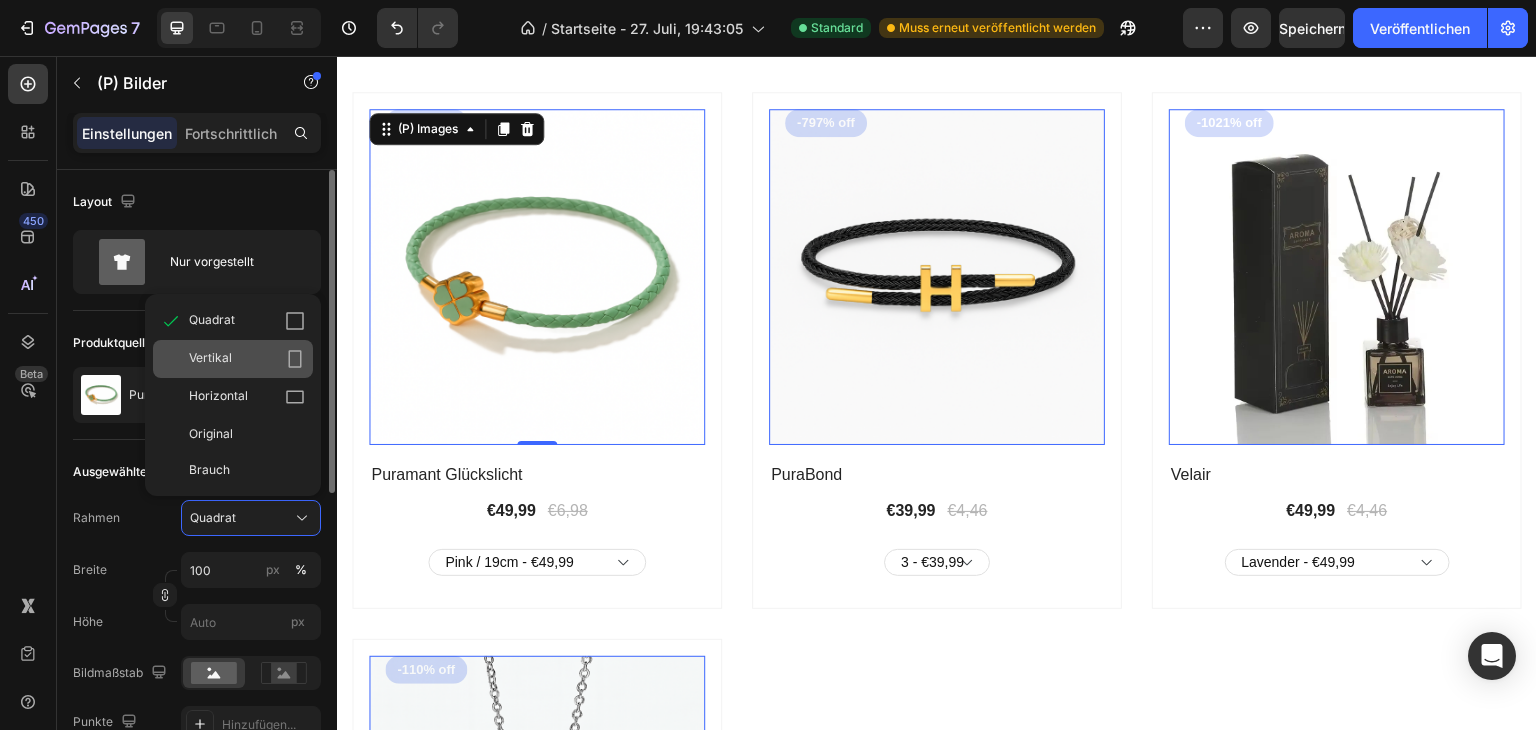 click on "Vertikal" 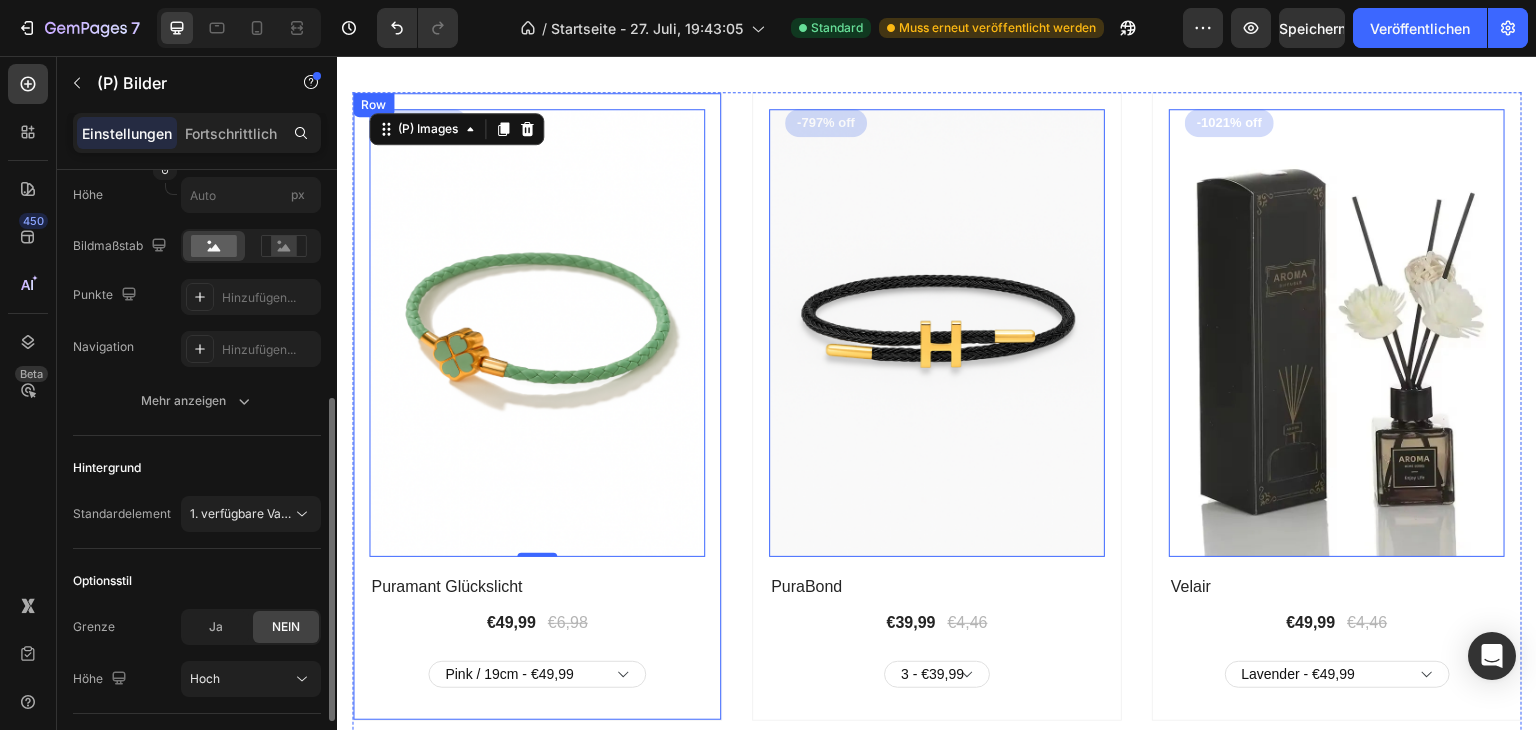 scroll, scrollTop: 429, scrollLeft: 0, axis: vertical 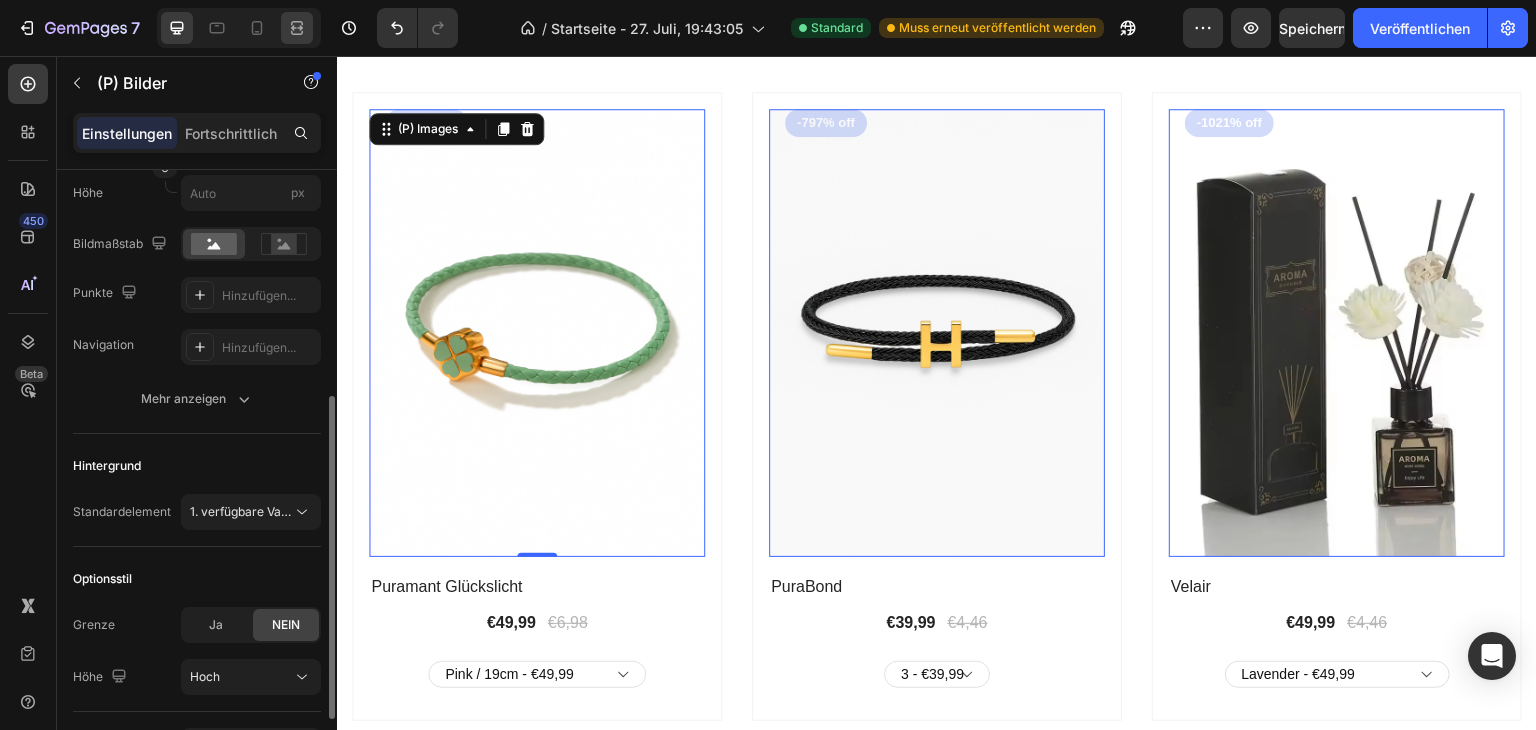 drag, startPoint x: 312, startPoint y: 45, endPoint x: 306, endPoint y: 34, distance: 12.529964 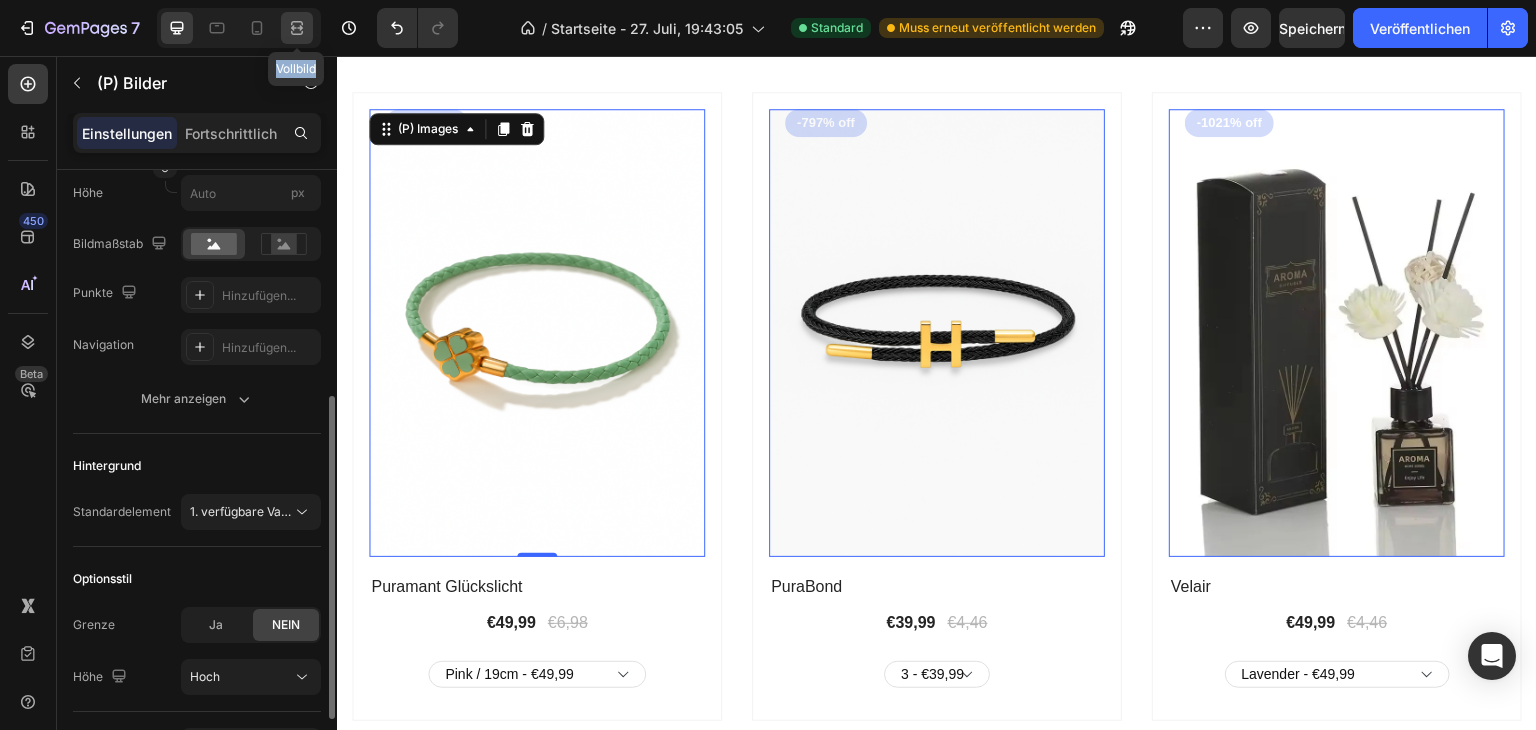 click 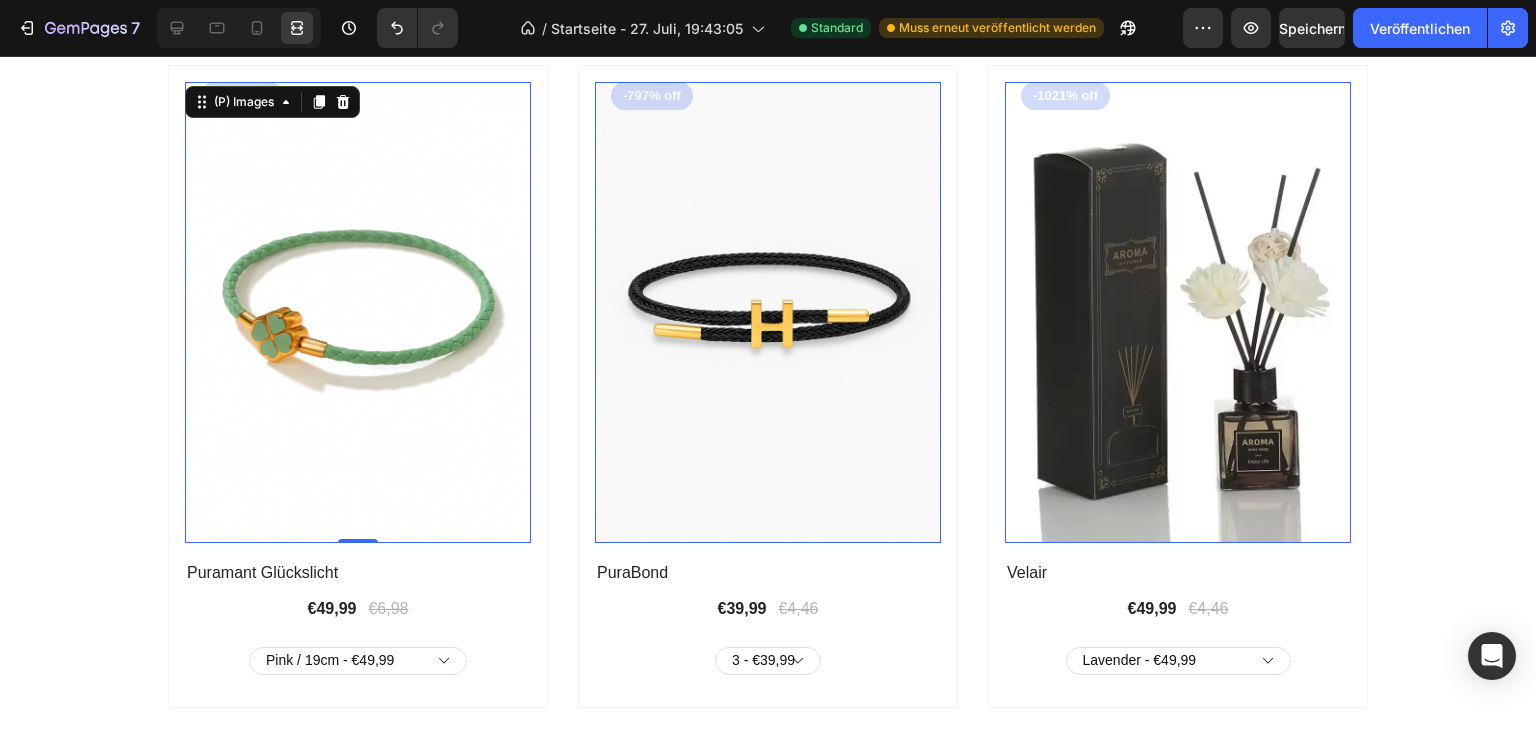 scroll, scrollTop: 5870, scrollLeft: 0, axis: vertical 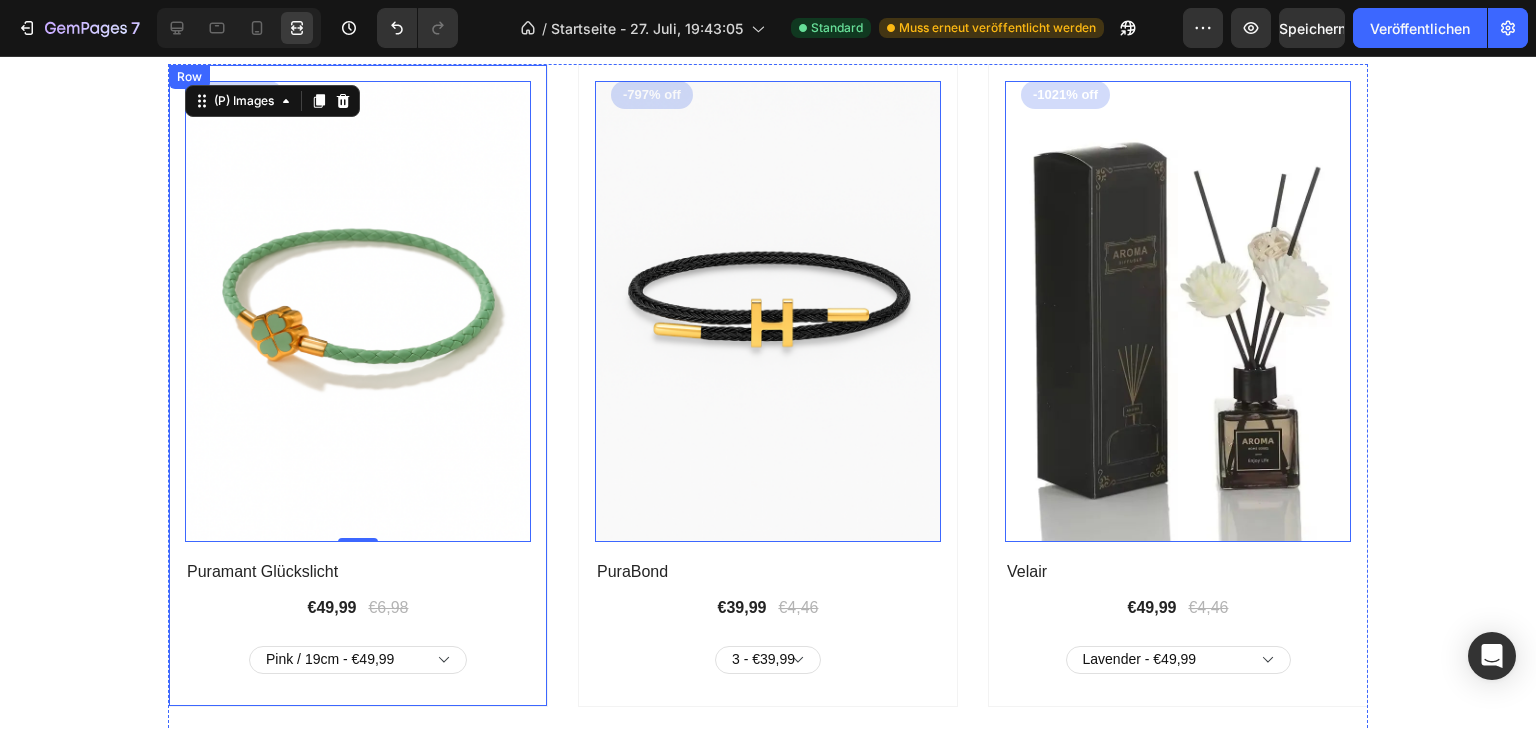click on "(P) Images   0 -616% off Product Badge Row Puramant Glückslicht (P) Title €49,99 (P) Price (P) Price €6,98 (P) Price (P) Price Row   Pink / 19cm - €49,99  Pink / 20cm - €49,99  Pink / 21cm - €49,99  Pink / 16cm - €49,99  Pink / 17cm - €49,99  Pink / 18cm - €49,99  Black / 19cm - €49,99  Black / 20cm - €49,99  Black / 21cm - €49,99  Black / 16cm - €49,99  Black / 17cm - €49,99  Black / 18cm - €49,99  Navy Green / 19cm - €49,99  Navy Green / 20cm - €49,99  Navy Green / 21cm - €49,99  Navy Green / 16cm - €49,99  Navy Green / 17cm - €49,99  Navy Green / 18cm - €49,99  Rose Pink / 19cm - €49,99  Rose Pink / 20cm - €49,99  Rose Pink / 21cm - €49,99  Rose Pink / 16cm - €49,99  Rose Pink / 17cm - €49,99  Rose Pink / 18cm - €49,99  Navy Blue / 19cm - €49,99  Navy Blue / 20cm - €49,99  Navy Blue / 21cm - €49,99  Navy Blue / 16cm - €49,99  Navy Blue / 17cm - €49,99  Navy Blue / 18cm - €49,99  Light Green / 19cm - €49,99  Light Green / 20cm - €49,99" at bounding box center [358, 385] 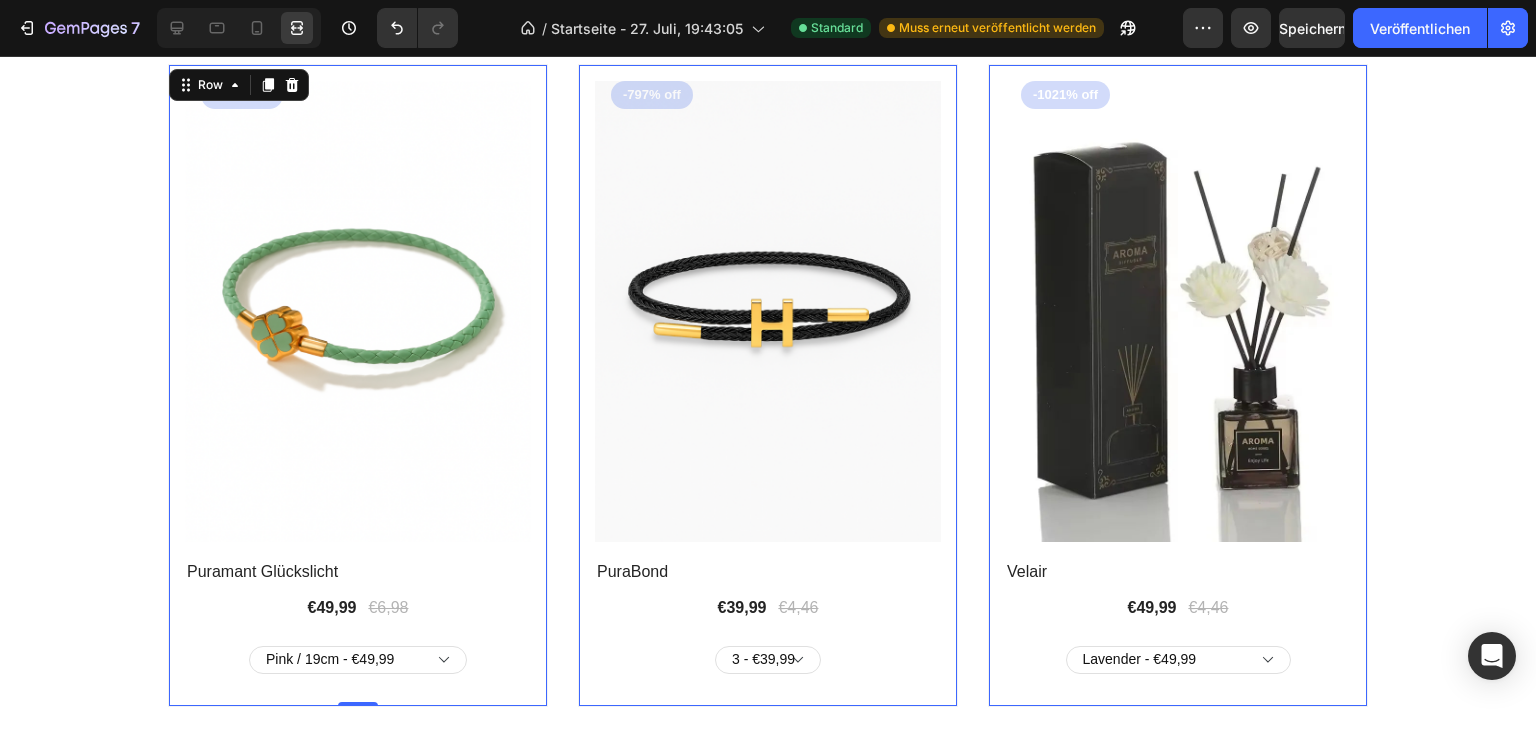 scroll, scrollTop: 0, scrollLeft: 0, axis: both 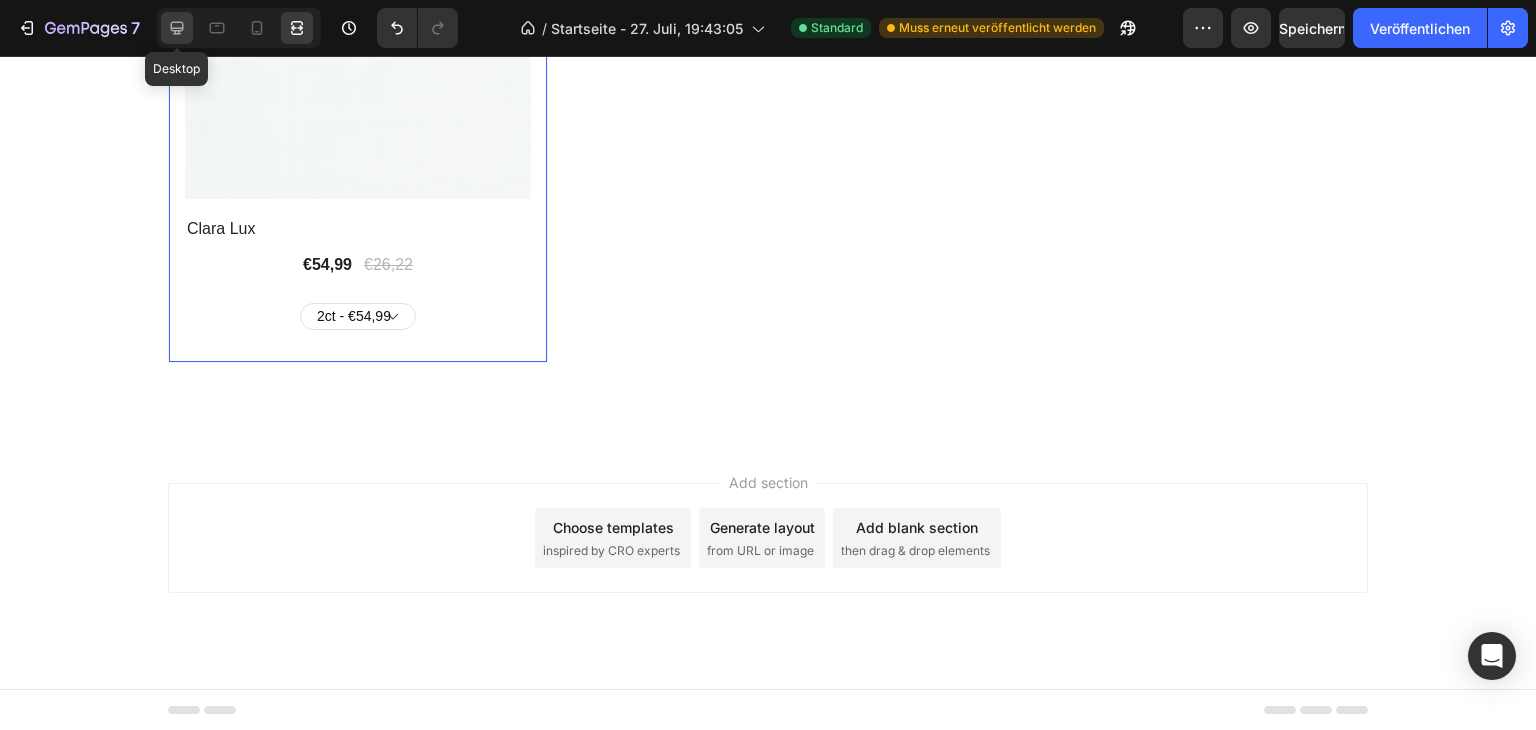 click 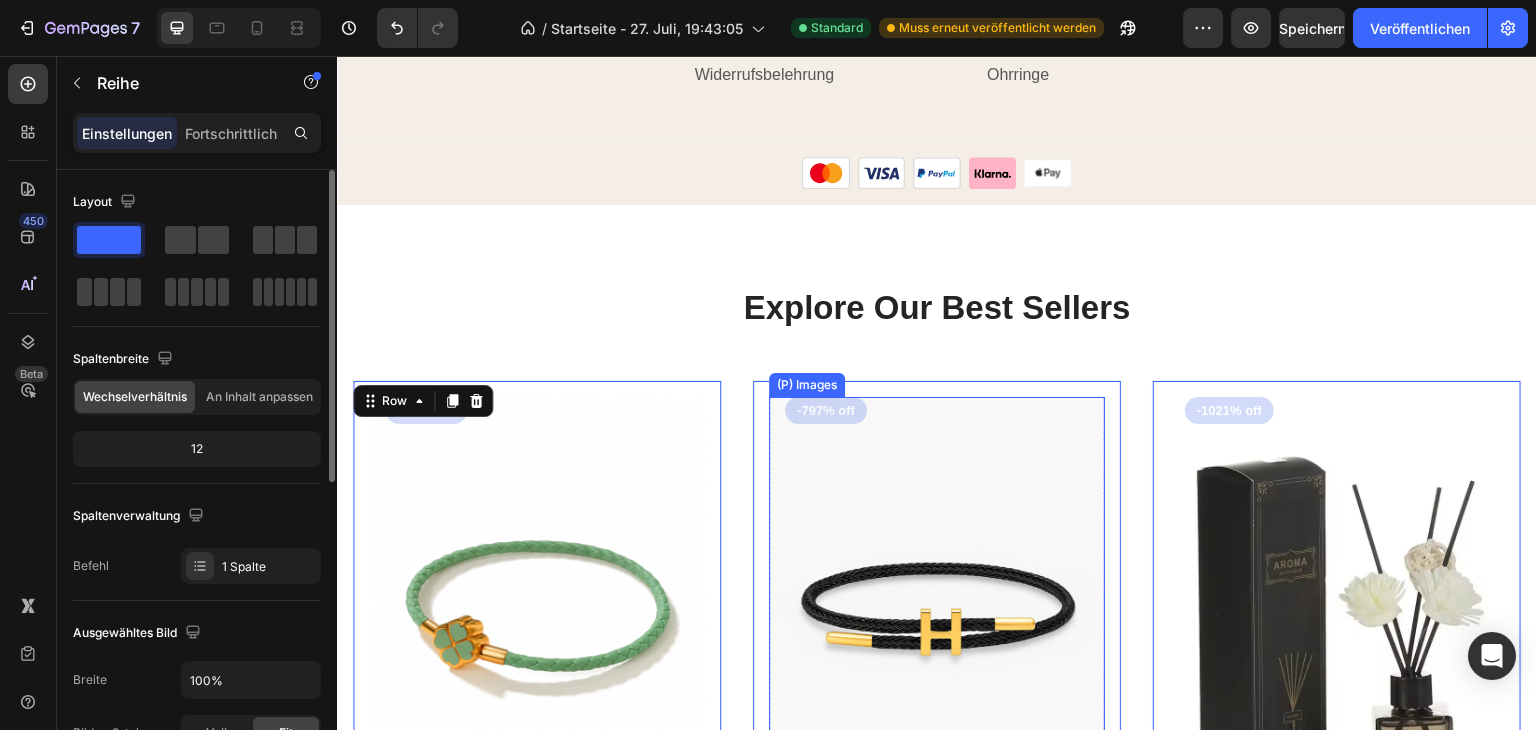 scroll, scrollTop: 5553, scrollLeft: 0, axis: vertical 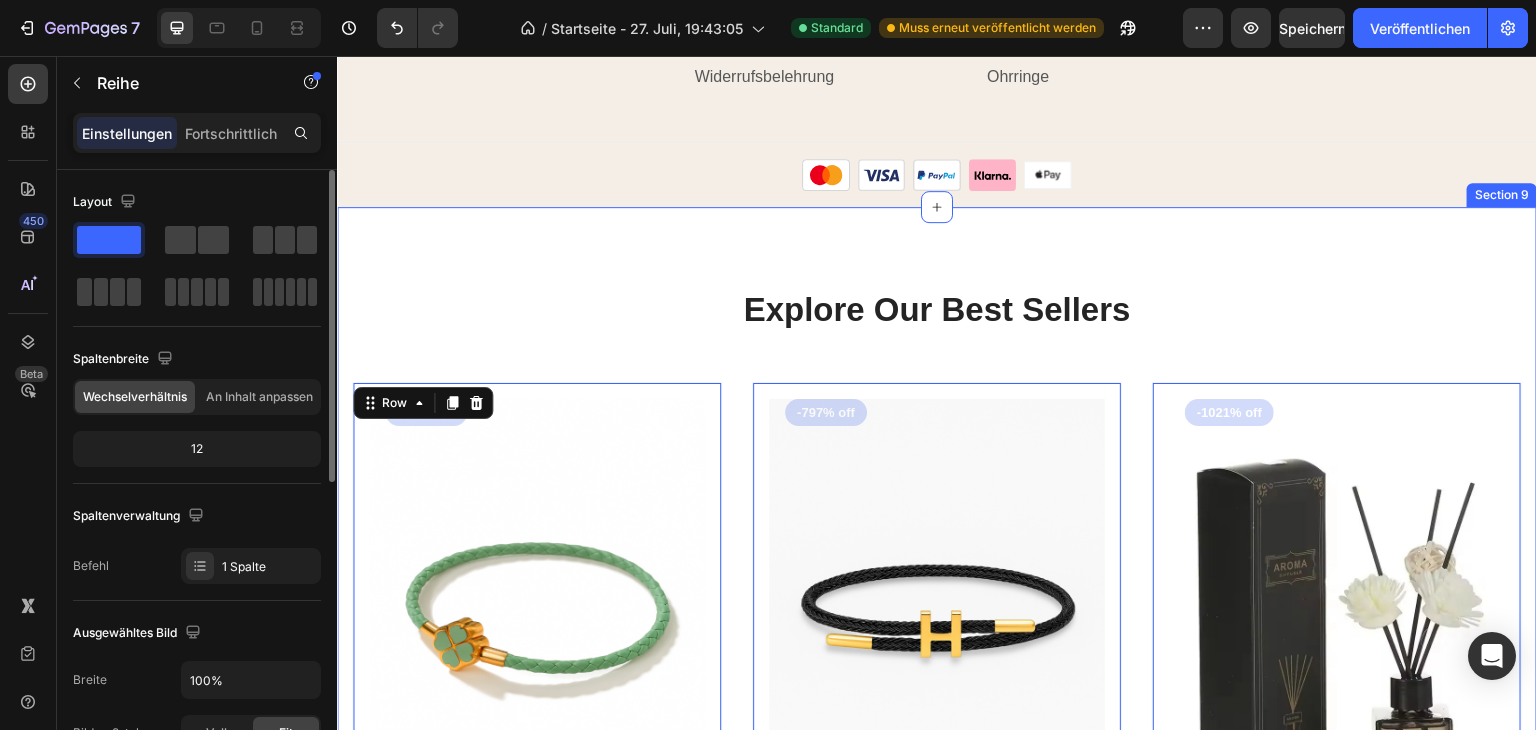 click on "Explore Our Best Sellers Heading Row (P) Images -[NUMBER]% off Product Badge Row Puramant Glückslicht (P) Title €[NUMBER], [NUMBER] (P) Price (P) Price €[NUMBER], [NUMBER] (P) Price (P) Price Row   Pink / [NUMBER]cm - €[NUMBER], [NUMBER]  Pink / [NUMBER]cm - €[NUMBER], [NUMBER]  Pink / [NUMBER]cm - €[NUMBER], [NUMBER]  Pink / [NUMBER]cm - €[NUMBER], [NUMBER]  Pink / [NUMBER]cm - €[NUMBER], [NUMBER]  Pink / [NUMBER]cm - €[NUMBER], [NUMBER]  Black / [NUMBER]cm - €[NUMBER], [NUMBER]  Black / [NUMBER]cm - €[NUMBER], [NUMBER]  Black / [NUMBER]cm - €[NUMBER], [NUMBER]  Black / [NUMBER]cm - €[NUMBER], [NUMBER]  Black / [NUMBER]cm - €[NUMBER], [NUMBER]  Black / [NUMBER]cm - €[NUMBER], [NUMBER]  Navy Green / [NUMBER]cm - €[NUMBER], [NUMBER]  Navy Green / [NUMBER]cm - €[NUMBER], [NUMBER]  Navy Green / [NUMBER]cm - €[NUMBER], [NUMBER]  Navy Green / [NUMBER]cm - €[NUMBER], [NUMBER]  Navy Green / [NUMBER]cm - €[NUMBER], [NUMBER]  Navy Green / [NUMBER]cm - €[NUMBER], [NUMBER]  Rose Pink / [NUMBER]cm - €[NUMBER], [NUMBER]  Rose Pink / [NUMBER]cm - €[NUMBER], [NUMBER]  Rose Pink / [NUMBER]cm - €[NUMBER], [NUMBER]  Rose Pink / [NUMBER]cm - €[NUMBER], [NUMBER]  Rose Pink / [NUMBER]cm - €[NUMBER], [NUMBER]  Rose Pink / [NUMBER]cm - €[NUMBER], [NUMBER]  Navy Blue / [NUMBER]cm - €[NUMBER], [NUMBER]  Navy Blue / [NUMBER]cm - €[NUMBER], [NUMBER]  Navy Blue / [NUMBER]cm - €[NUMBER], [NUMBER]  Navy Blue / [NUMBER]cm - €[NUMBER], [NUMBER]  Navy Blue / [NUMBER]cm - €[NUMBER], [NUMBER]  Navy Blue / [NUMBER]cm - €[NUMBER], [NUMBER]  Light Green / [NUMBER]cm - €[NUMBER], [NUMBER]" at bounding box center (937, 978) 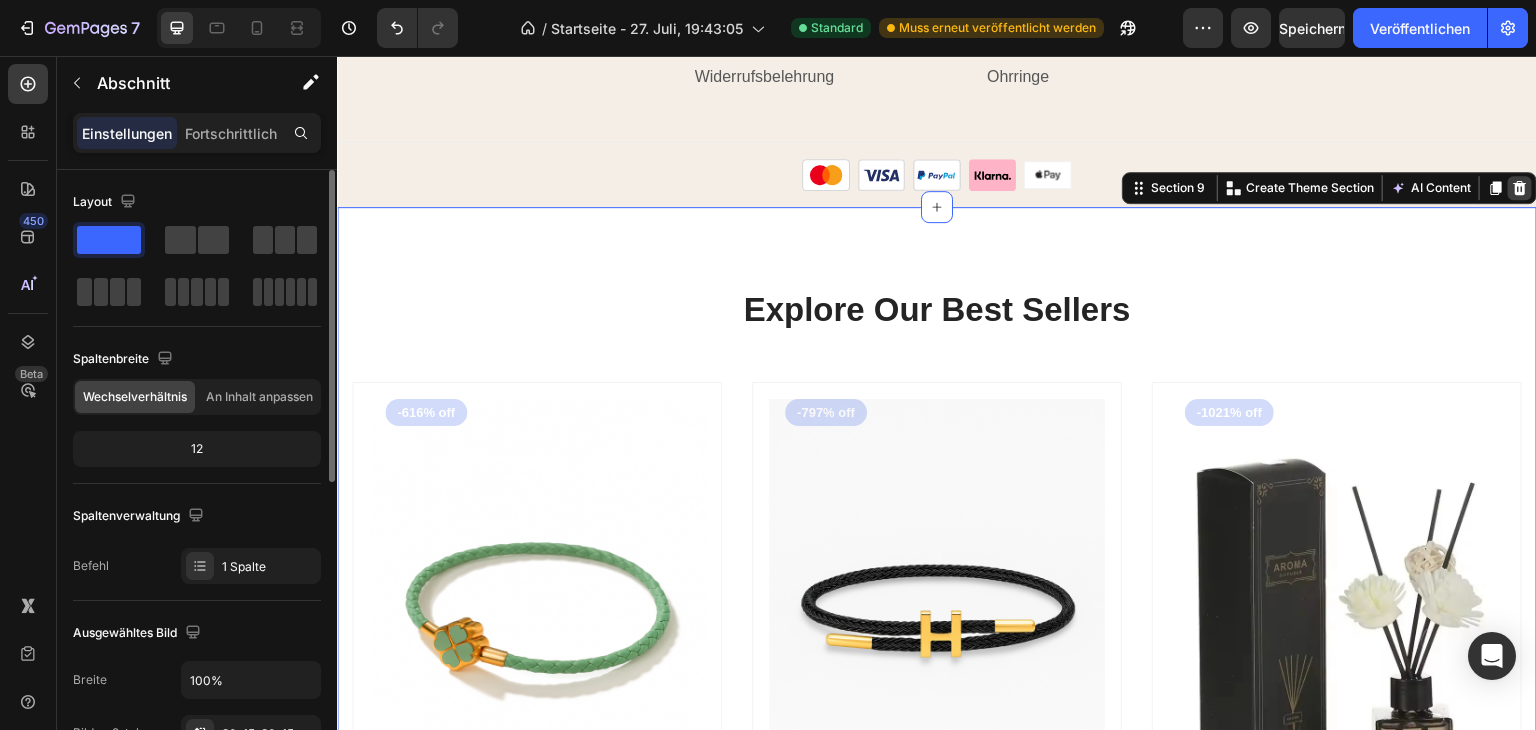 click 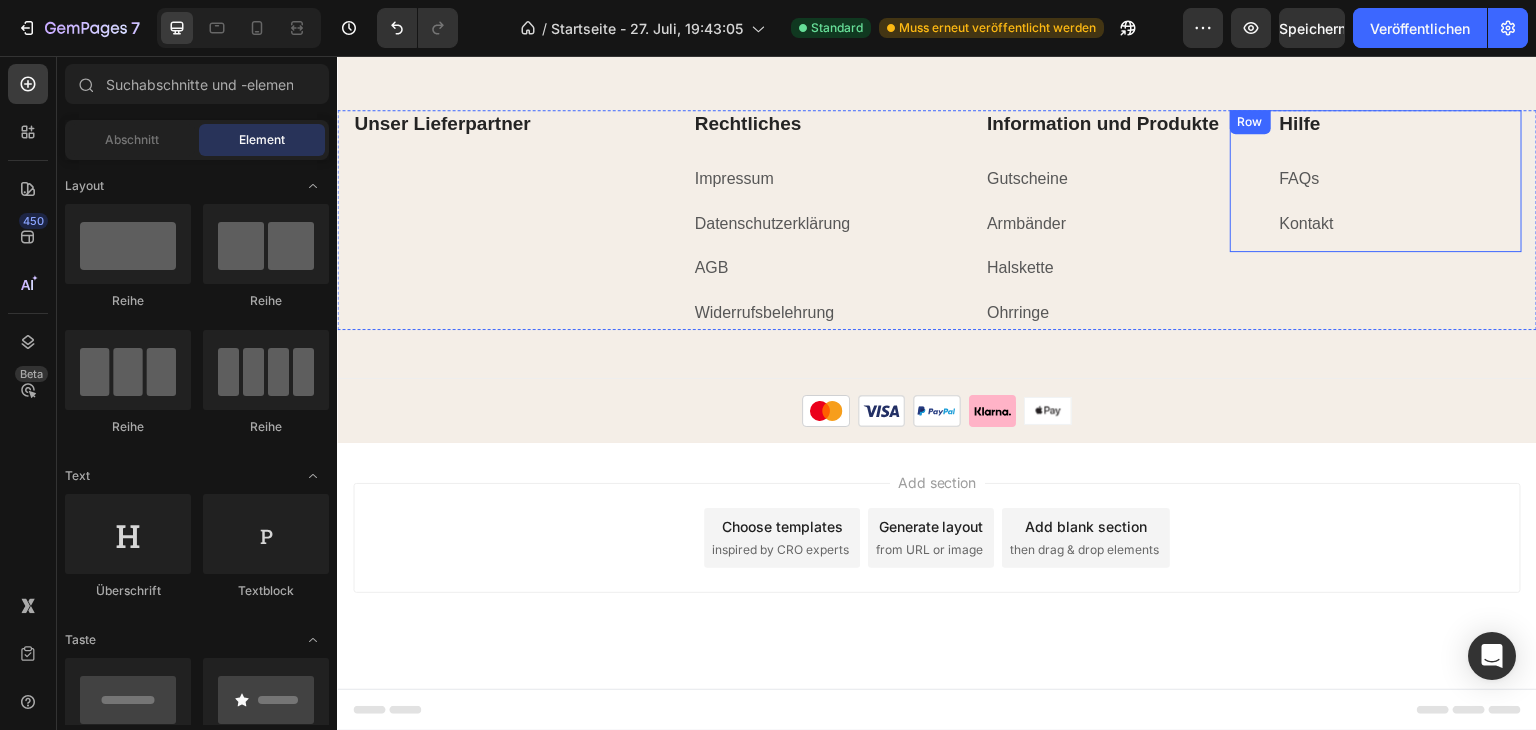 scroll, scrollTop: 5316, scrollLeft: 0, axis: vertical 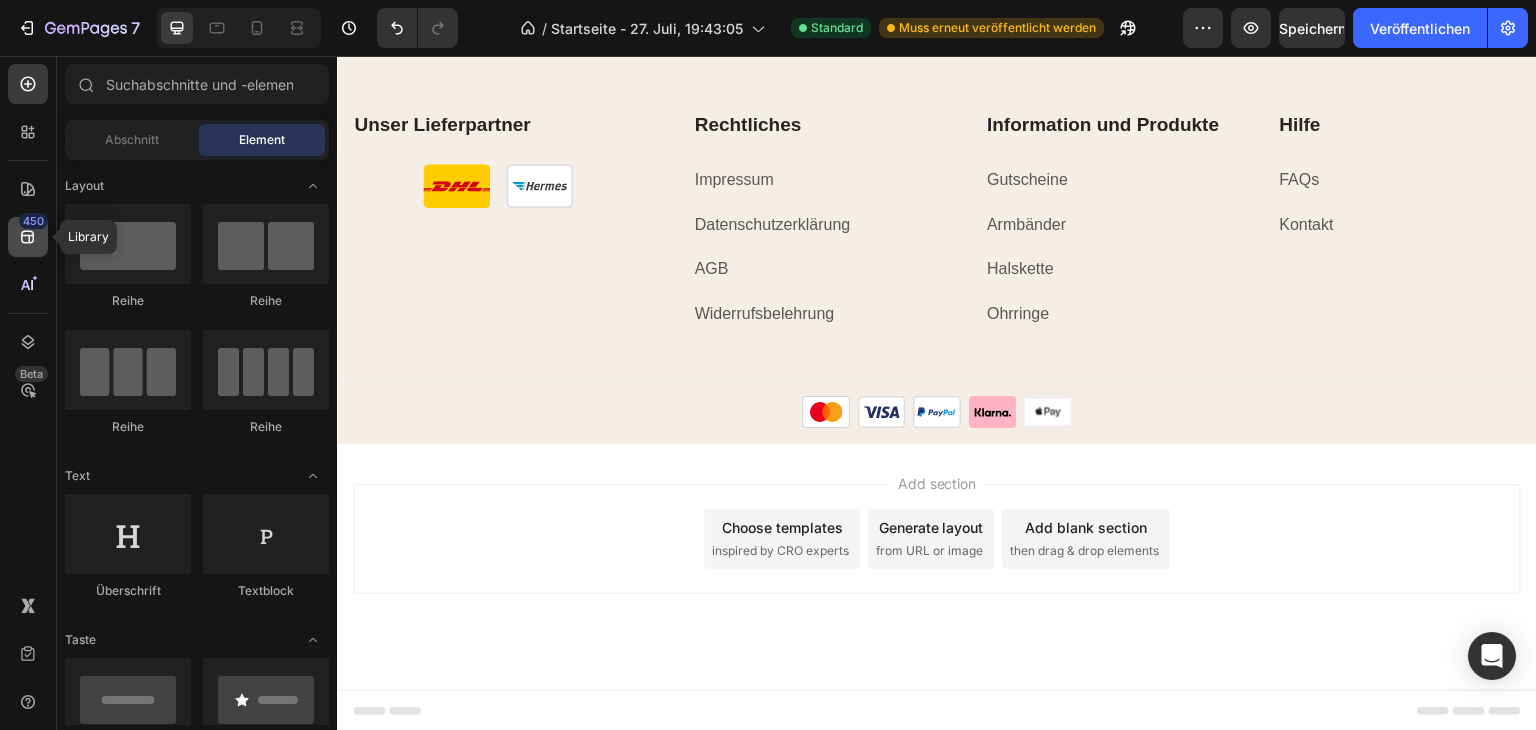 click 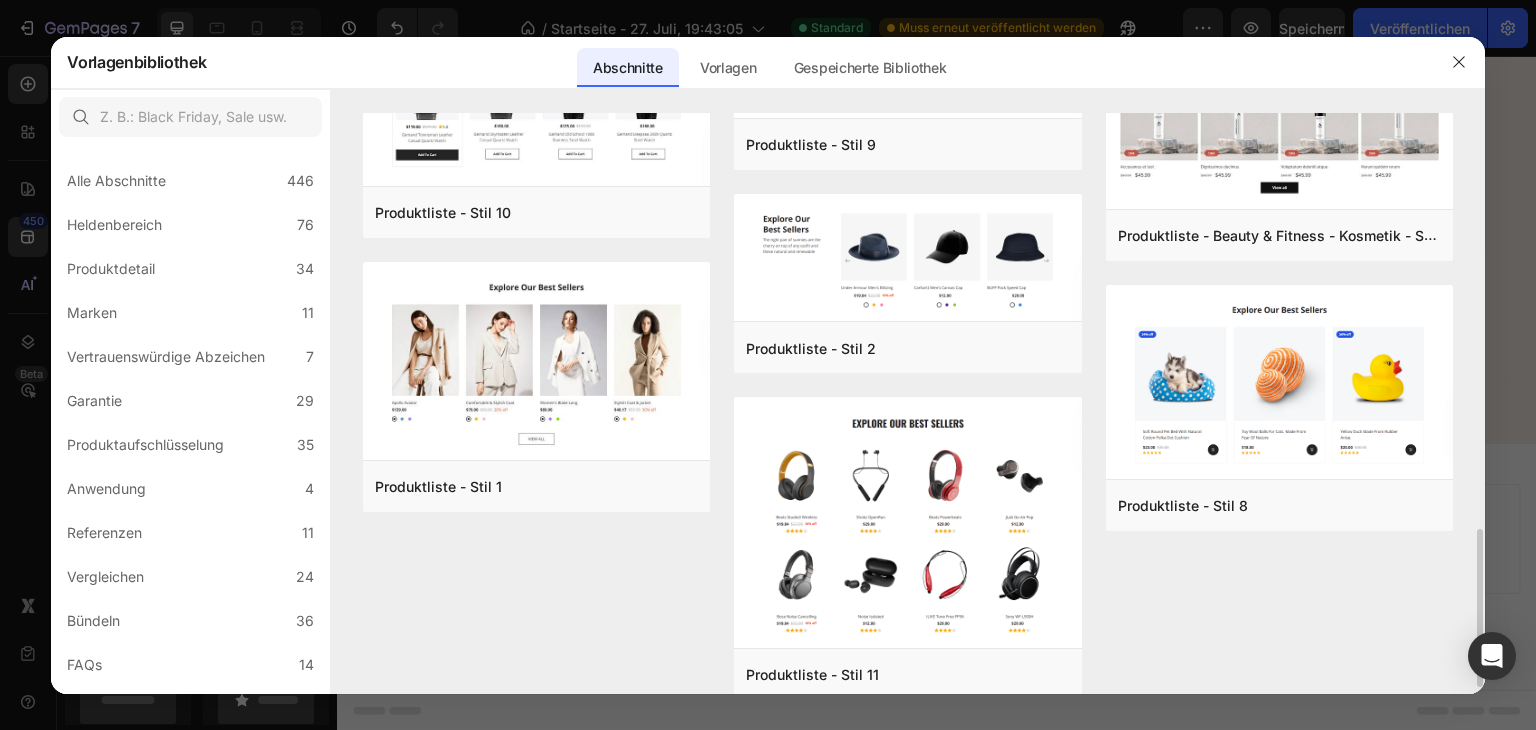 scroll, scrollTop: 1517, scrollLeft: 0, axis: vertical 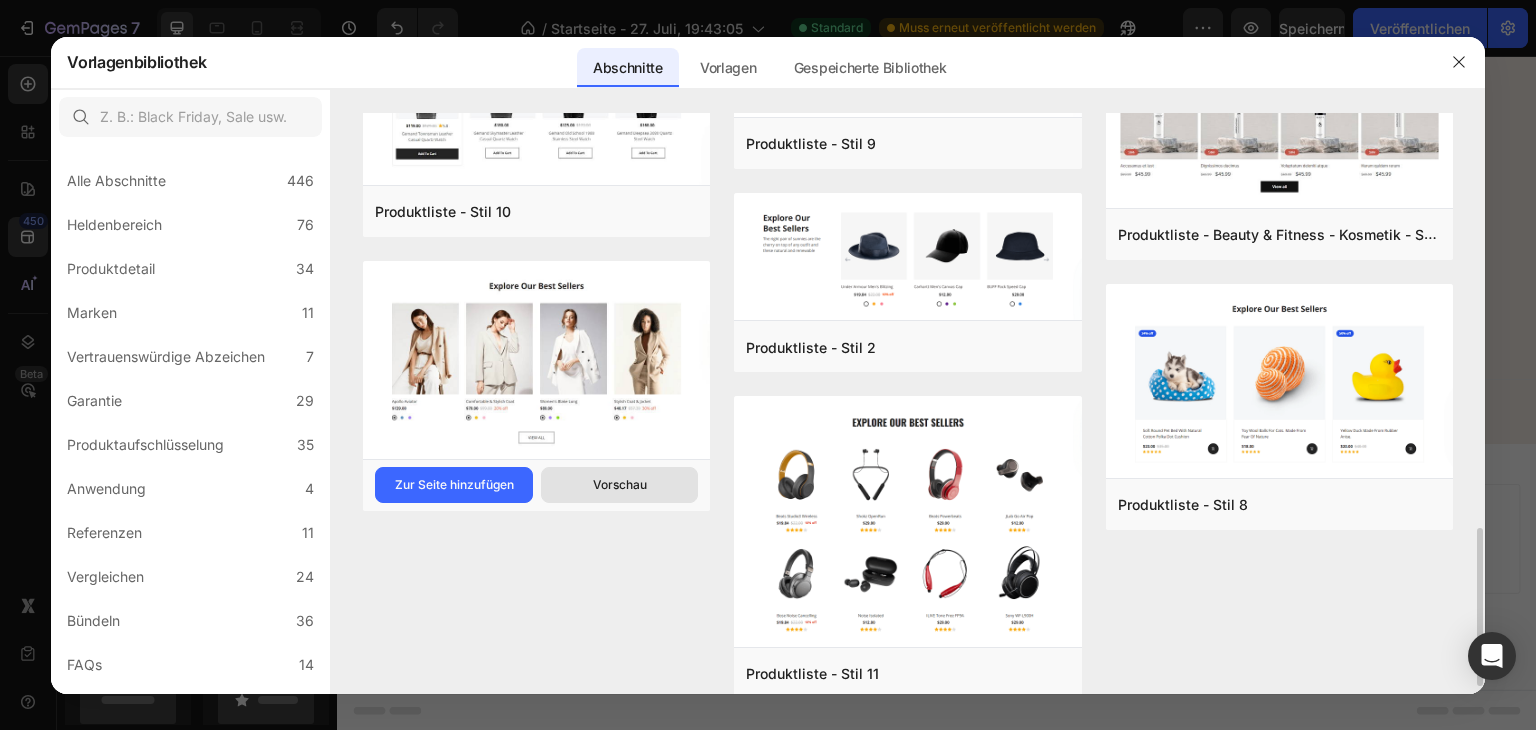 click on "Vorschau" at bounding box center (620, 485) 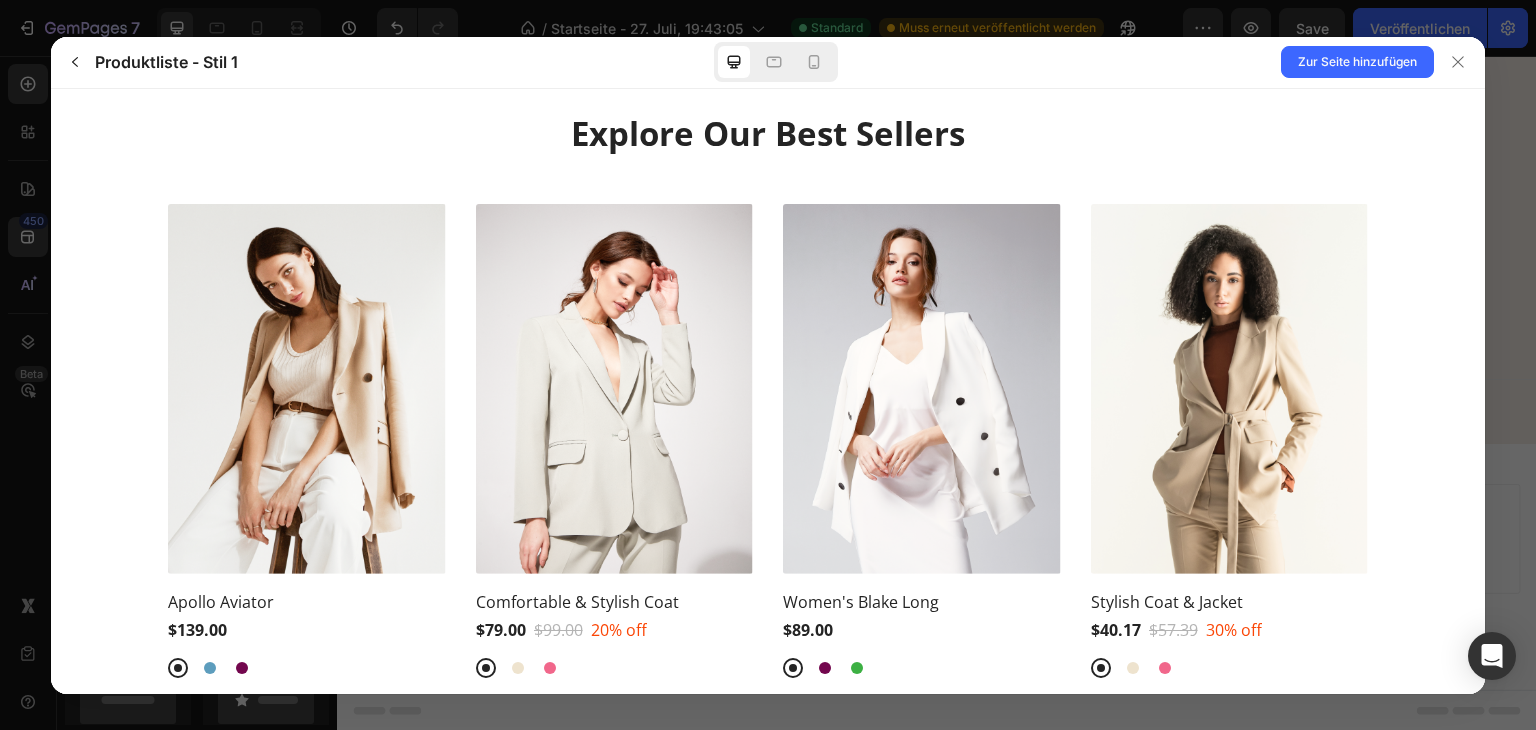 scroll, scrollTop: 214, scrollLeft: 0, axis: vertical 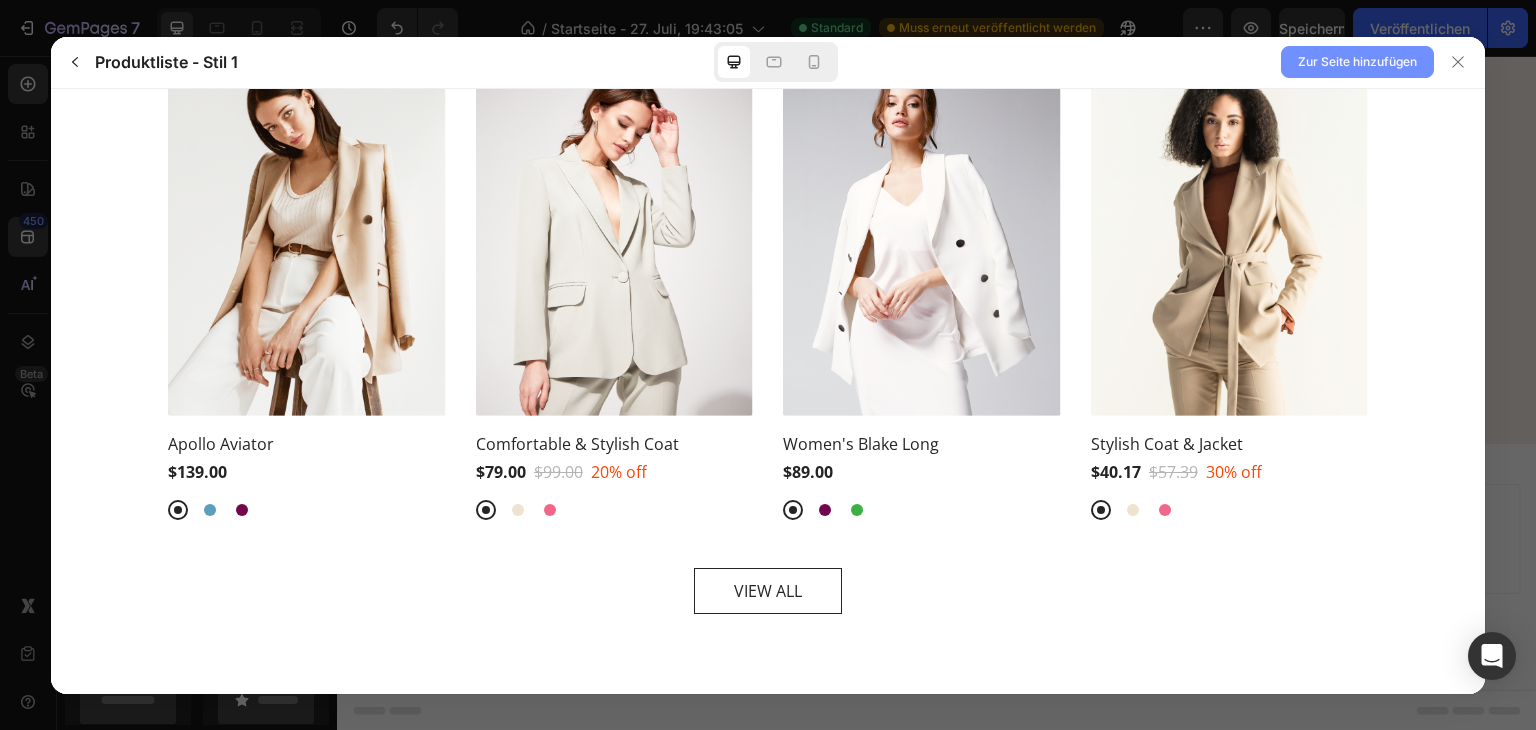 click on "Zur Seite hinzufügen" at bounding box center (1357, 61) 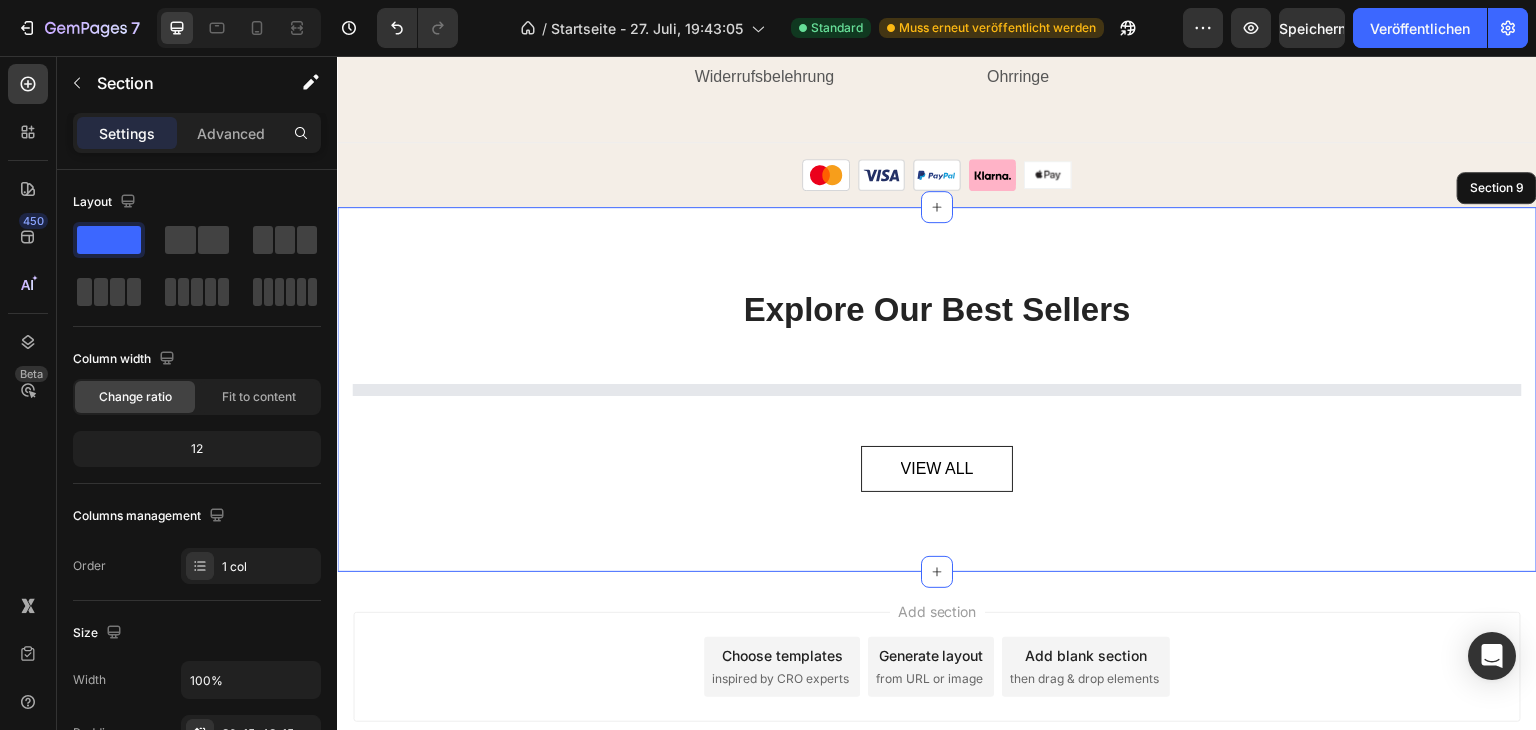 scroll, scrollTop: 5680, scrollLeft: 0, axis: vertical 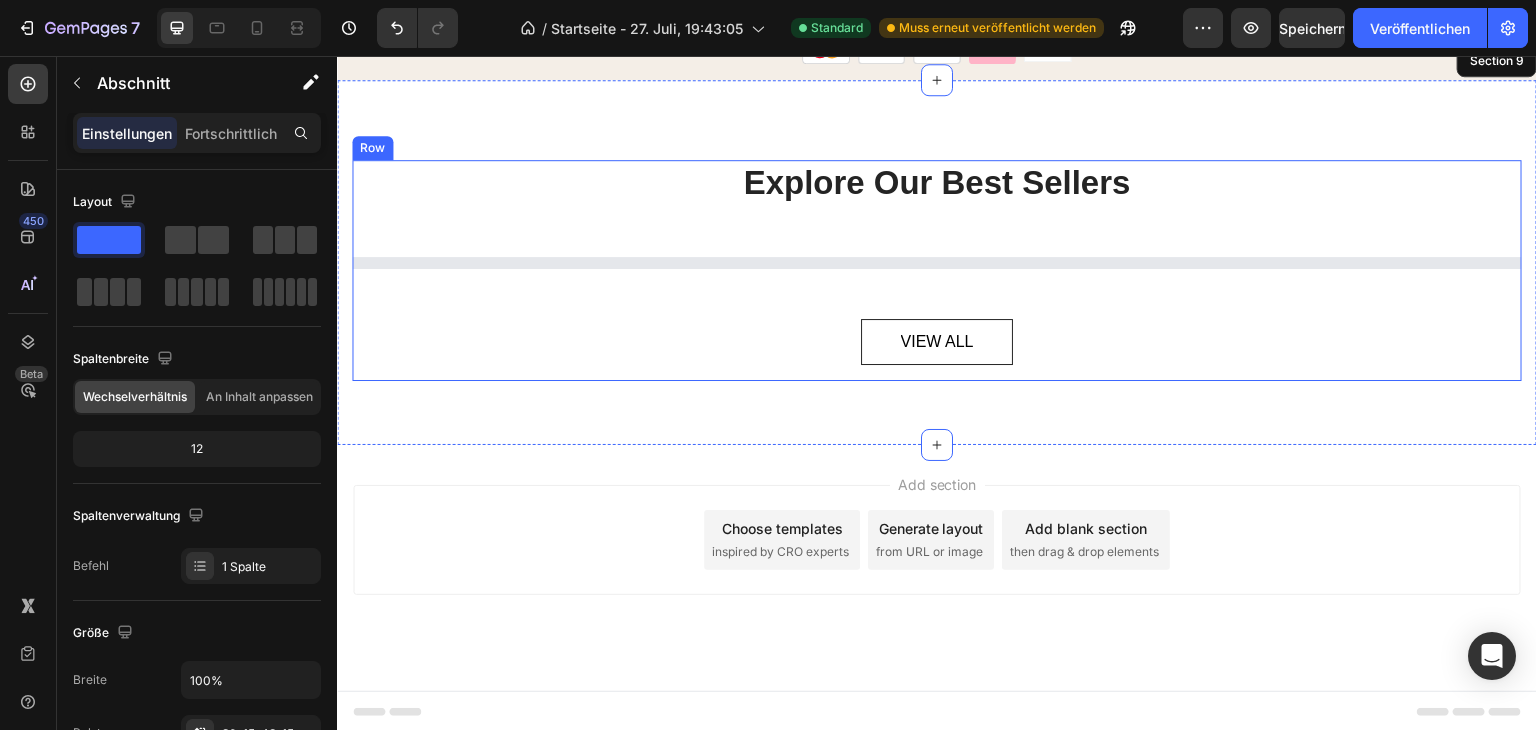 select on "Black" 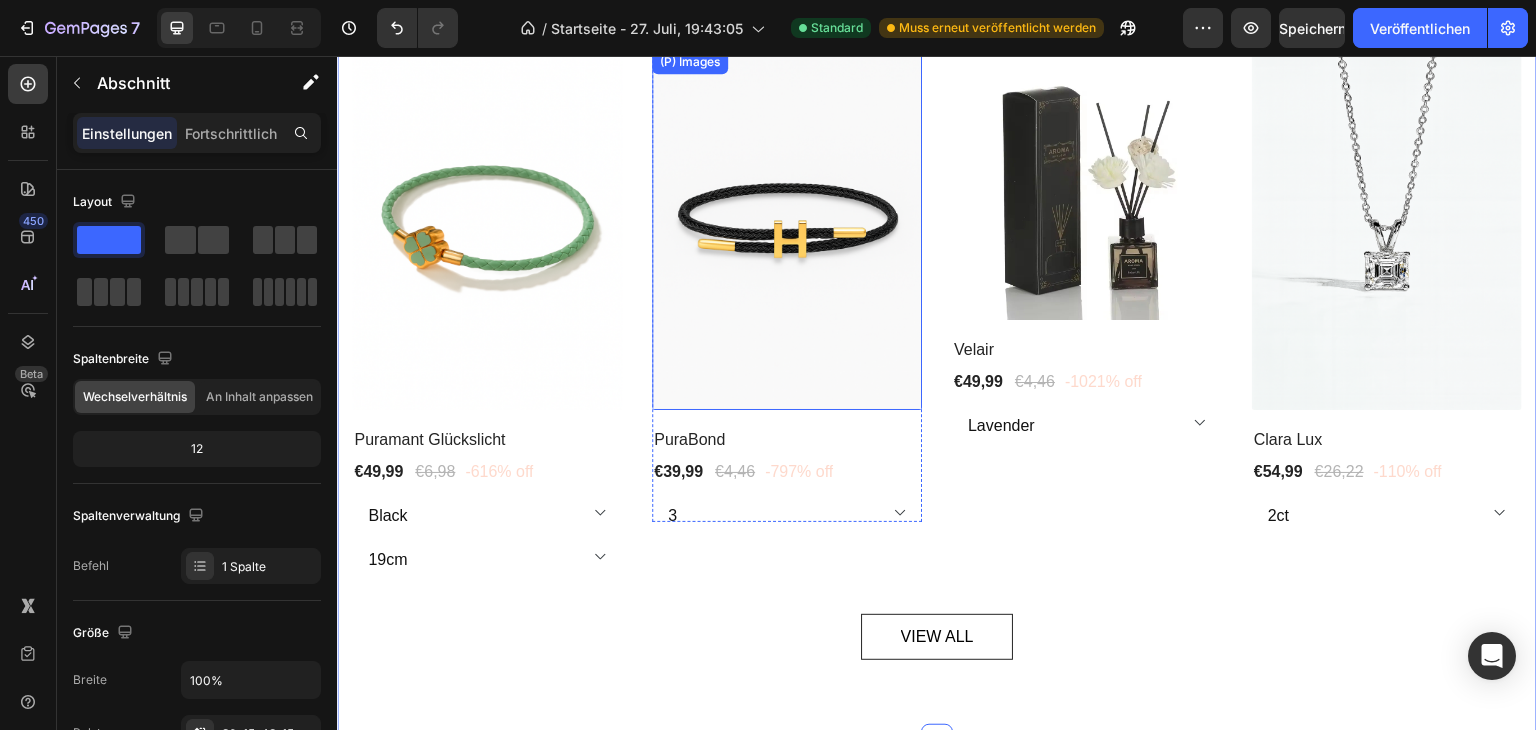 scroll, scrollTop: 5963, scrollLeft: 0, axis: vertical 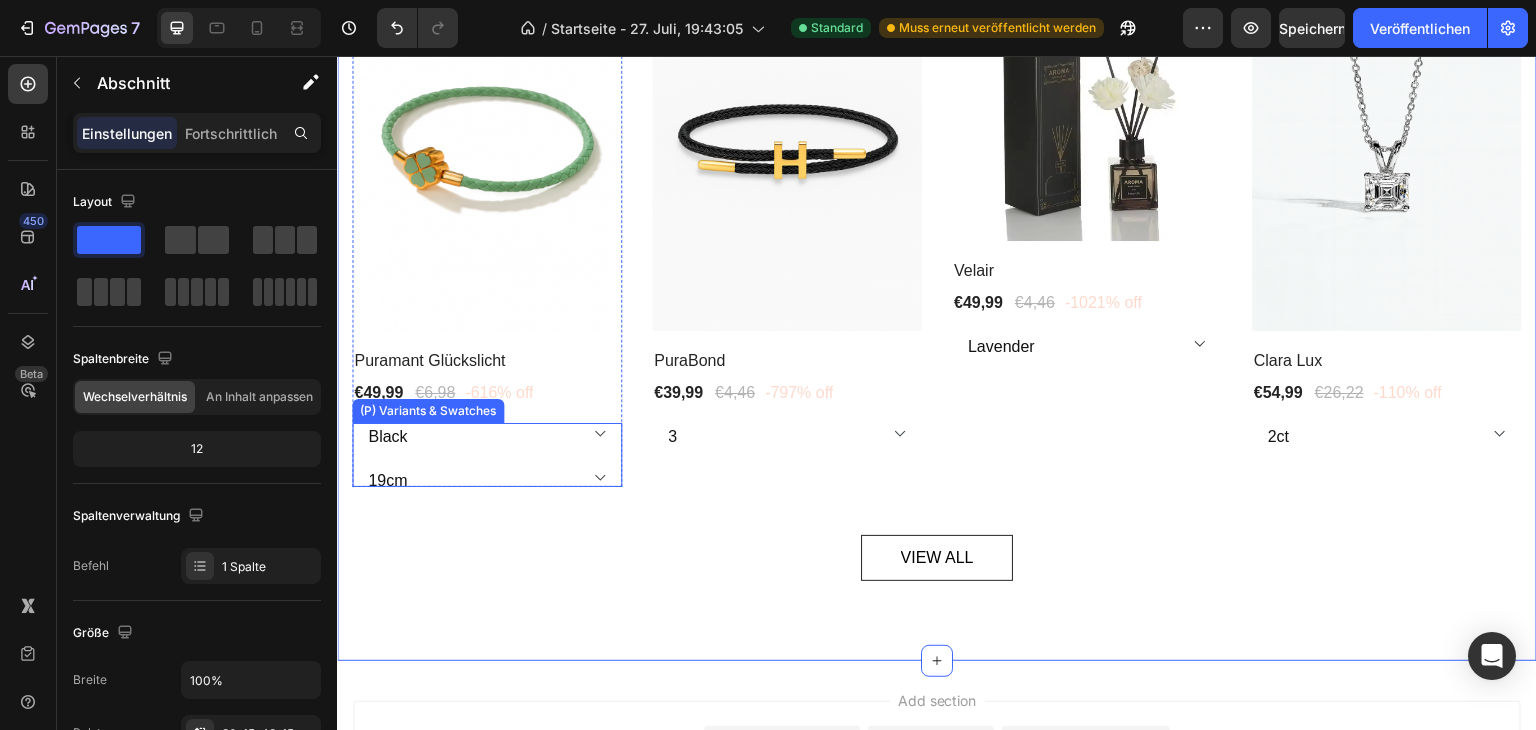 click on "Pink Black Navy Green Rose Pink Navy Blue Light Green Light Blue Brown Red Yellow Orange Tiffany Blue" at bounding box center (487, 433) 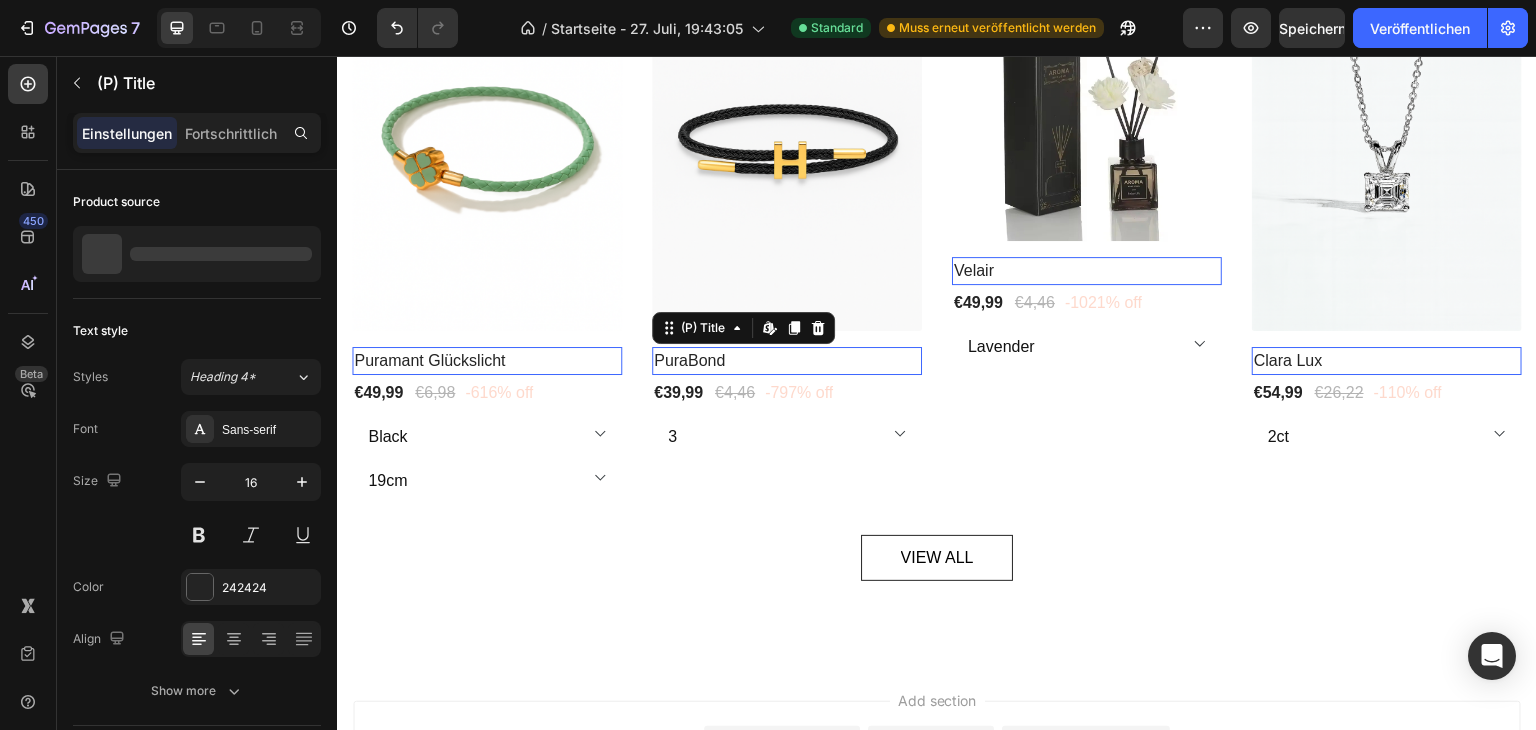 click on "PuraBond" at bounding box center [487, 361] 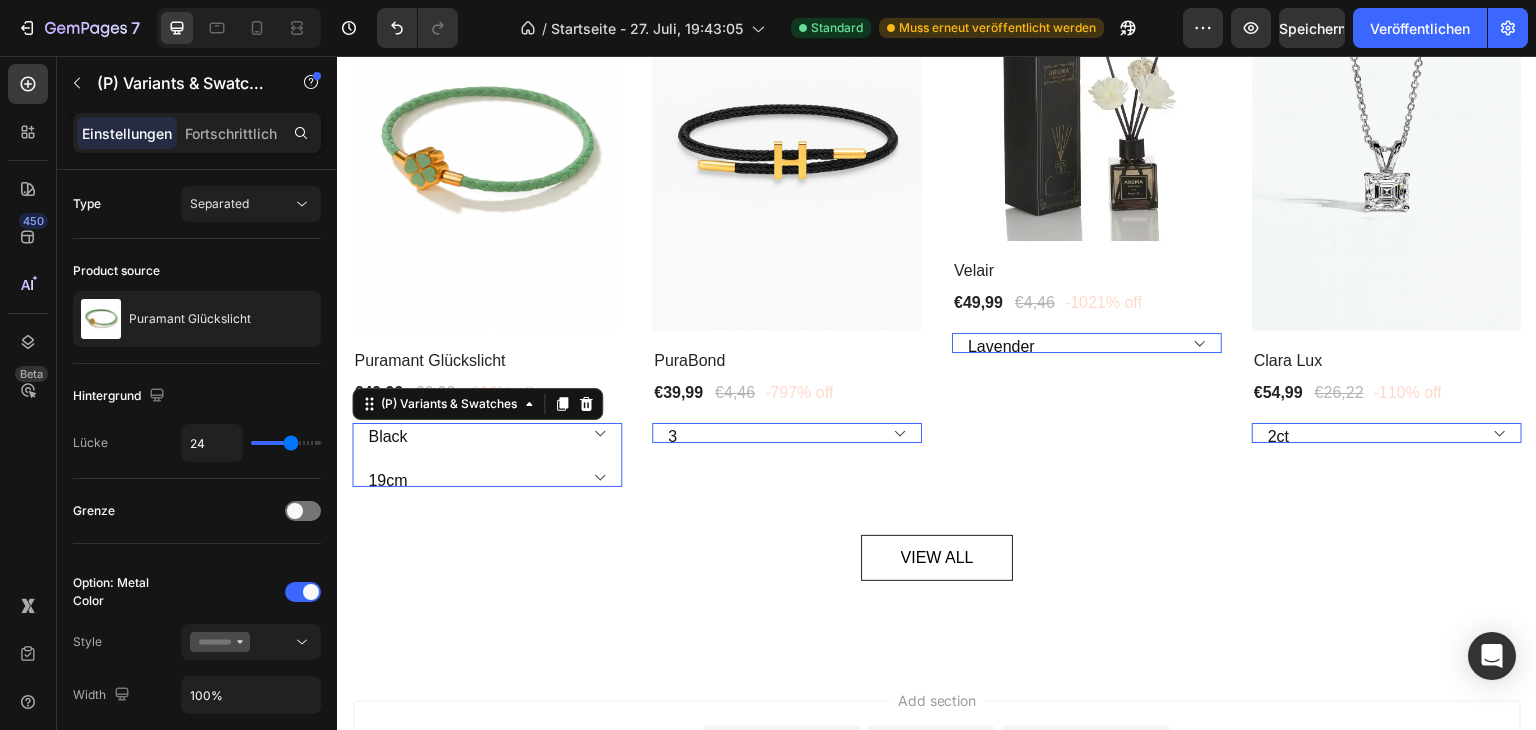 click on "Pink Black Navy Green Rose Pink Navy Blue Light Green Light Blue Brown Red Yellow Orange Tiffany Blue   19cm 20cm 21cm 16cm 17cm 18cm" at bounding box center [487, 455] 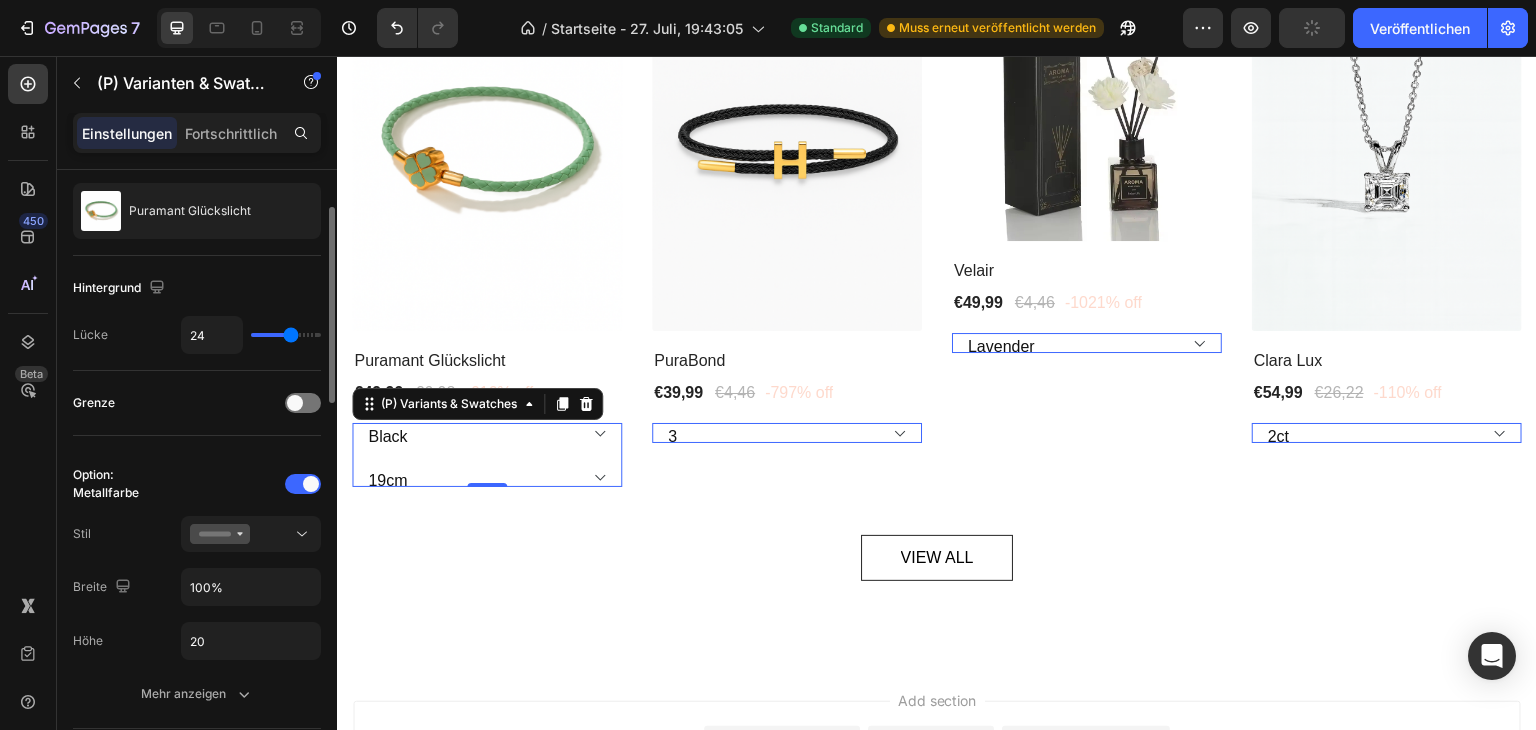 scroll, scrollTop: 114, scrollLeft: 0, axis: vertical 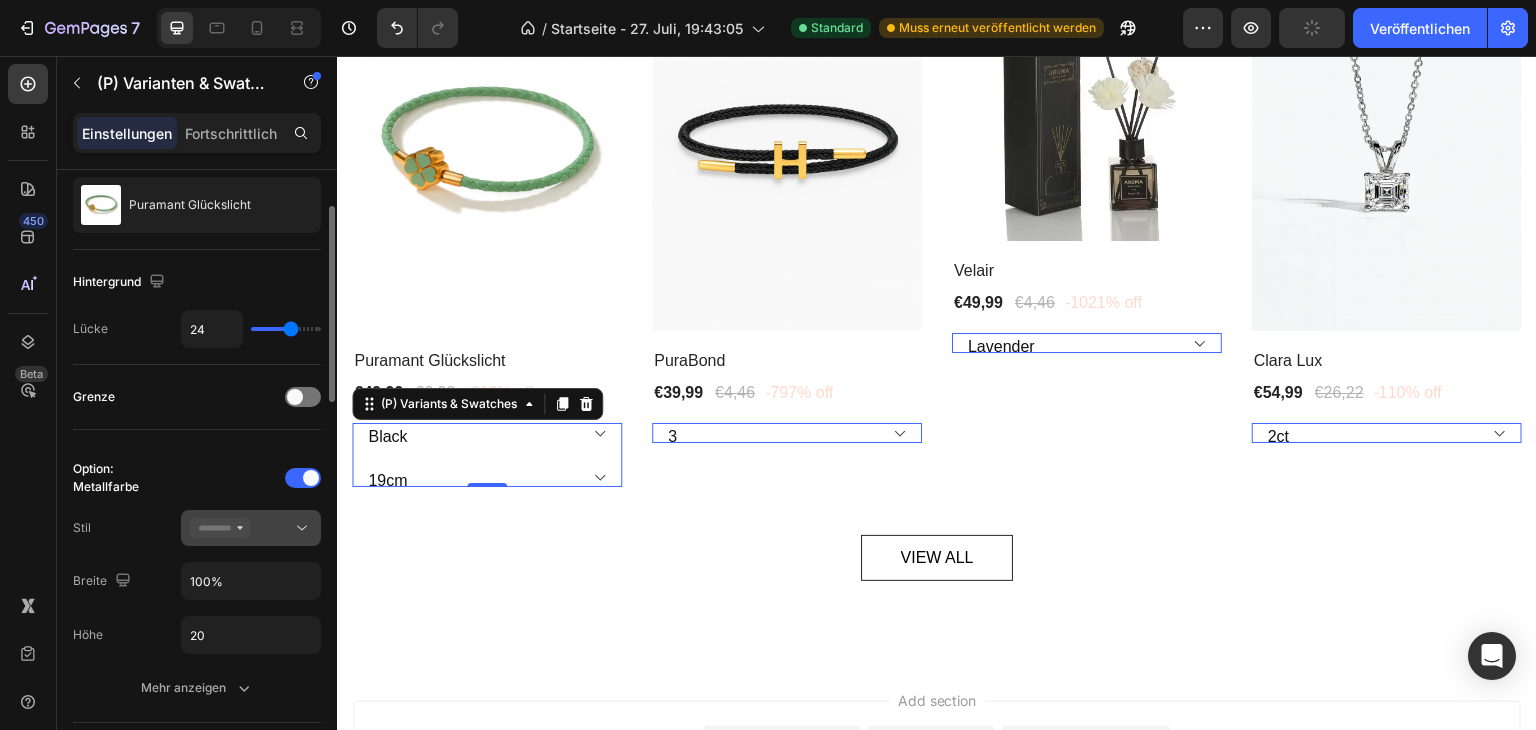 click at bounding box center (251, 528) 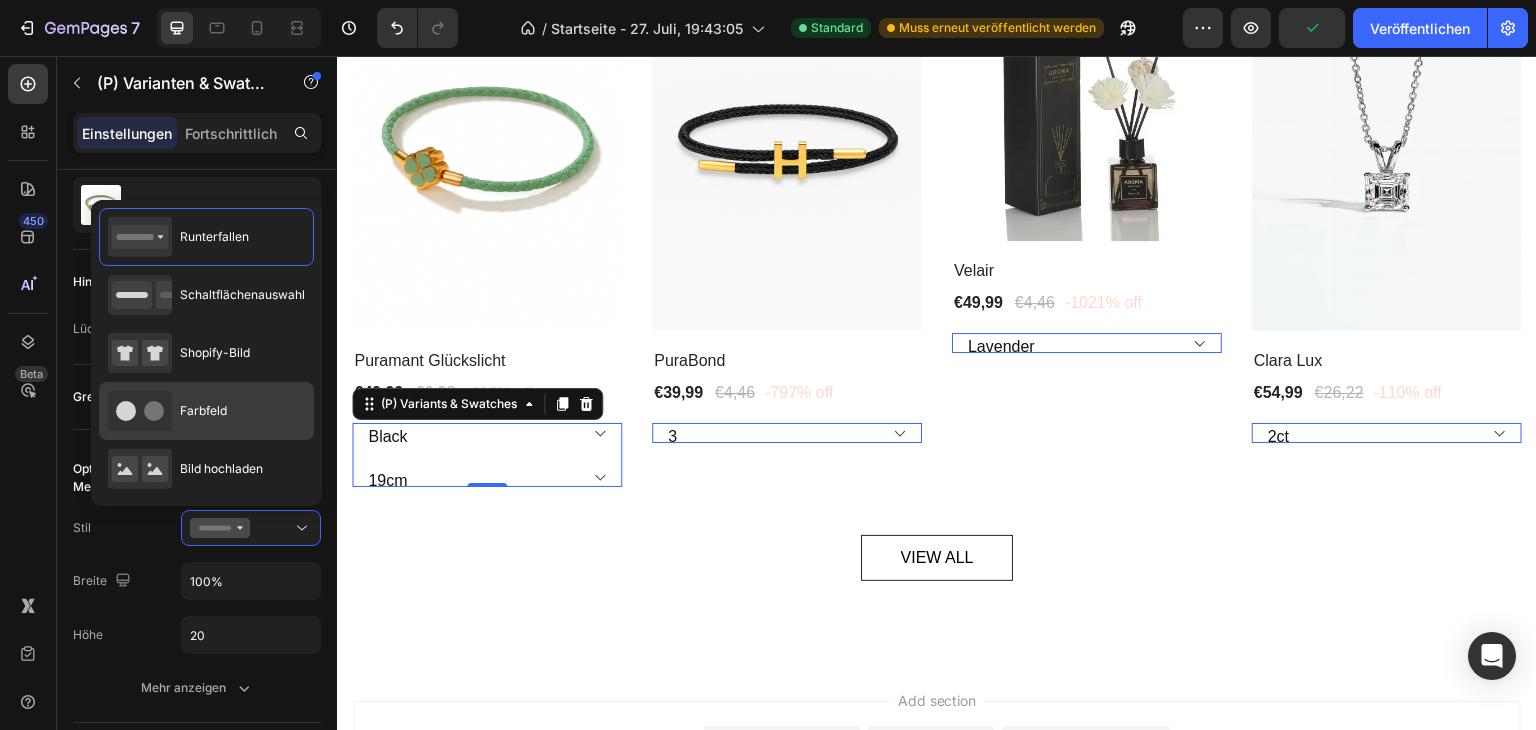click on "Farbfeld" at bounding box center [203, 410] 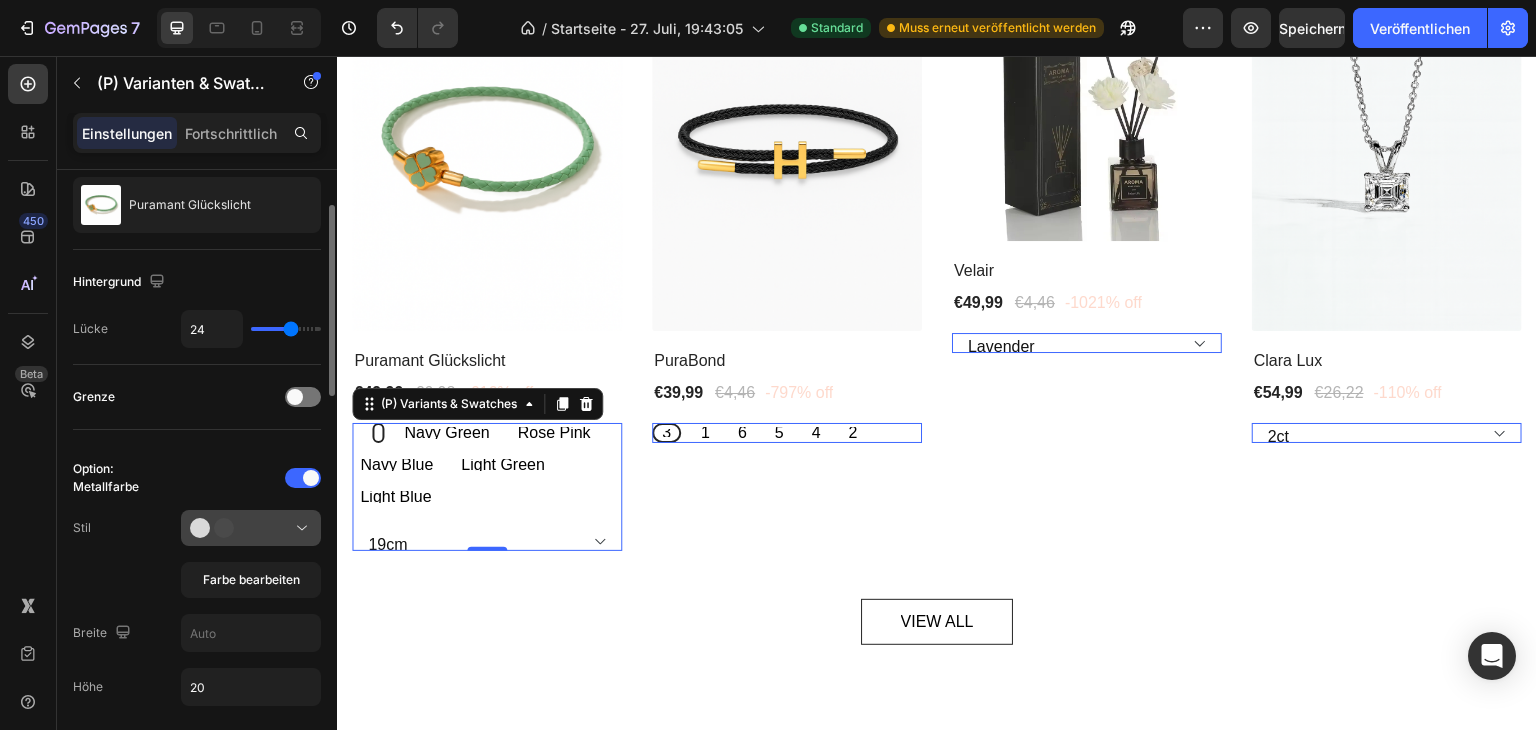 click 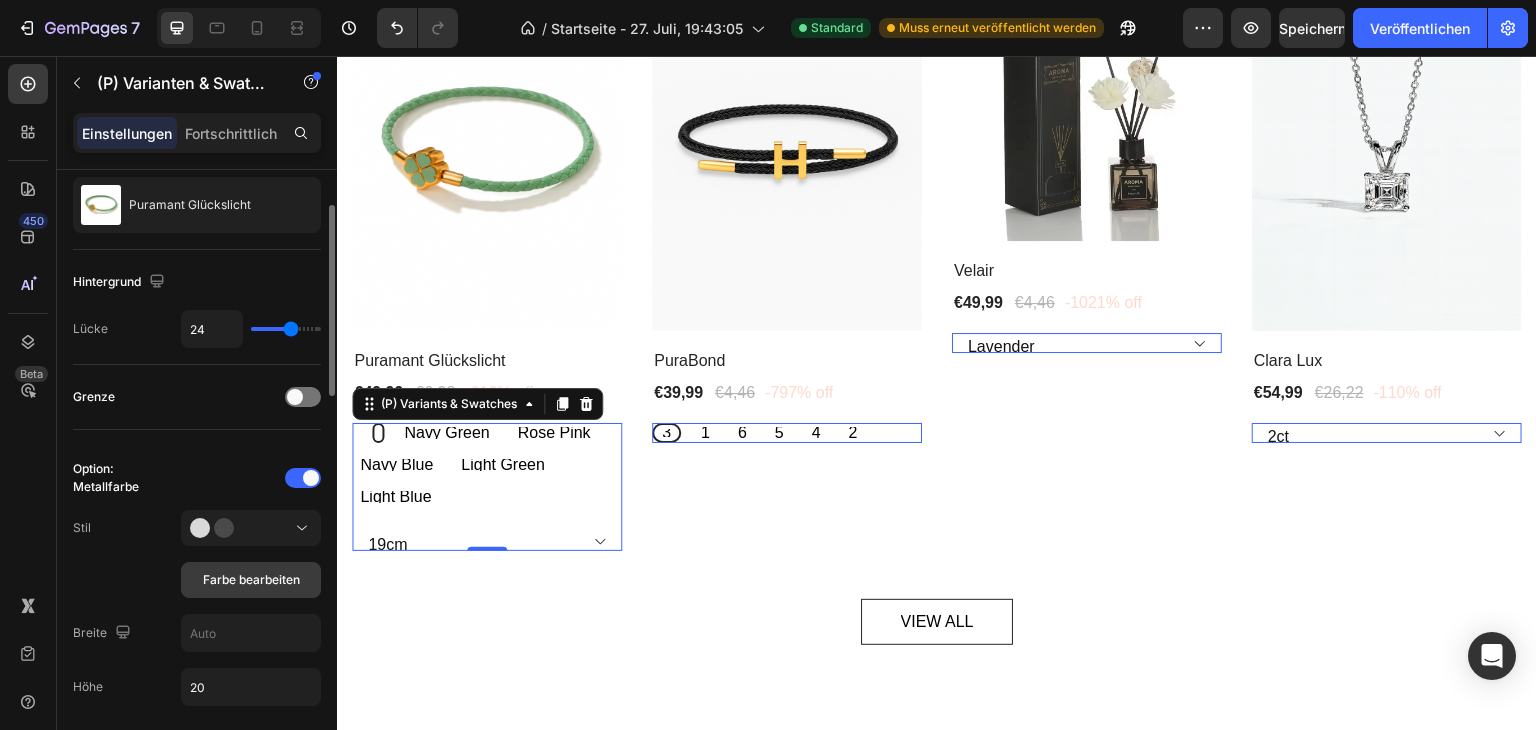 click on "Farbe bearbeiten" at bounding box center [251, 579] 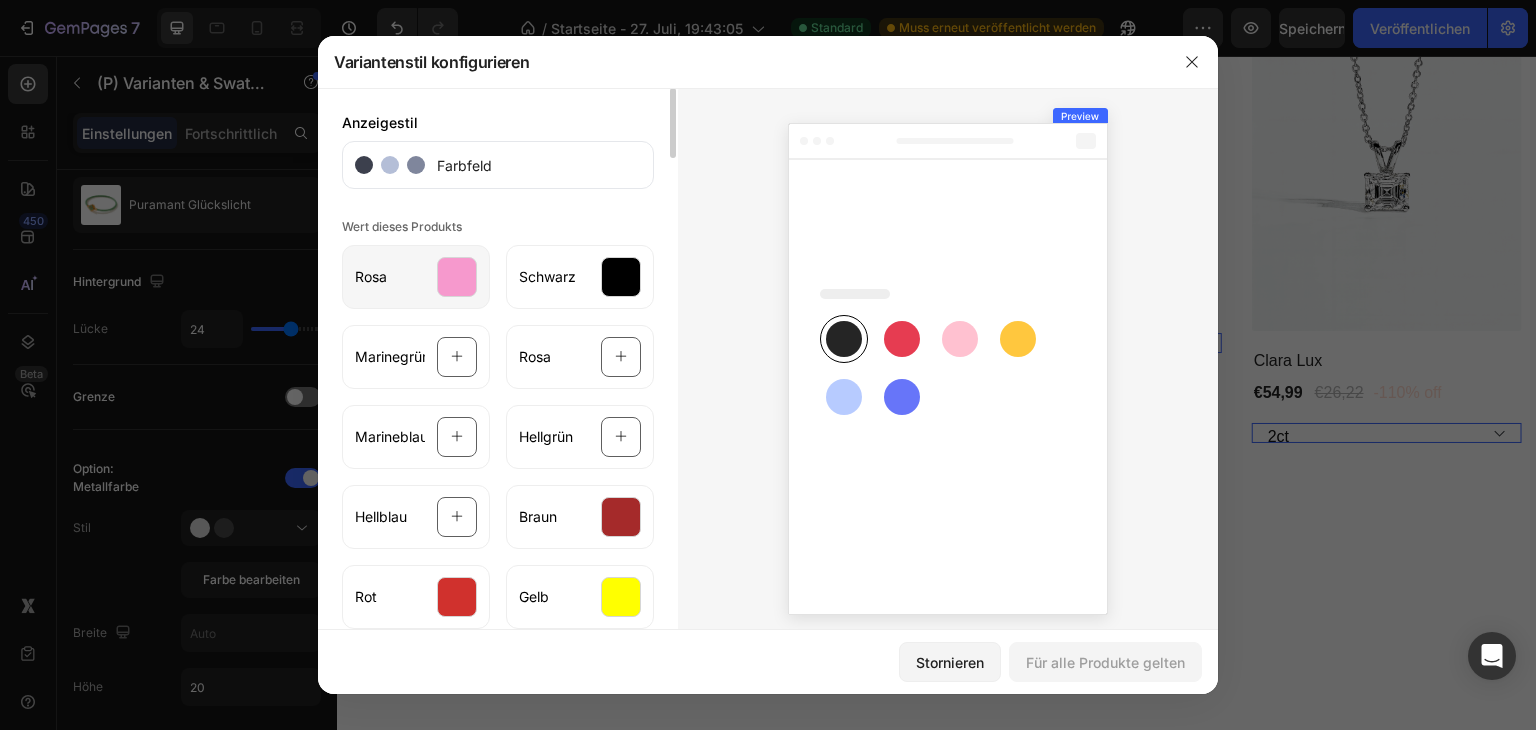click on "Rosa" 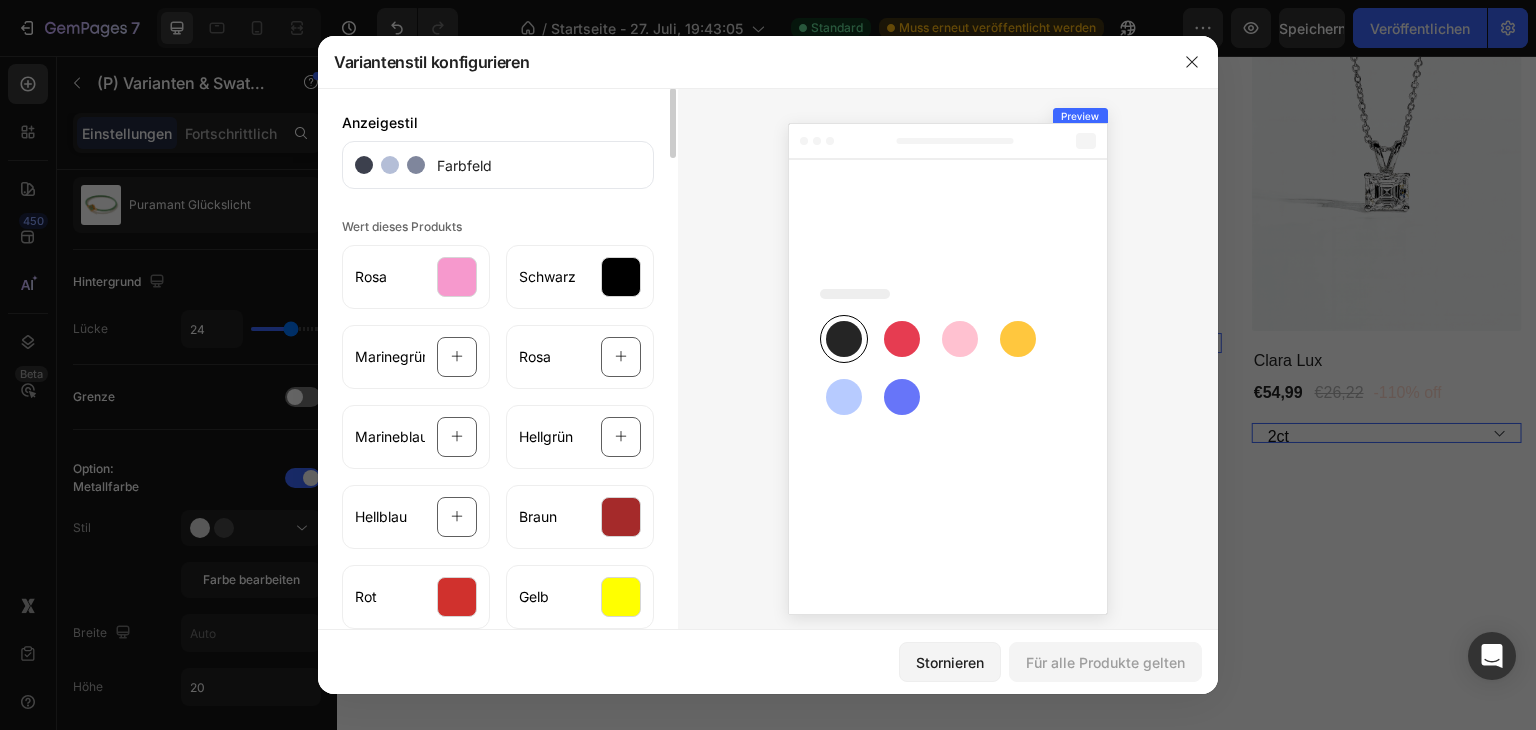 click on "Farbfeld" at bounding box center (498, 165) 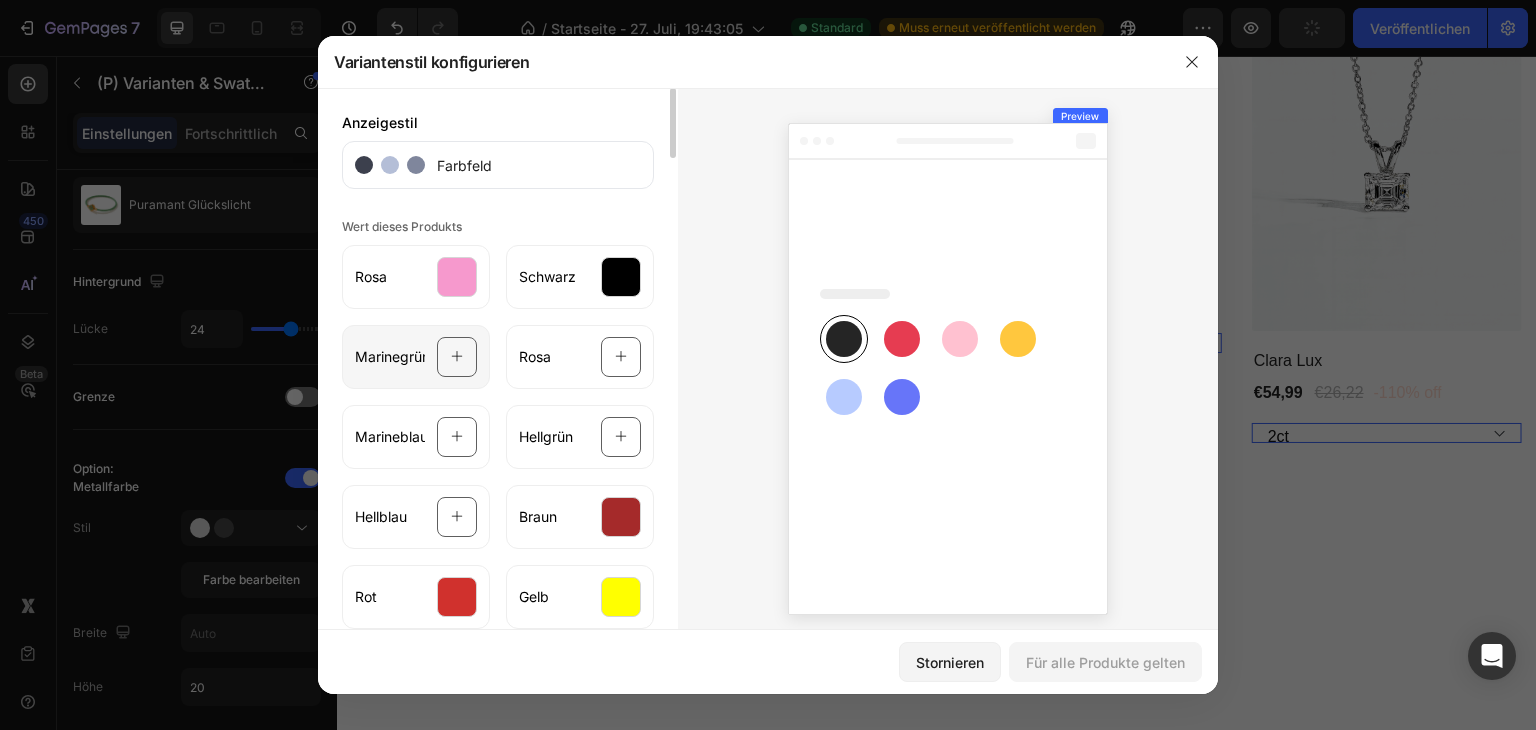 click on "Marinegrün" 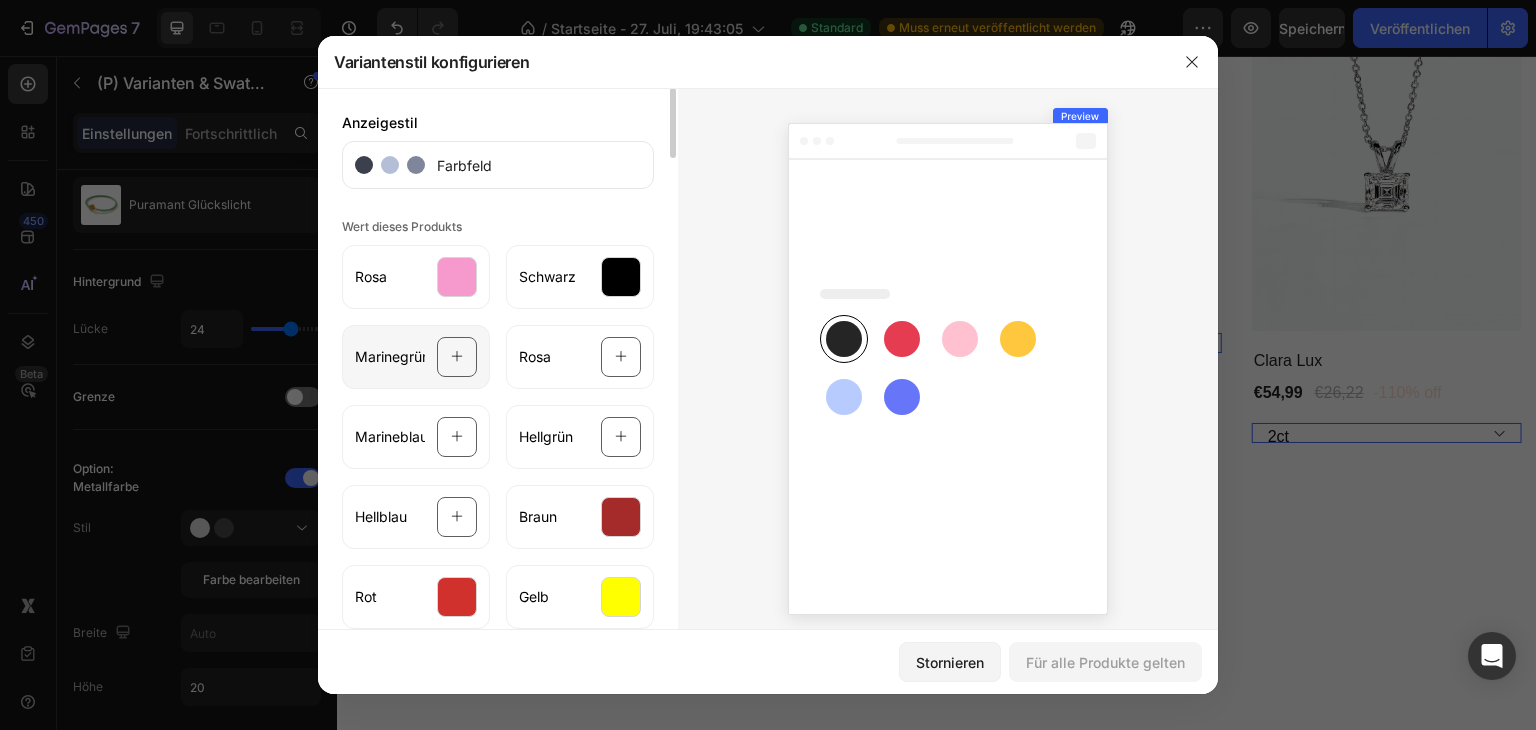 click on "Marinegrün" 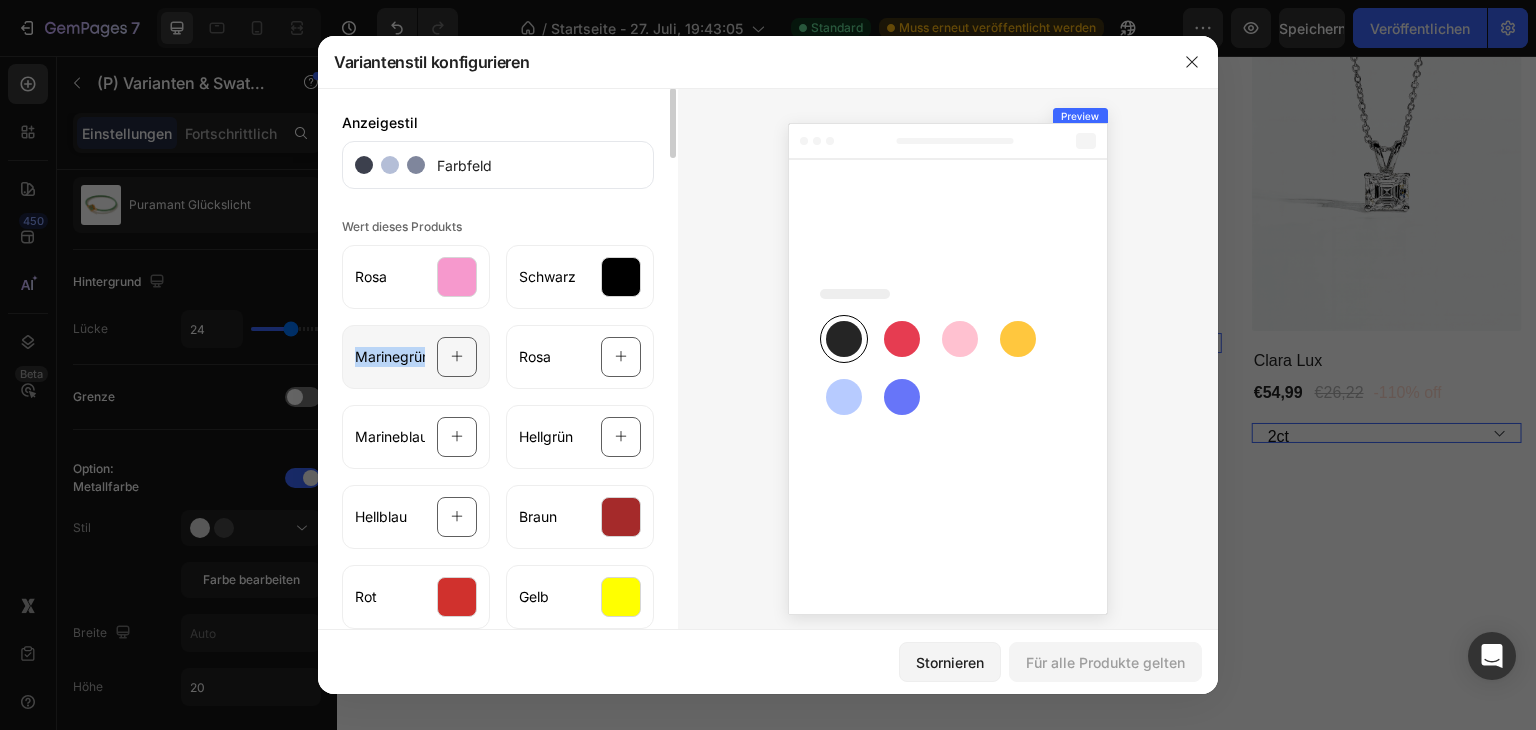 click on "Marinegrün" 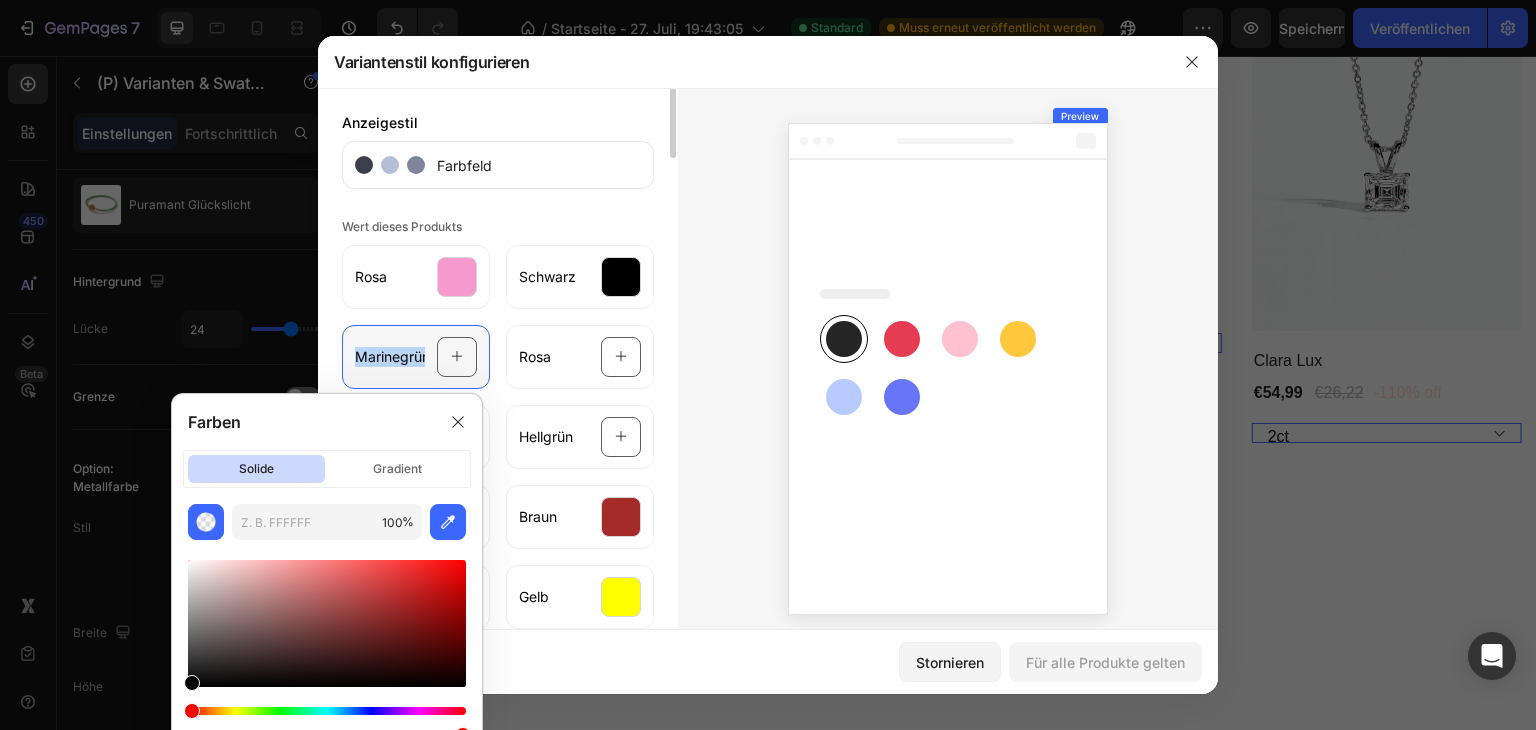 copy on "Marinegrün" 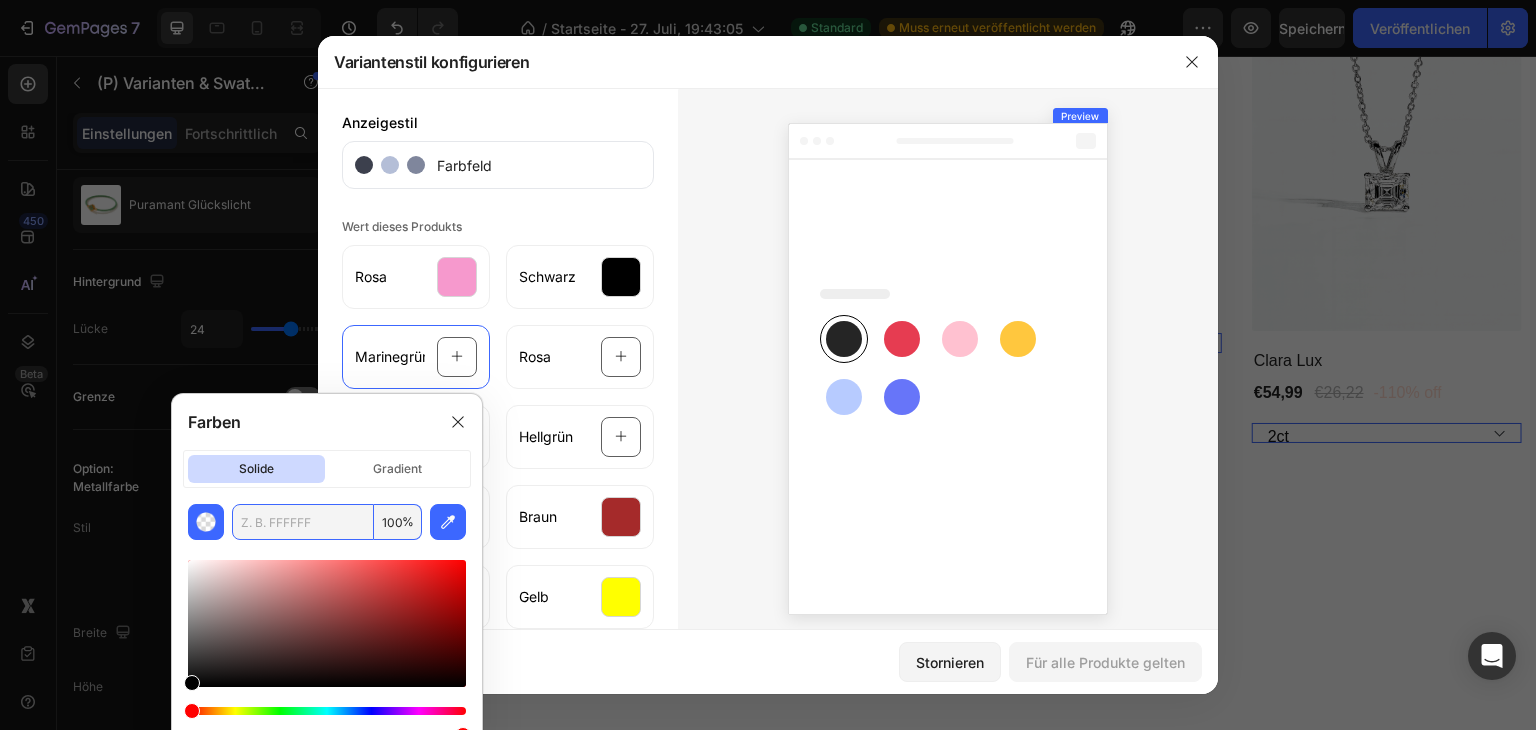 click at bounding box center (303, 522) 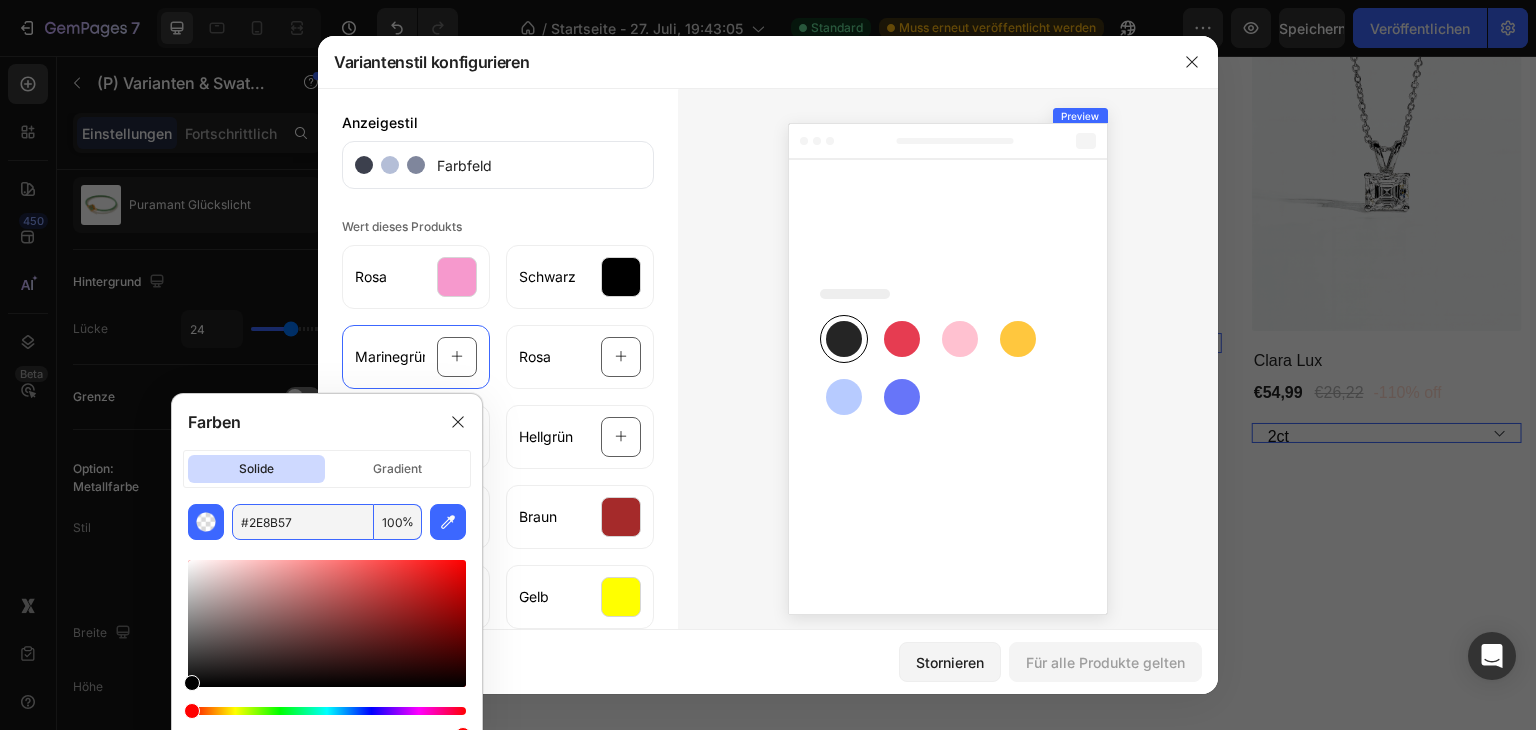 type on "2E8B57" 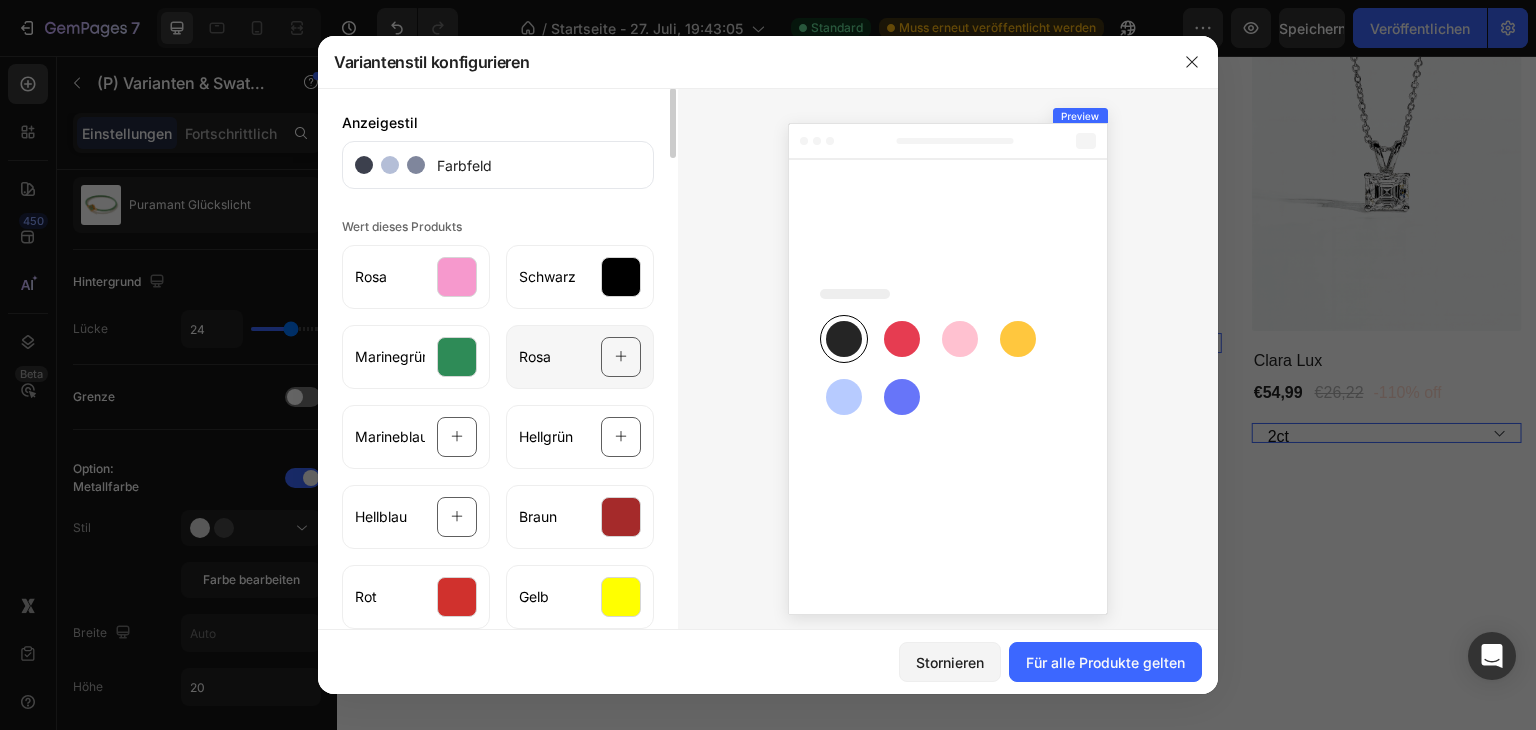click on "Rosa" 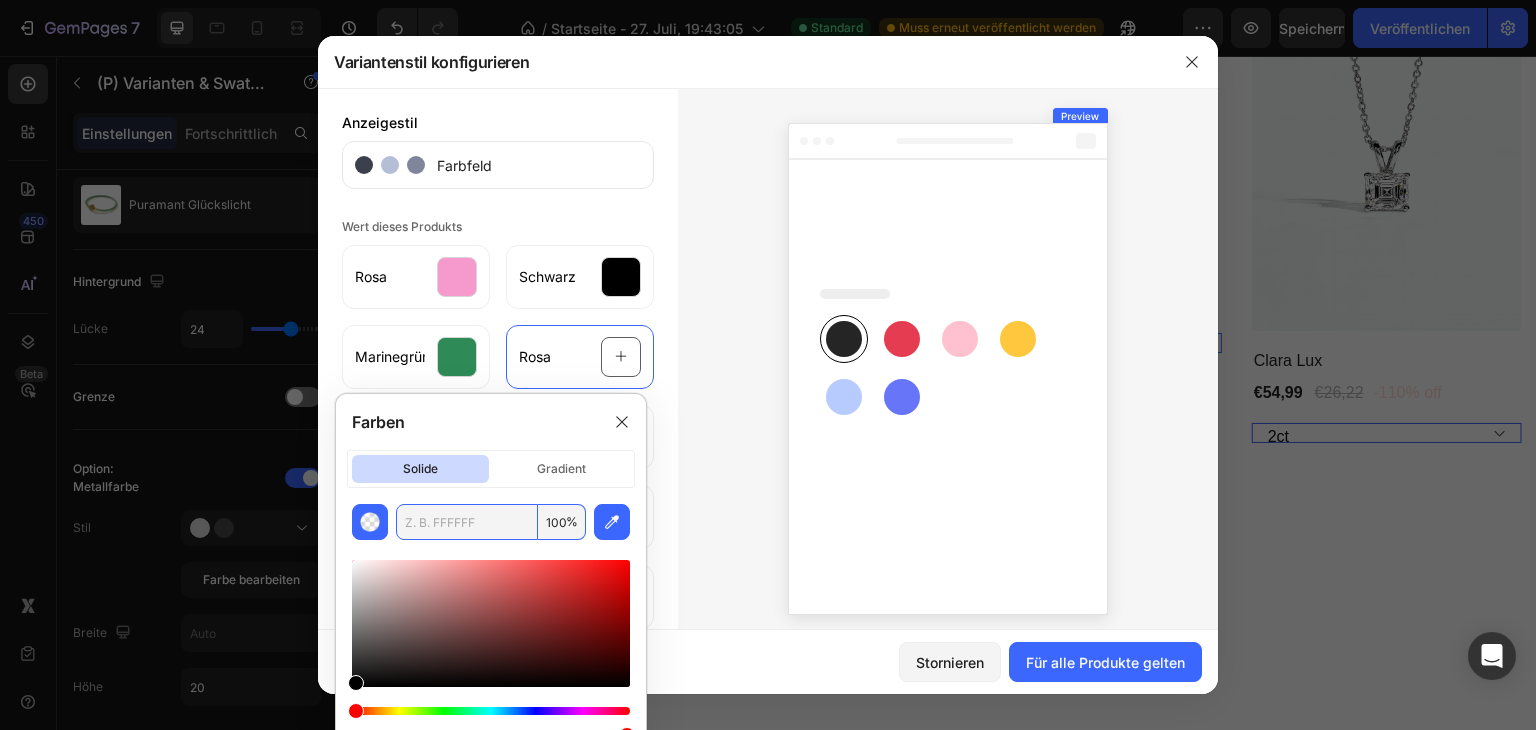 paste on "FFC0CB" 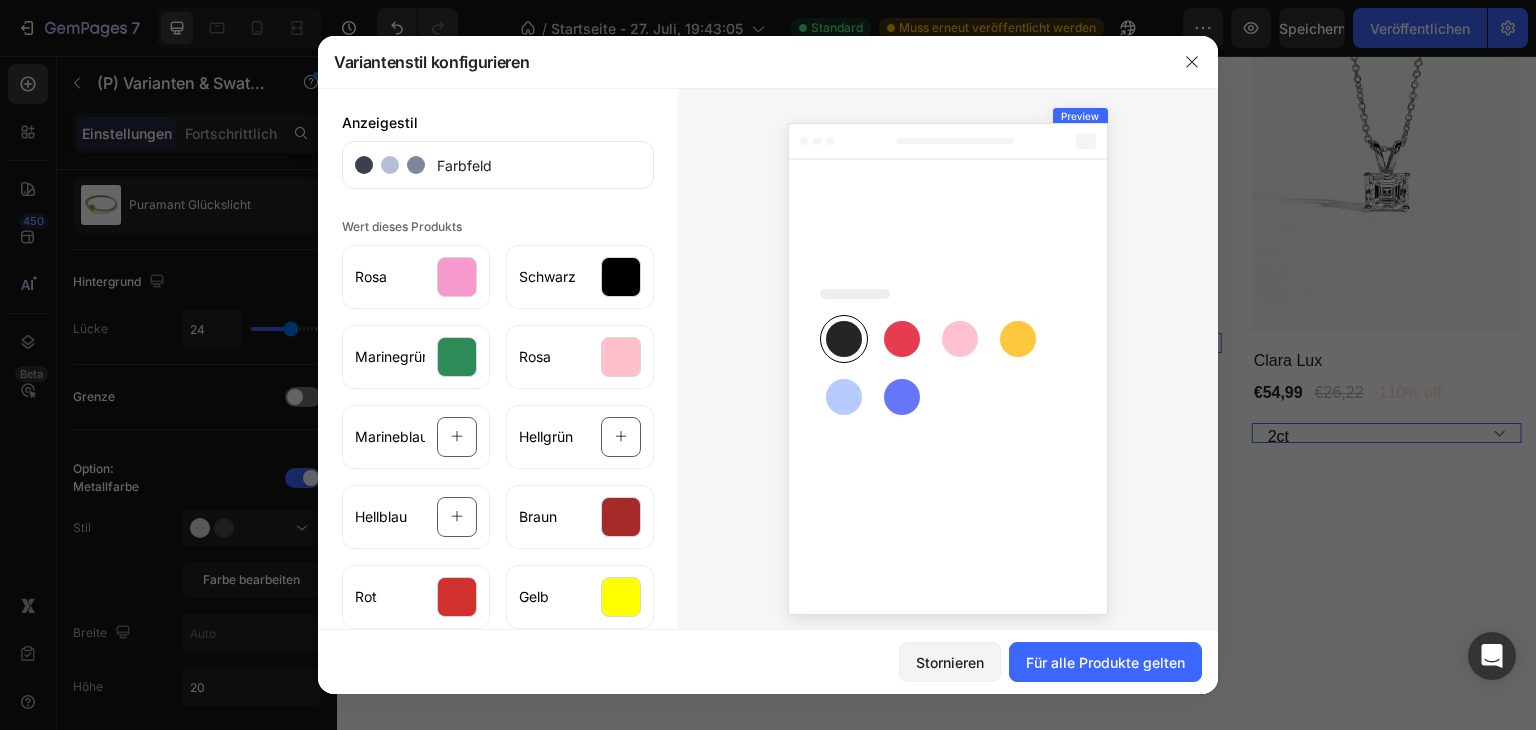 click at bounding box center [948, 365] 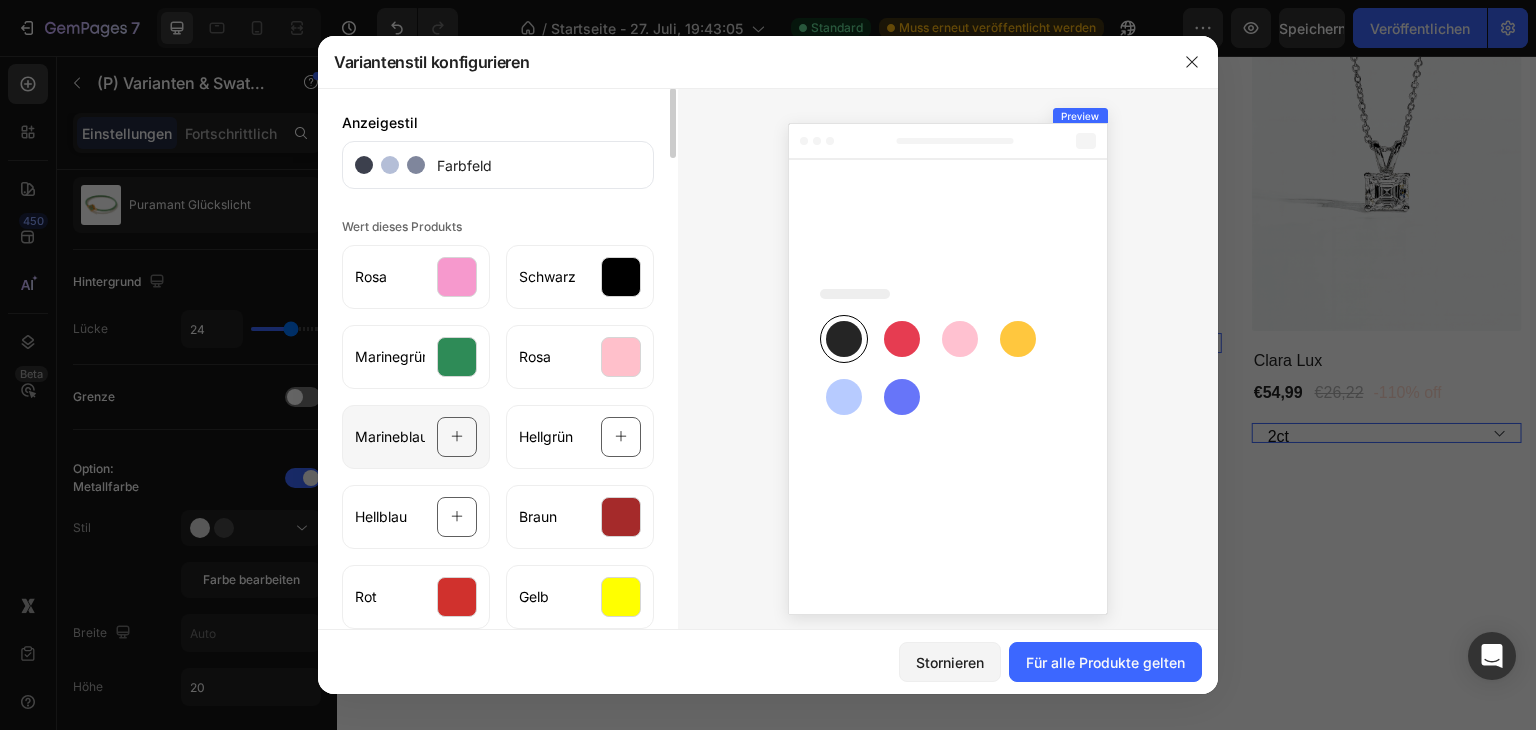 click on "Marineblau" at bounding box center [391, 436] 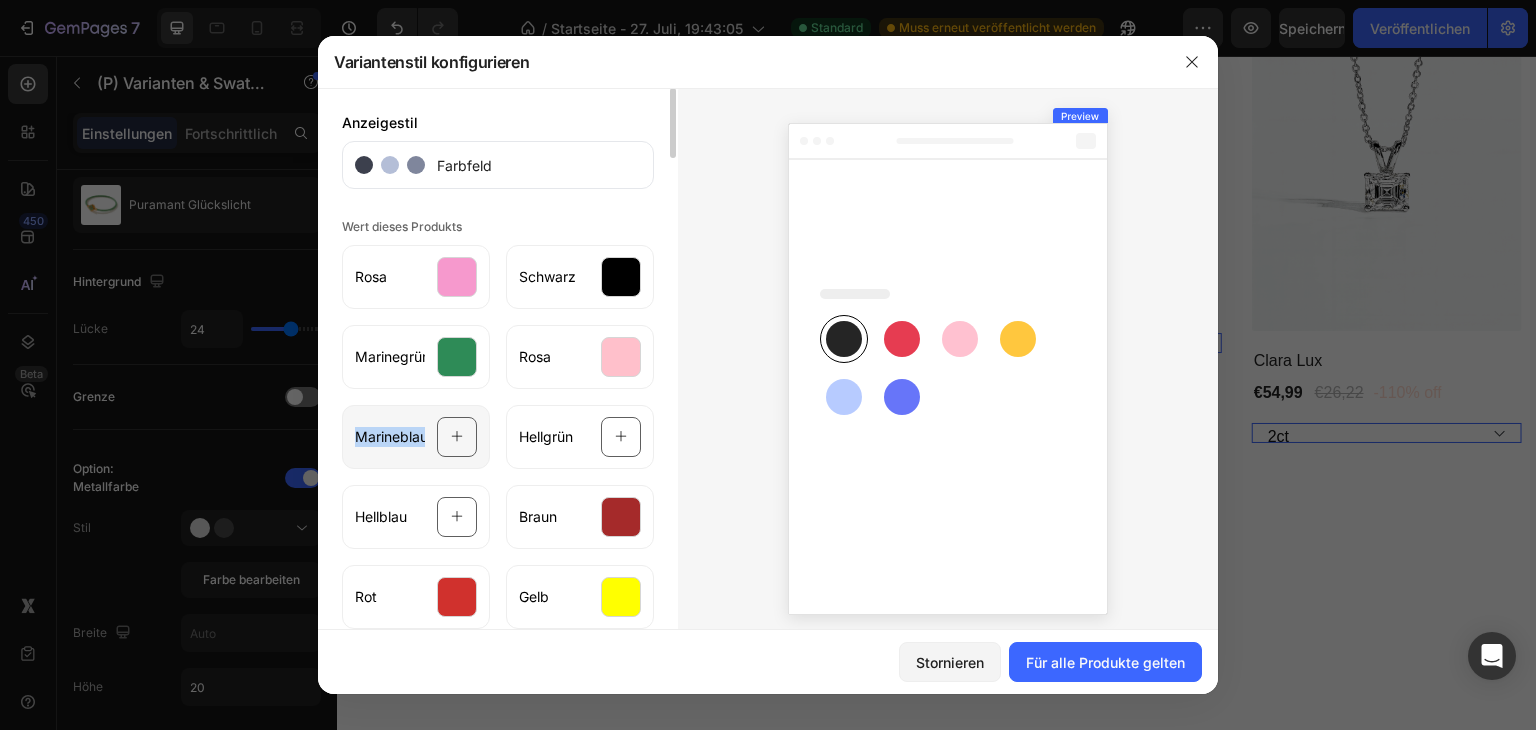 drag, startPoint x: 352, startPoint y: 434, endPoint x: 432, endPoint y: 441, distance: 80.305664 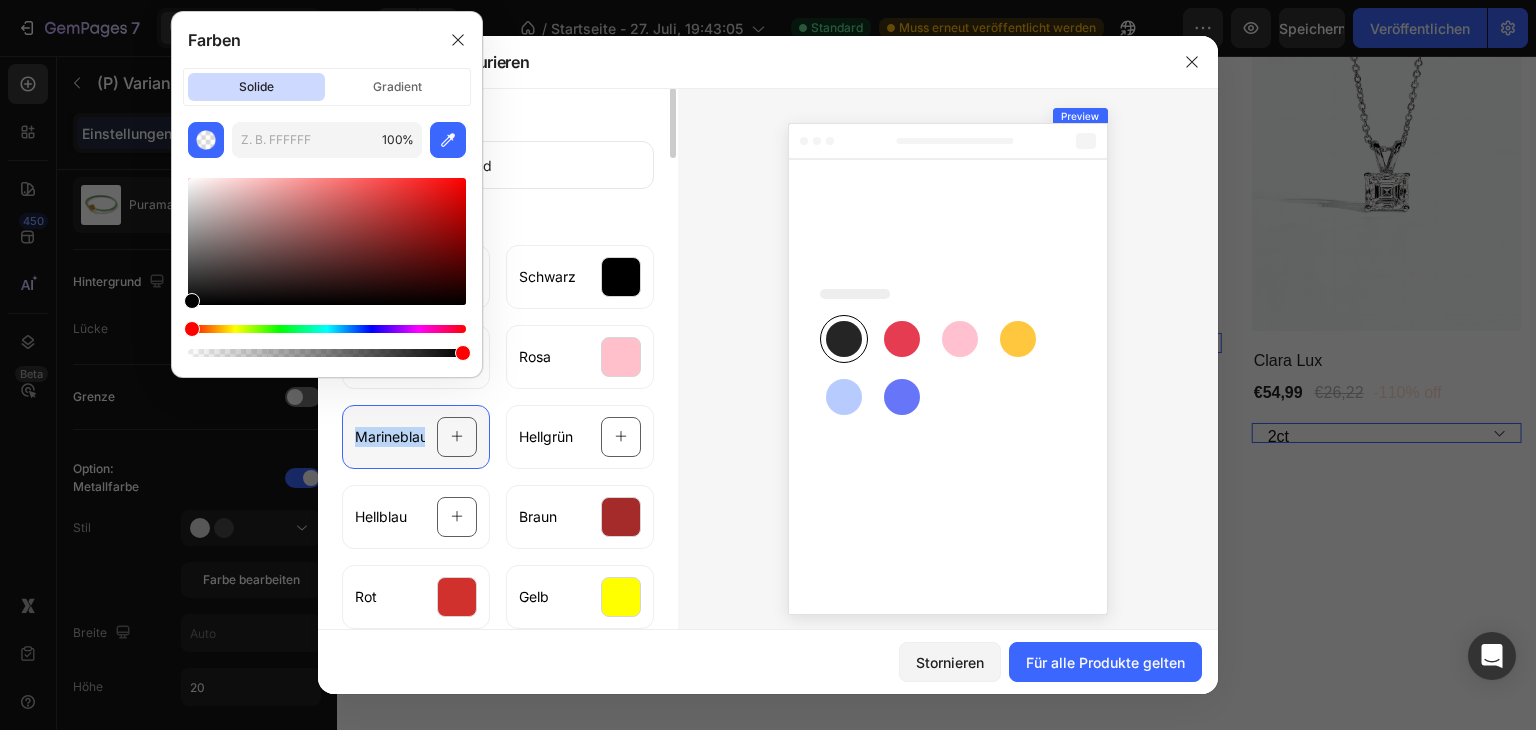 copy on "Marineblau" 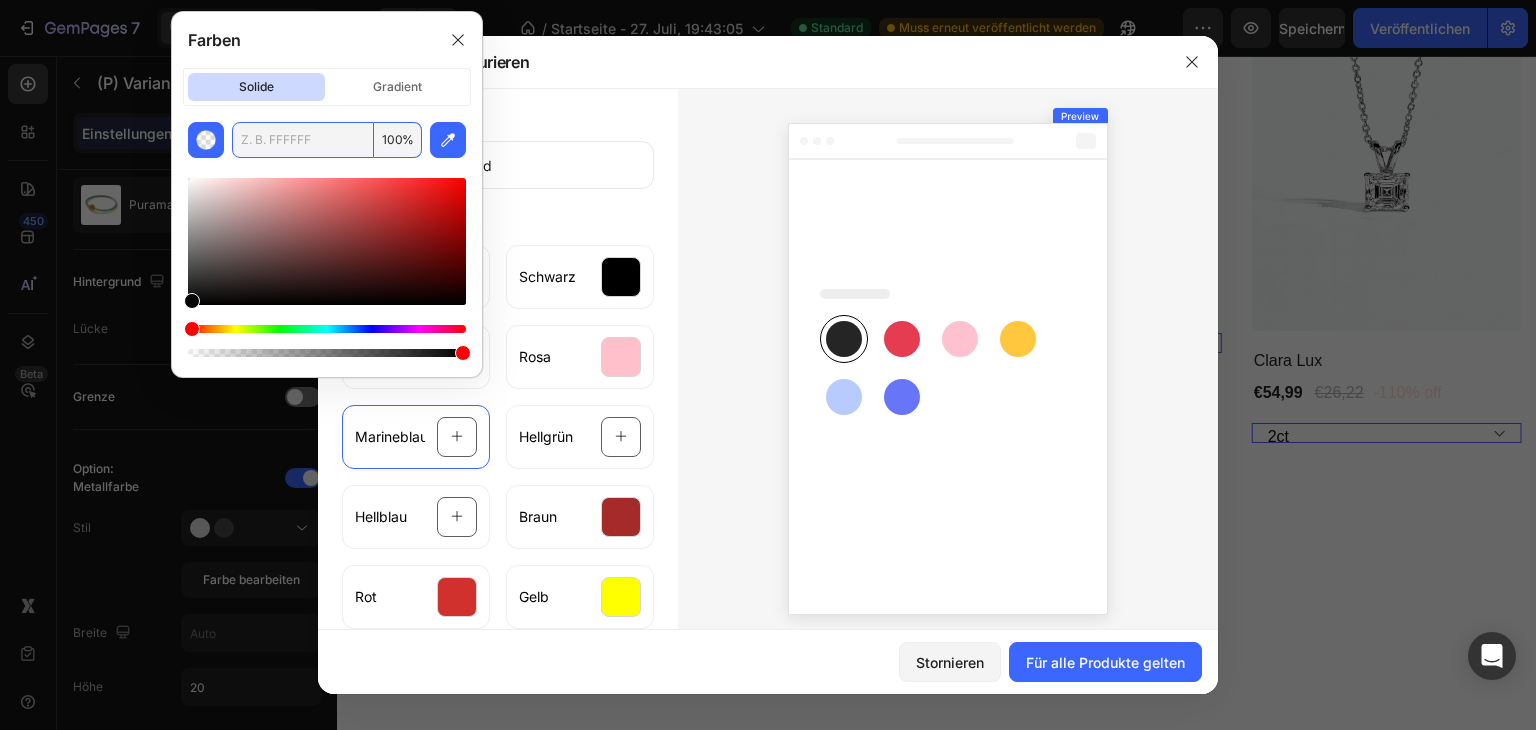 click at bounding box center [303, 140] 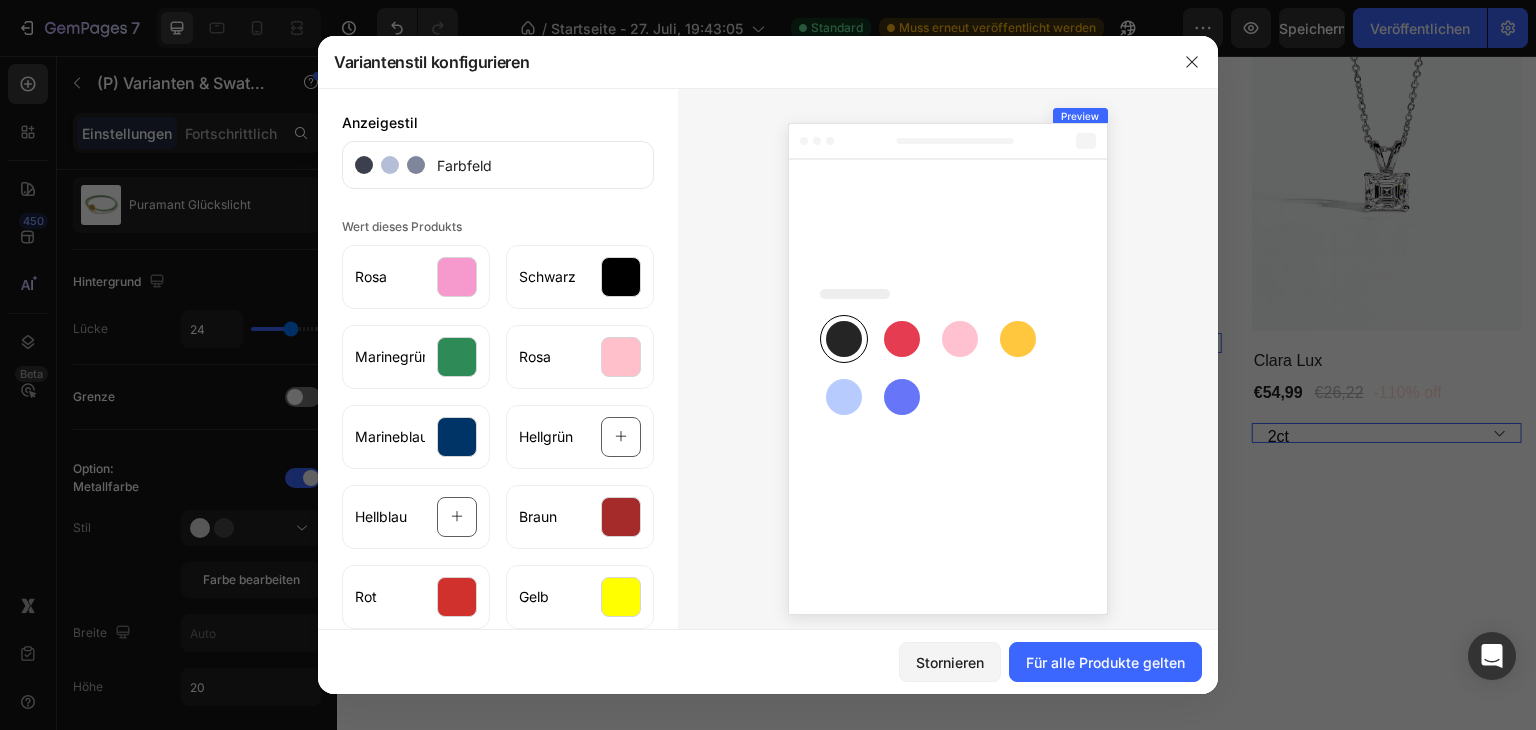 click at bounding box center [948, 365] 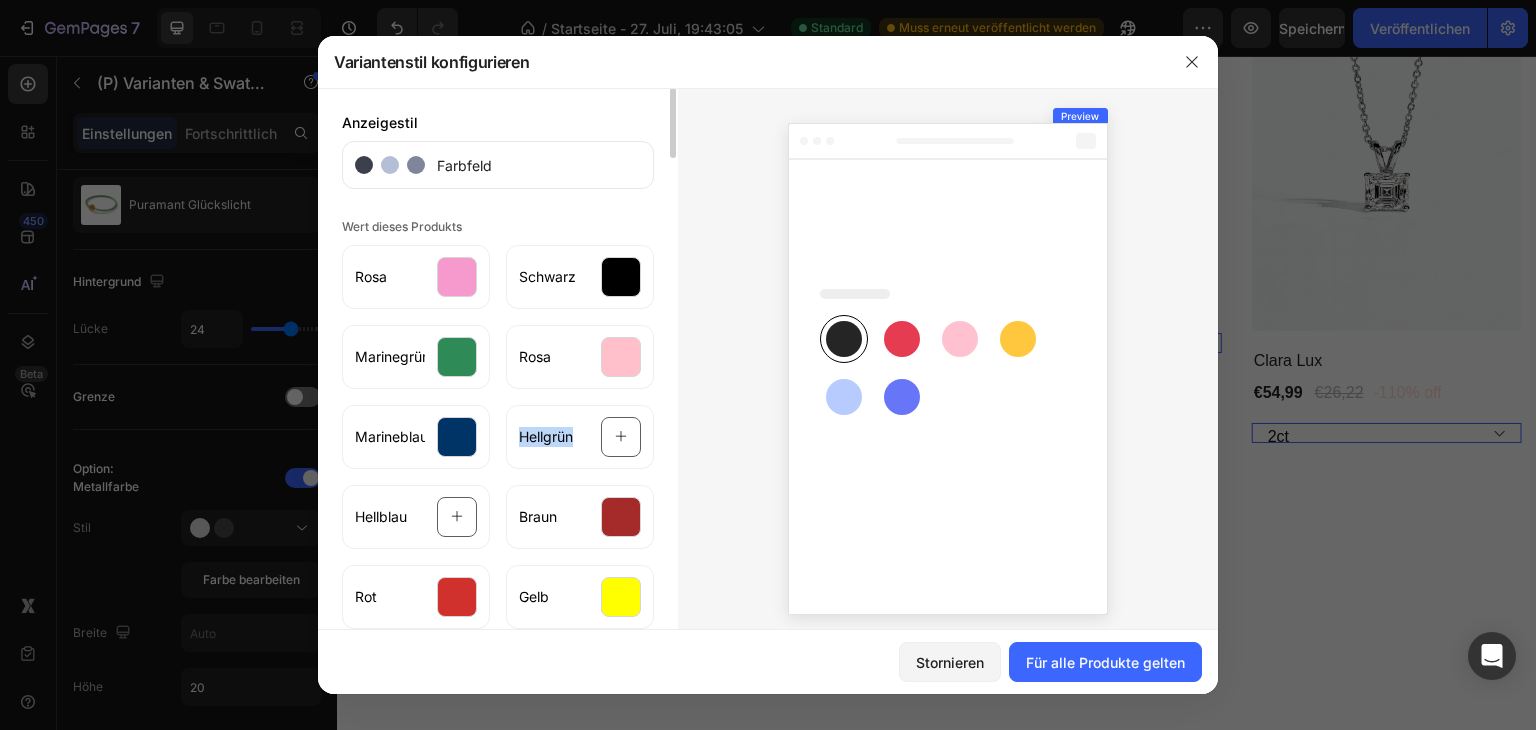 drag, startPoint x: 573, startPoint y: 426, endPoint x: 485, endPoint y: 440, distance: 89.106674 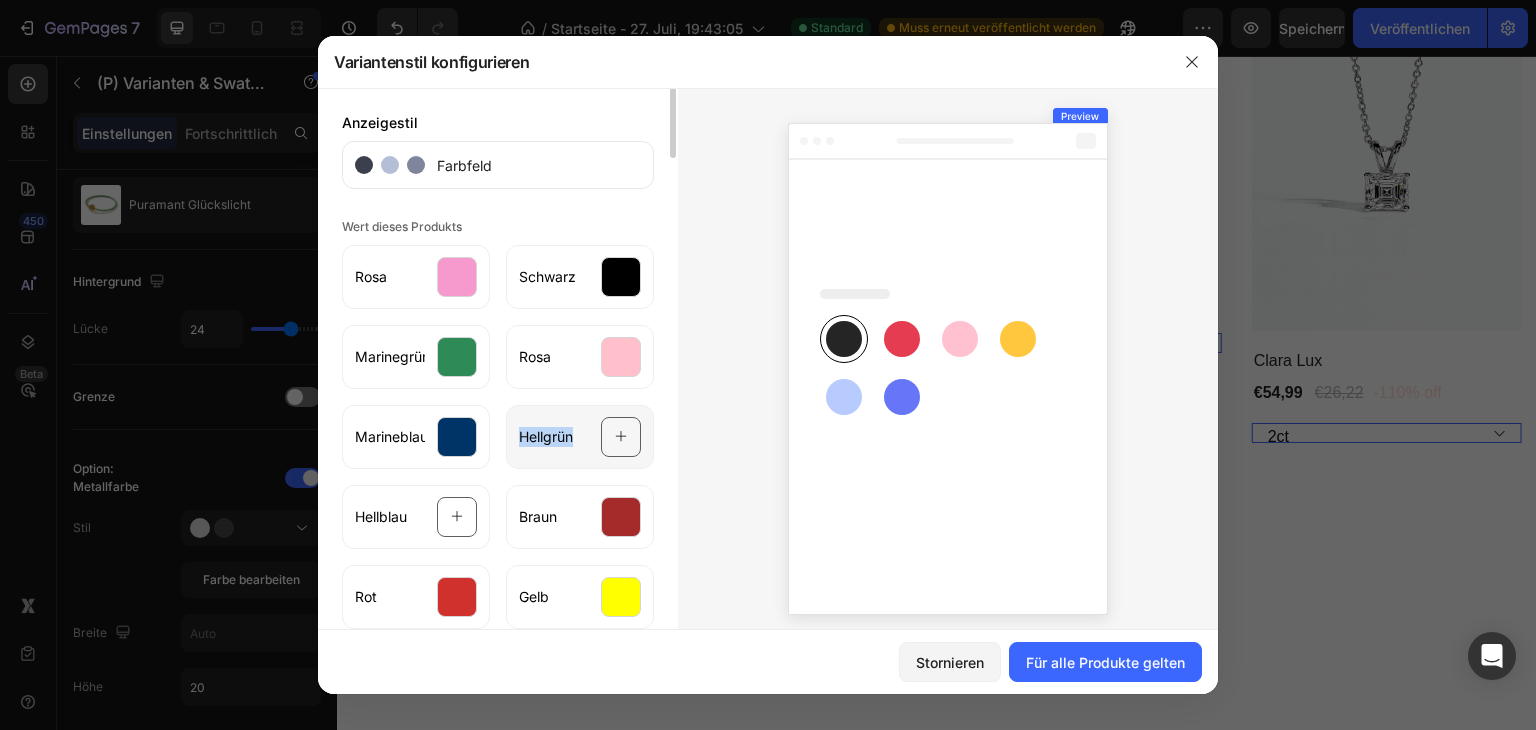 click on "Hellgrün" 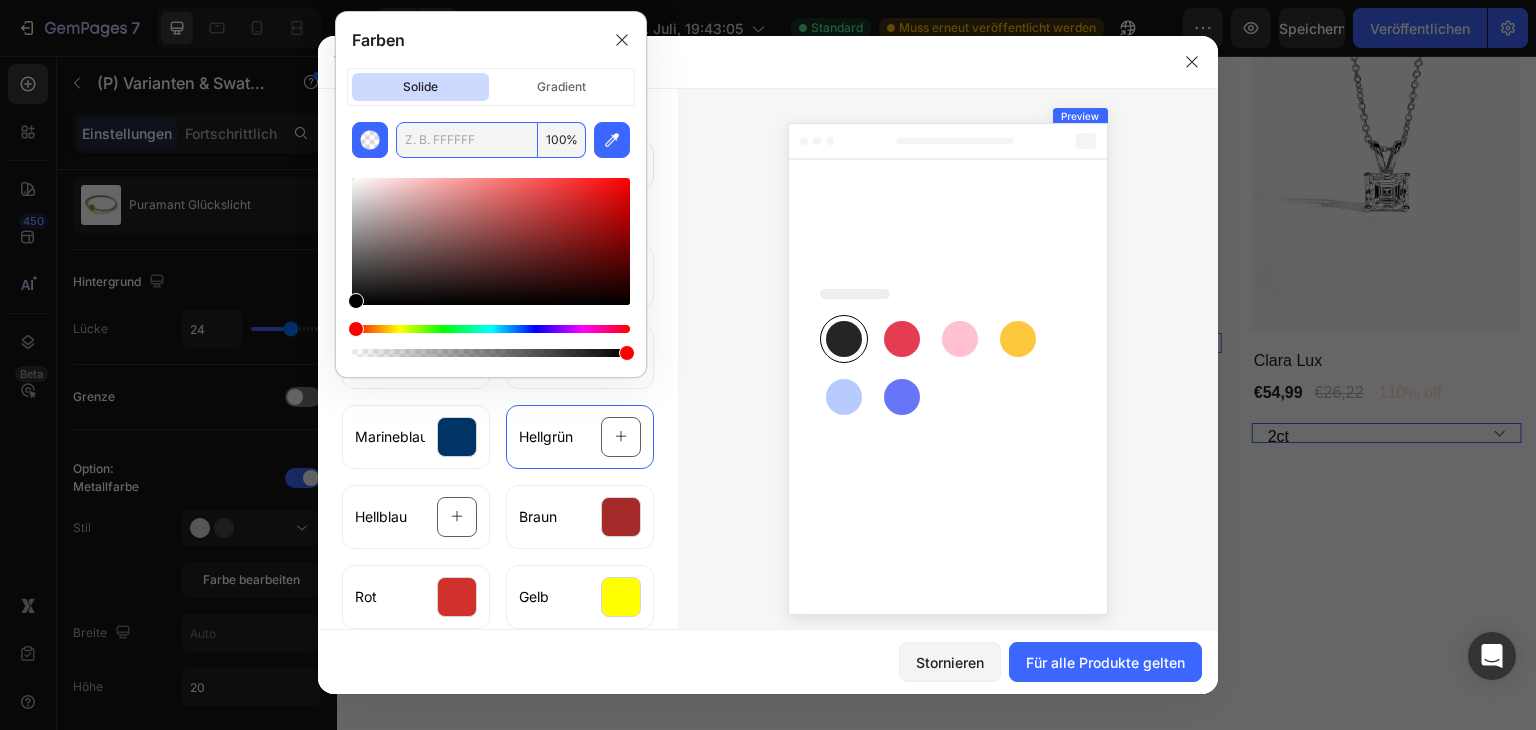 click at bounding box center [467, 140] 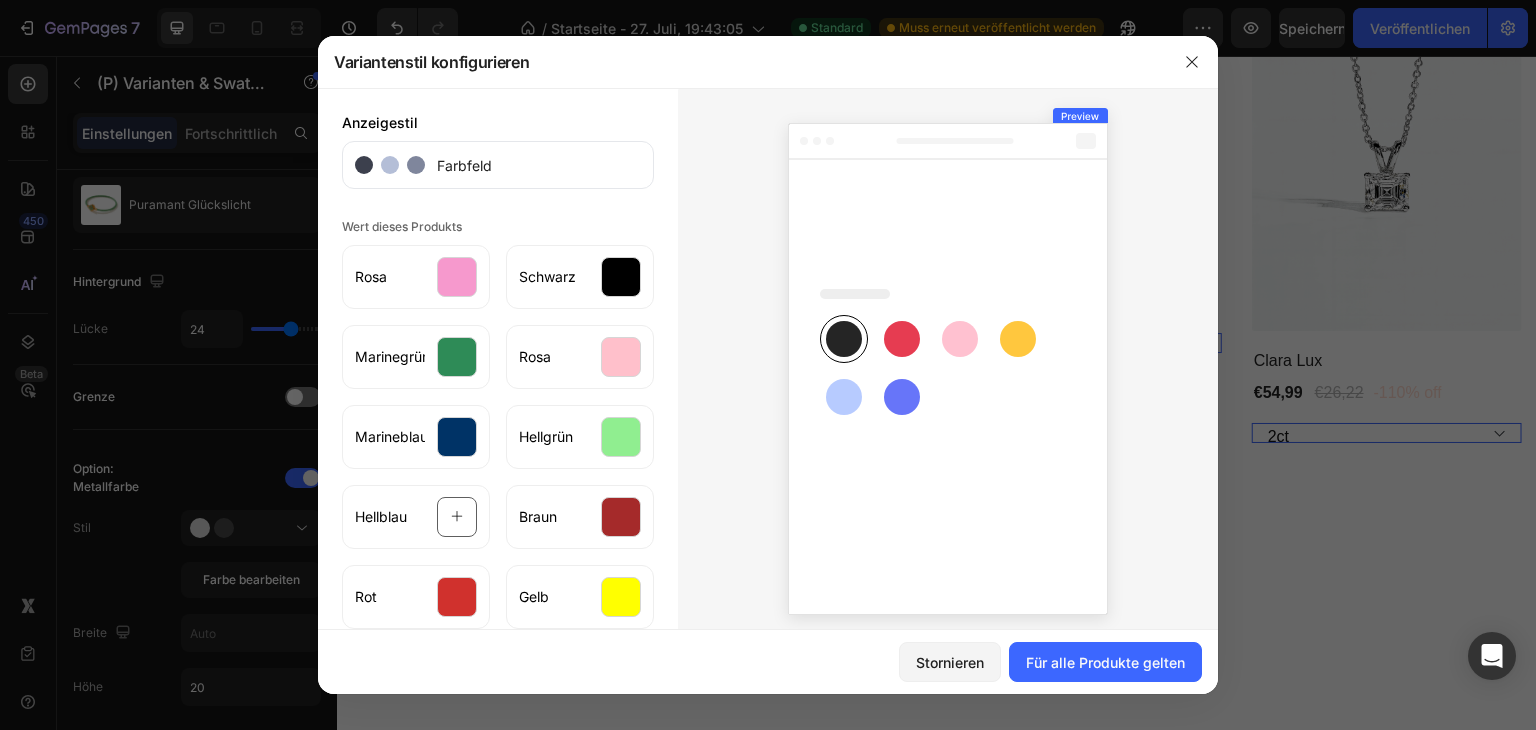 click at bounding box center [948, 365] 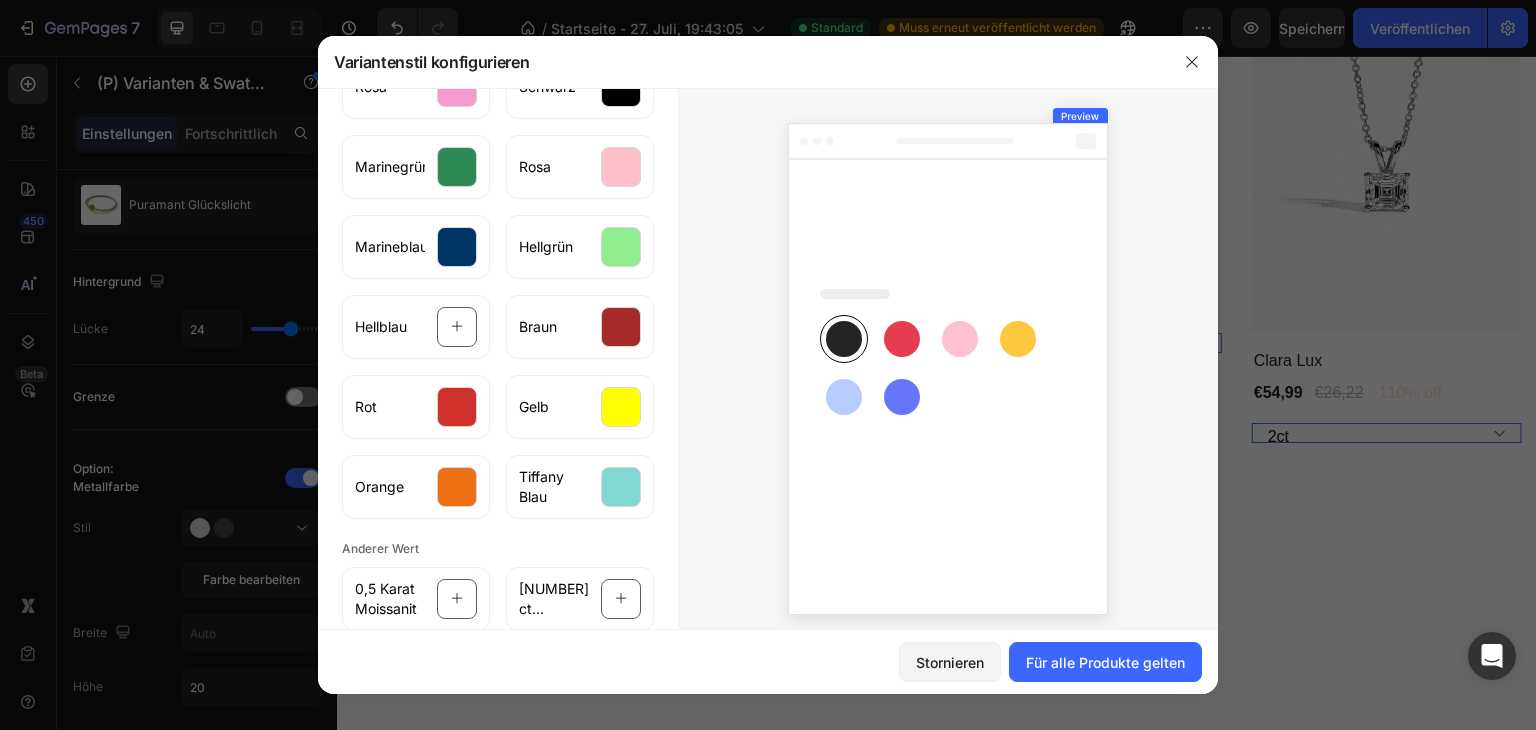 scroll, scrollTop: 0, scrollLeft: 0, axis: both 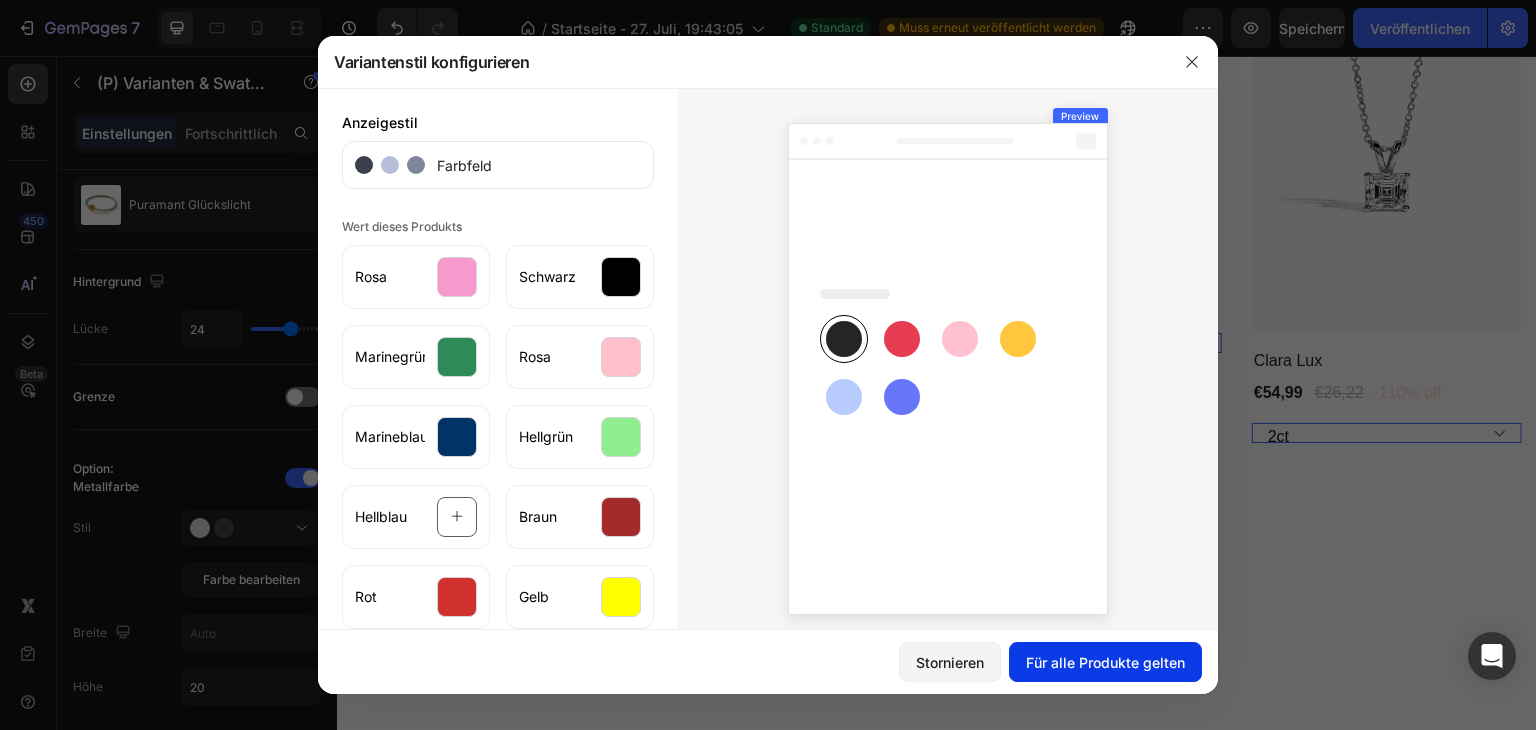 click on "Für alle Produkte gelten" 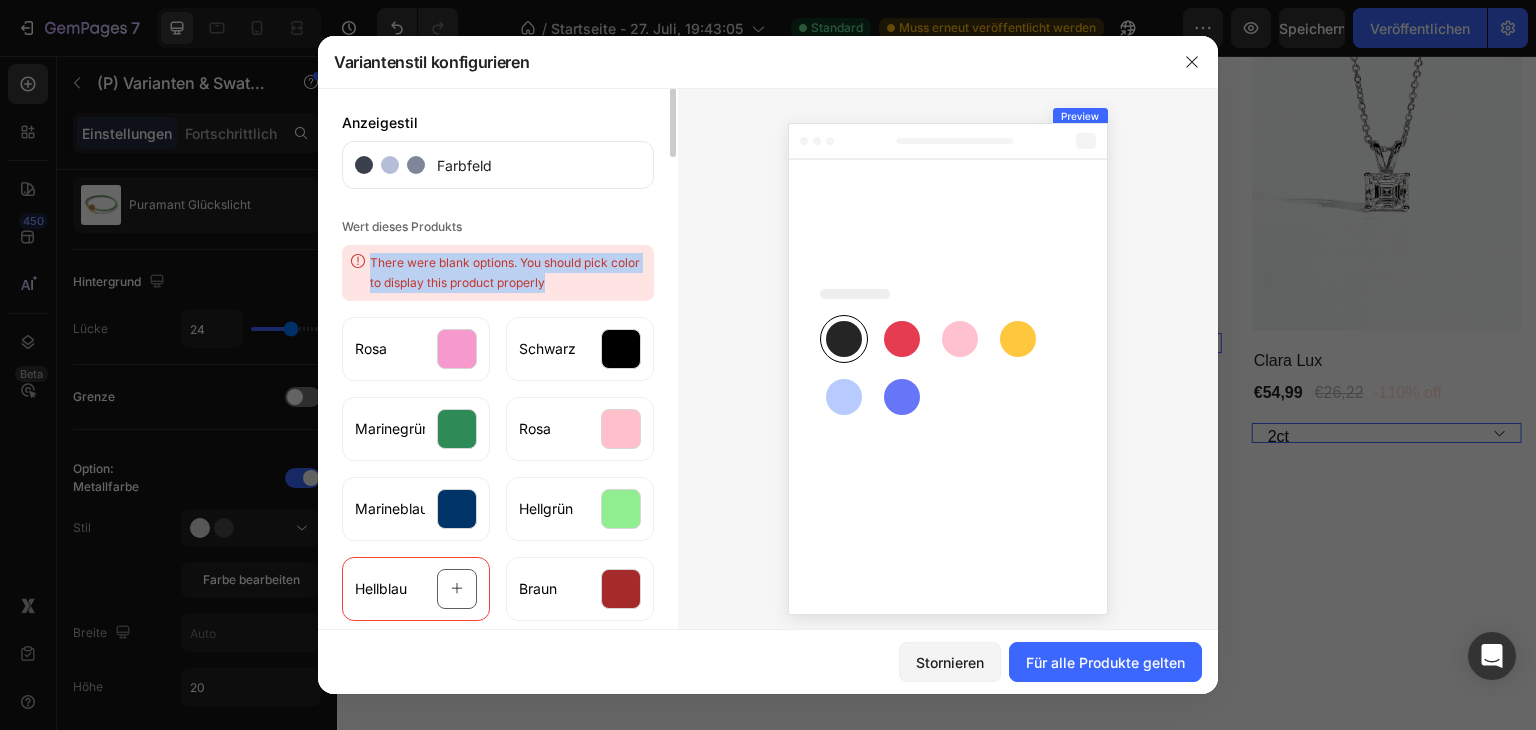 drag, startPoint x: 352, startPoint y: 260, endPoint x: 543, endPoint y: 289, distance: 193.18903 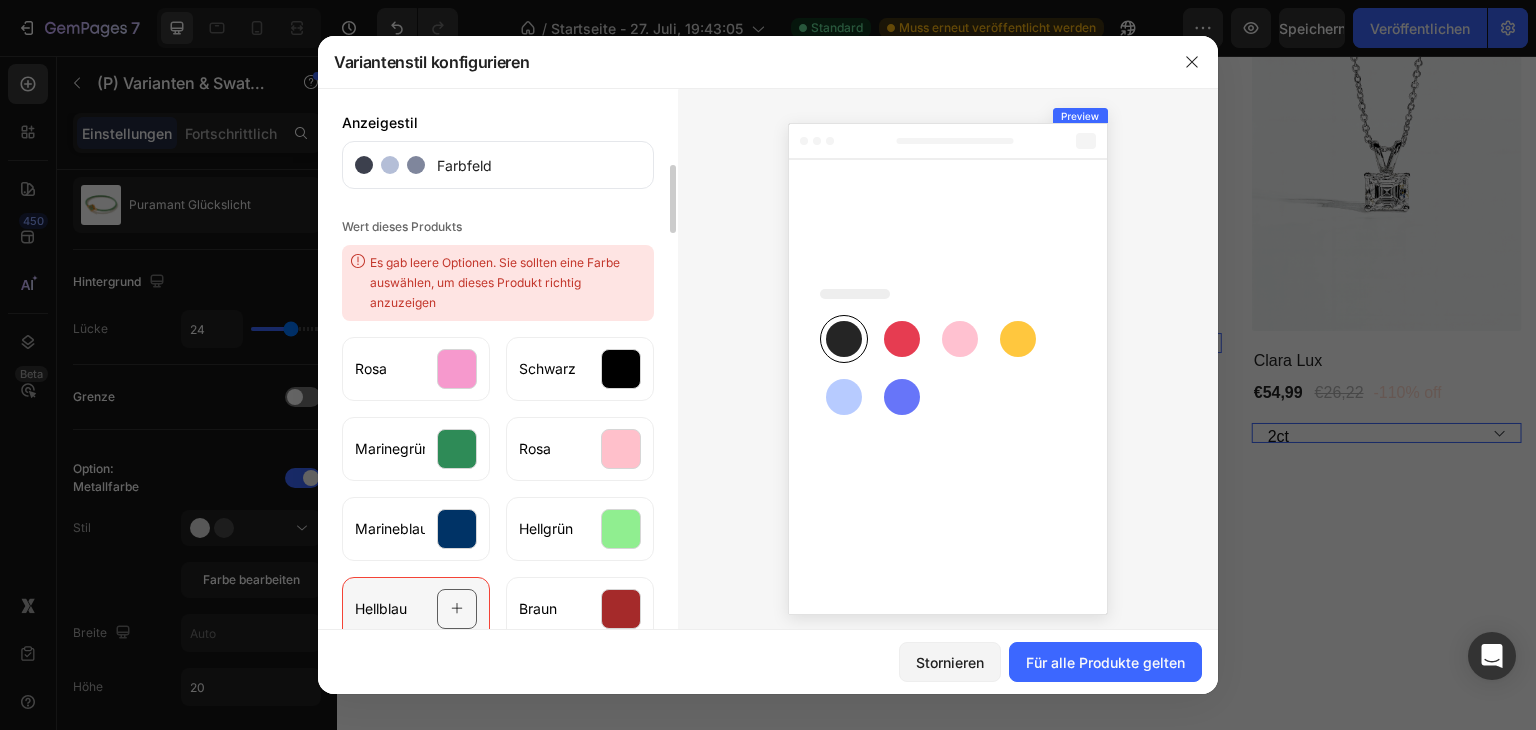 scroll, scrollTop: 69, scrollLeft: 0, axis: vertical 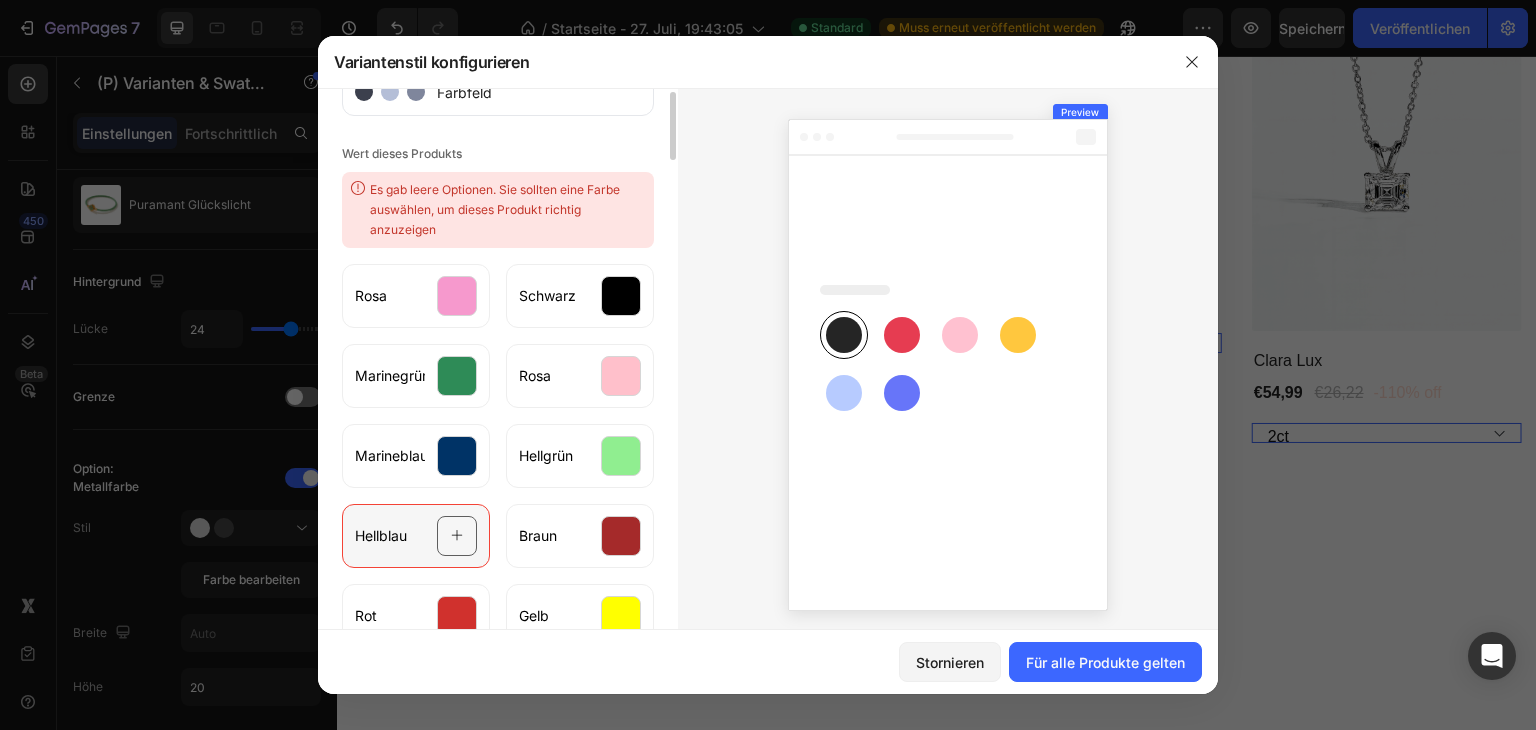 click on "Hellblau" 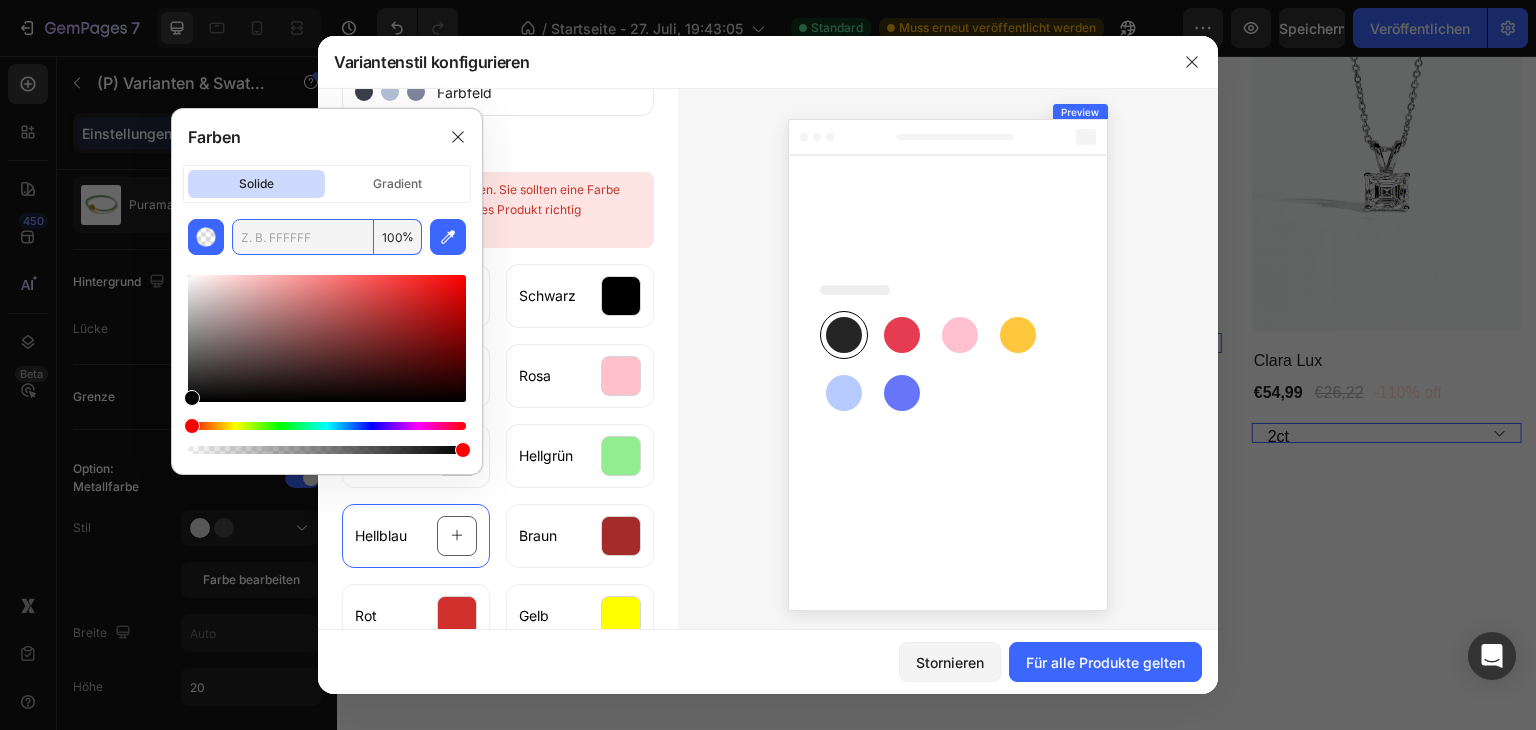 click at bounding box center (303, 237) 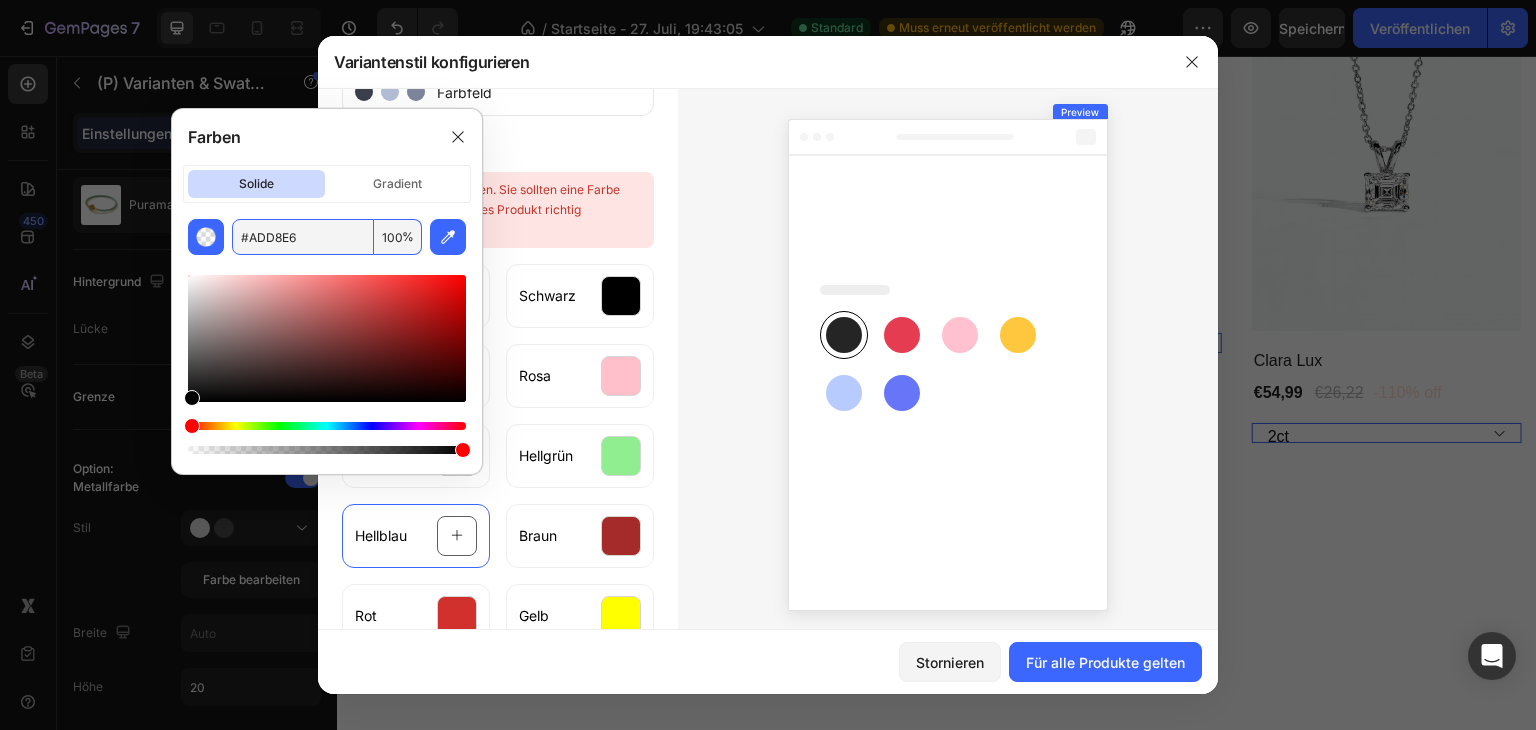 type on "ADD8E6" 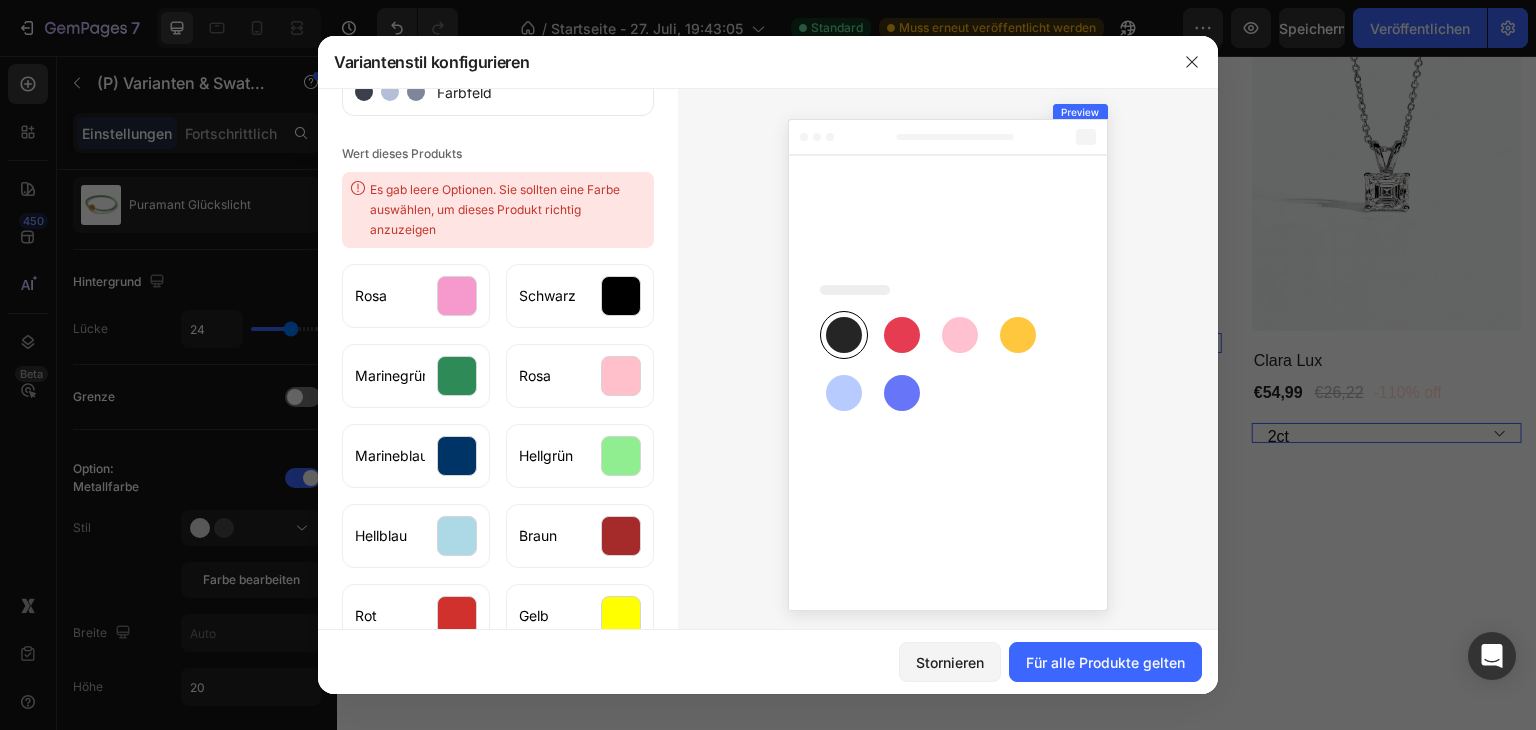 click at bounding box center (948, 361) 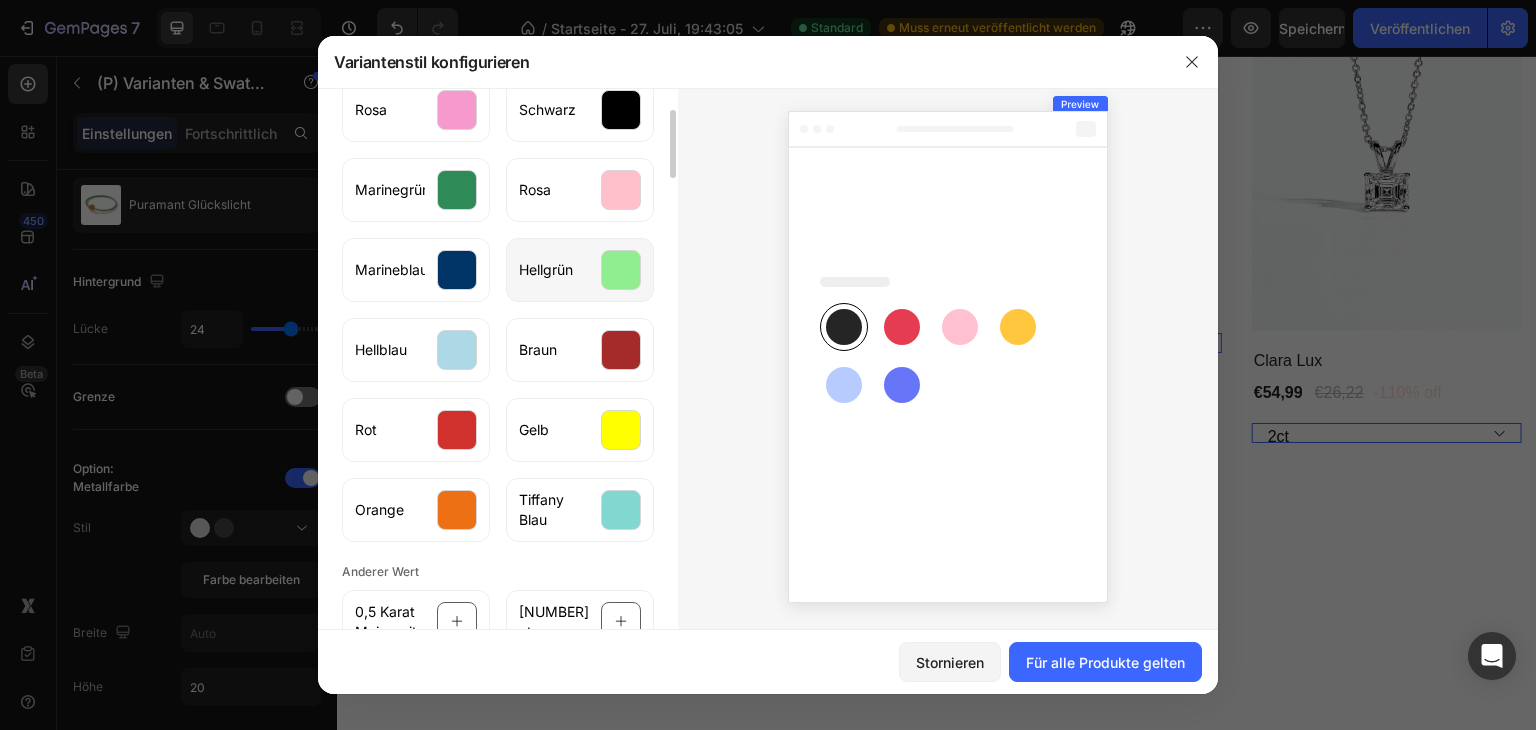 scroll, scrollTop: 250, scrollLeft: 0, axis: vertical 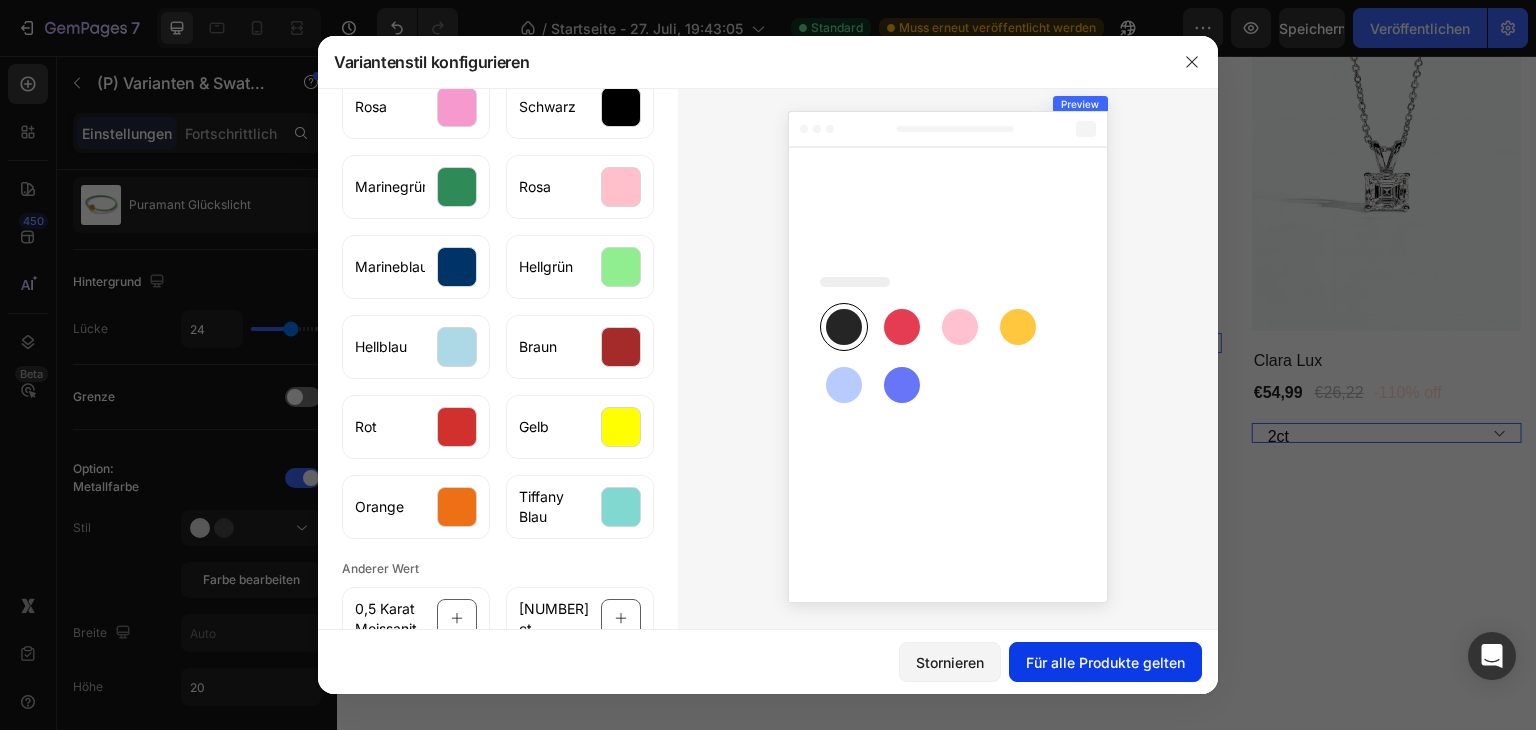 click on "Für alle Produkte gelten" at bounding box center [1105, 662] 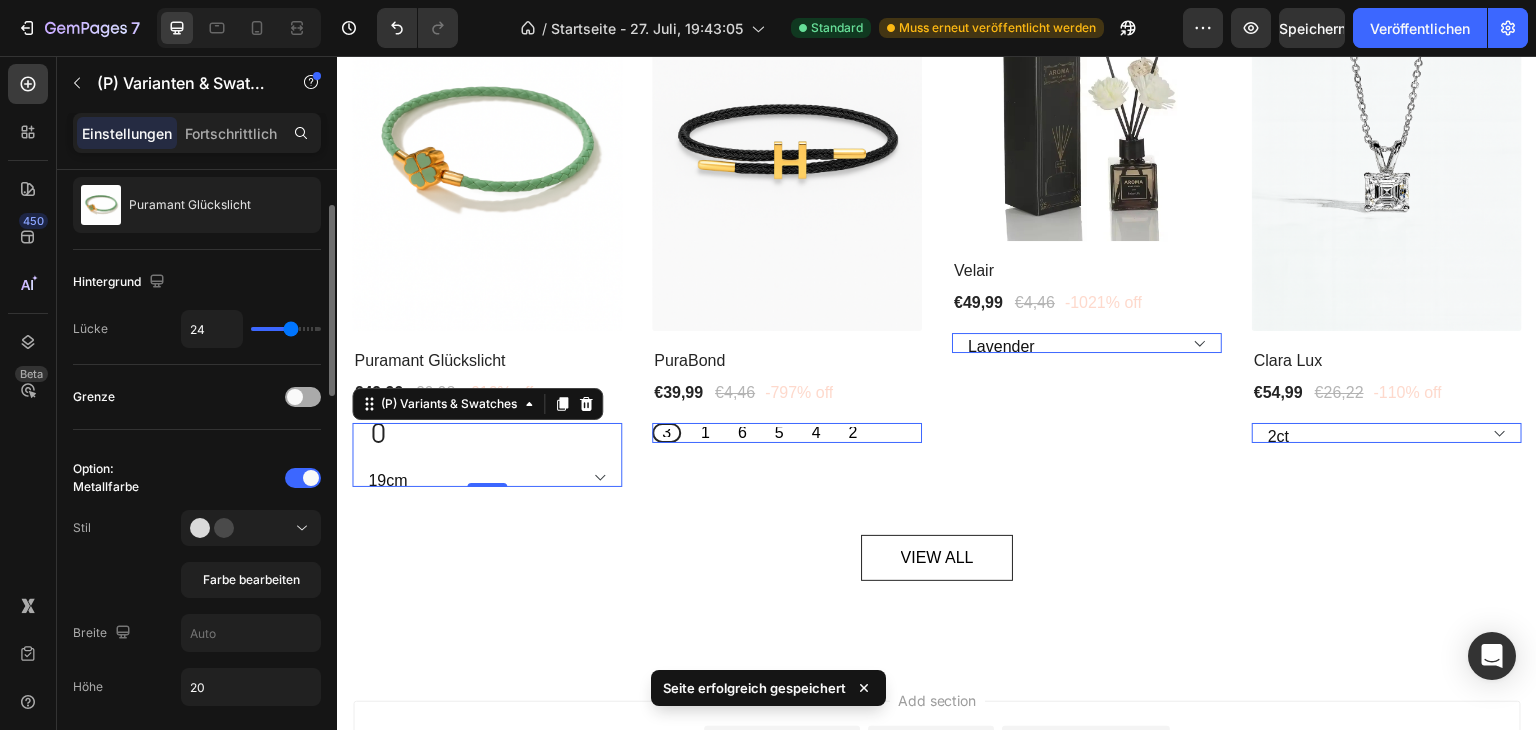 click at bounding box center [303, 397] 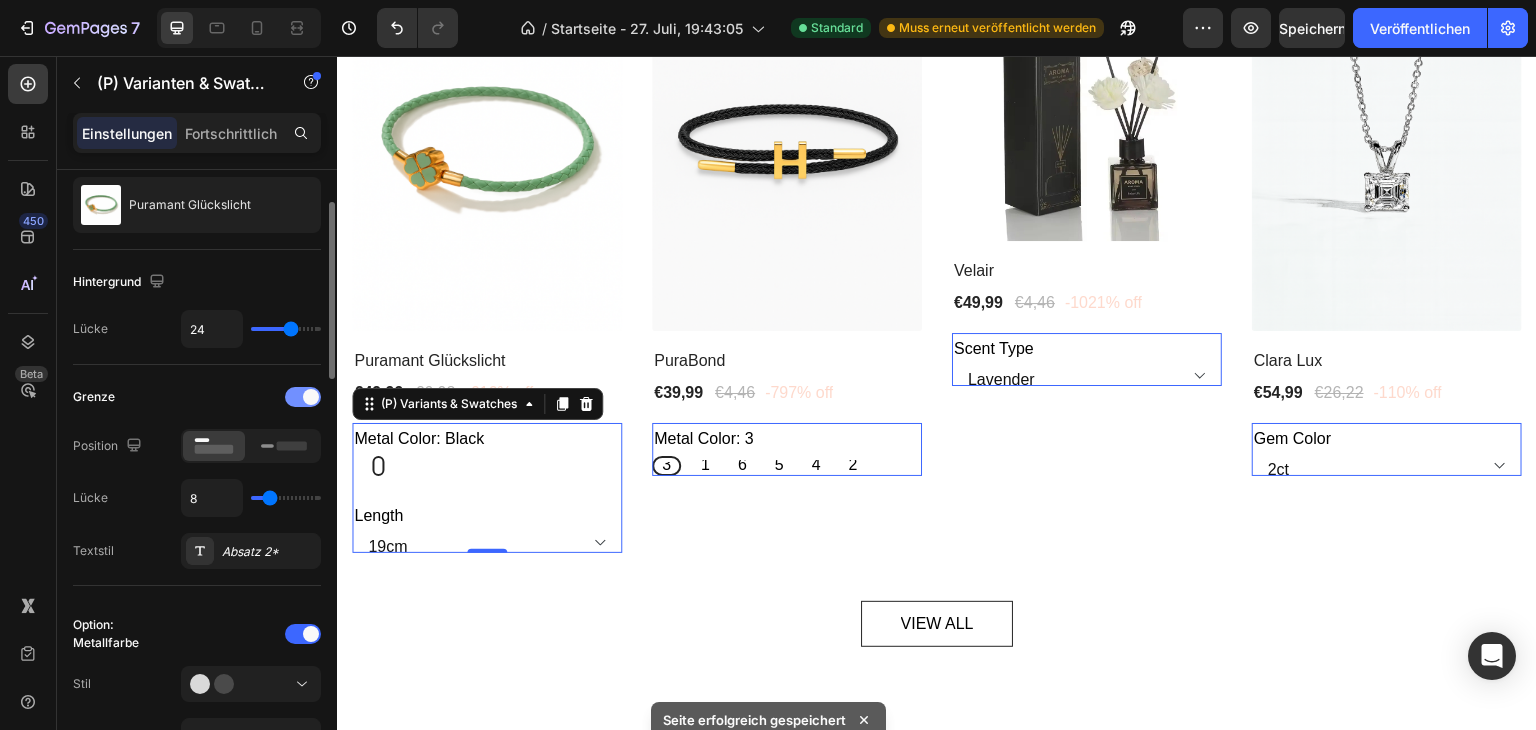 click at bounding box center (311, 397) 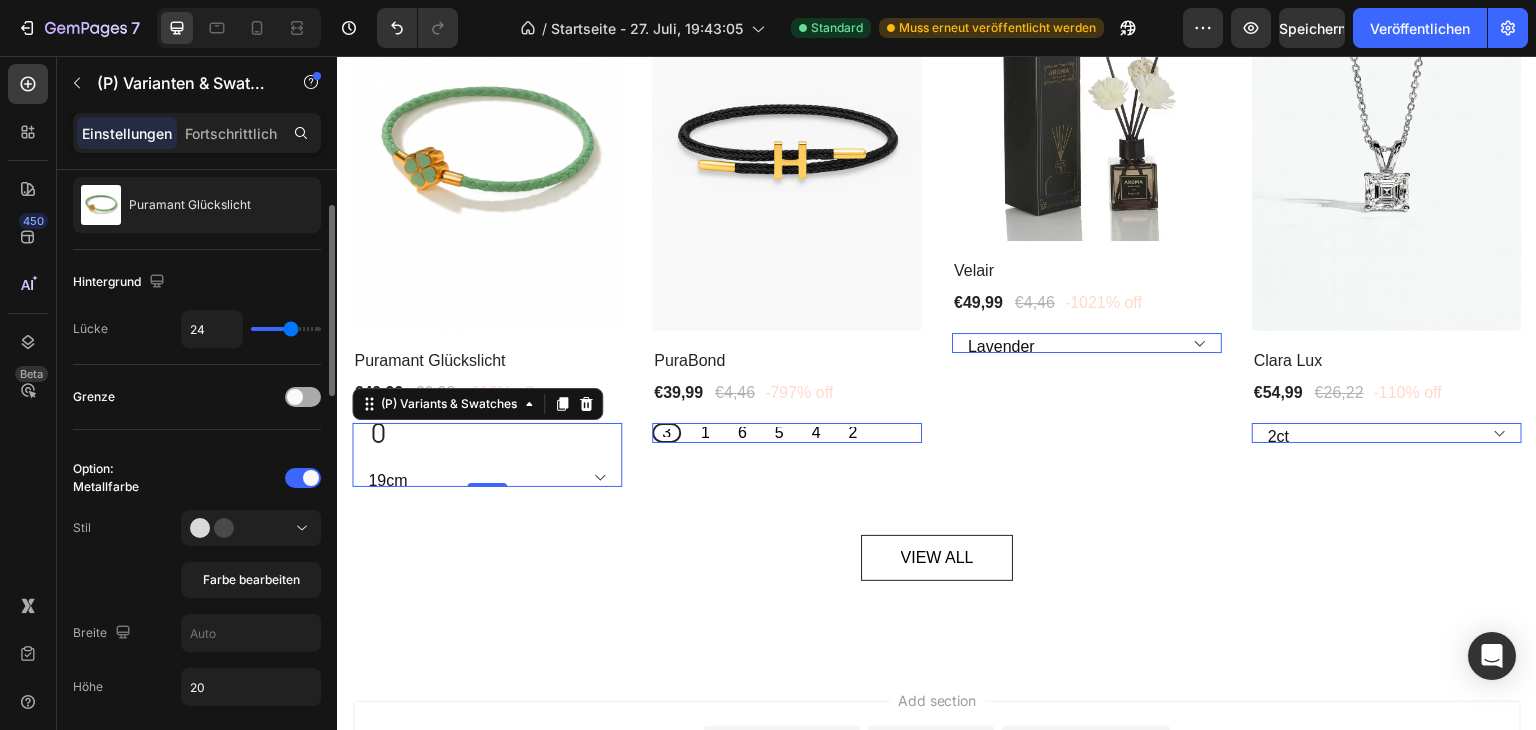 click at bounding box center [303, 397] 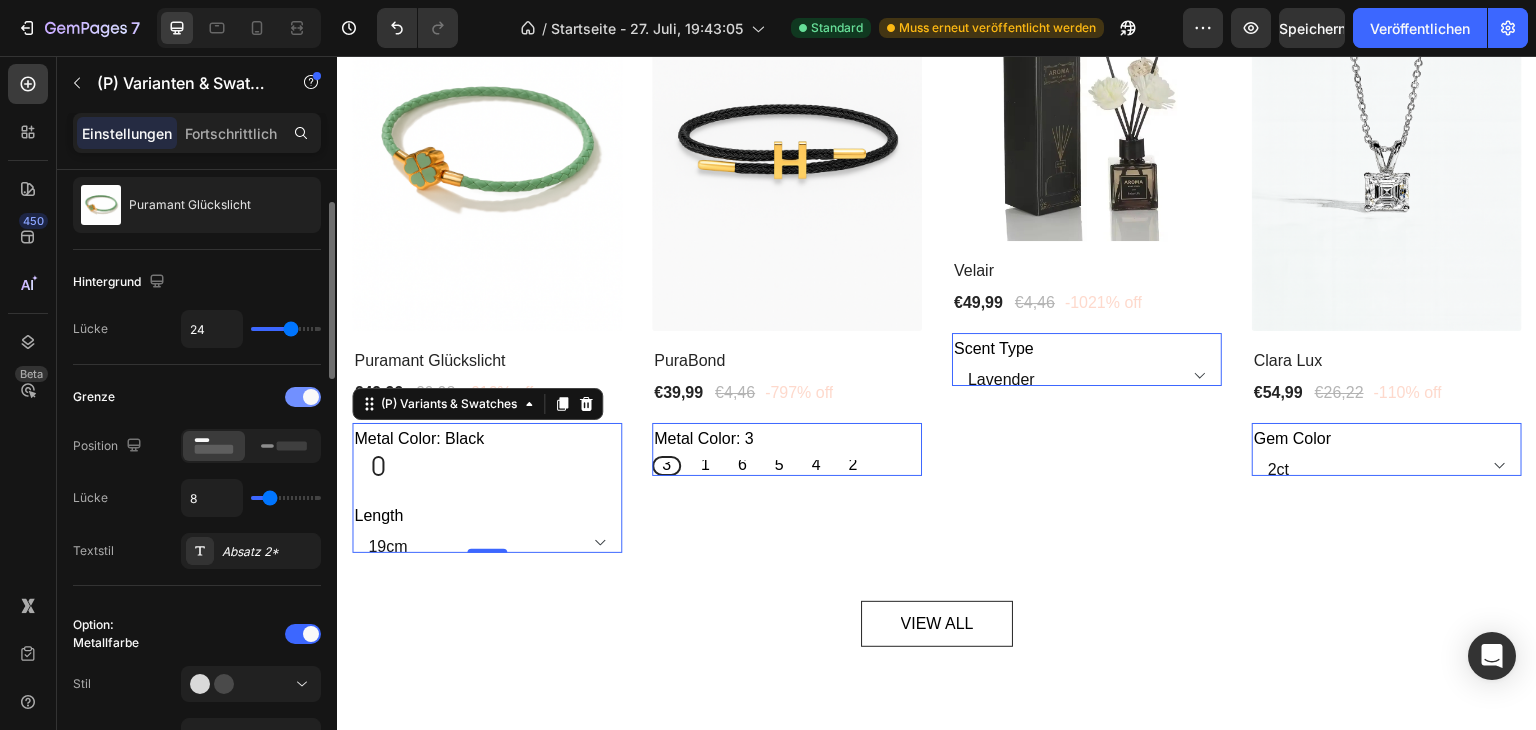 click at bounding box center (311, 397) 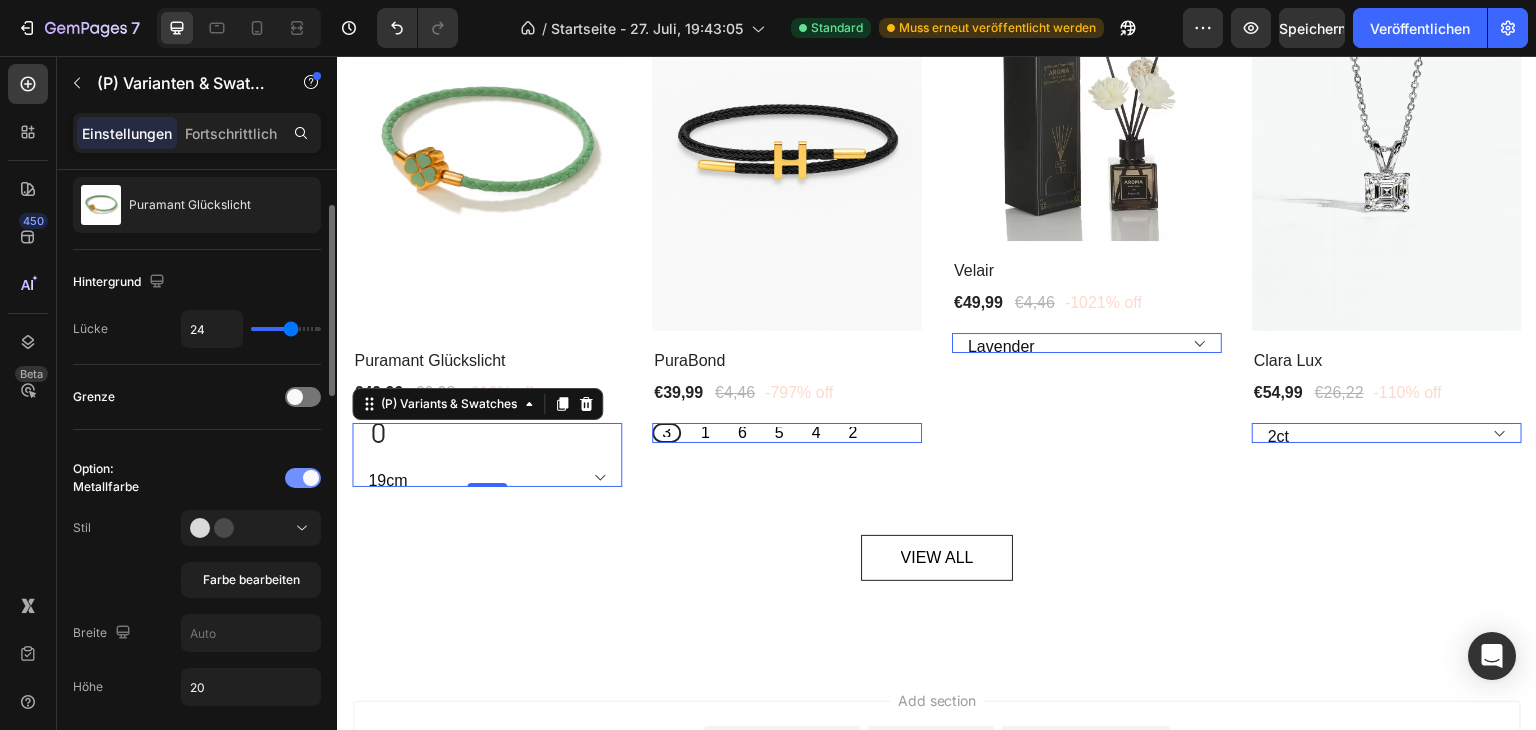 click at bounding box center (311, 478) 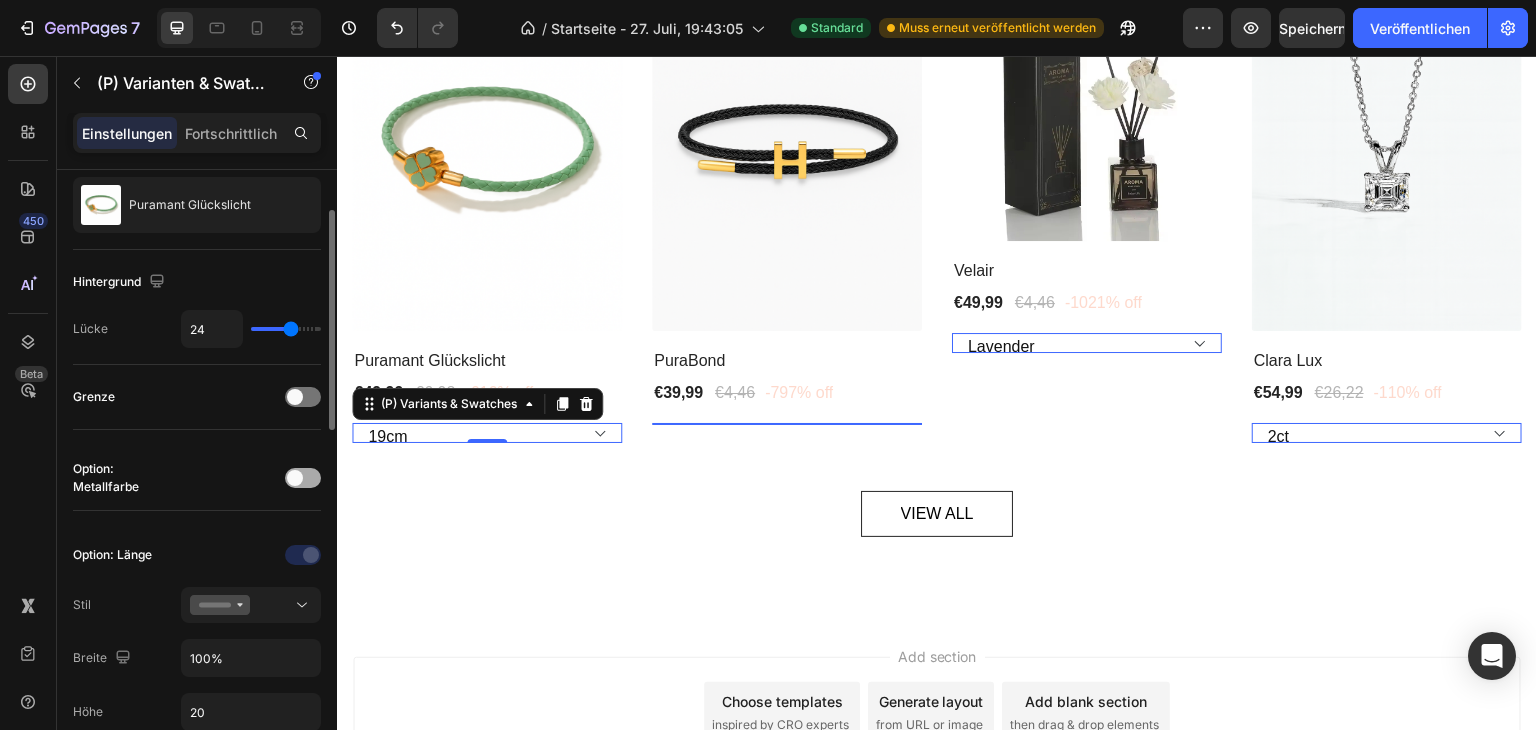 click at bounding box center [303, 478] 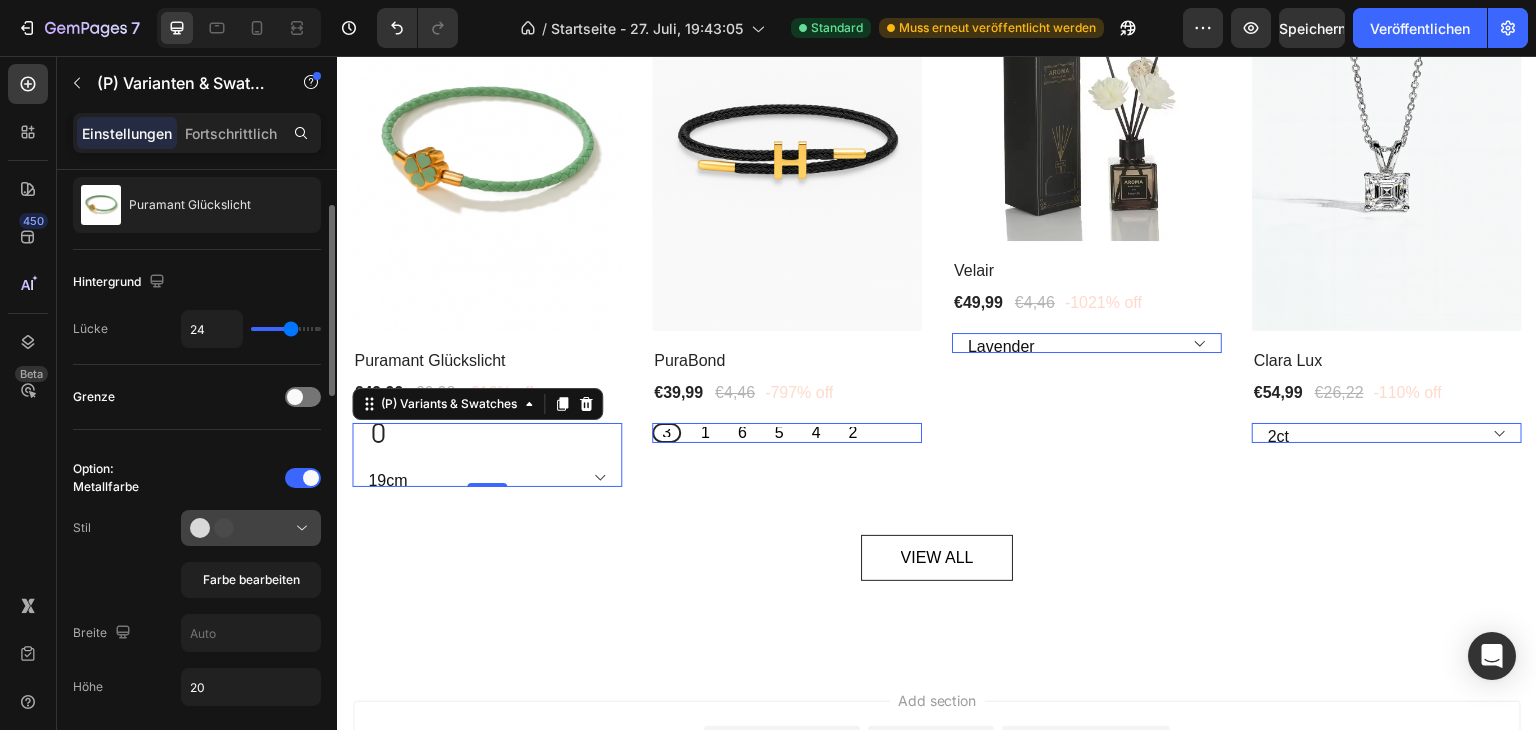 click at bounding box center (251, 528) 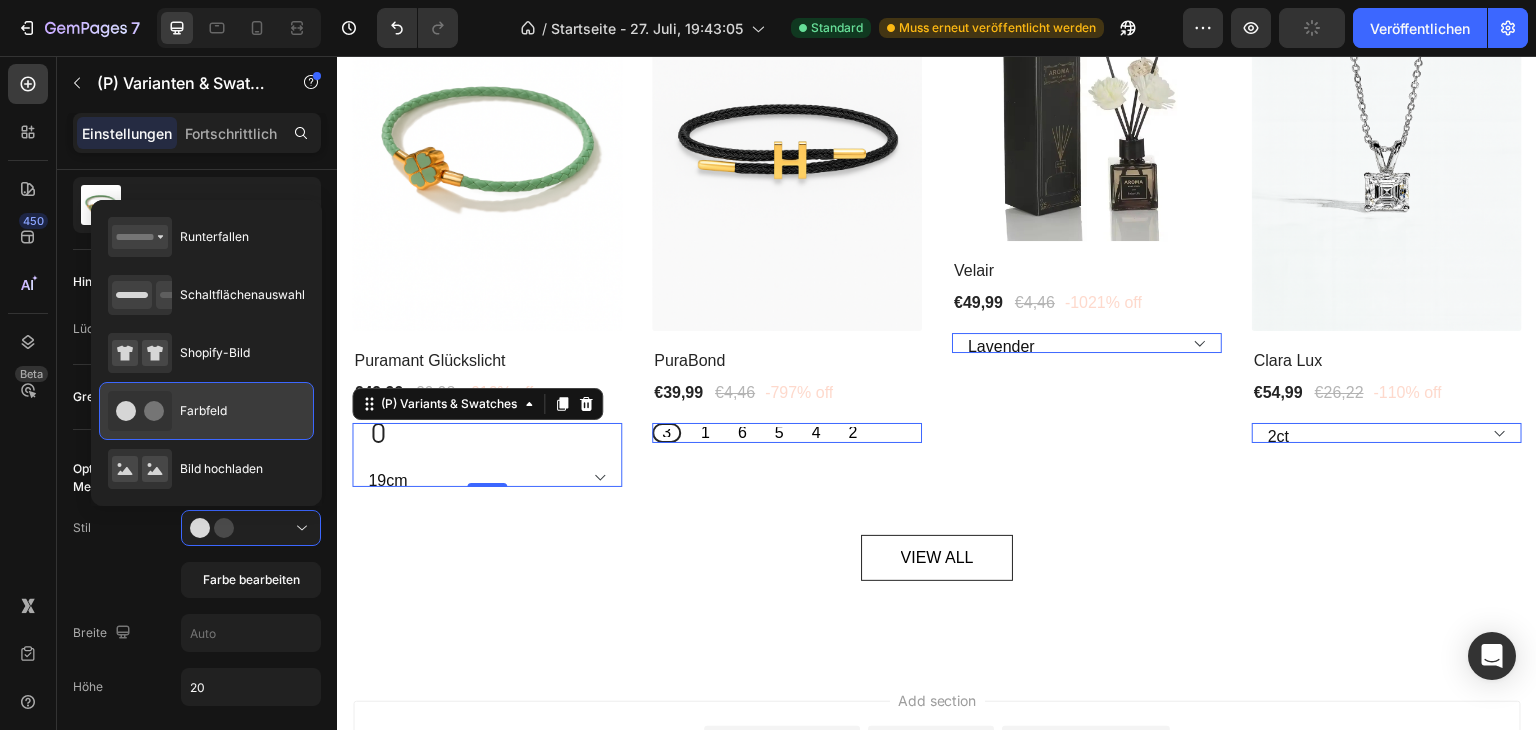 click on "Farbfeld" 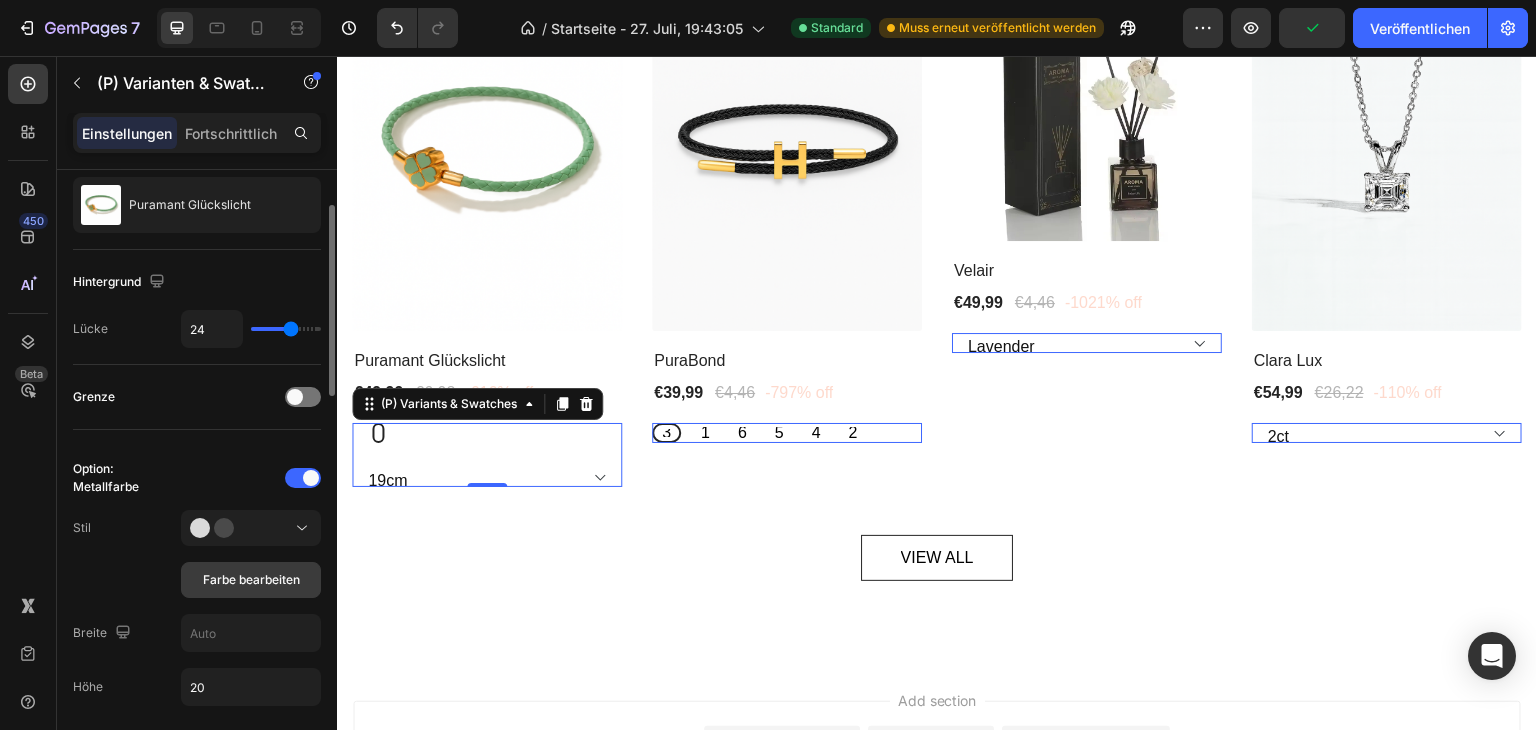 click on "Farbe bearbeiten" at bounding box center (251, 579) 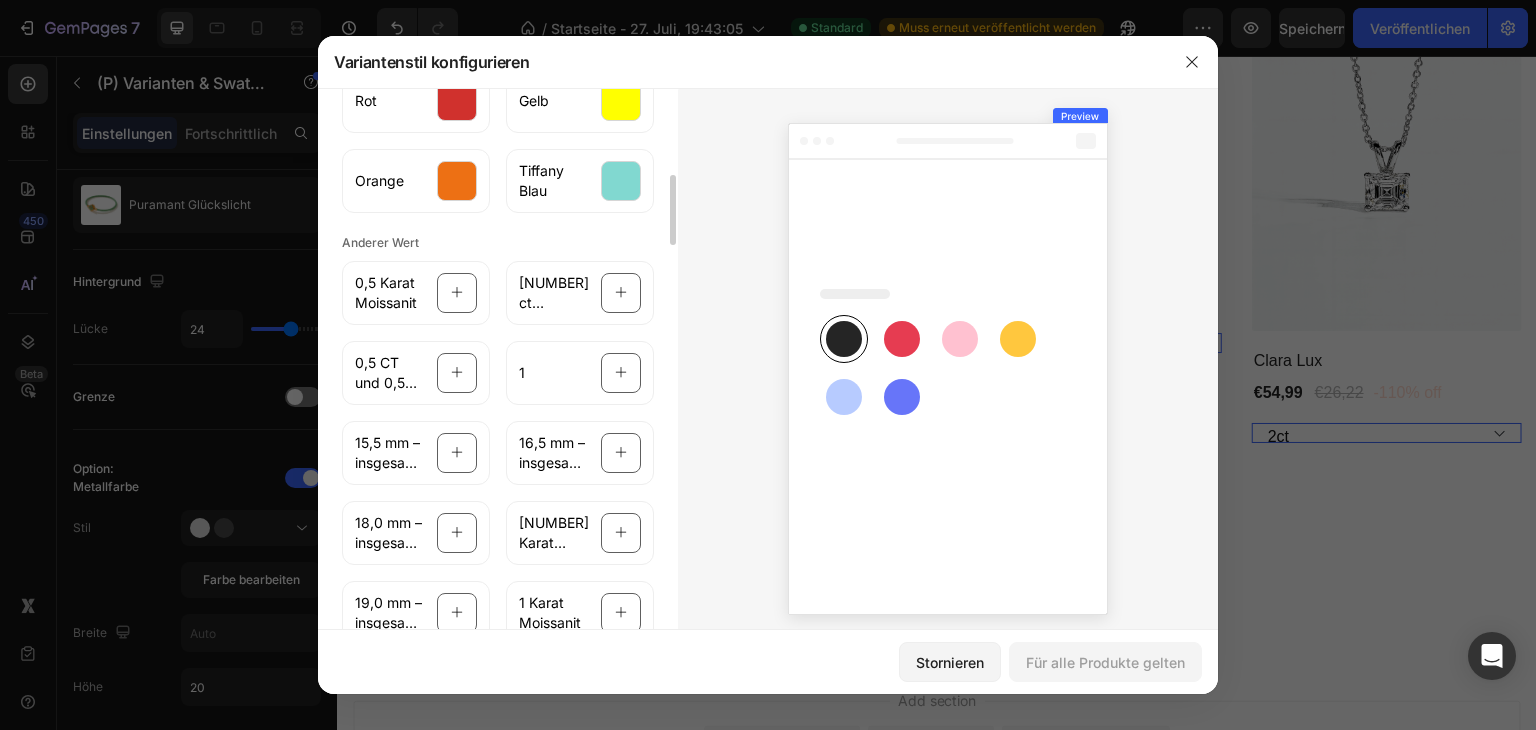 scroll, scrollTop: 518, scrollLeft: 0, axis: vertical 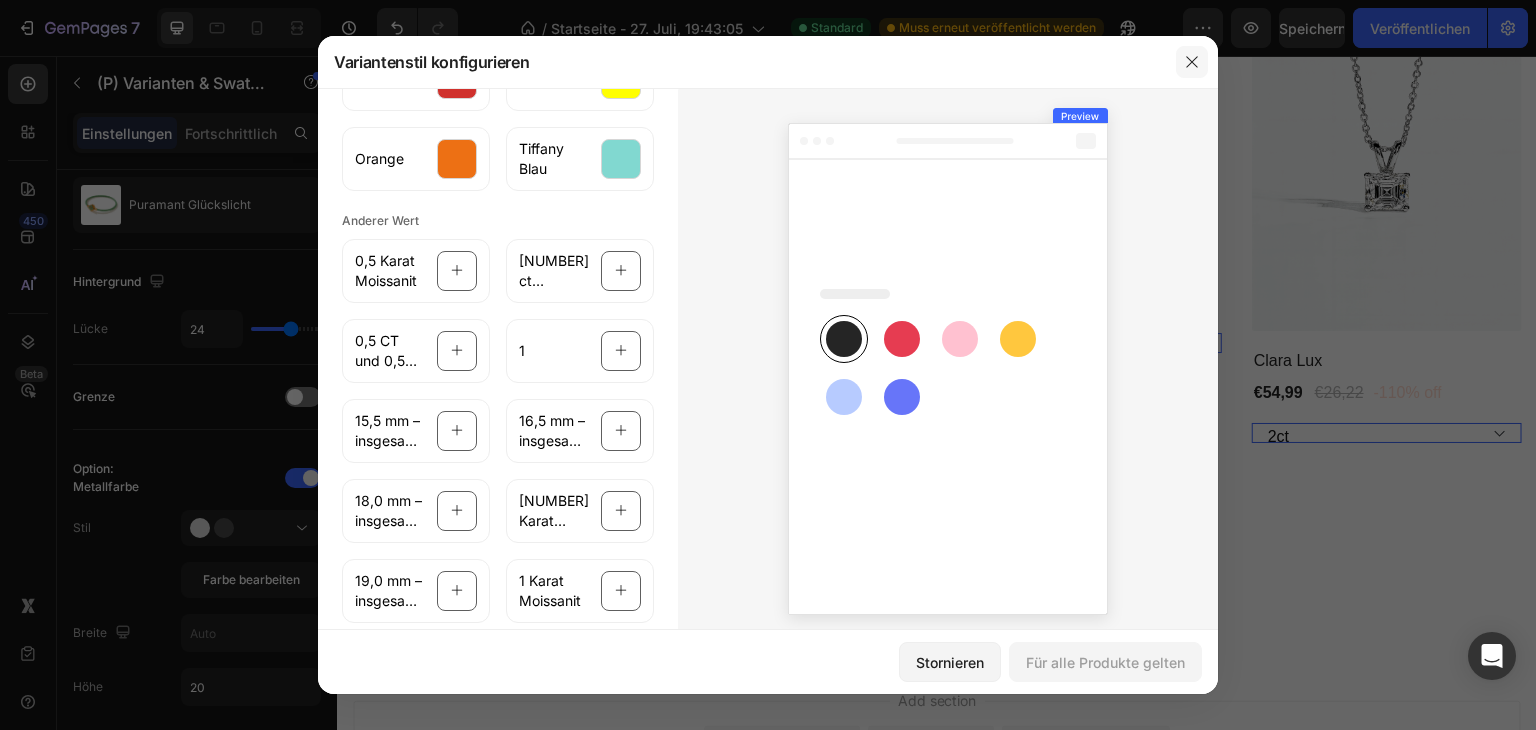click at bounding box center (1192, 62) 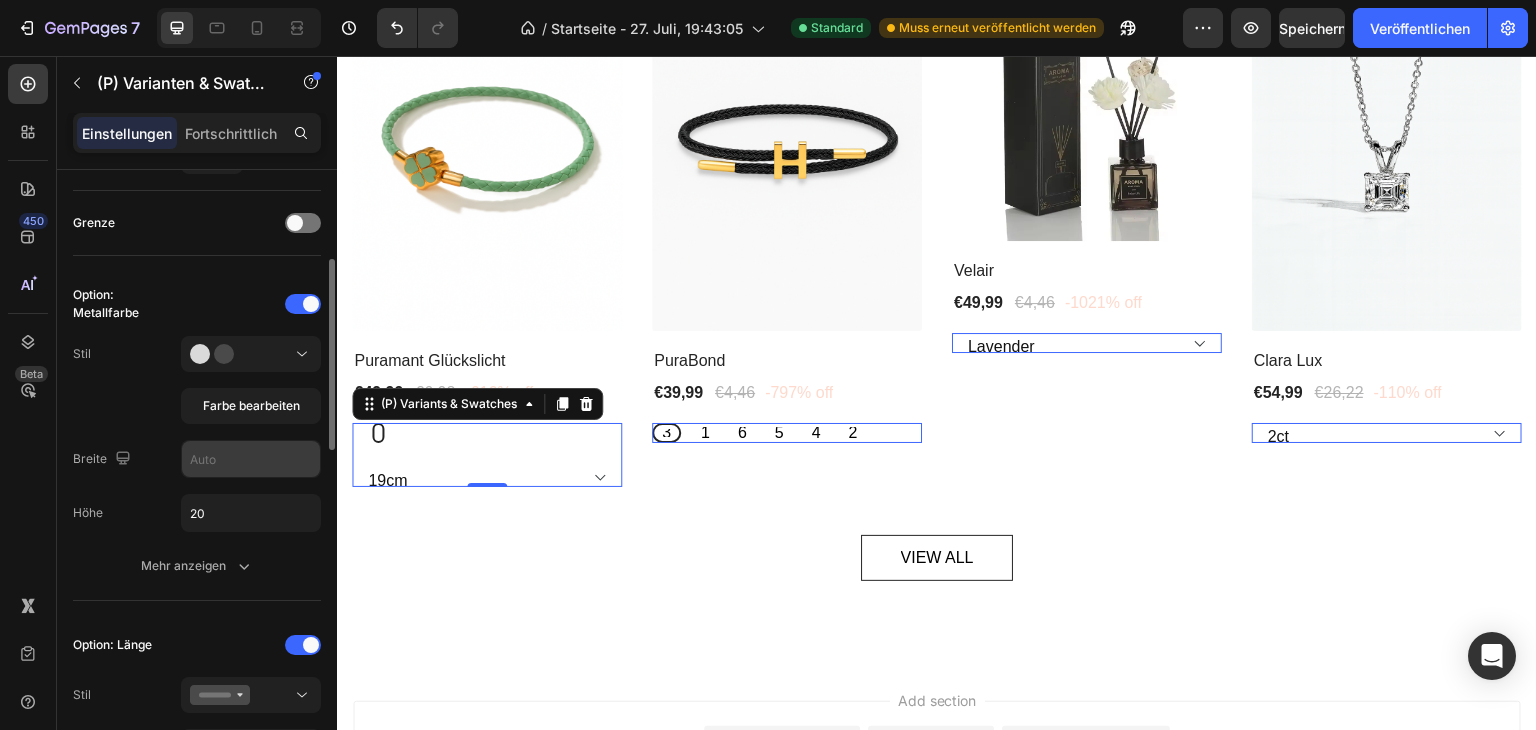 scroll, scrollTop: 289, scrollLeft: 0, axis: vertical 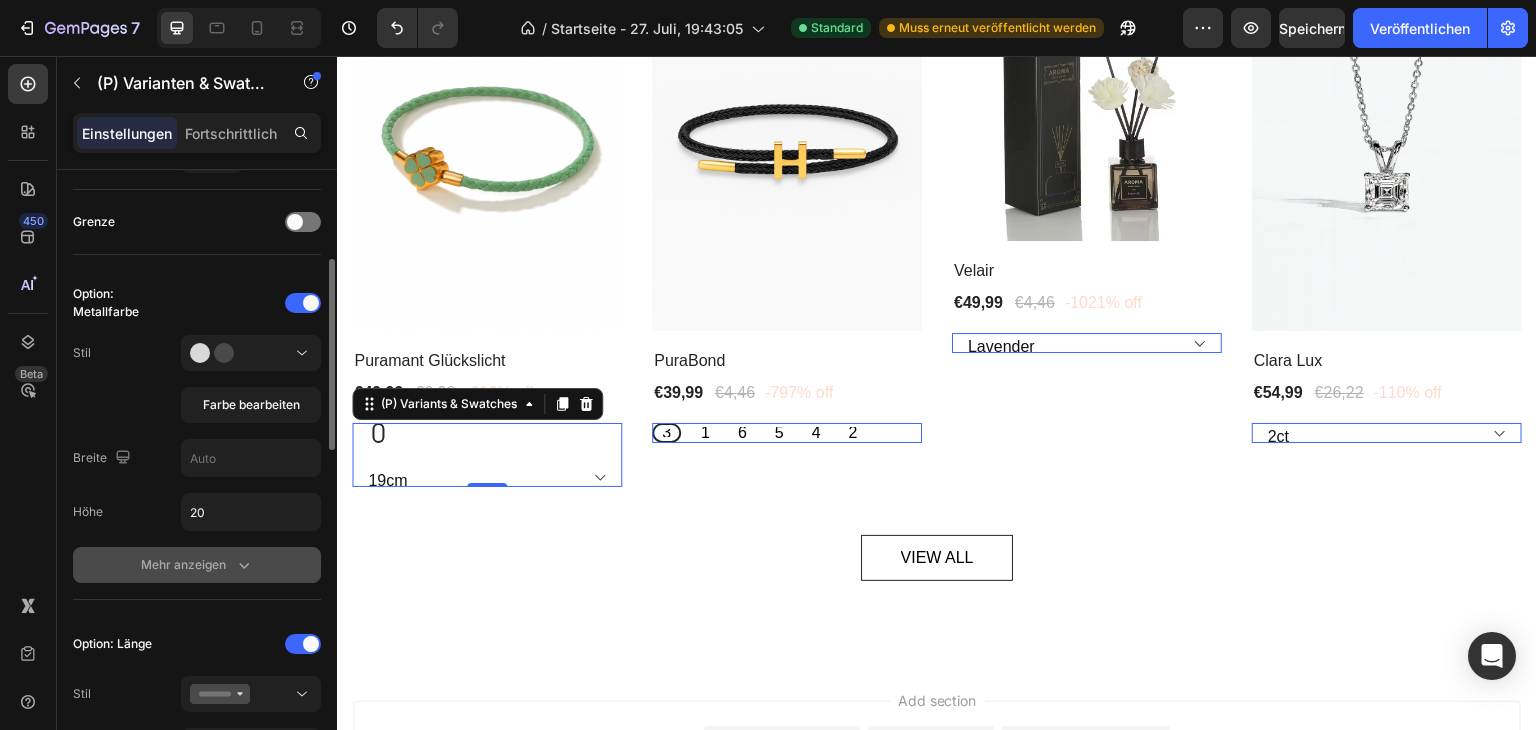 click on "Mehr anzeigen" at bounding box center (197, 565) 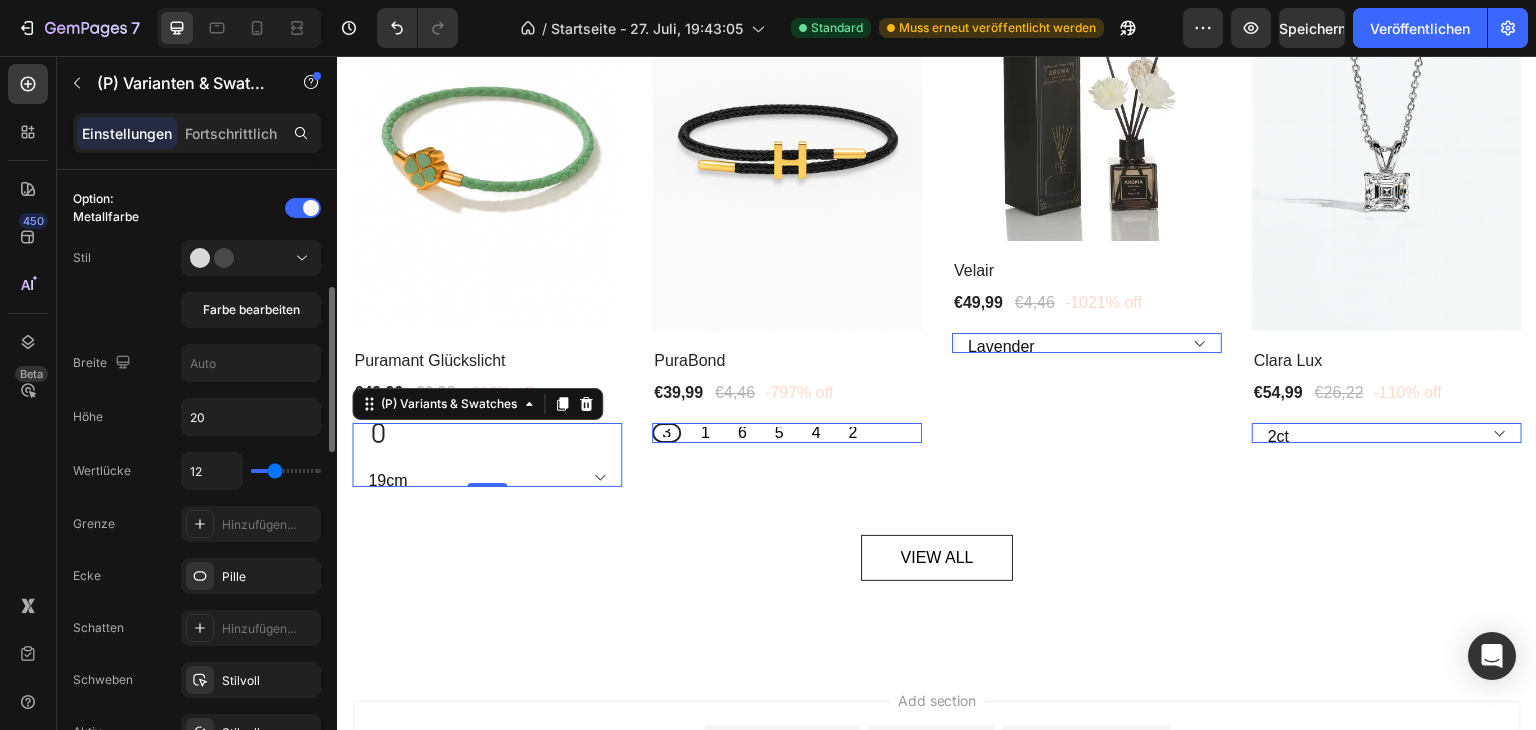 scroll, scrollTop: 397, scrollLeft: 0, axis: vertical 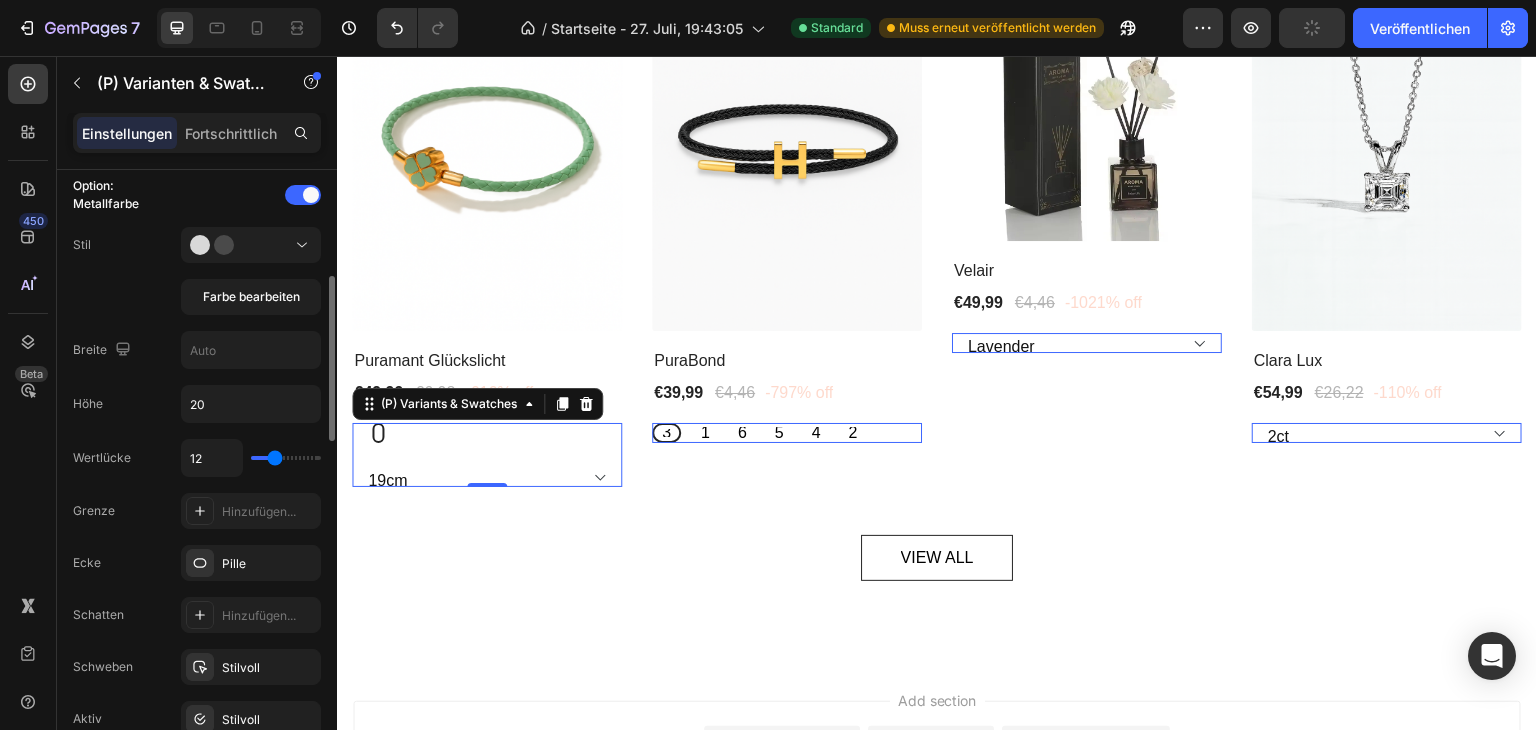 type on "17" 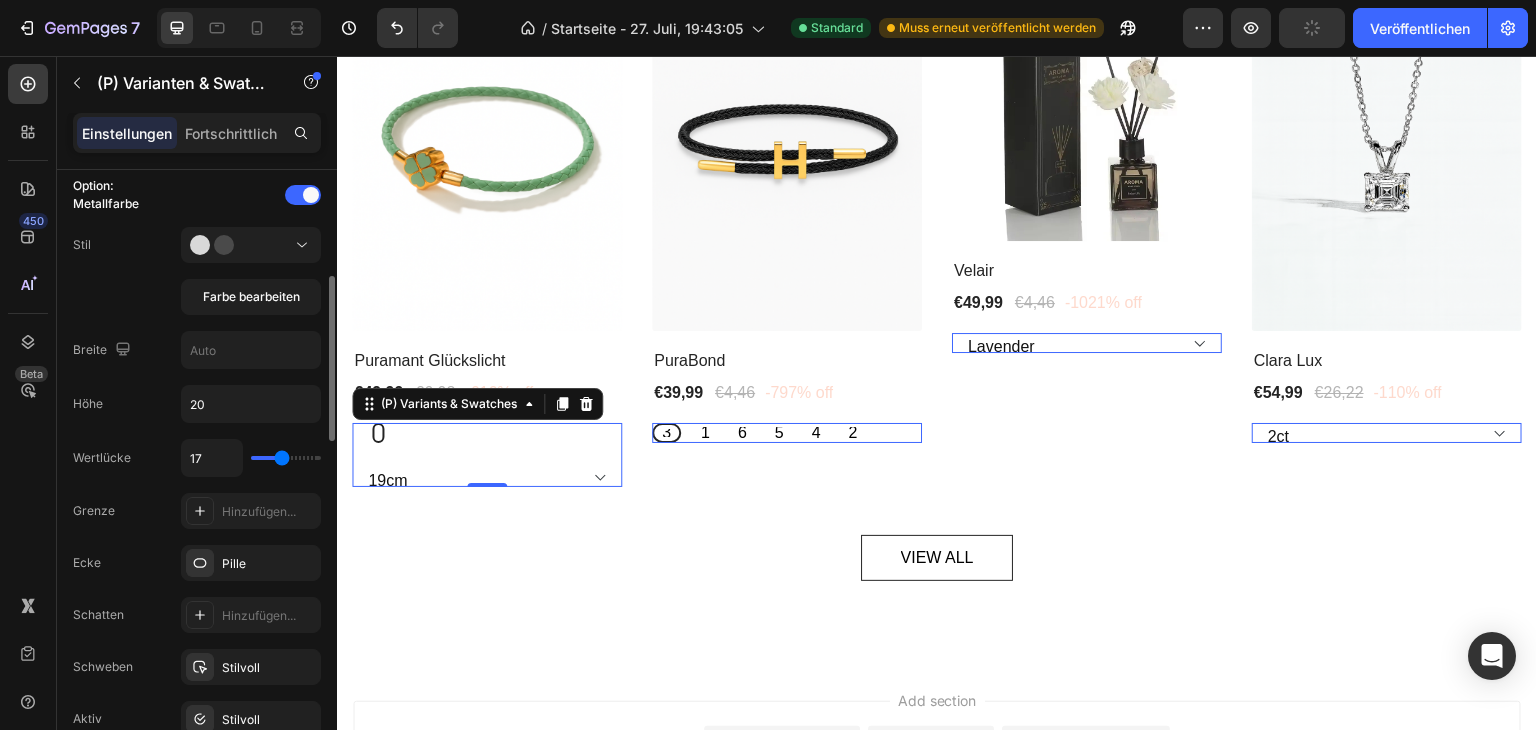 type on "19" 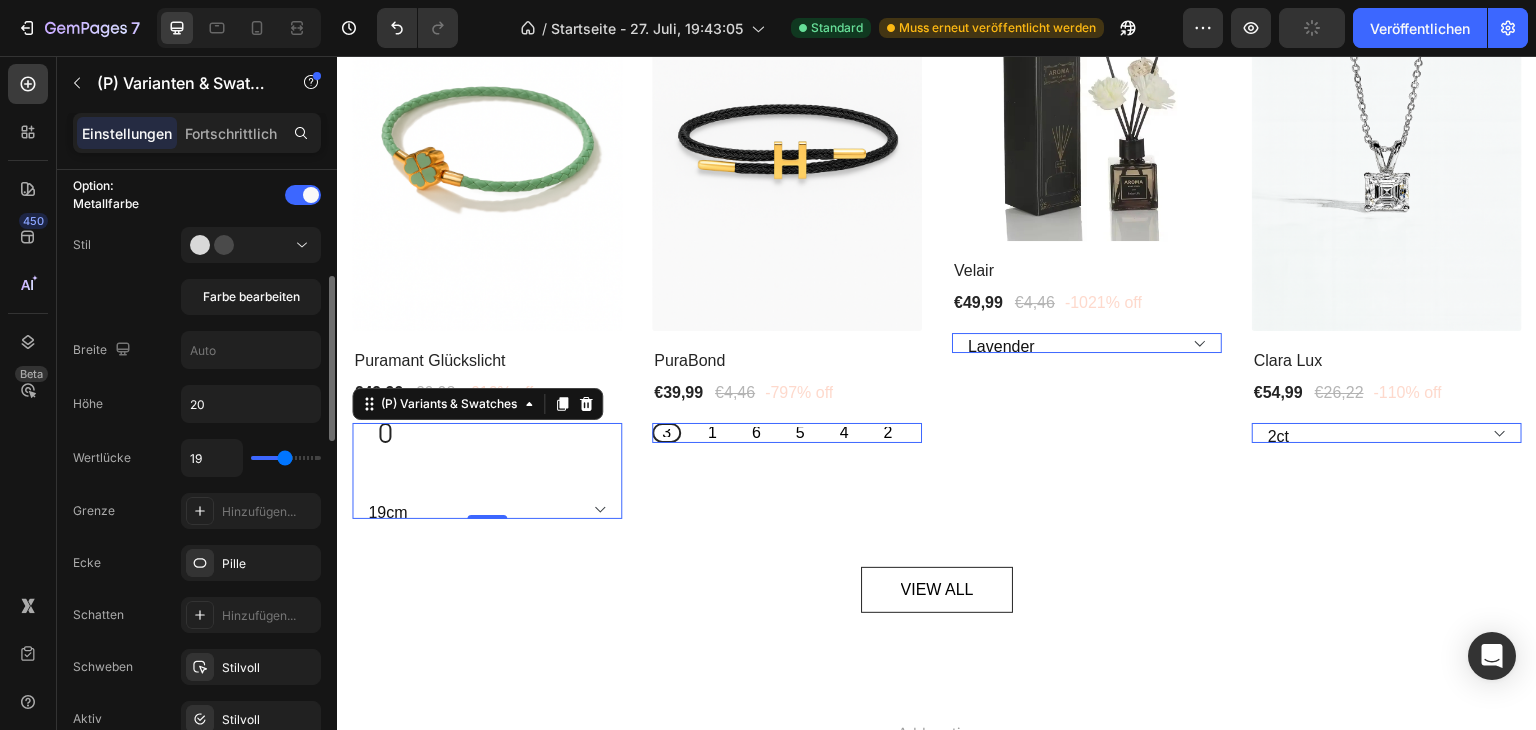 drag, startPoint x: 270, startPoint y: 457, endPoint x: 284, endPoint y: 457, distance: 14 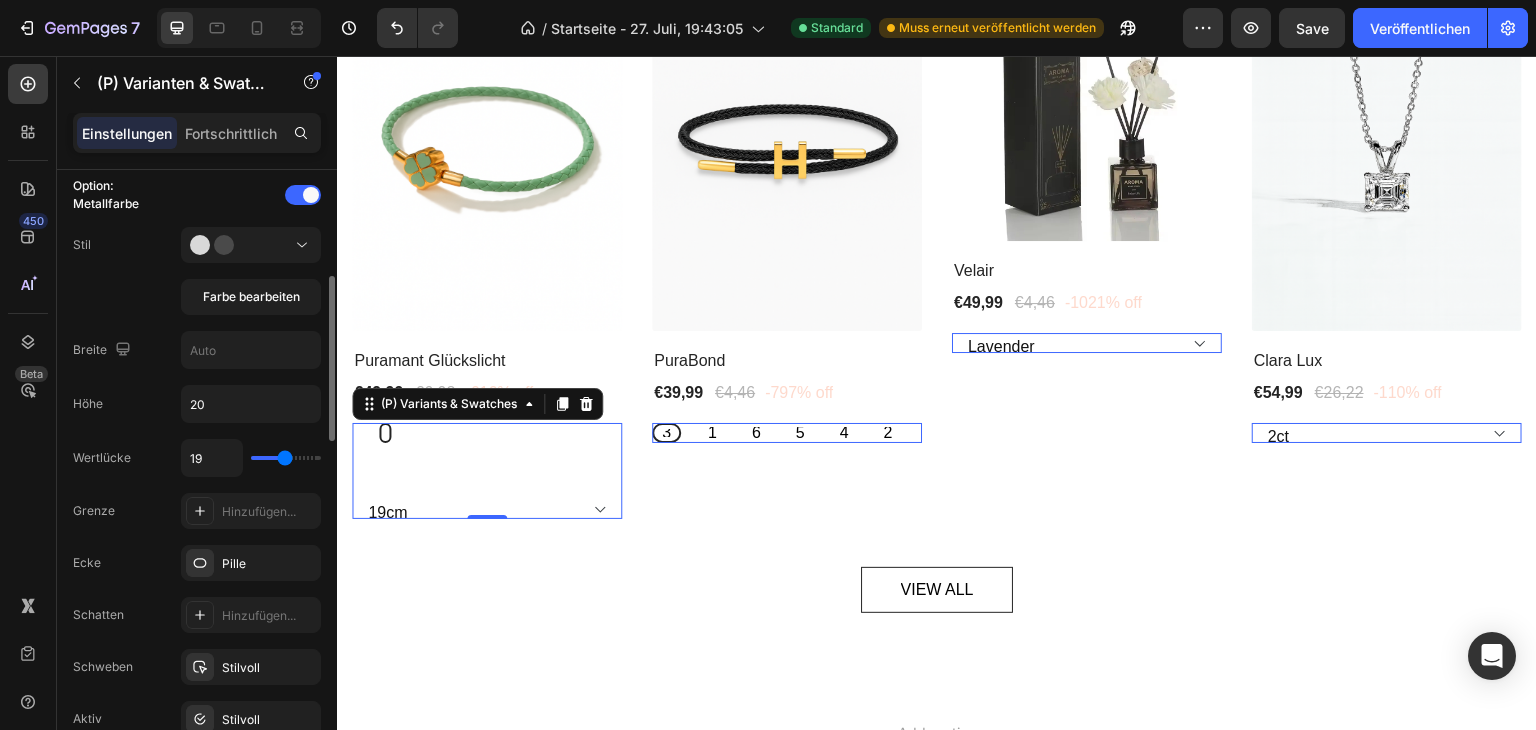 type on "5" 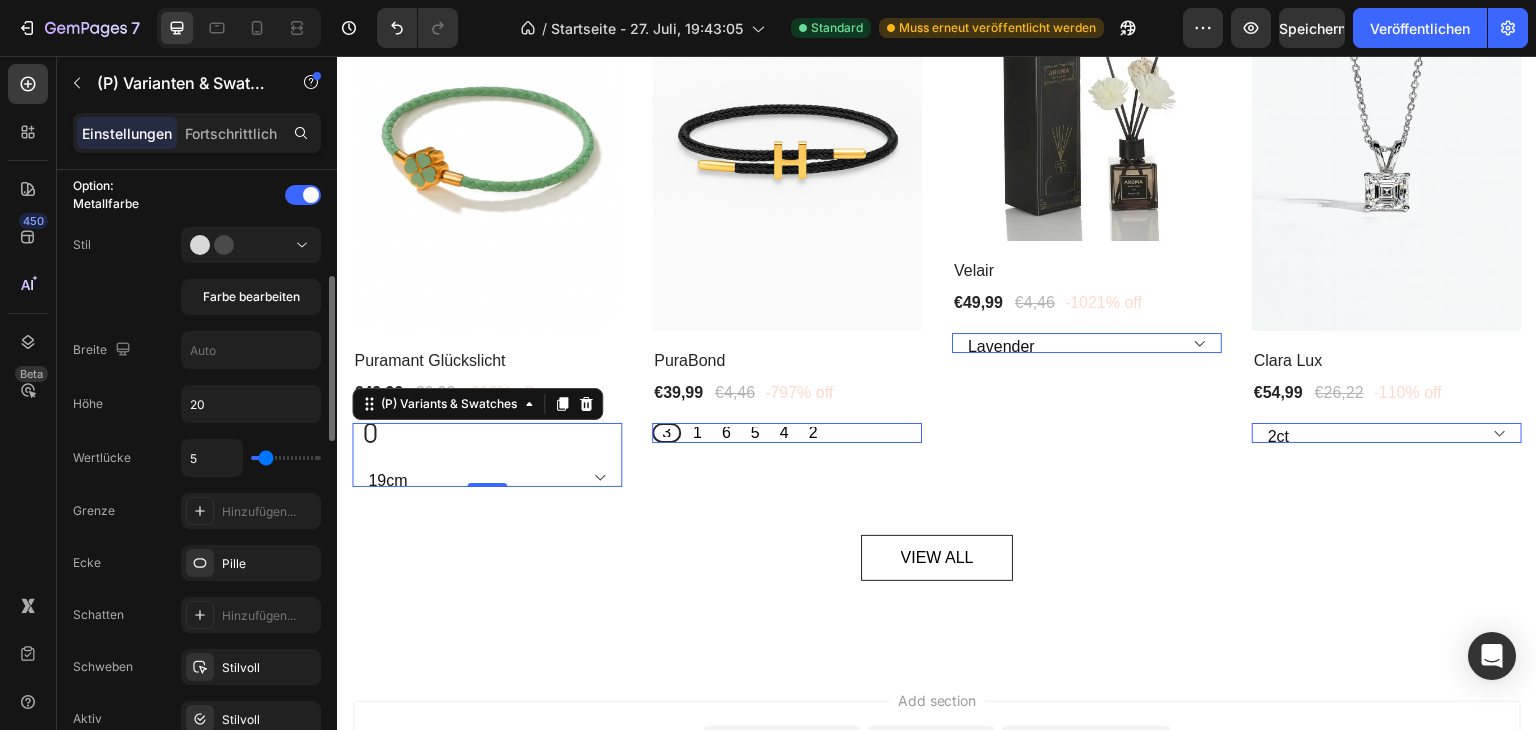 type on "4" 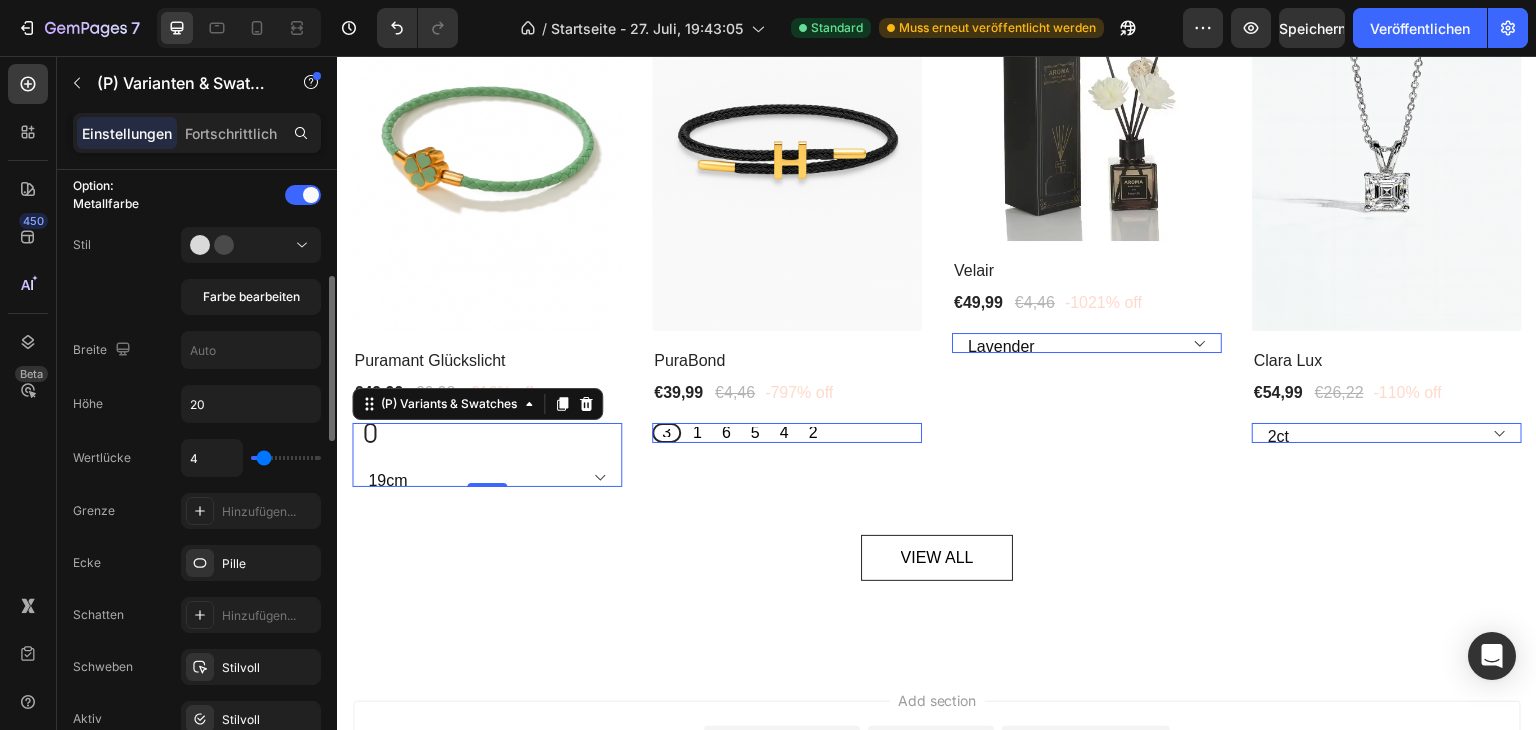 type on "3" 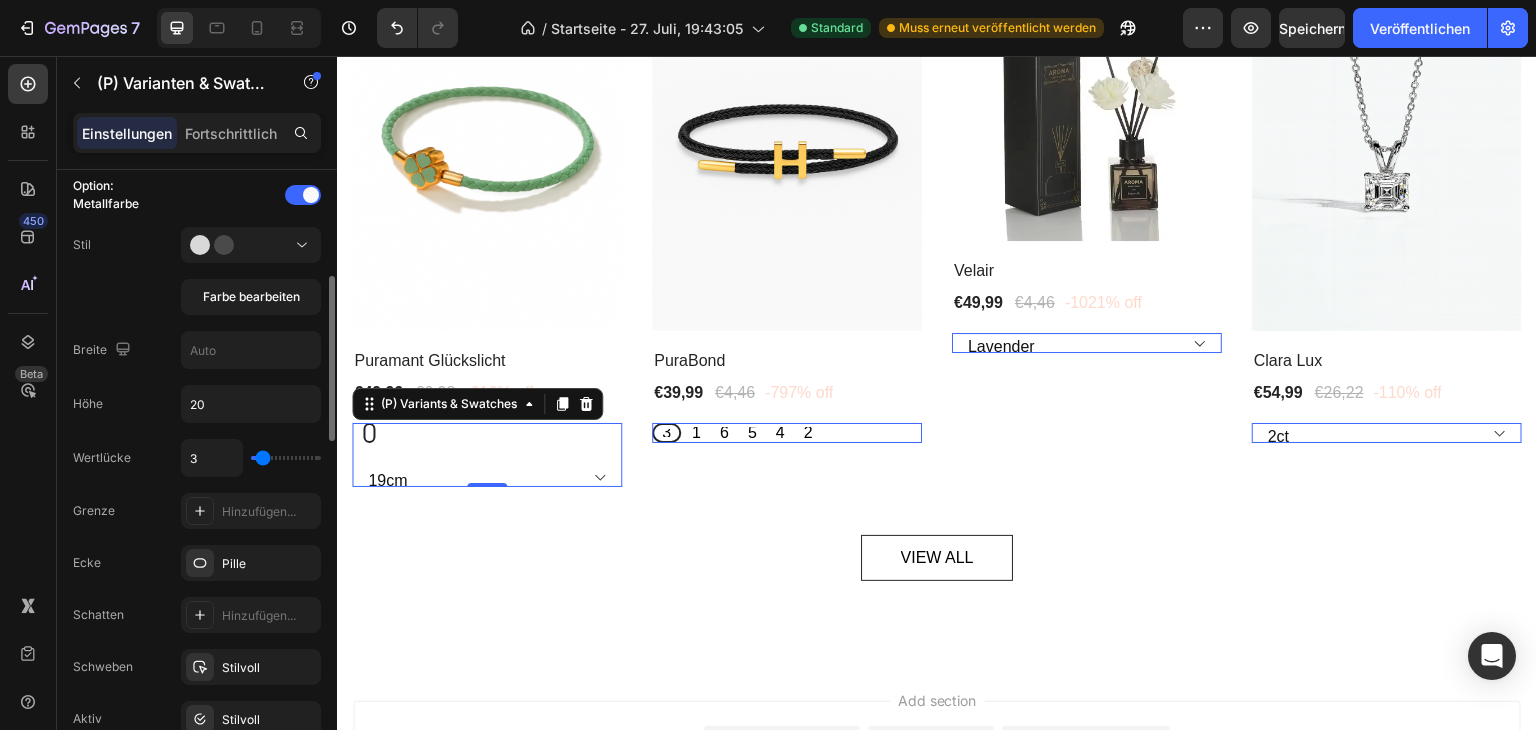 type on "2" 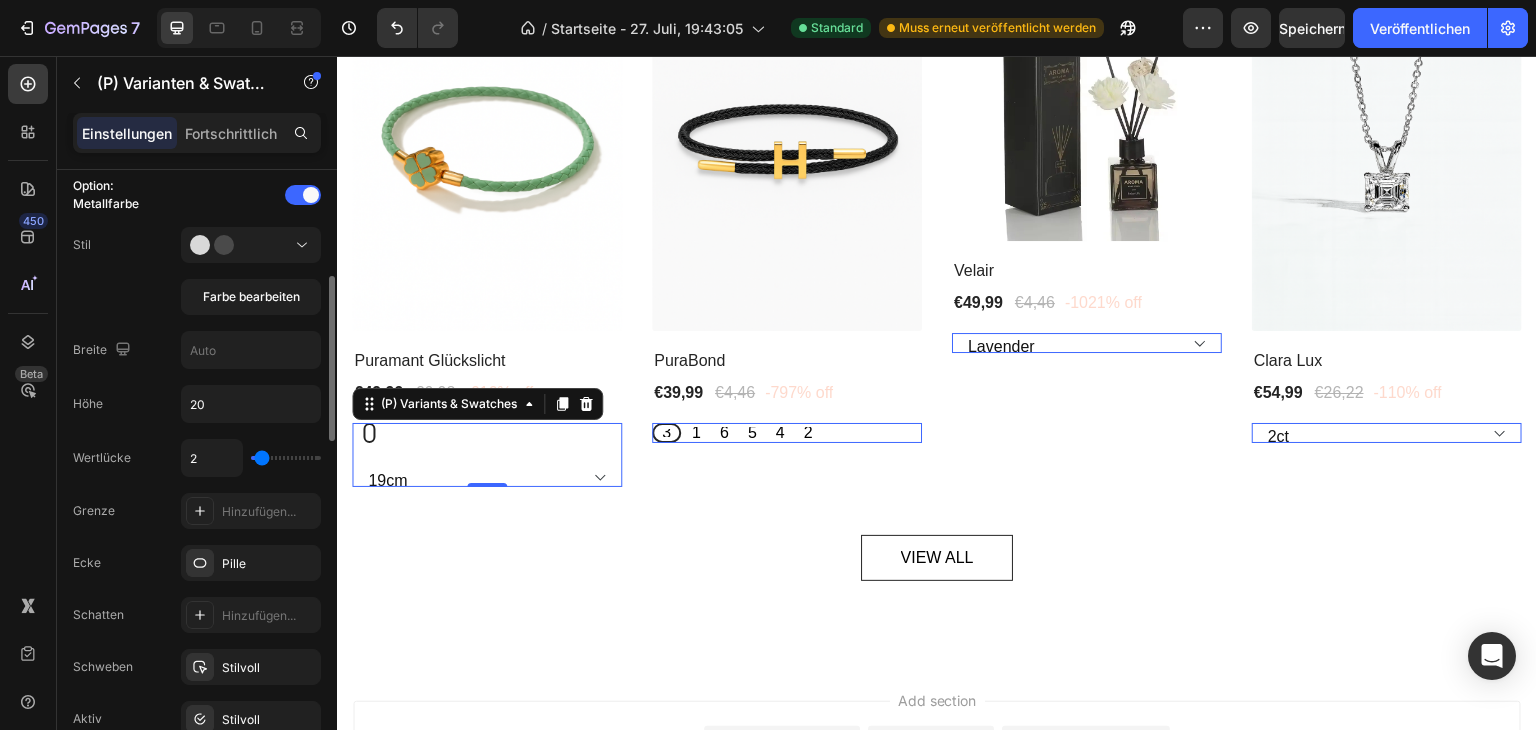 type on "1" 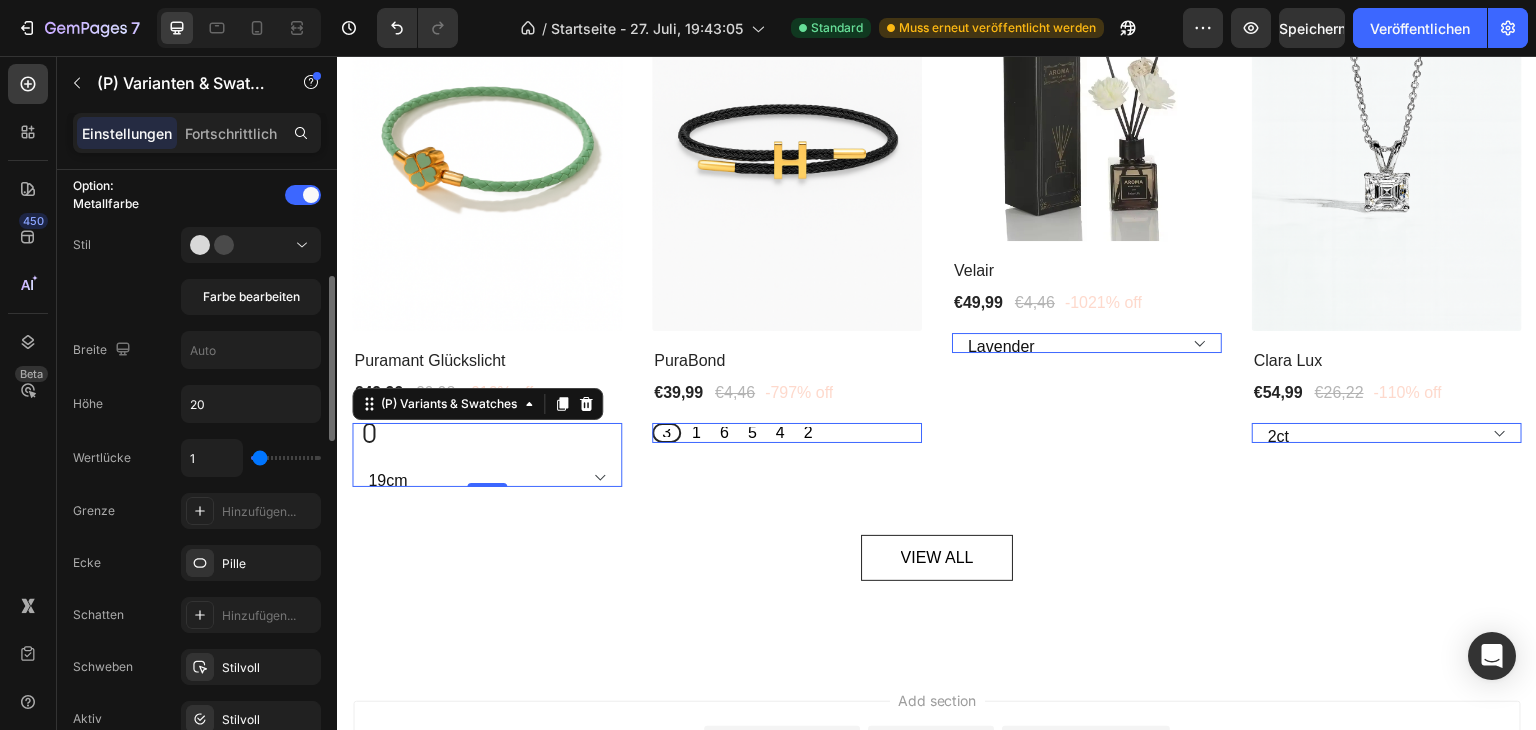 type on "0" 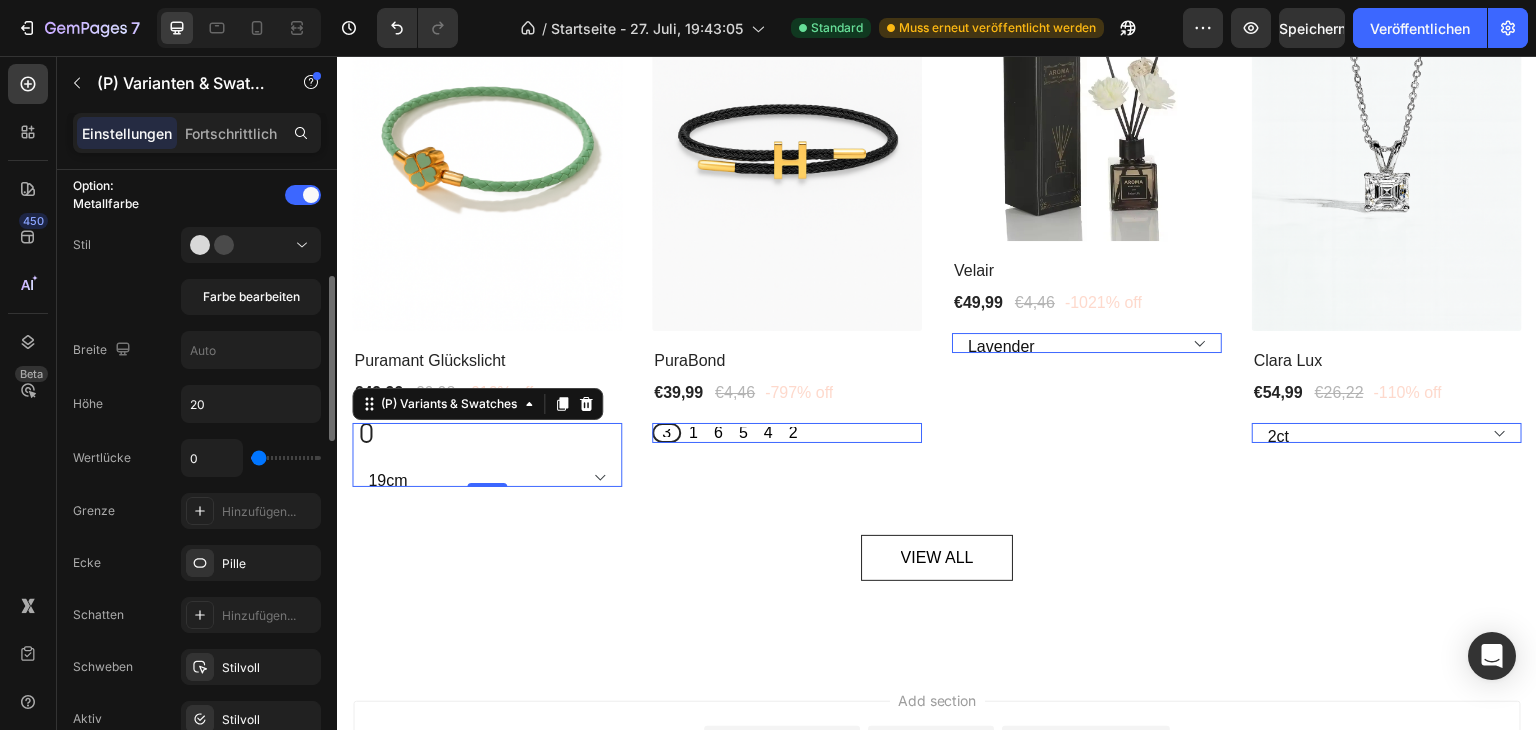 drag, startPoint x: 284, startPoint y: 457, endPoint x: 255, endPoint y: 456, distance: 29.017237 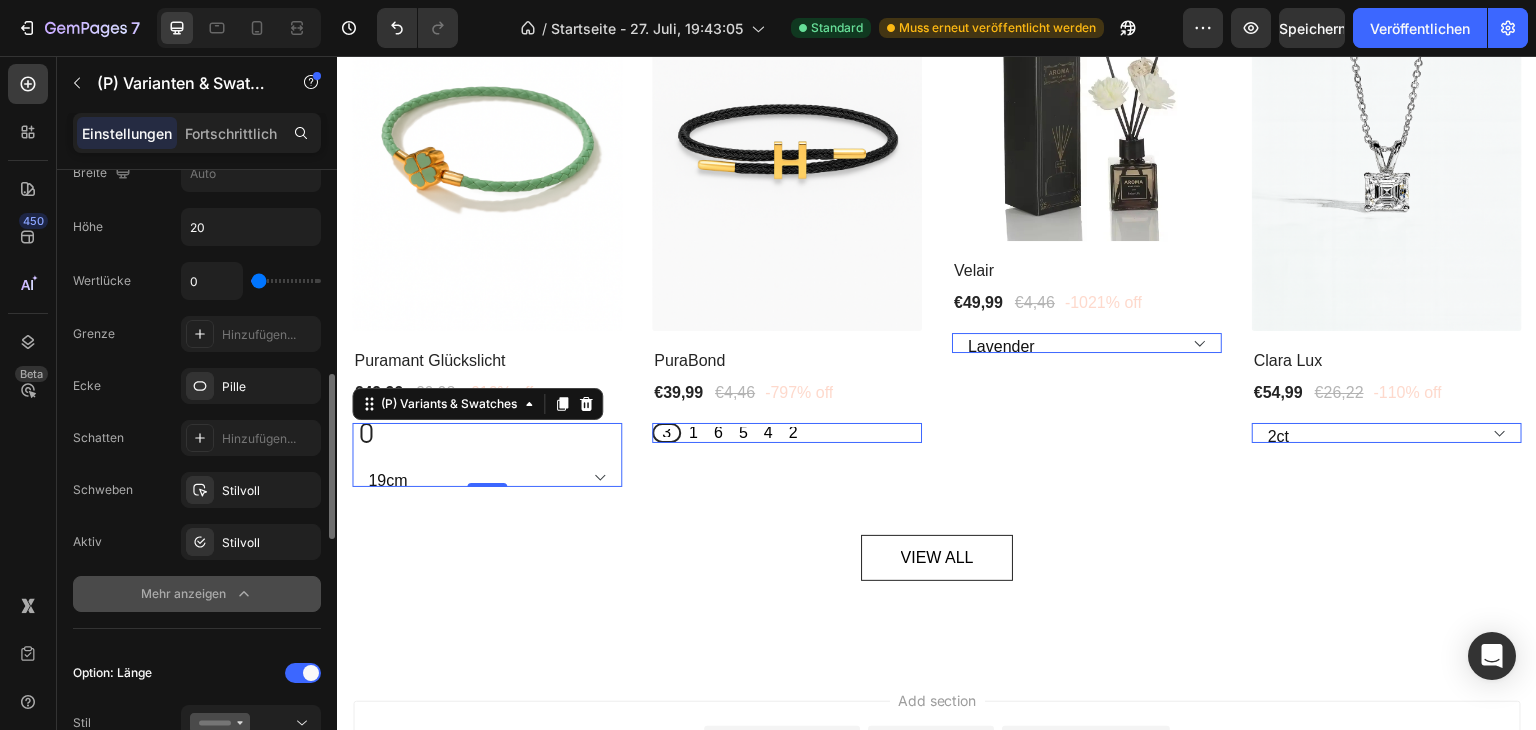 scroll, scrollTop: 623, scrollLeft: 0, axis: vertical 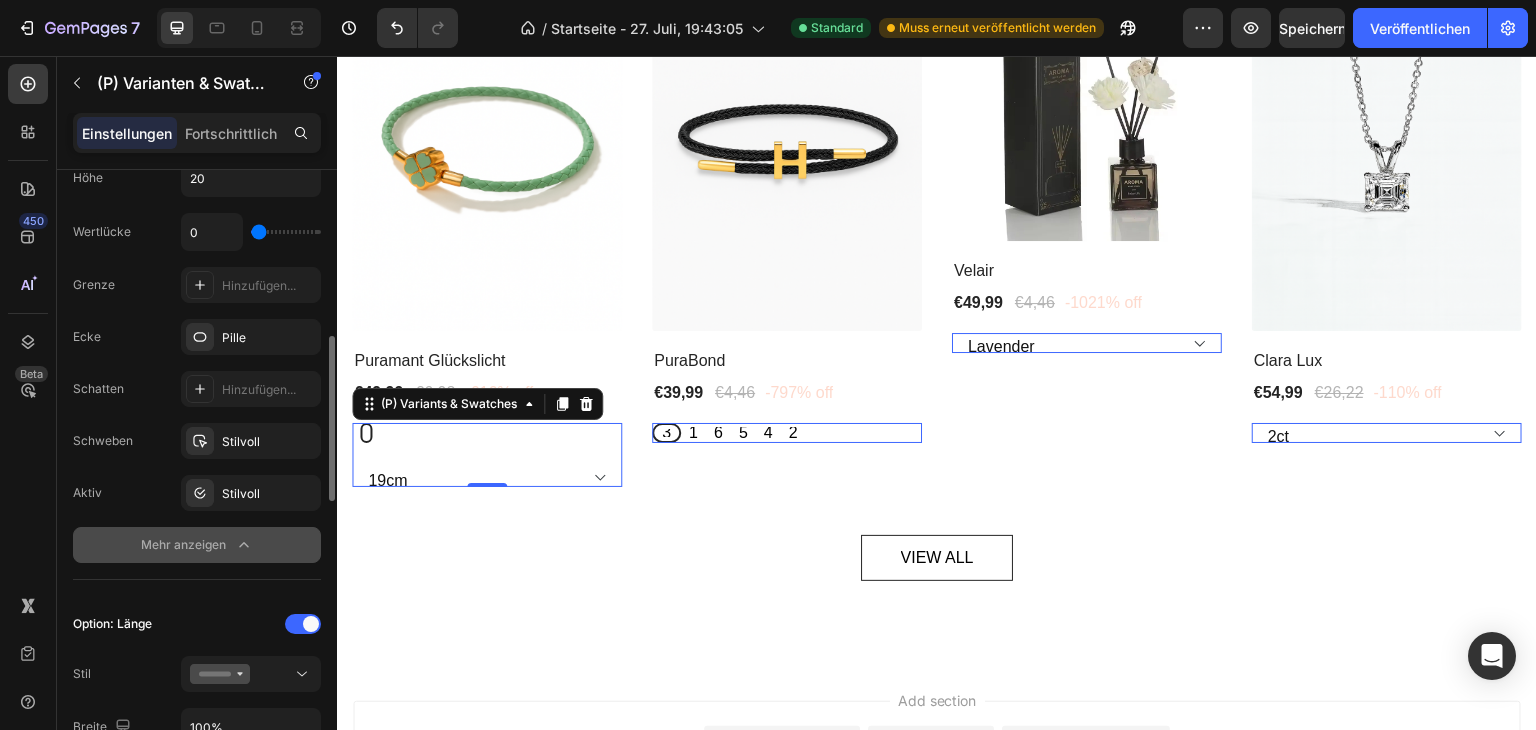 click on "Mehr anzeigen" 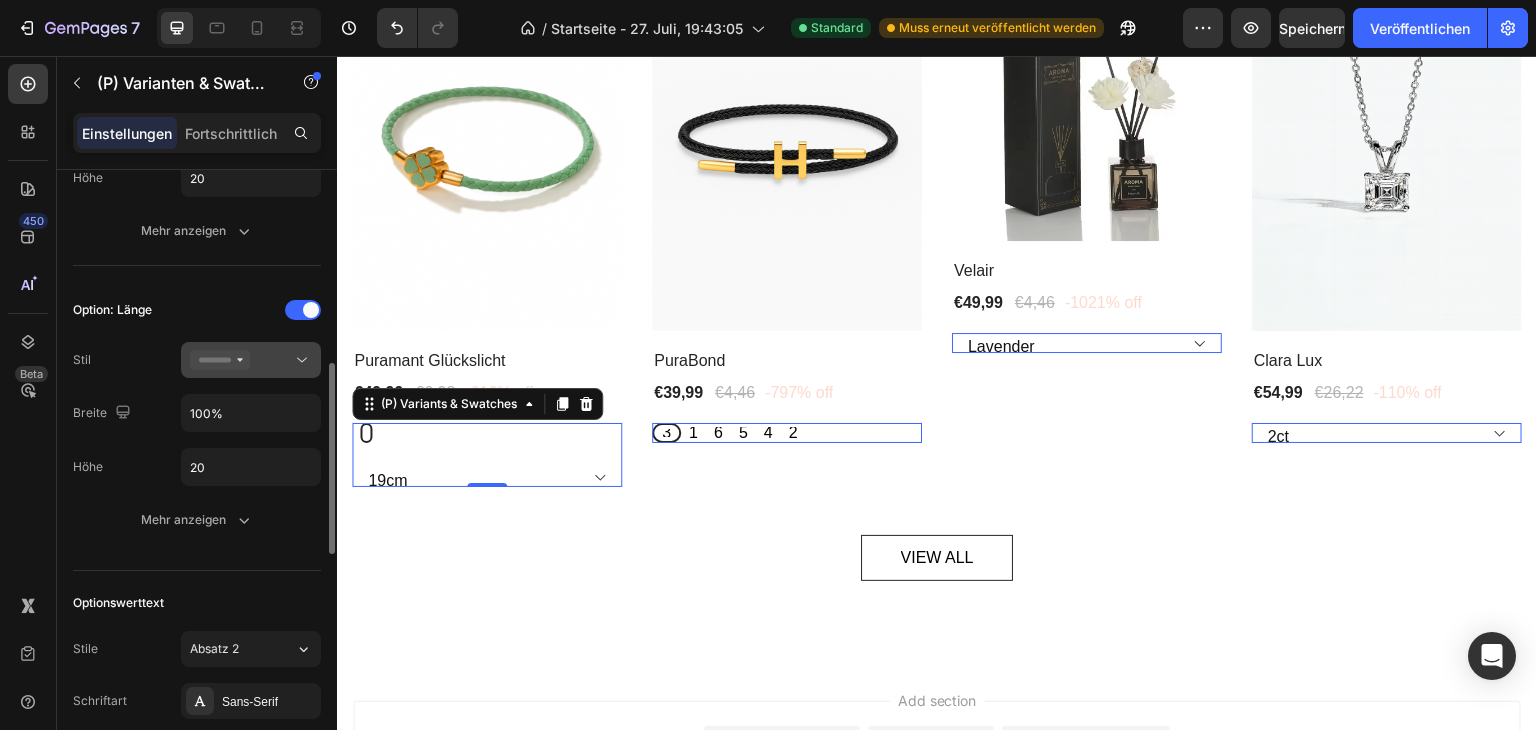 click at bounding box center [251, 360] 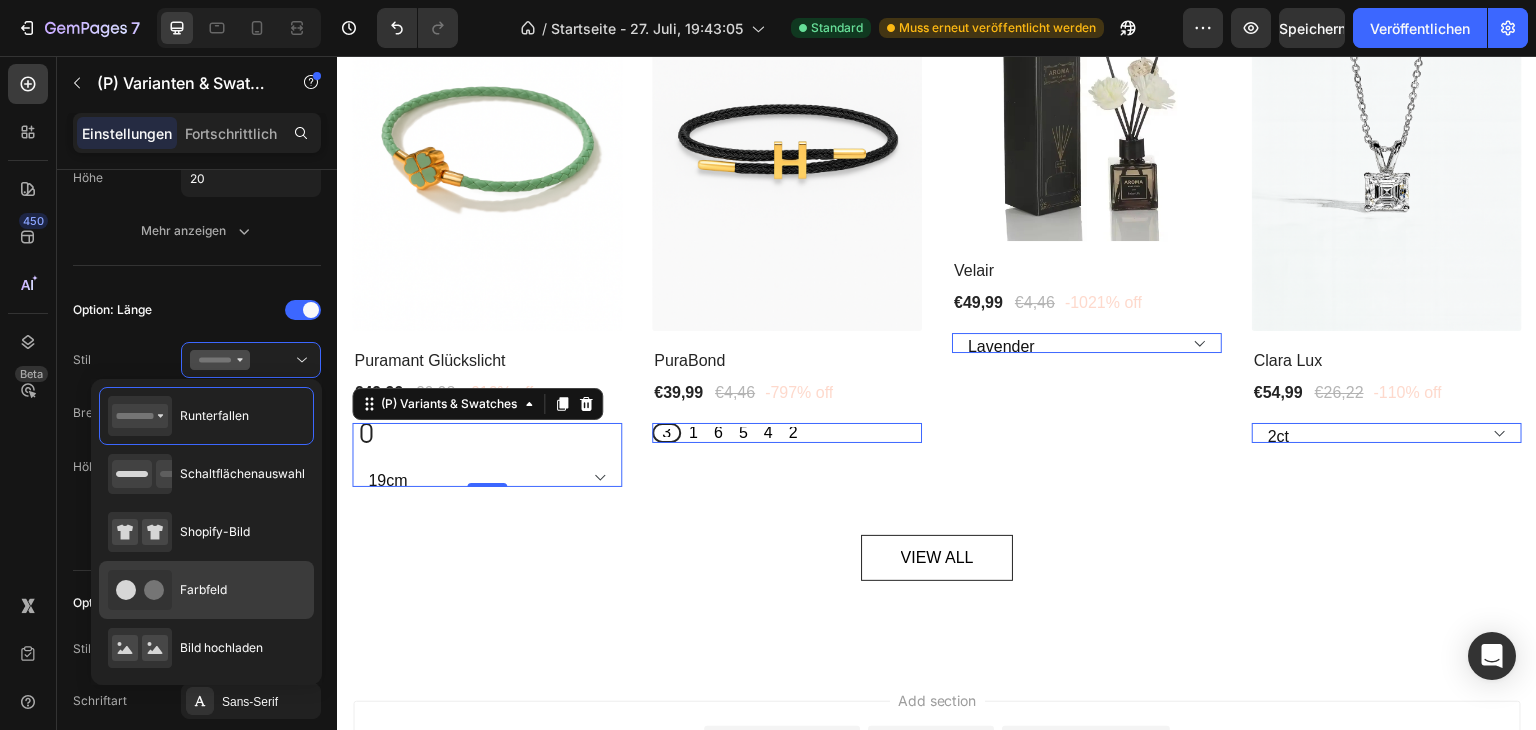 click on "Farbfeld" at bounding box center [203, 589] 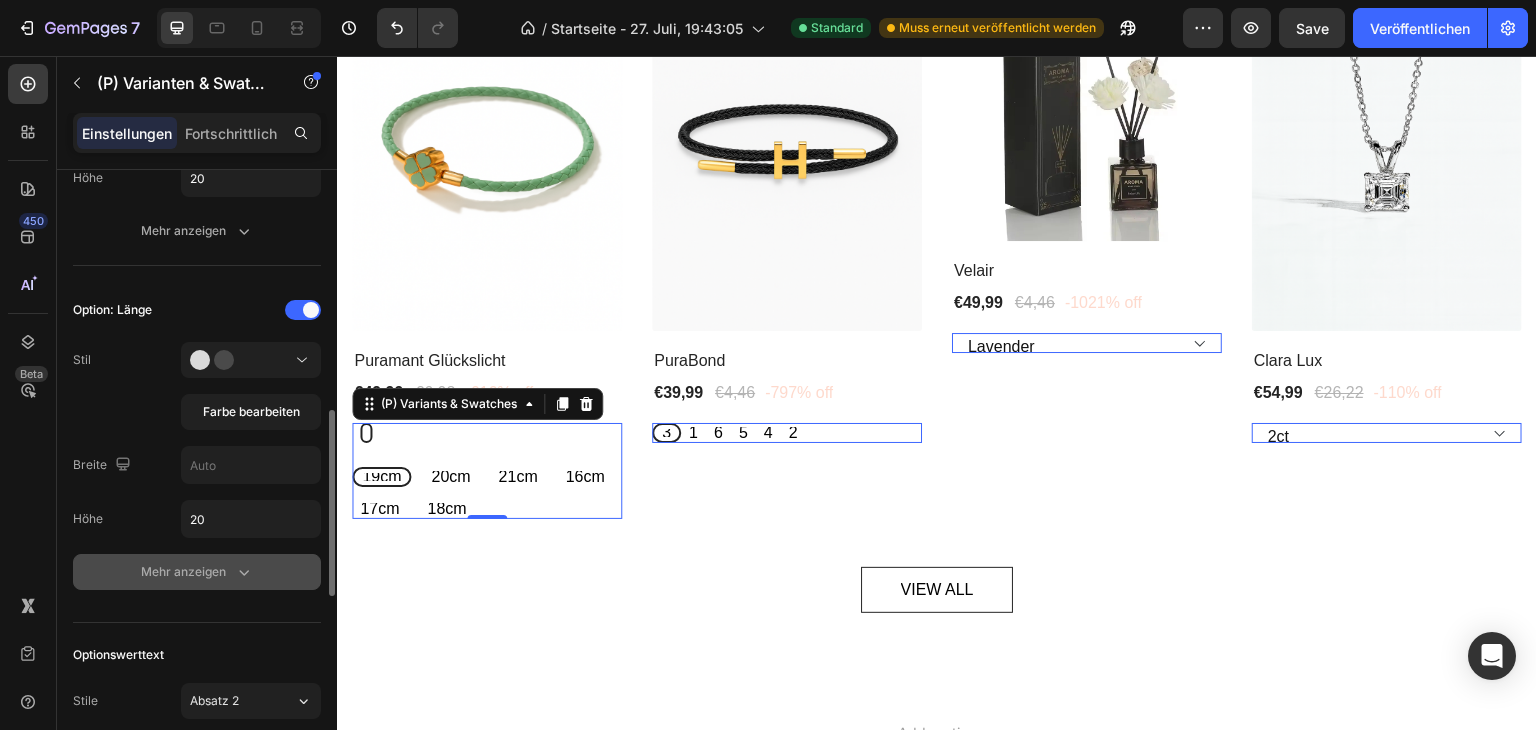 scroll, scrollTop: 664, scrollLeft: 0, axis: vertical 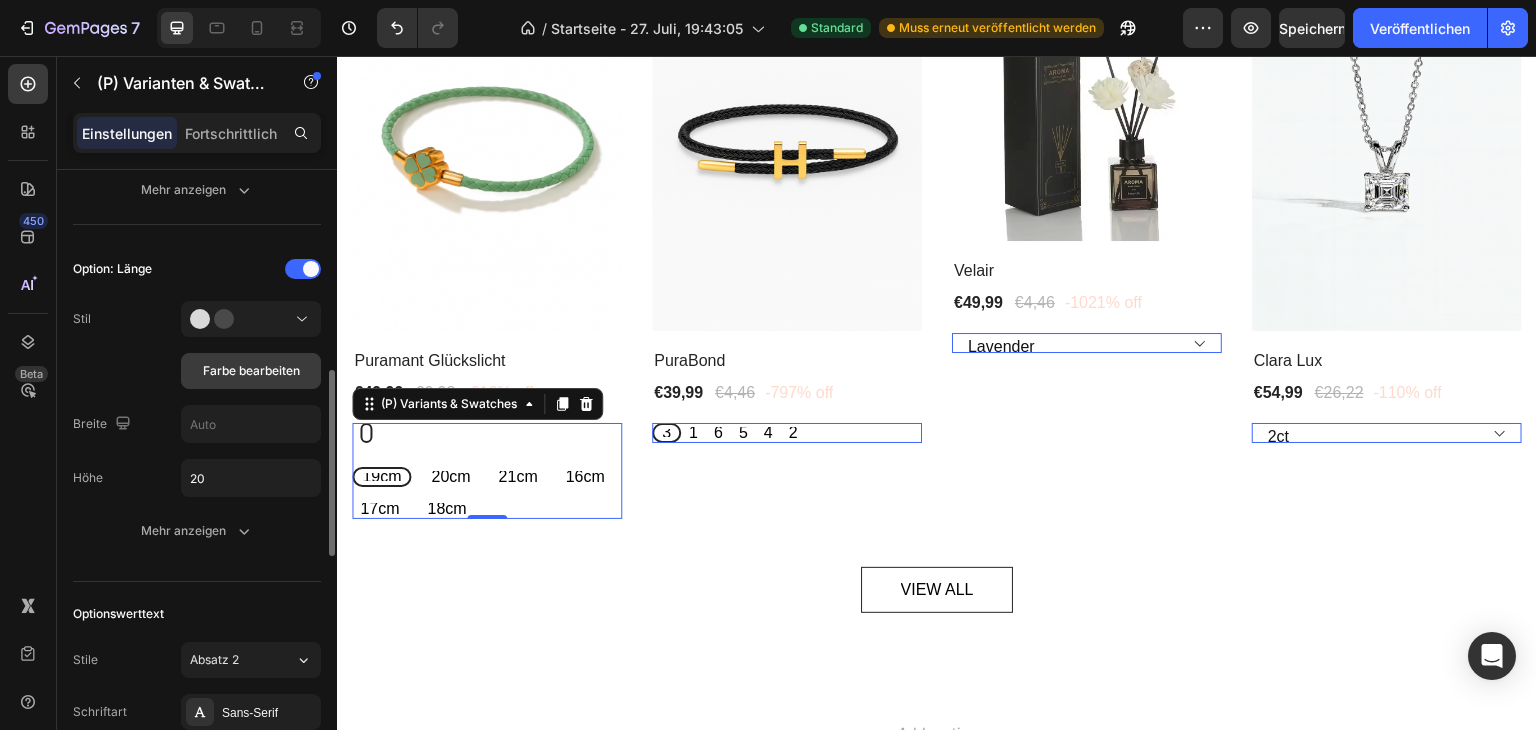 click on "Farbe bearbeiten" 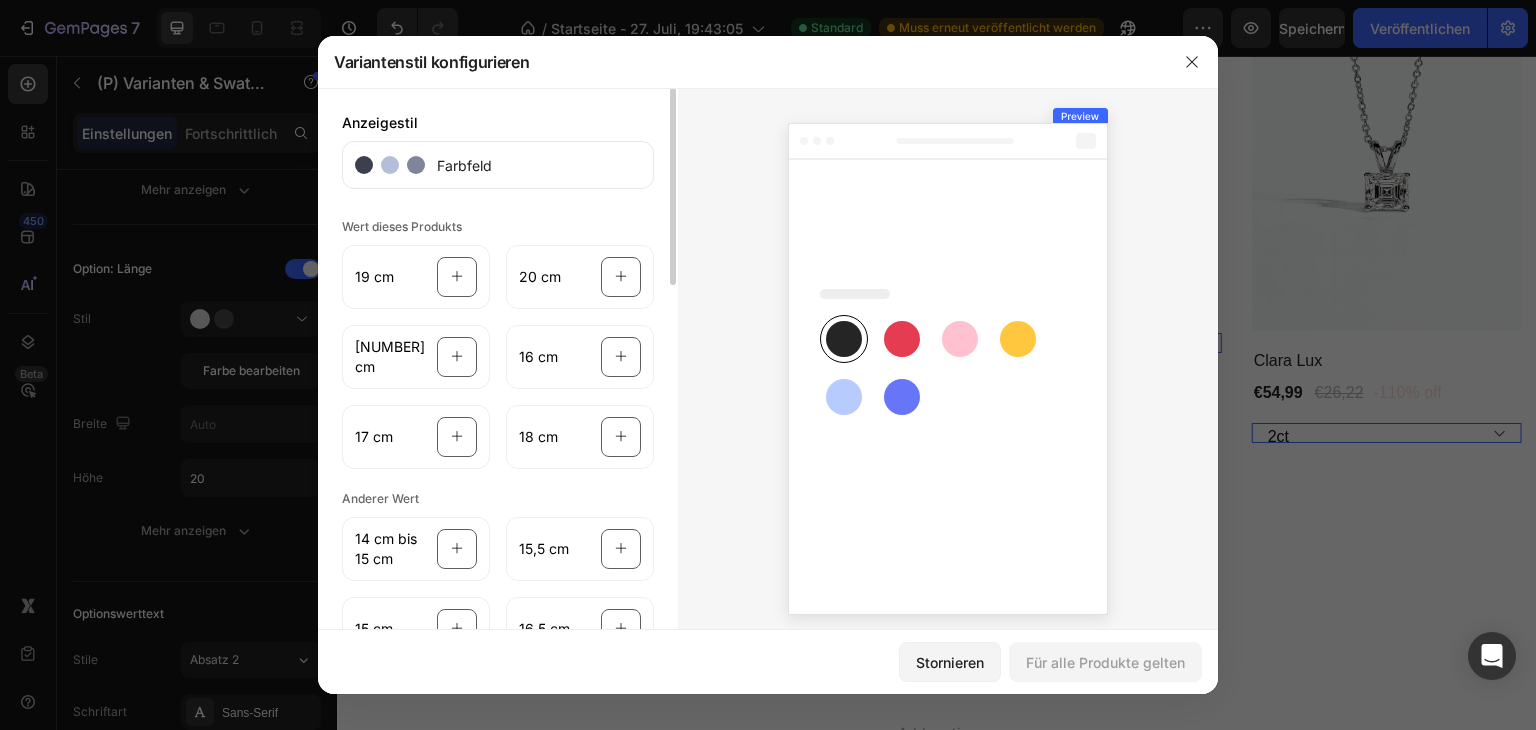 scroll, scrollTop: 0, scrollLeft: 0, axis: both 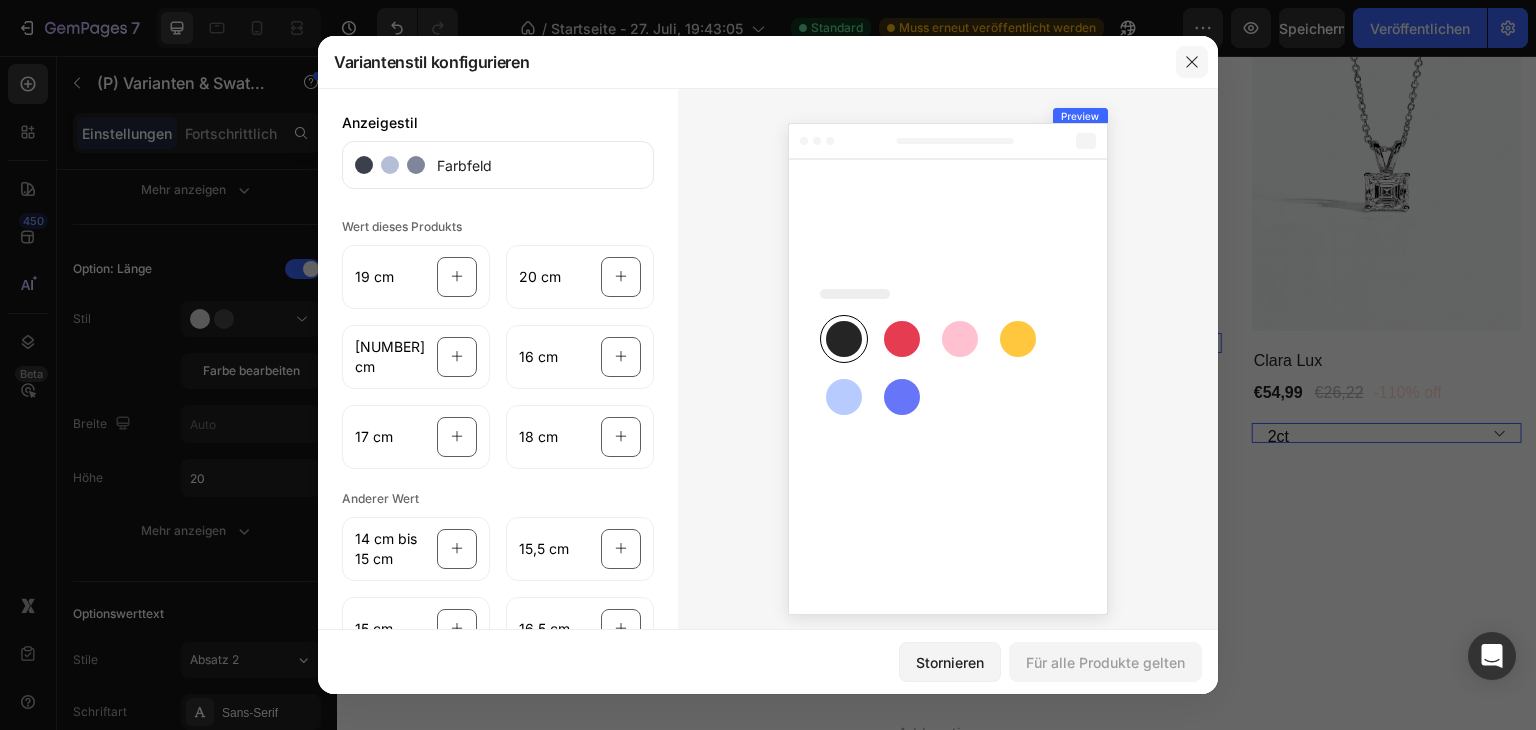 drag, startPoint x: 1193, startPoint y: 61, endPoint x: 373, endPoint y: 149, distance: 824.70844 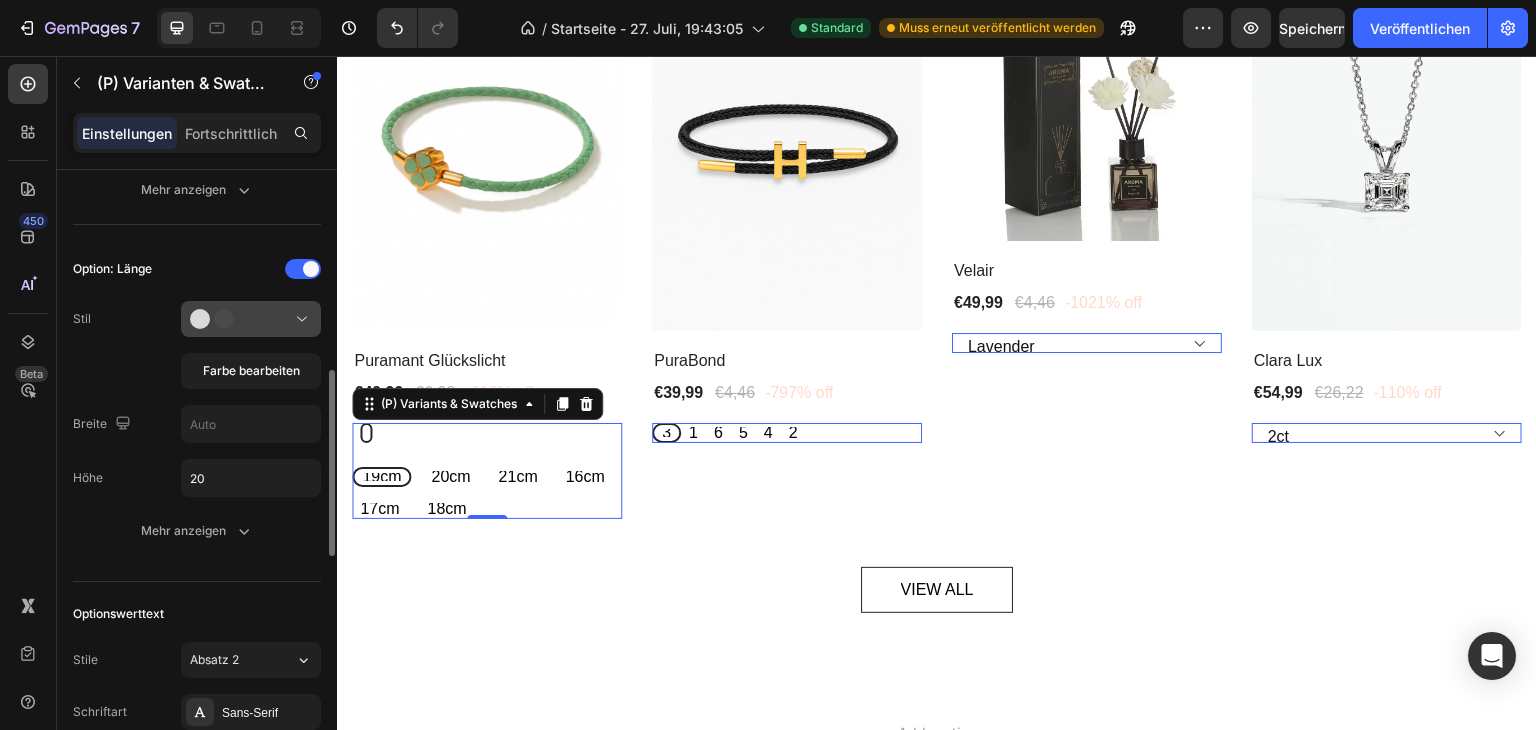 click at bounding box center (251, 319) 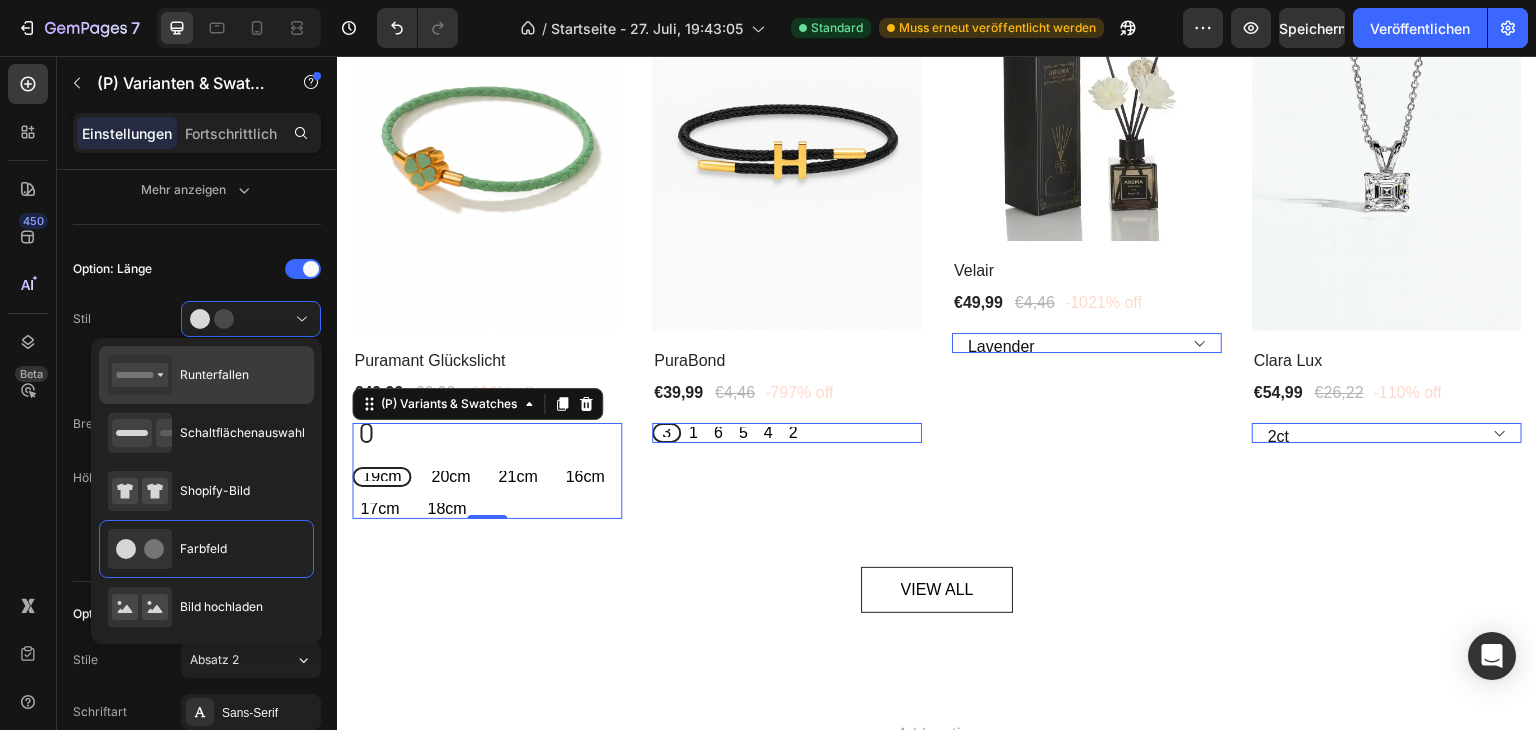 click on "Runterfallen" at bounding box center [214, 374] 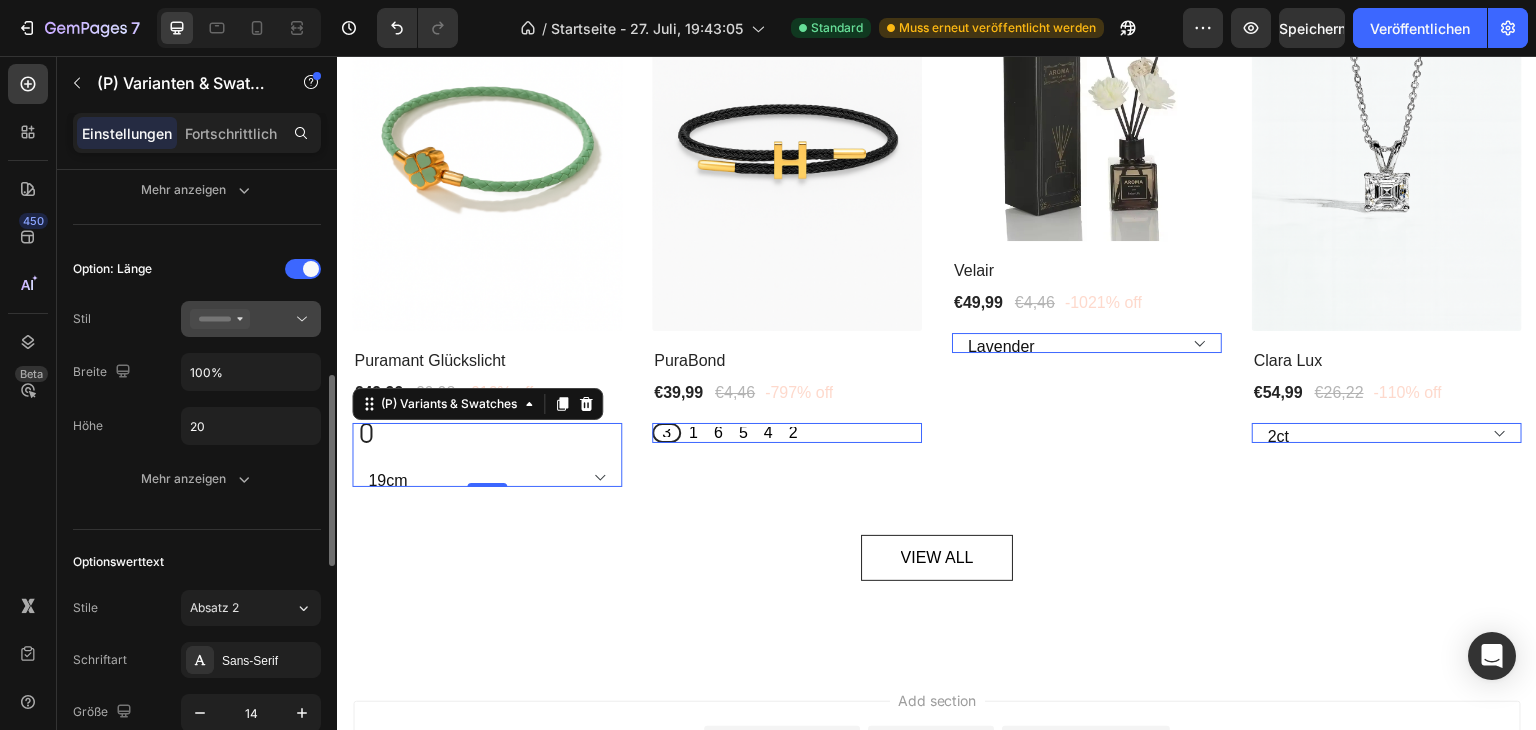 click at bounding box center (251, 319) 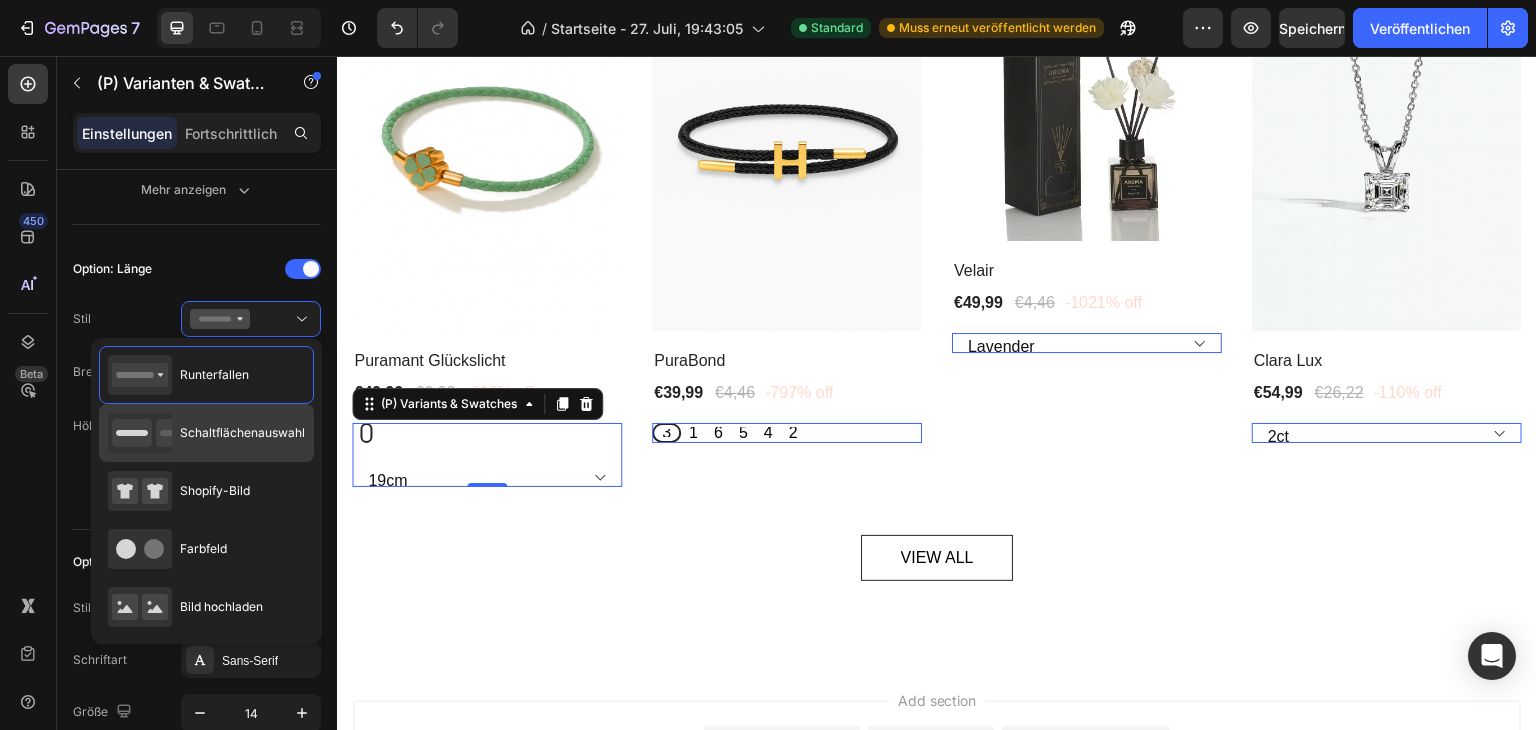 click on "Schaltflächenauswahl" at bounding box center [242, 432] 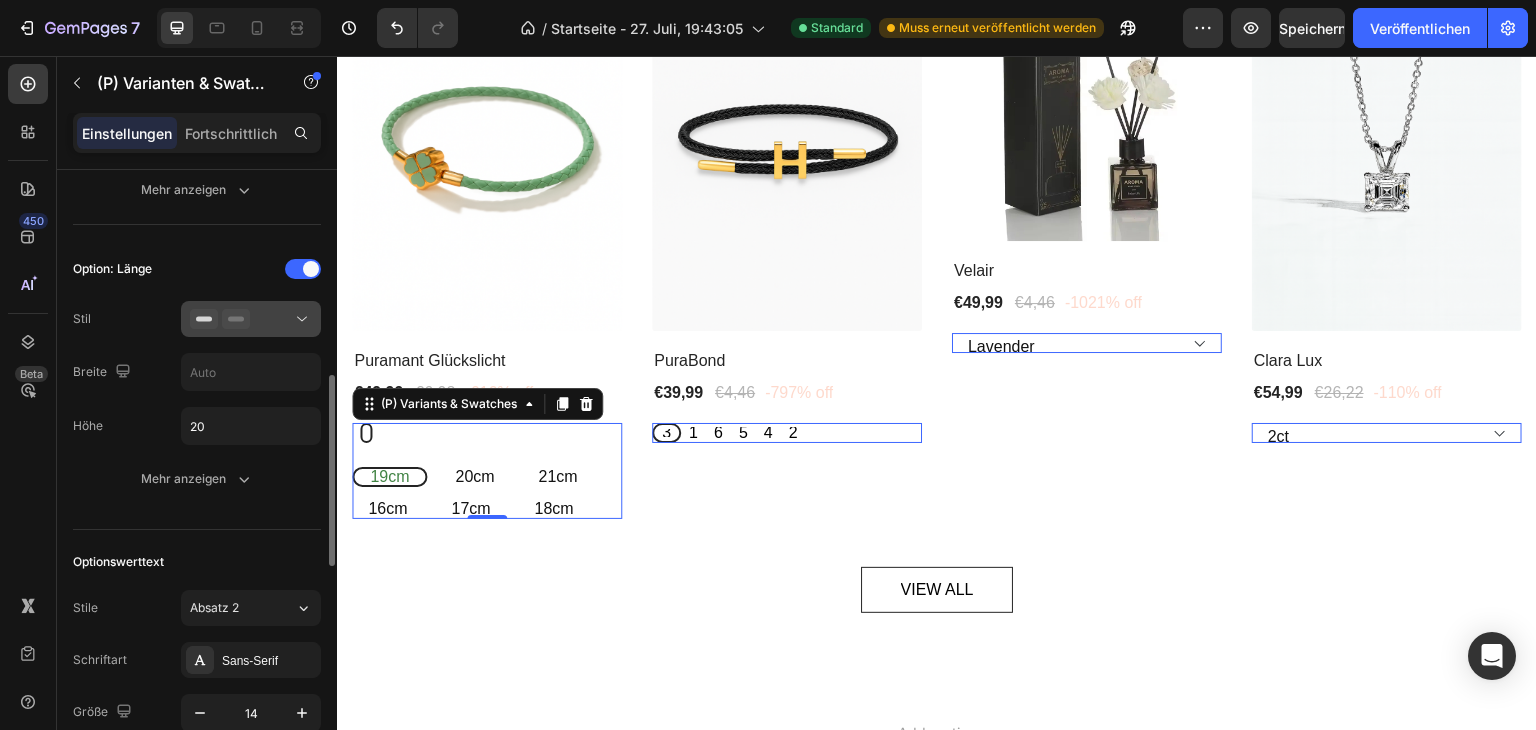 click at bounding box center [251, 319] 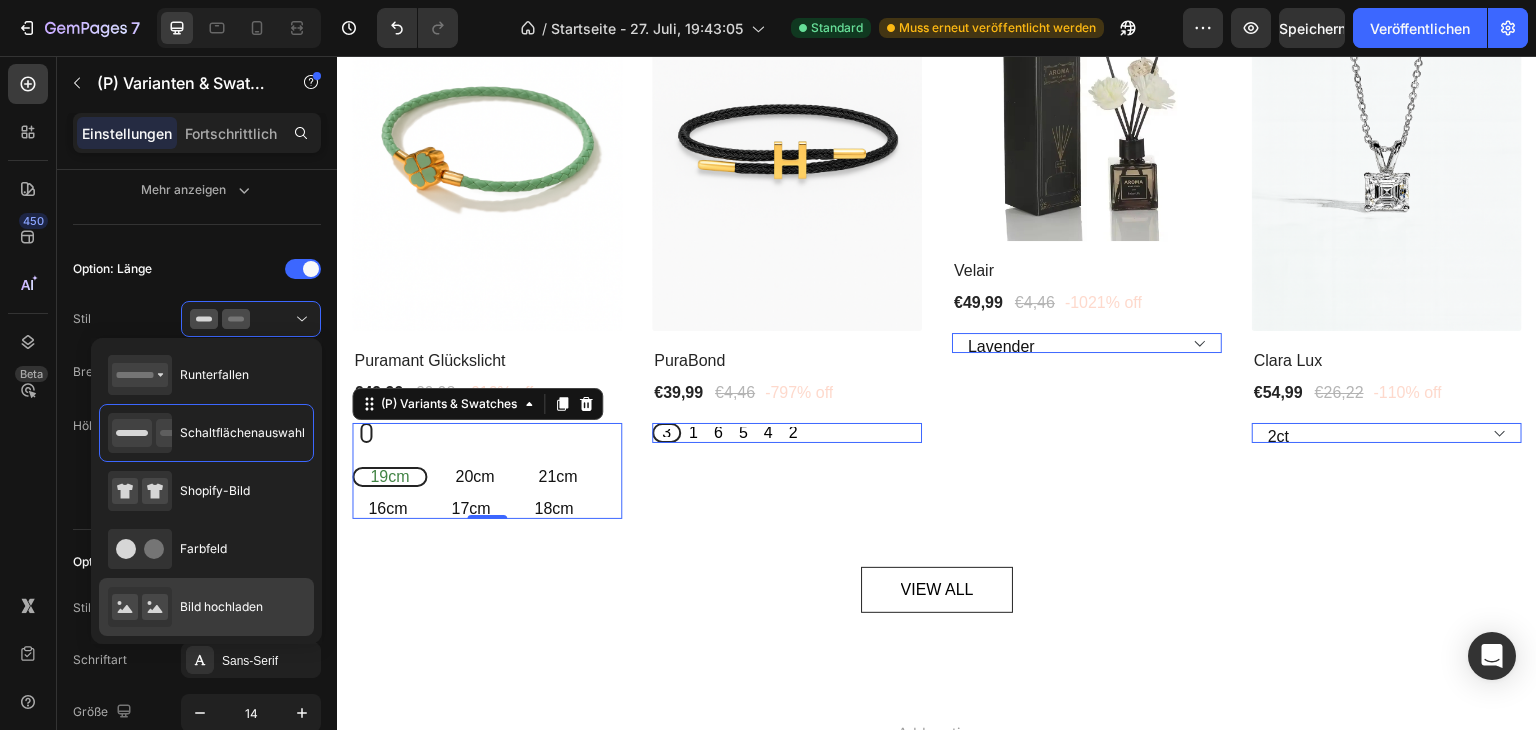 click on "Bild hochladen" at bounding box center [185, 607] 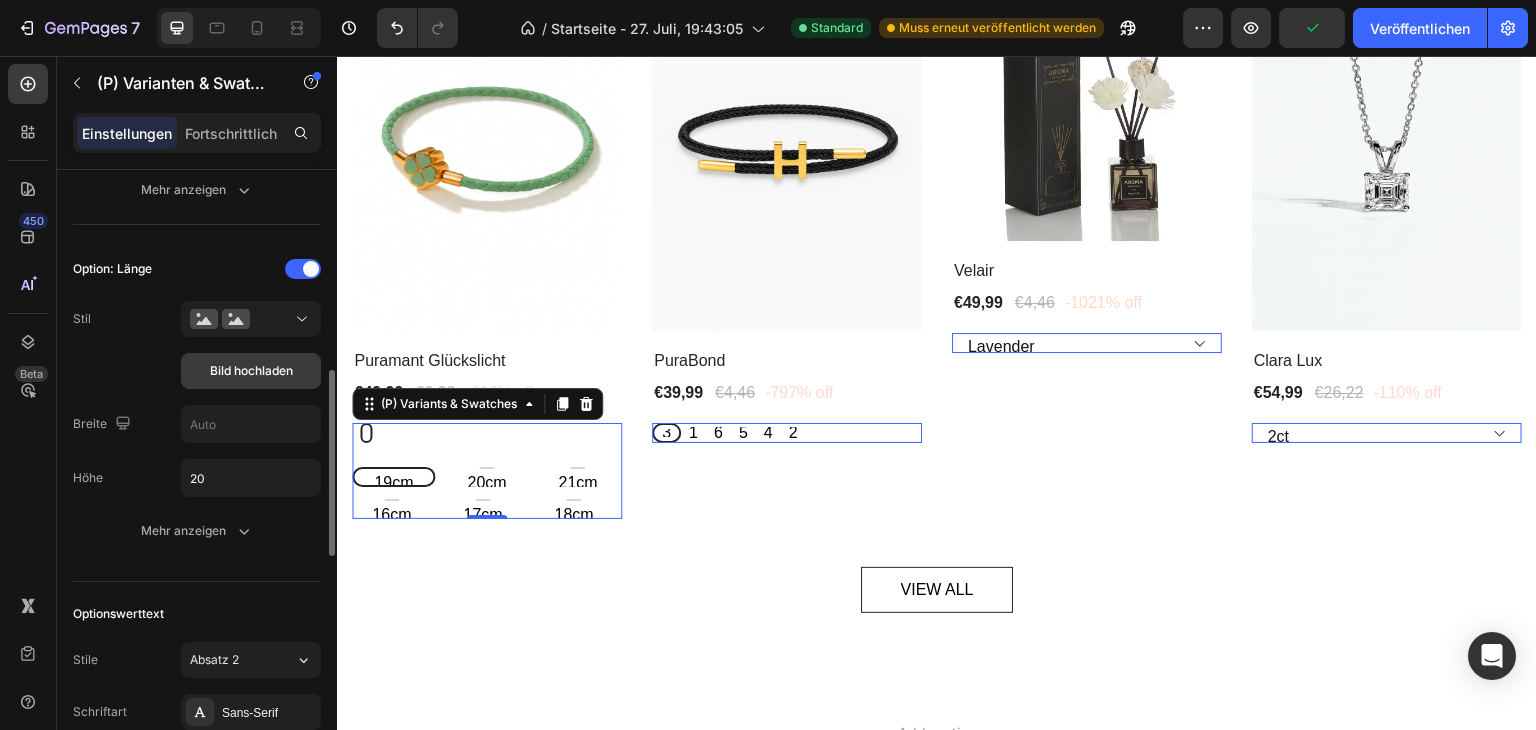 click on "Bild hochladen" 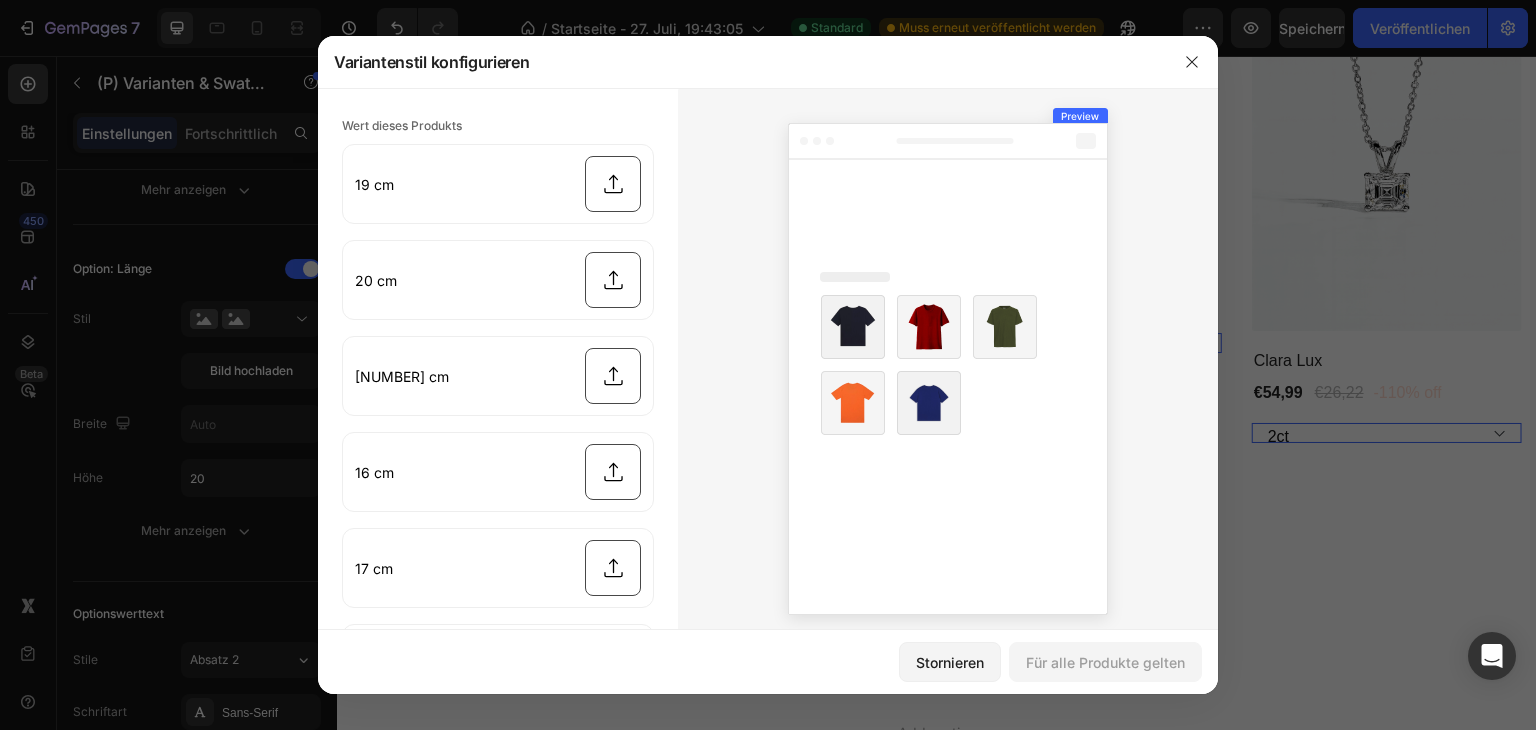 click on "Stornieren Für alle Produkte gelten" at bounding box center [768, 662] 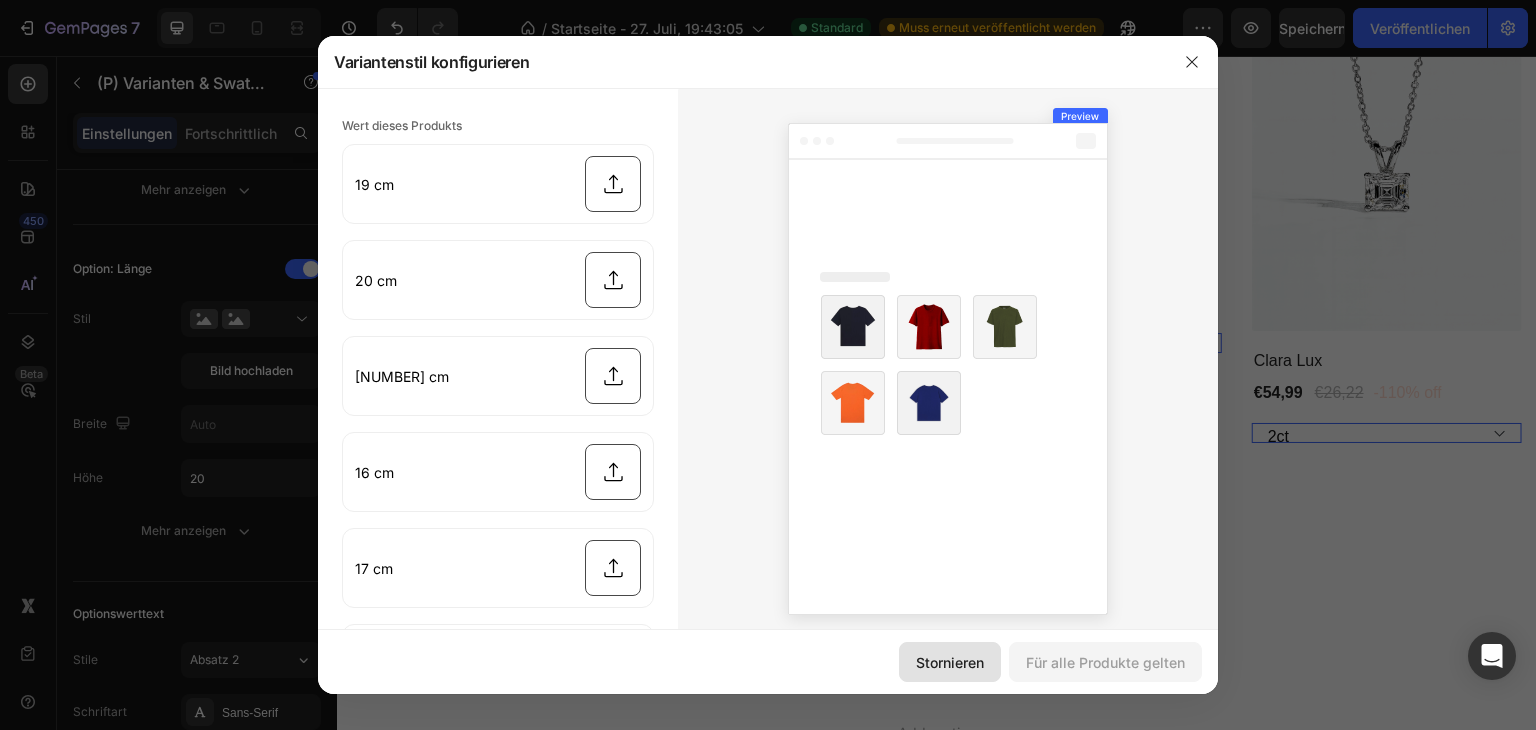 click on "Stornieren" at bounding box center (950, 662) 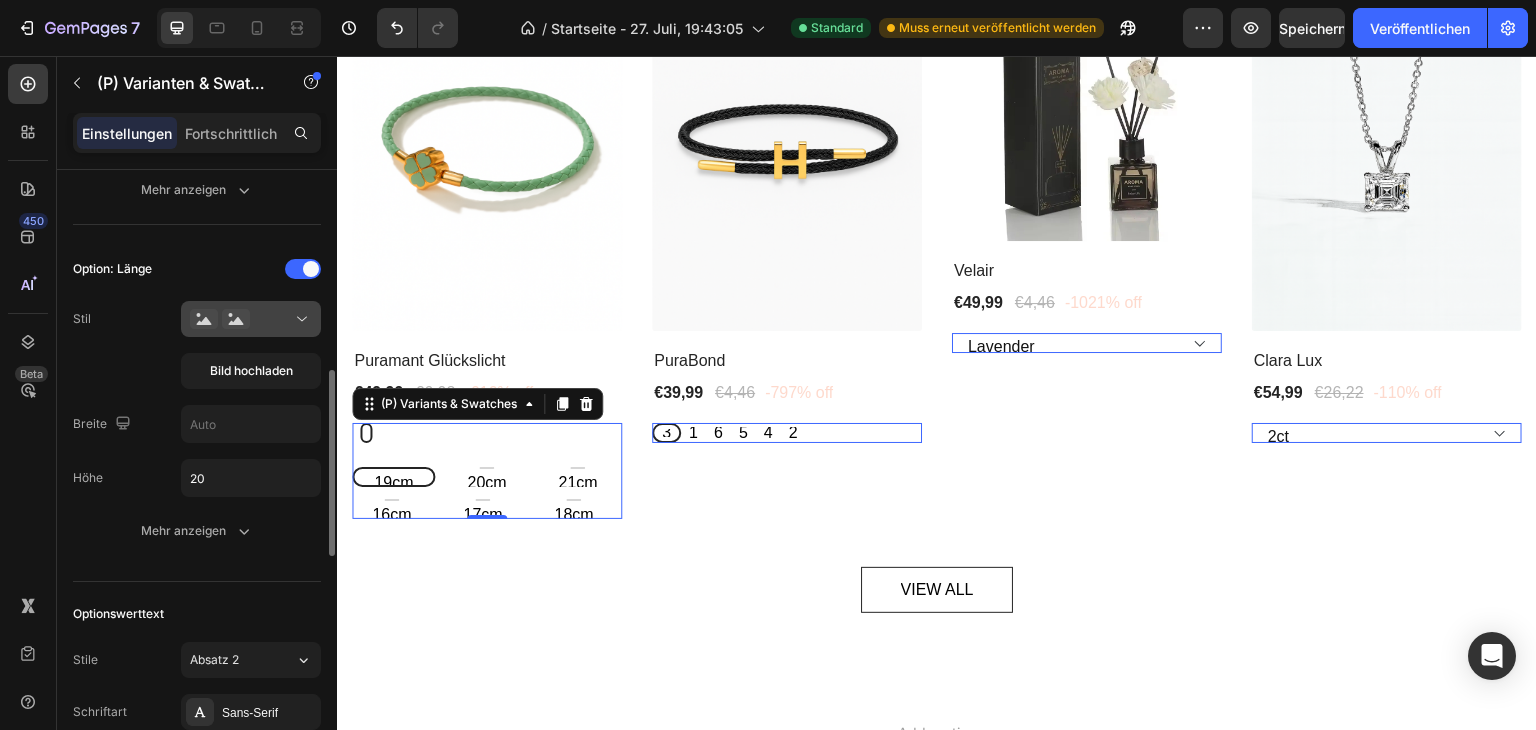 click 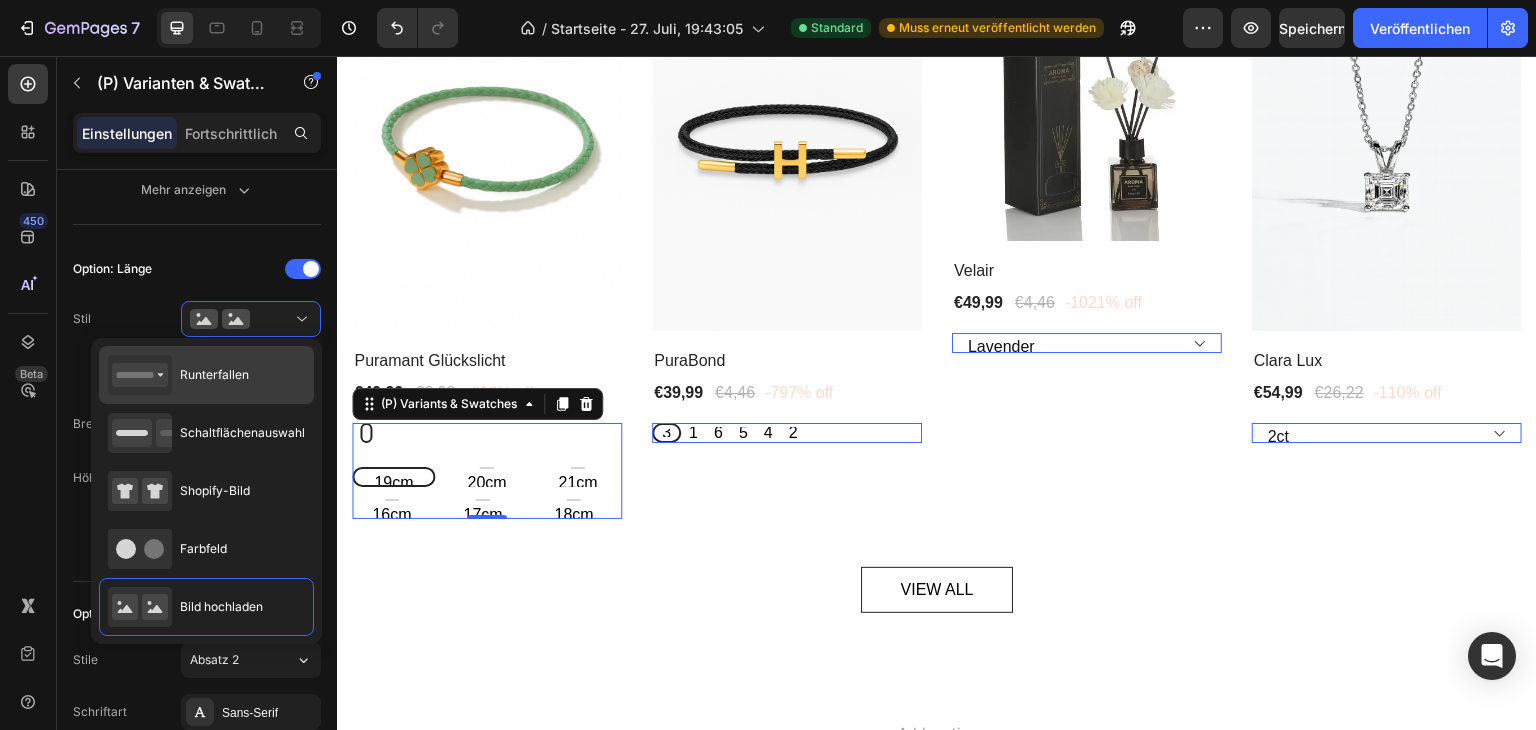 click on "Runterfallen" at bounding box center [178, 375] 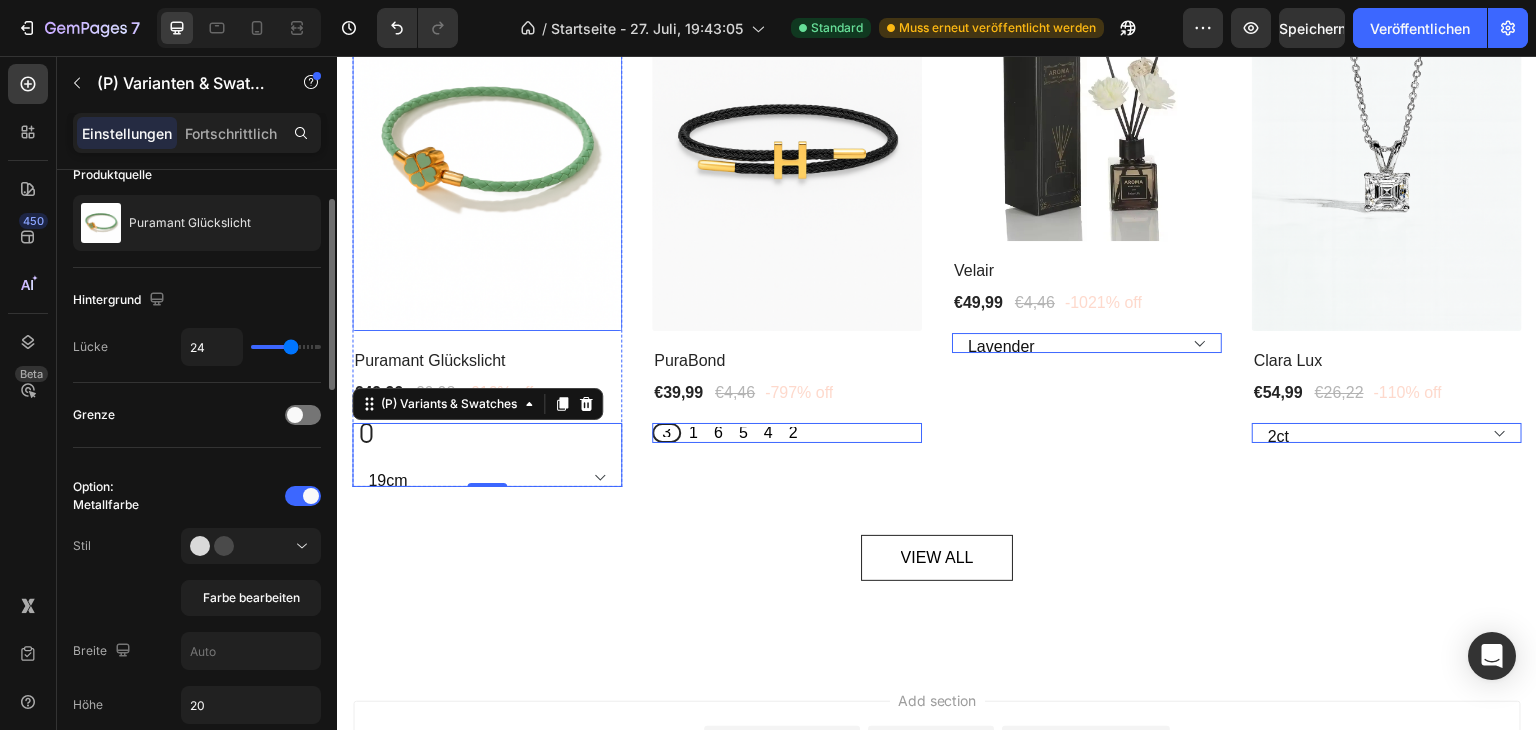 scroll, scrollTop: 96, scrollLeft: 0, axis: vertical 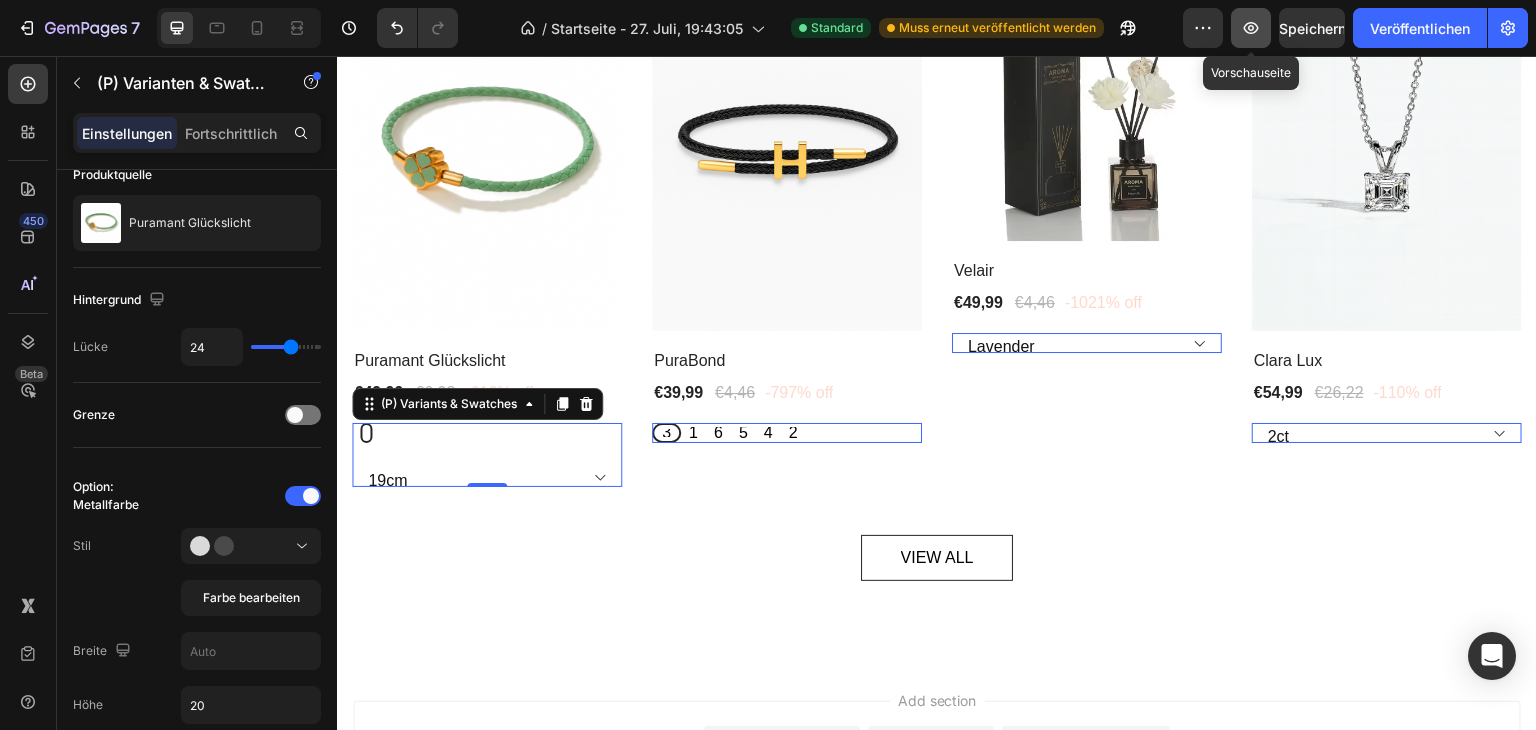 click 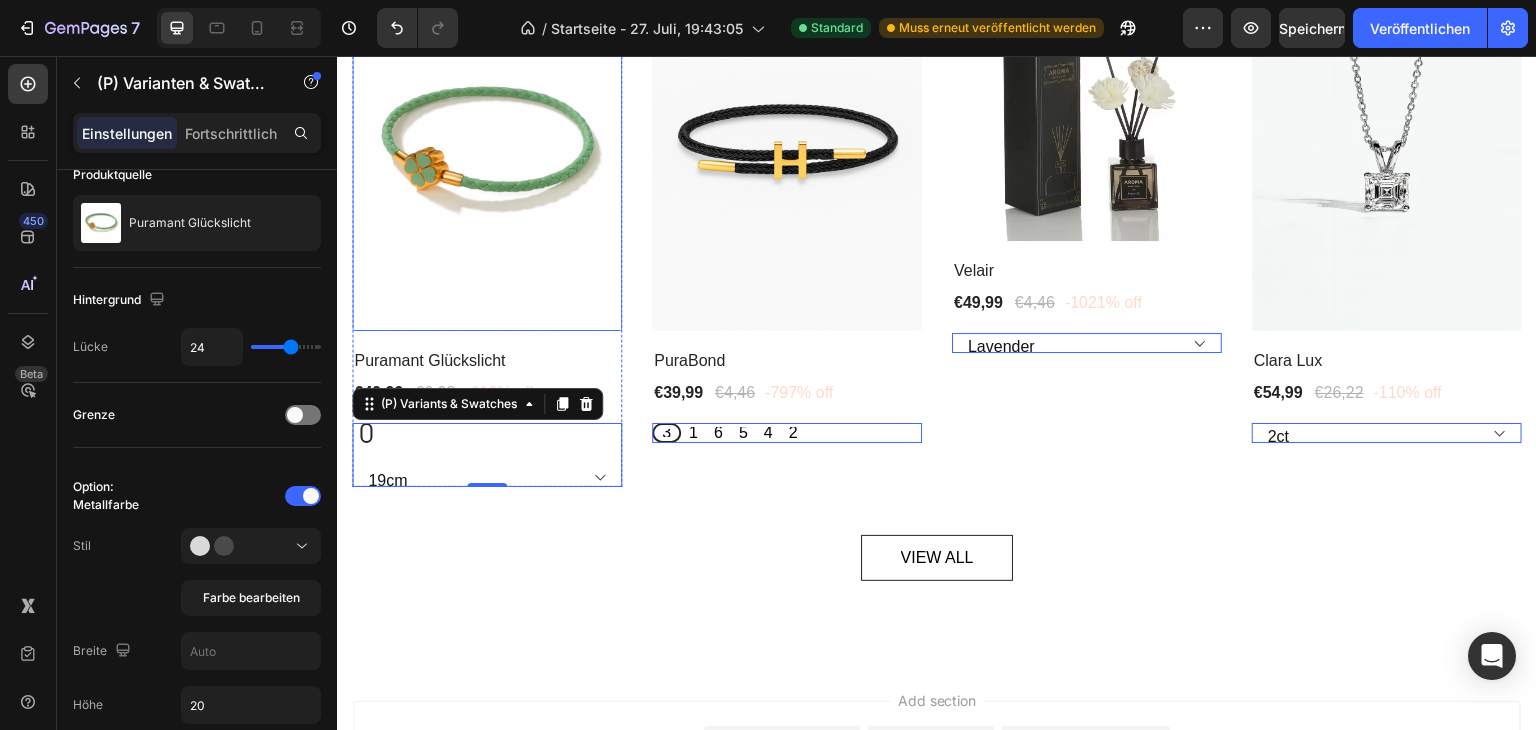 click at bounding box center [487, 151] 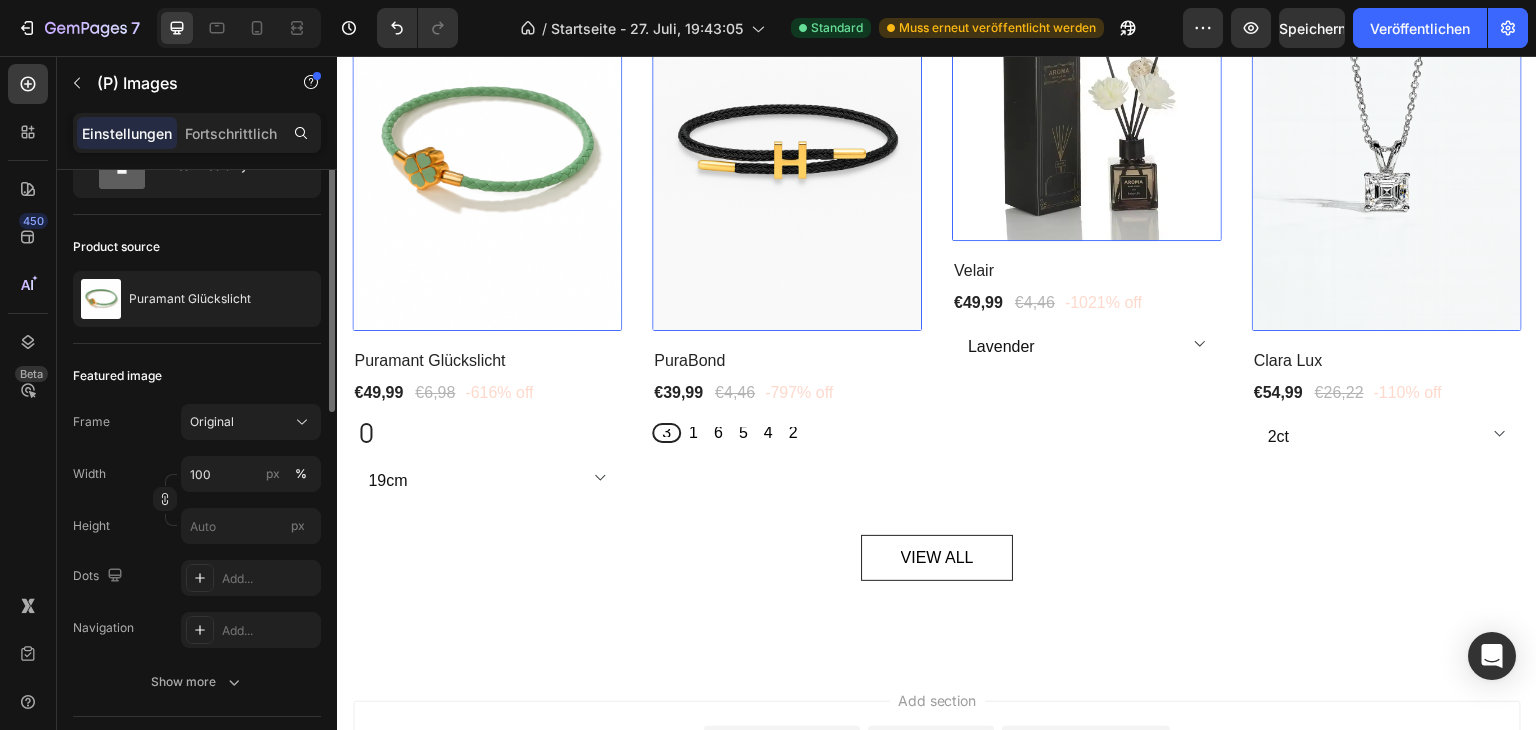 scroll, scrollTop: 0, scrollLeft: 0, axis: both 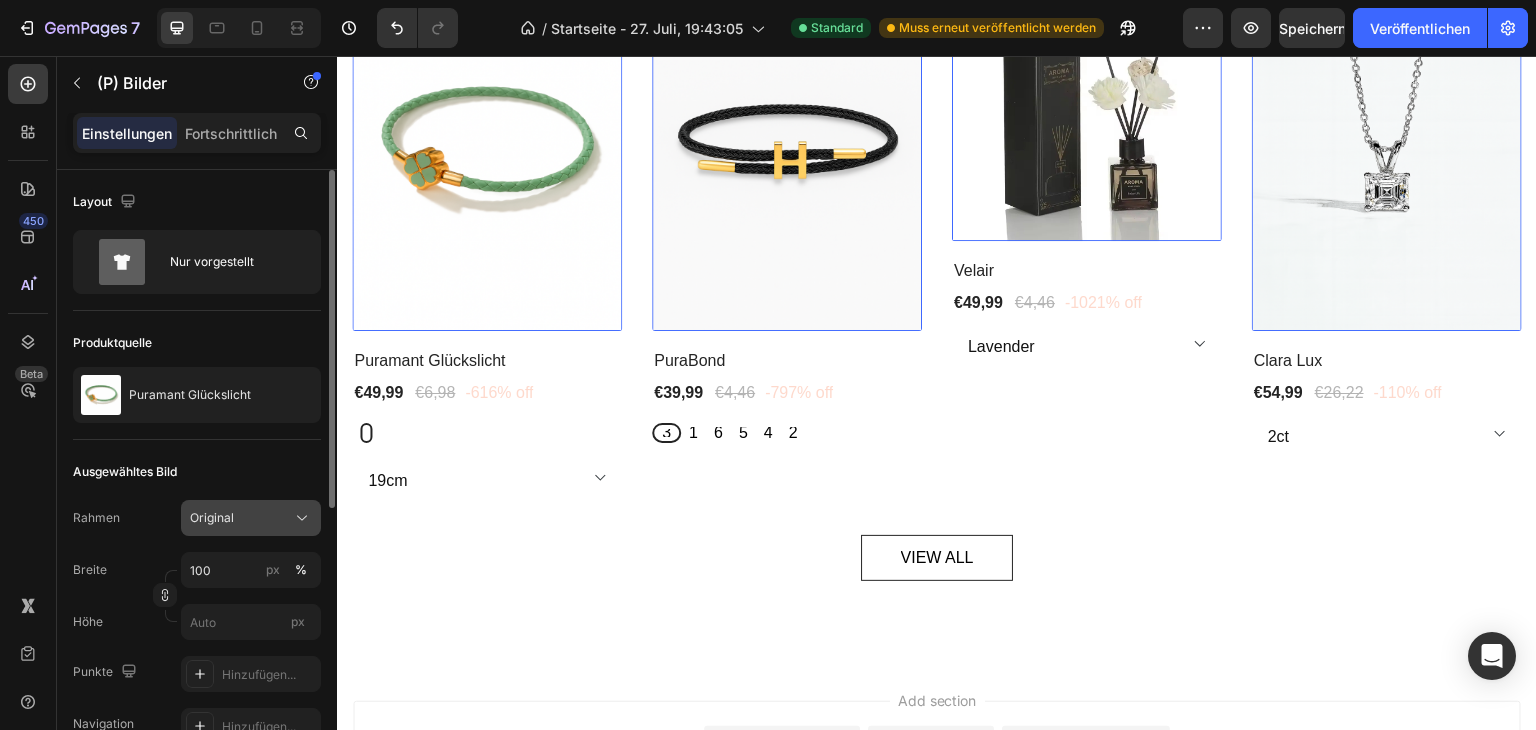 click on "Original" at bounding box center (212, 517) 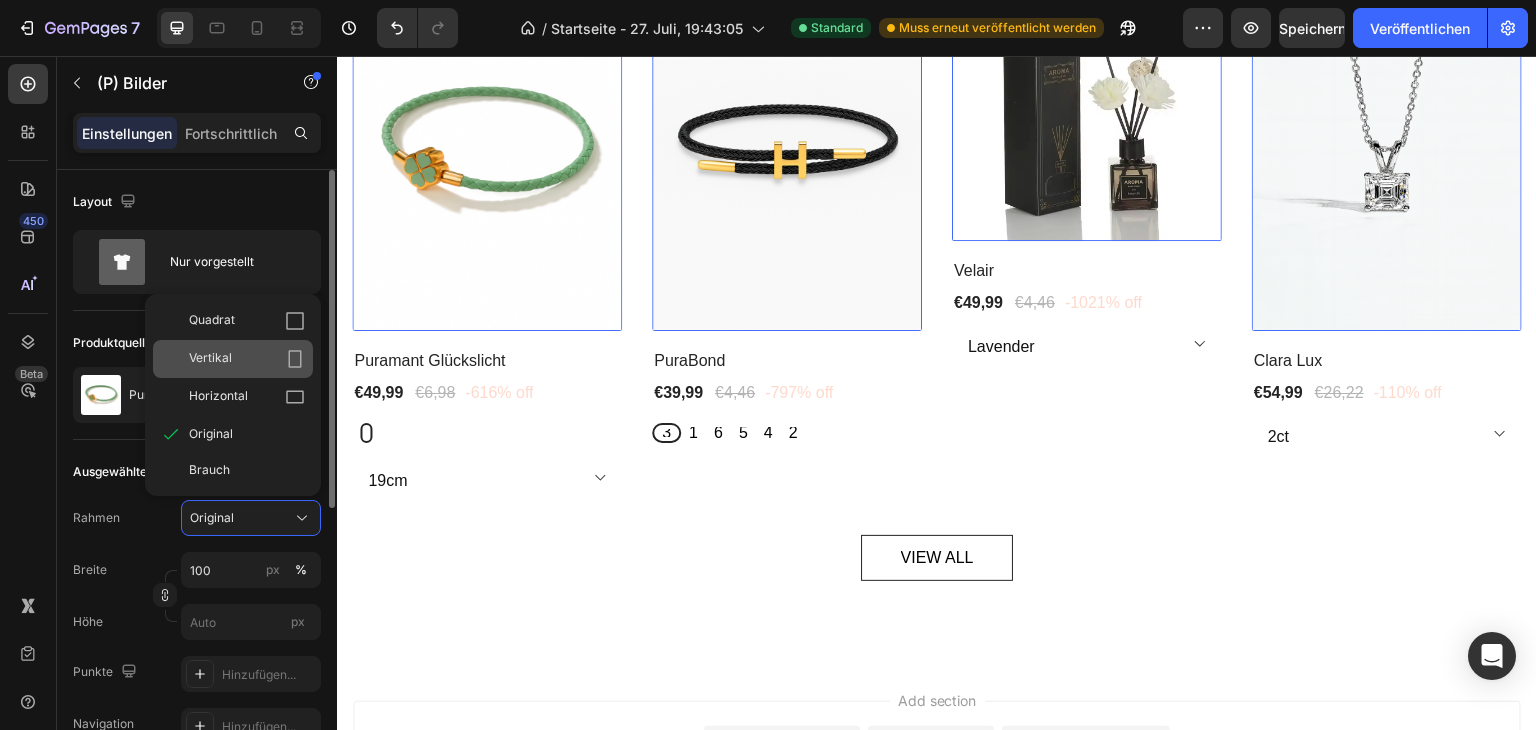 click on "Vertikal" 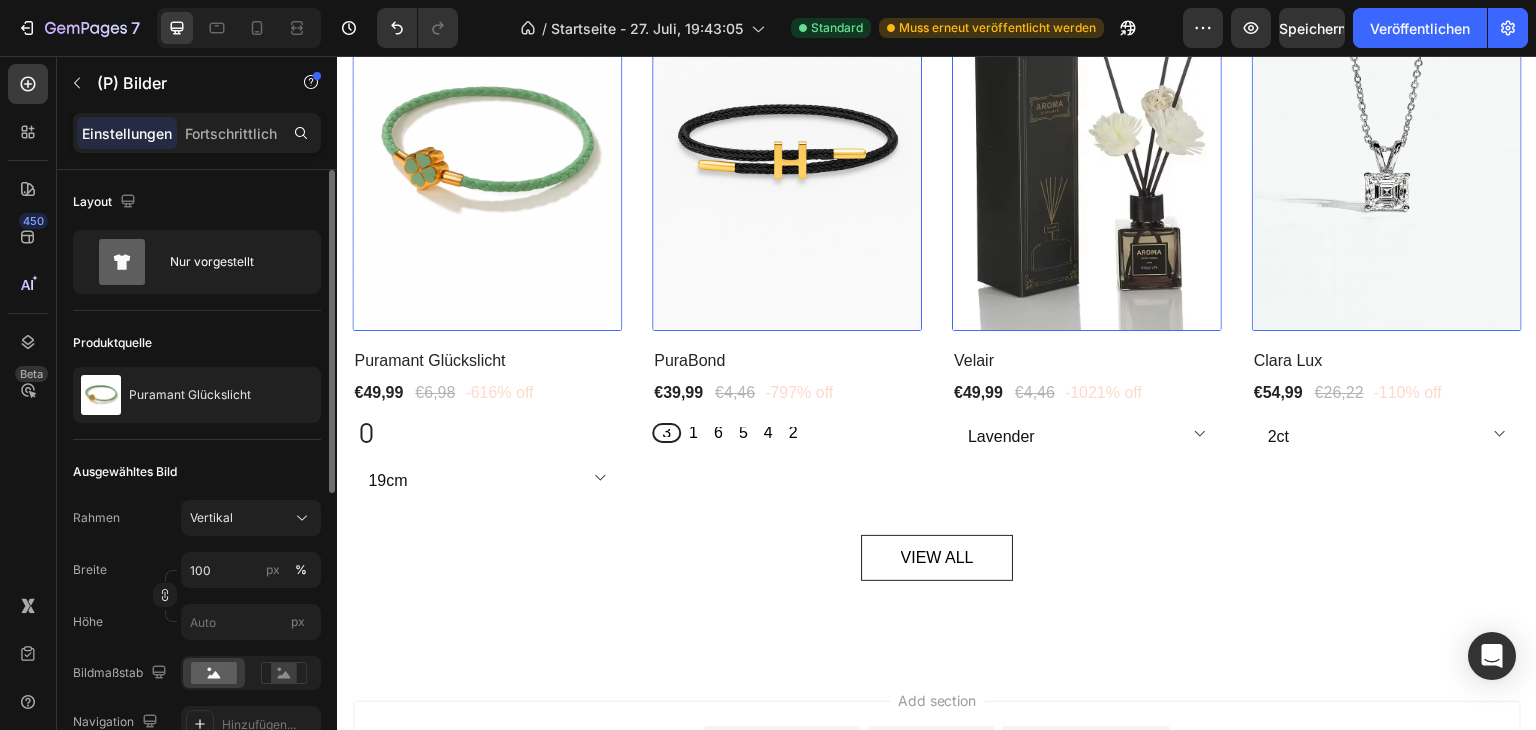 click on "Produktquelle Puramant Glückslicht" 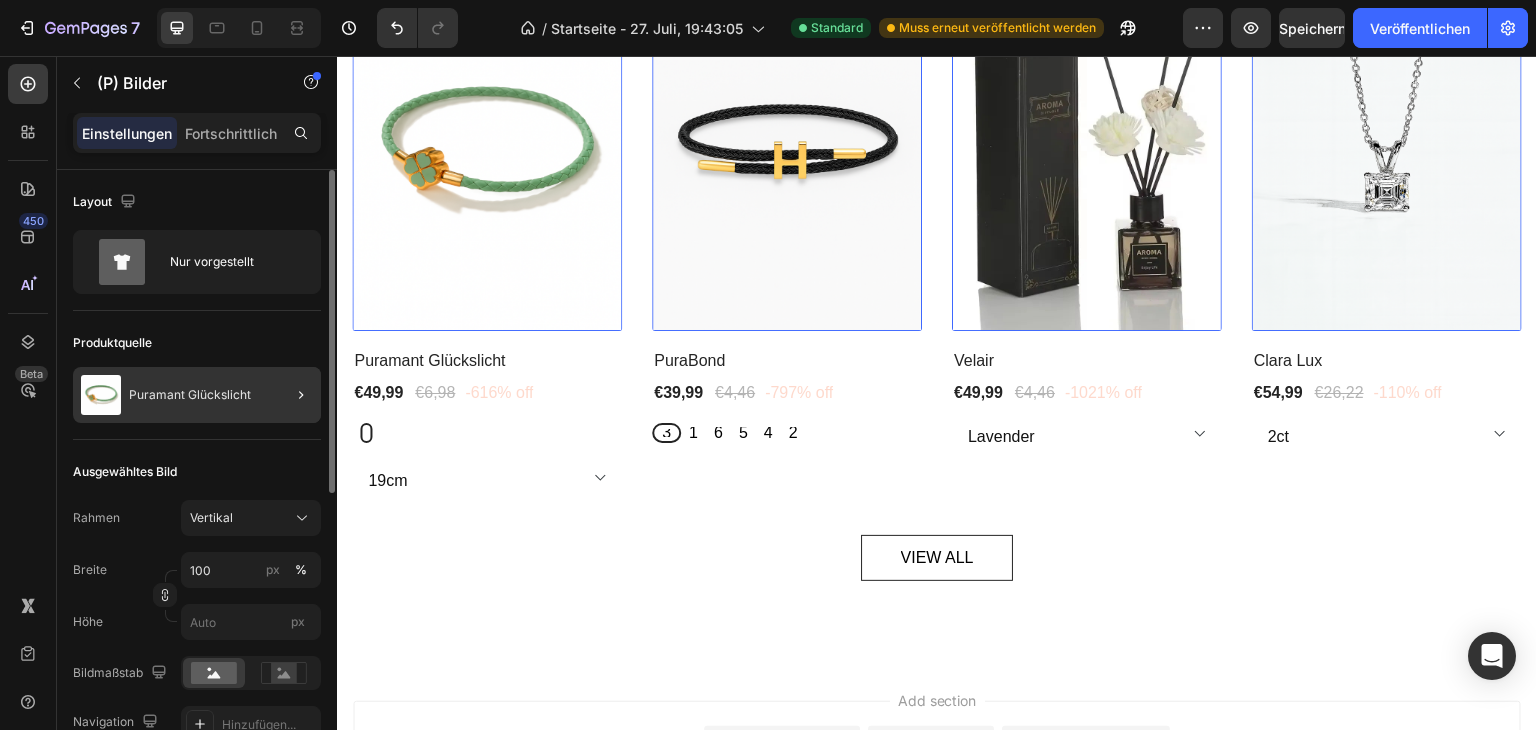 click 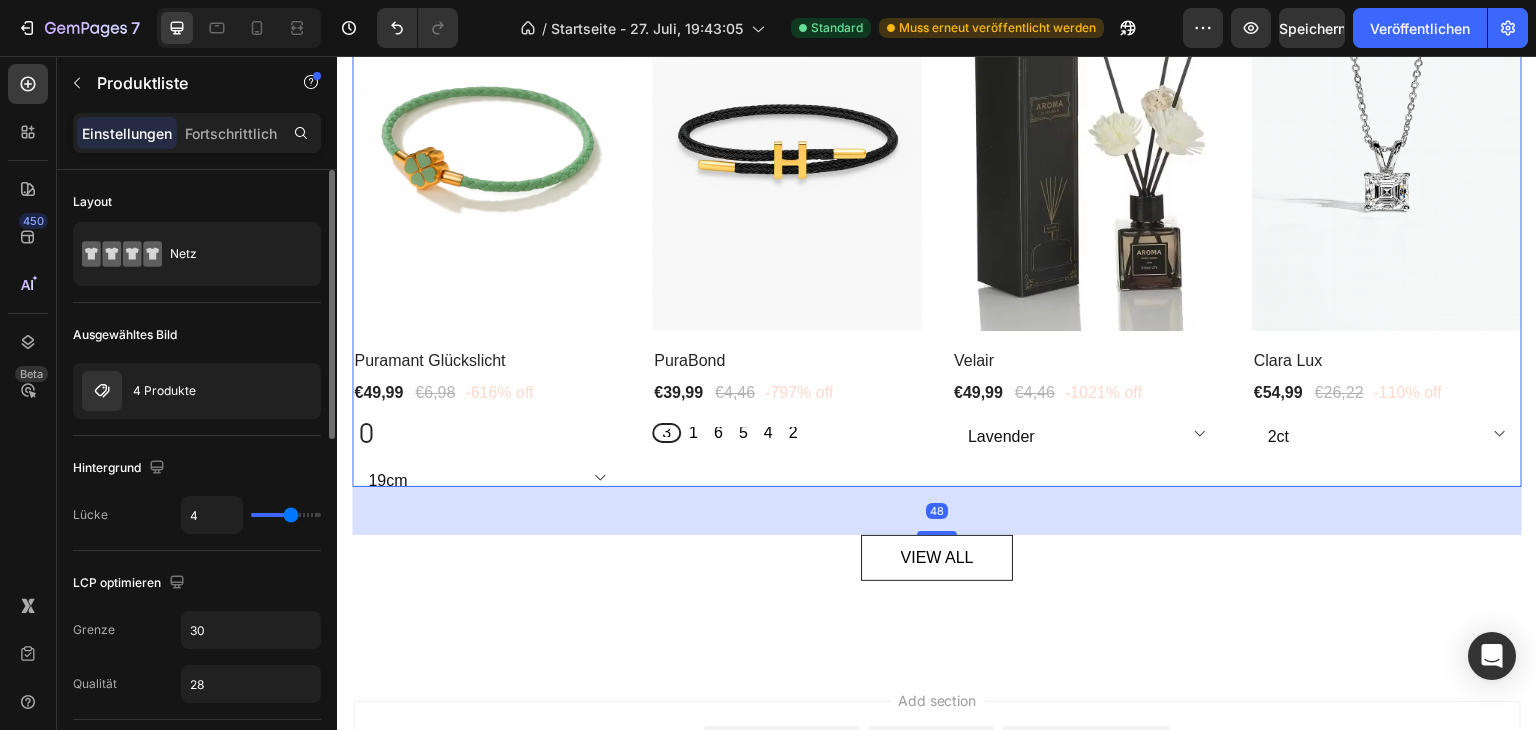 click on "Ausgewähltes Bild" at bounding box center (197, 335) 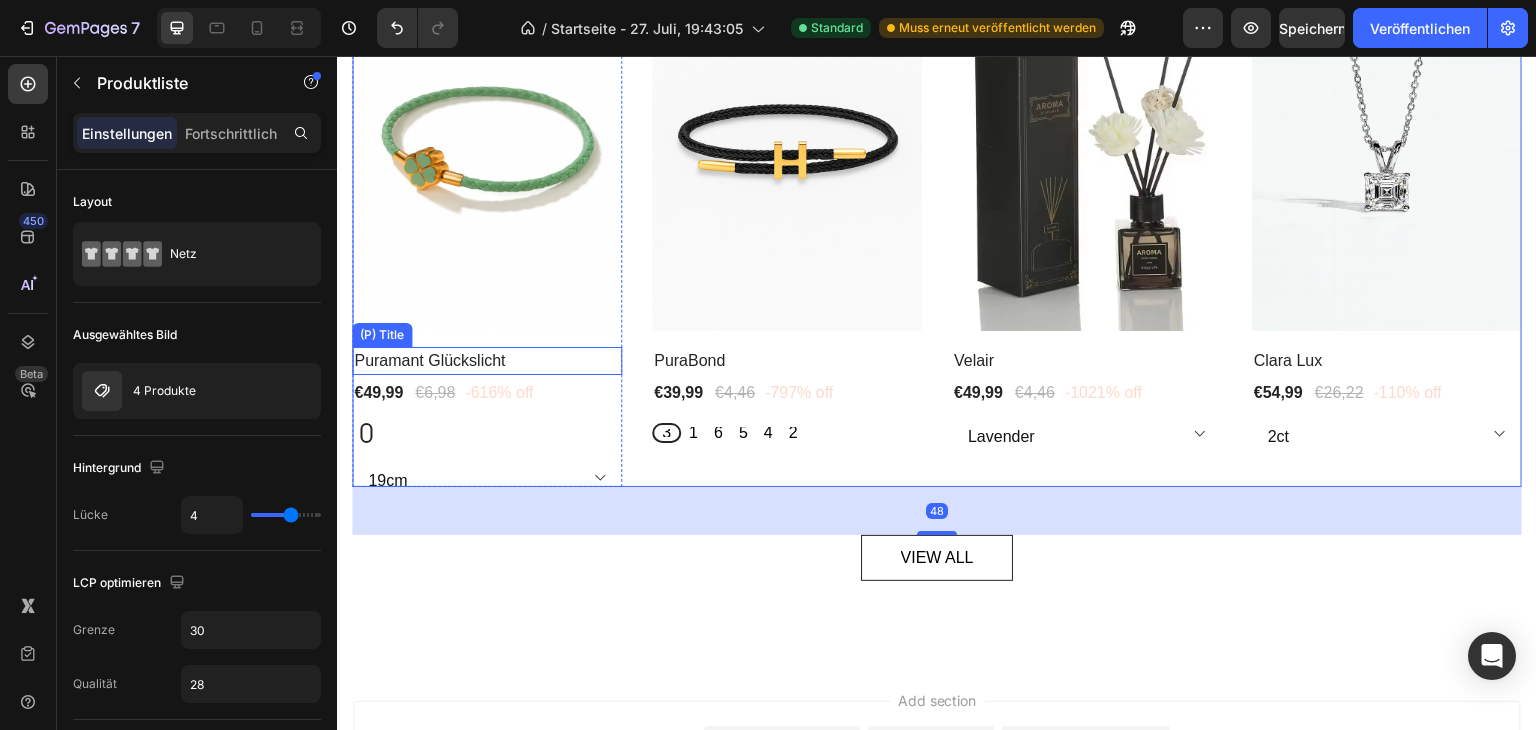 click on "Puramant Glückslicht" at bounding box center [487, 361] 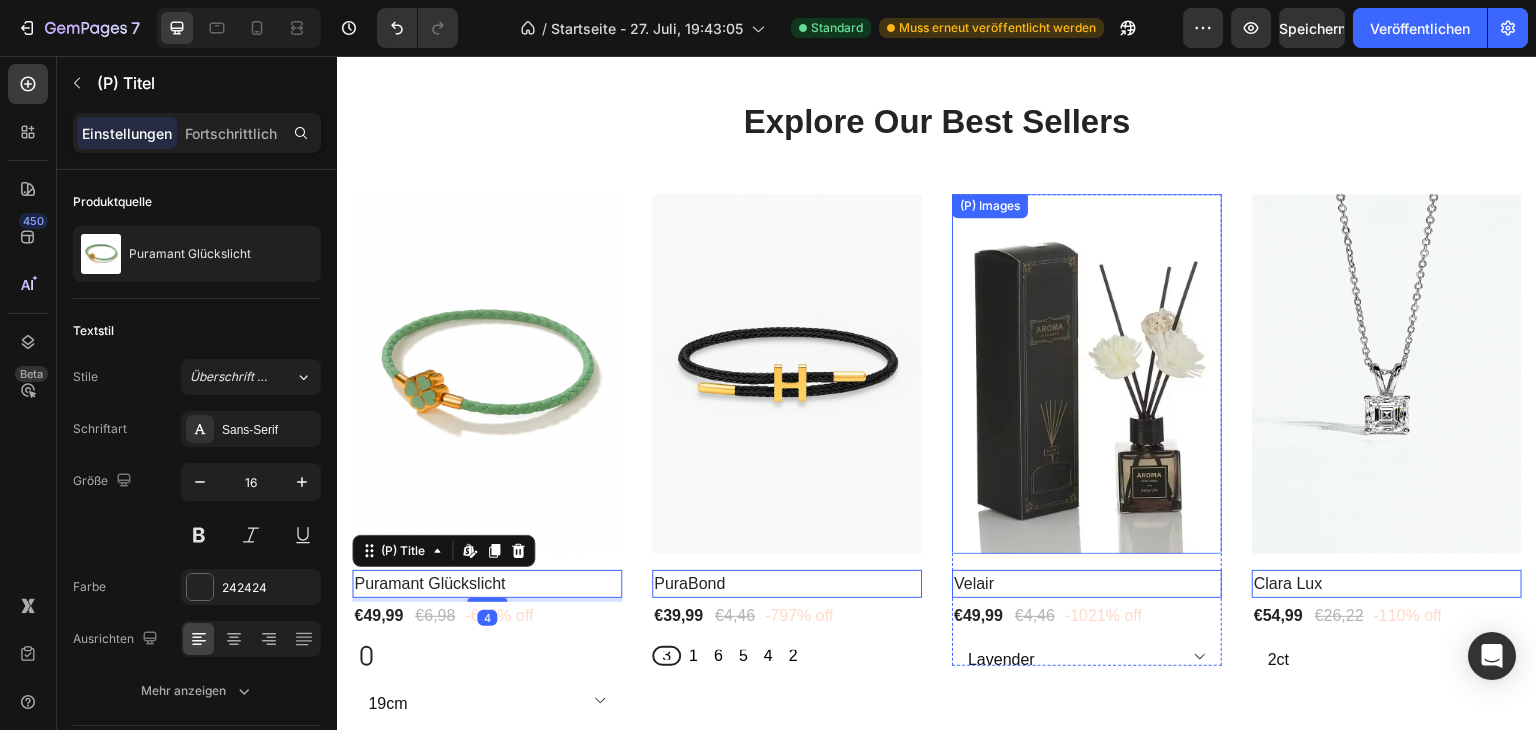 scroll, scrollTop: 5739, scrollLeft: 0, axis: vertical 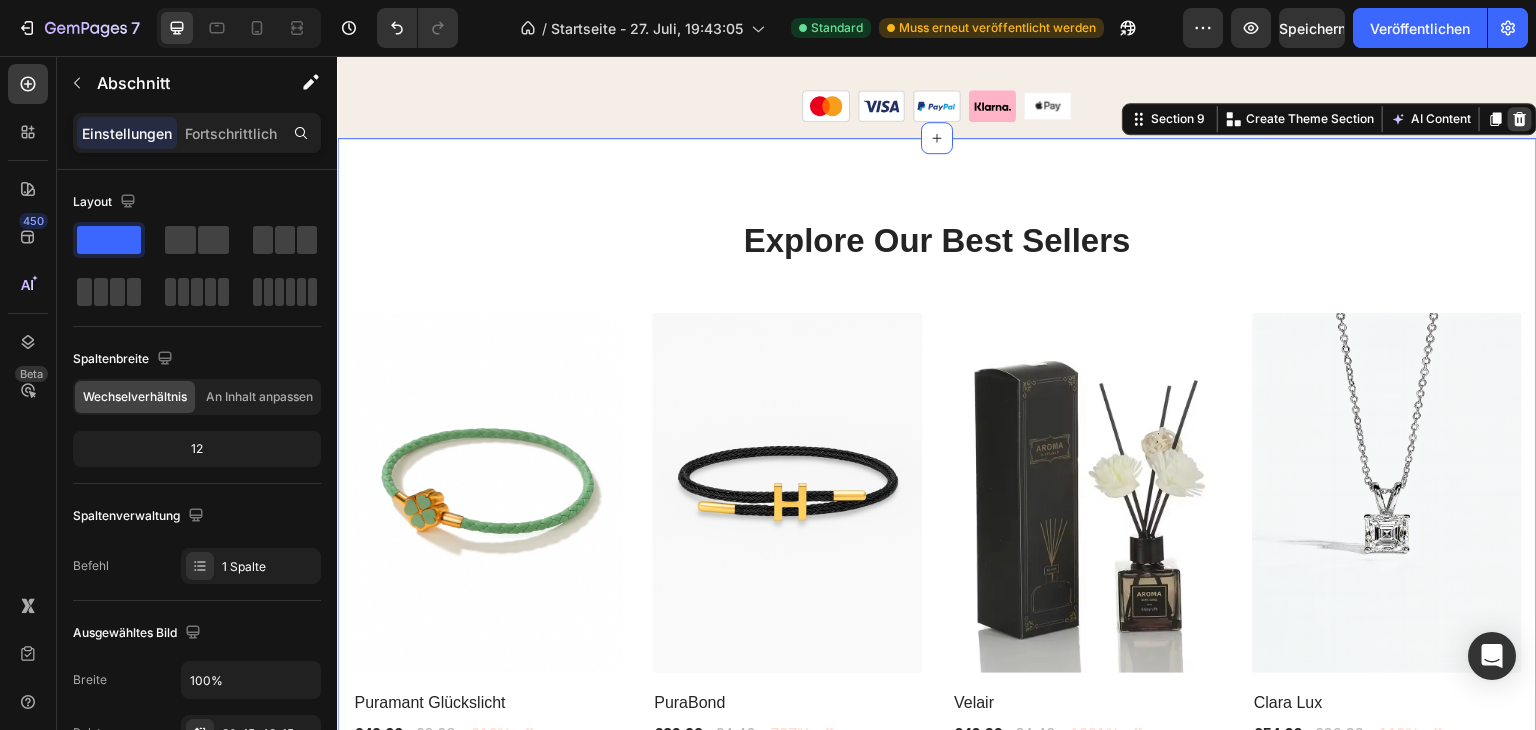 click 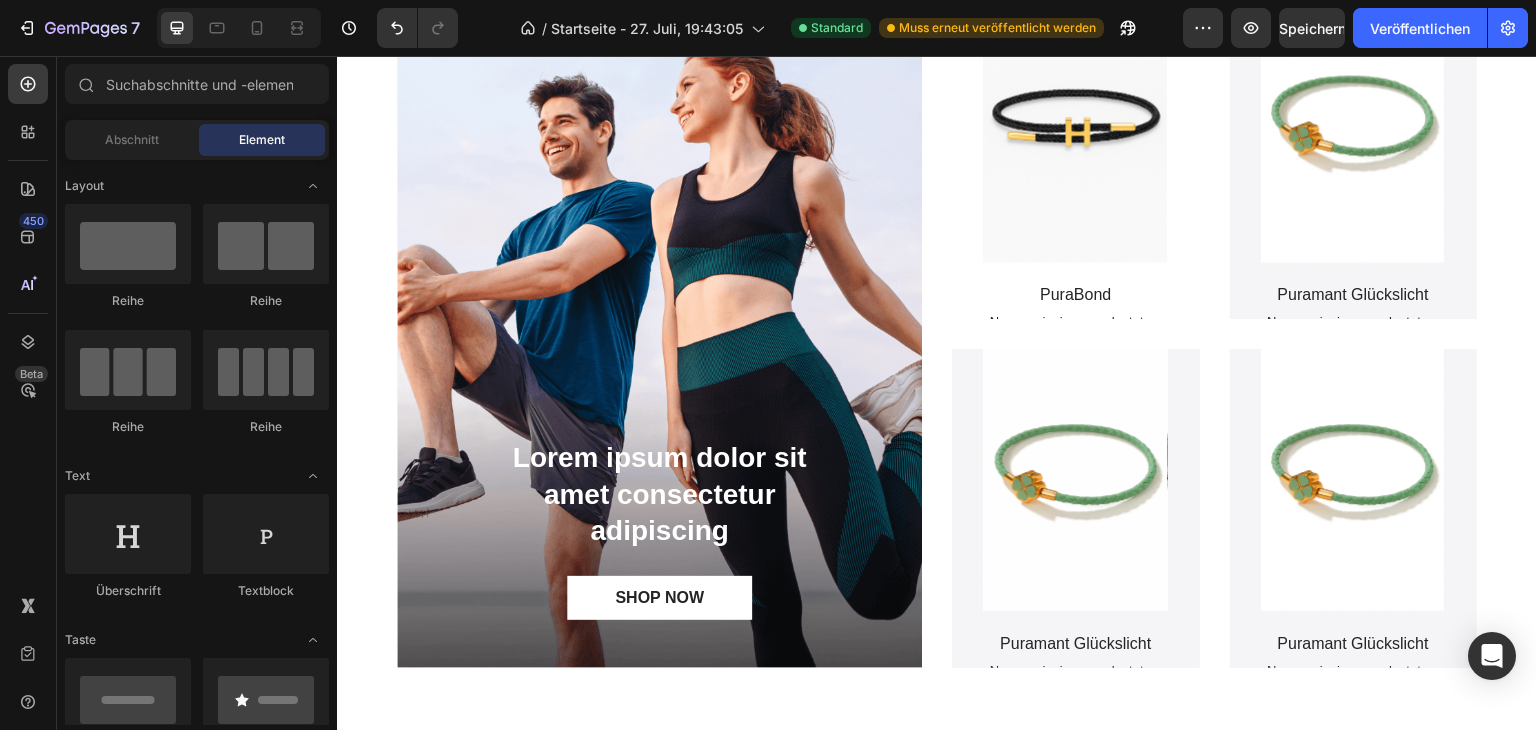 scroll, scrollTop: 4108, scrollLeft: 0, axis: vertical 